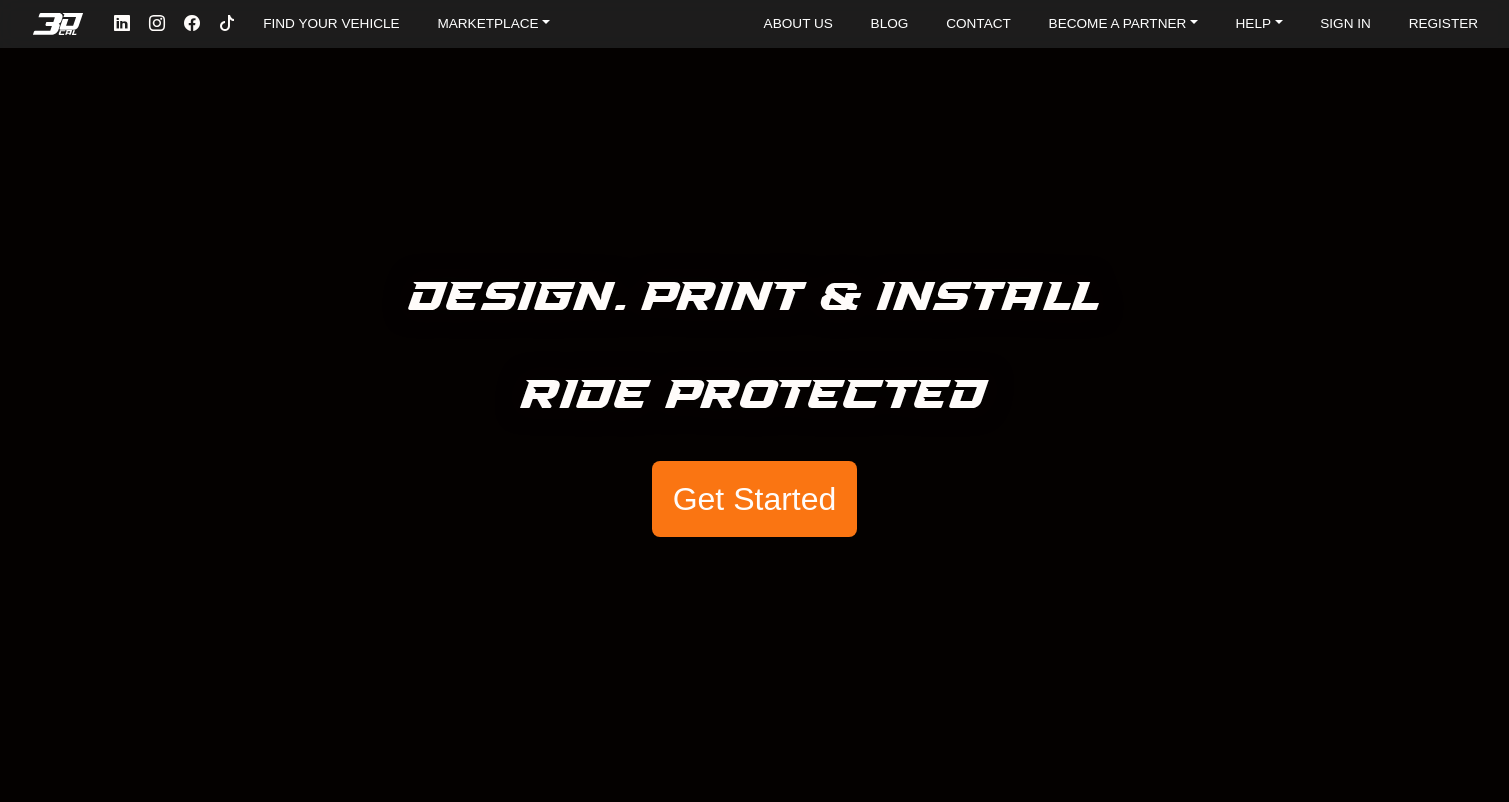 scroll, scrollTop: 0, scrollLeft: 0, axis: both 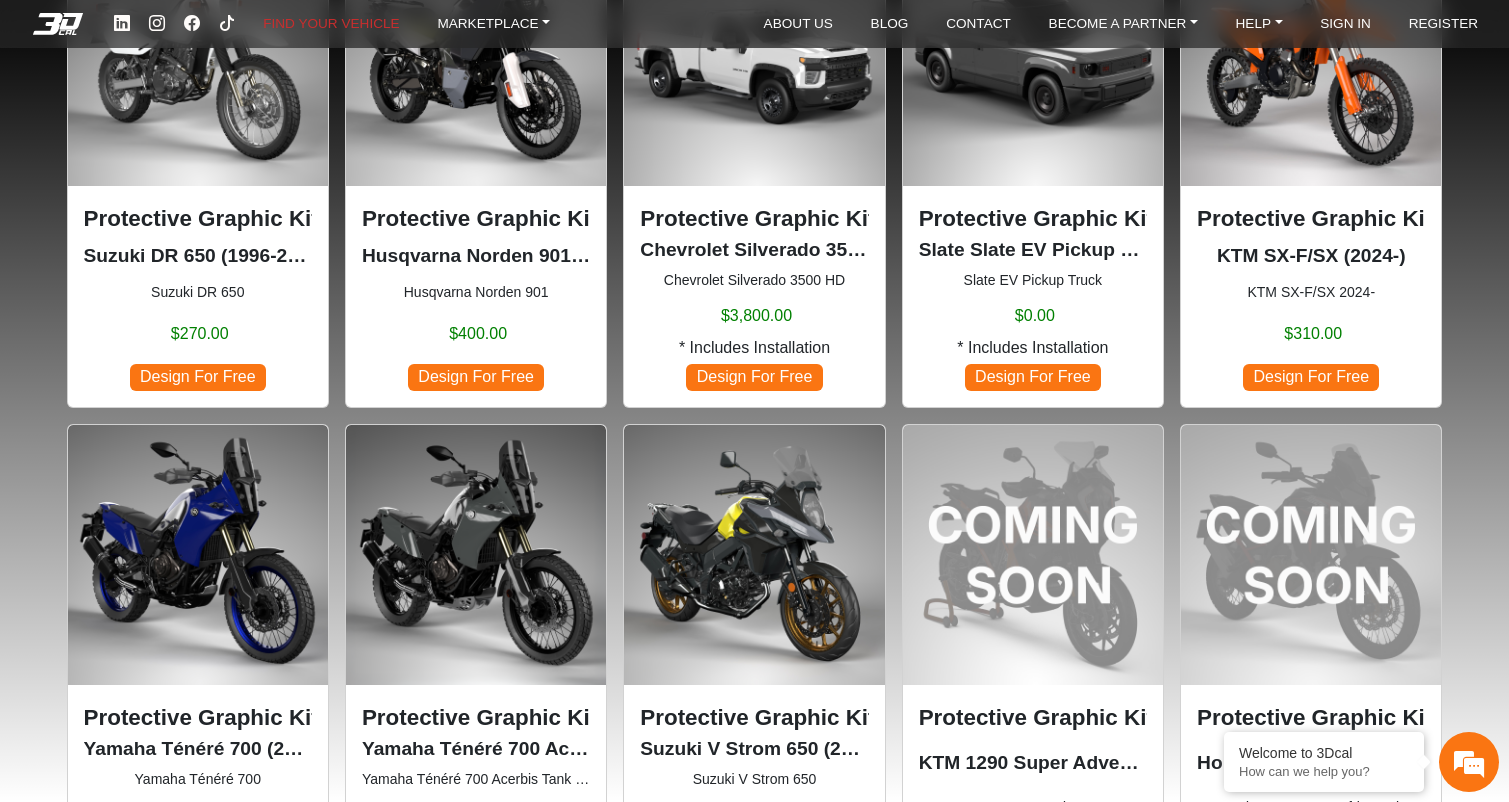 click 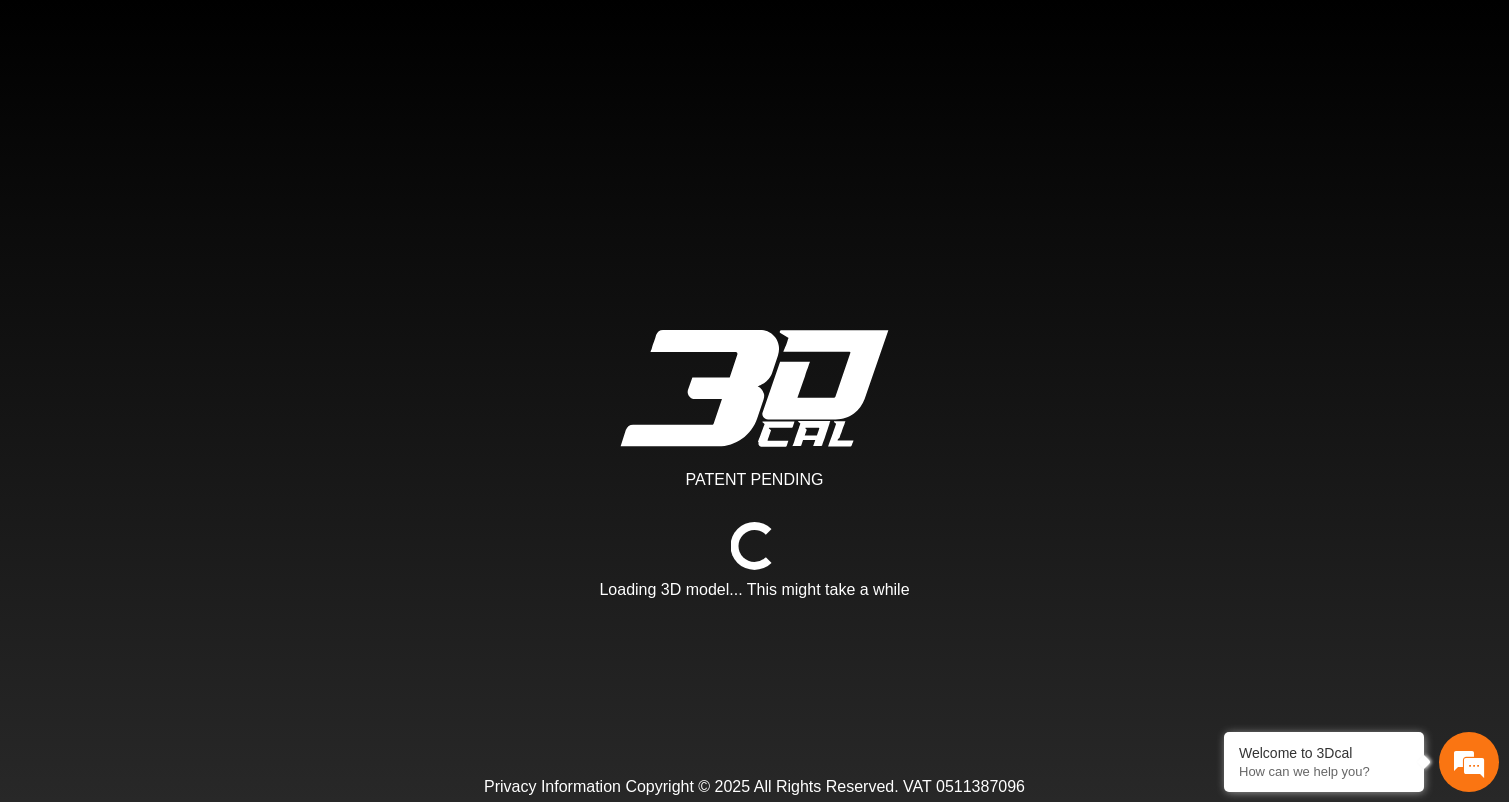scroll, scrollTop: 0, scrollLeft: 0, axis: both 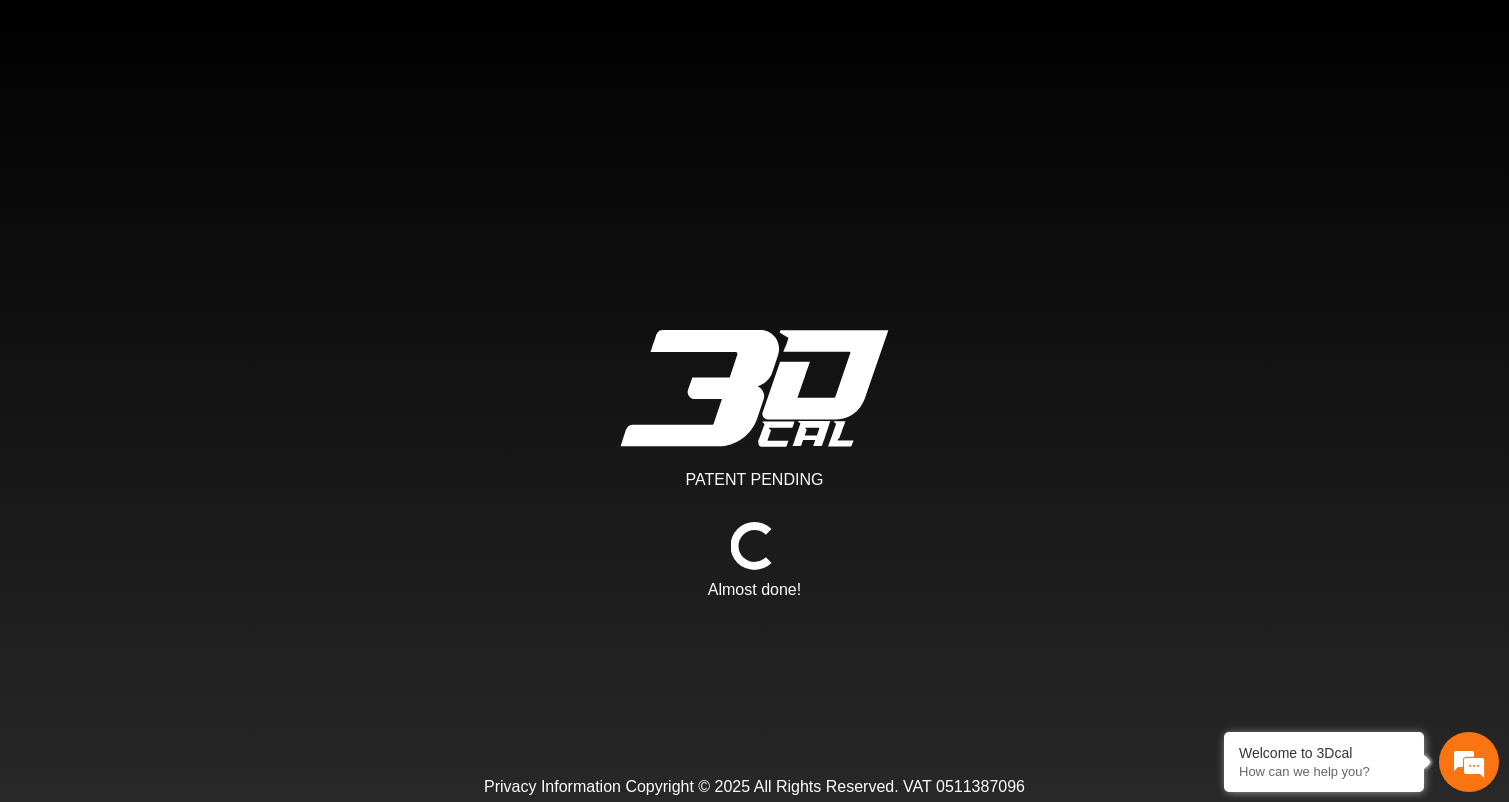 type on "*" 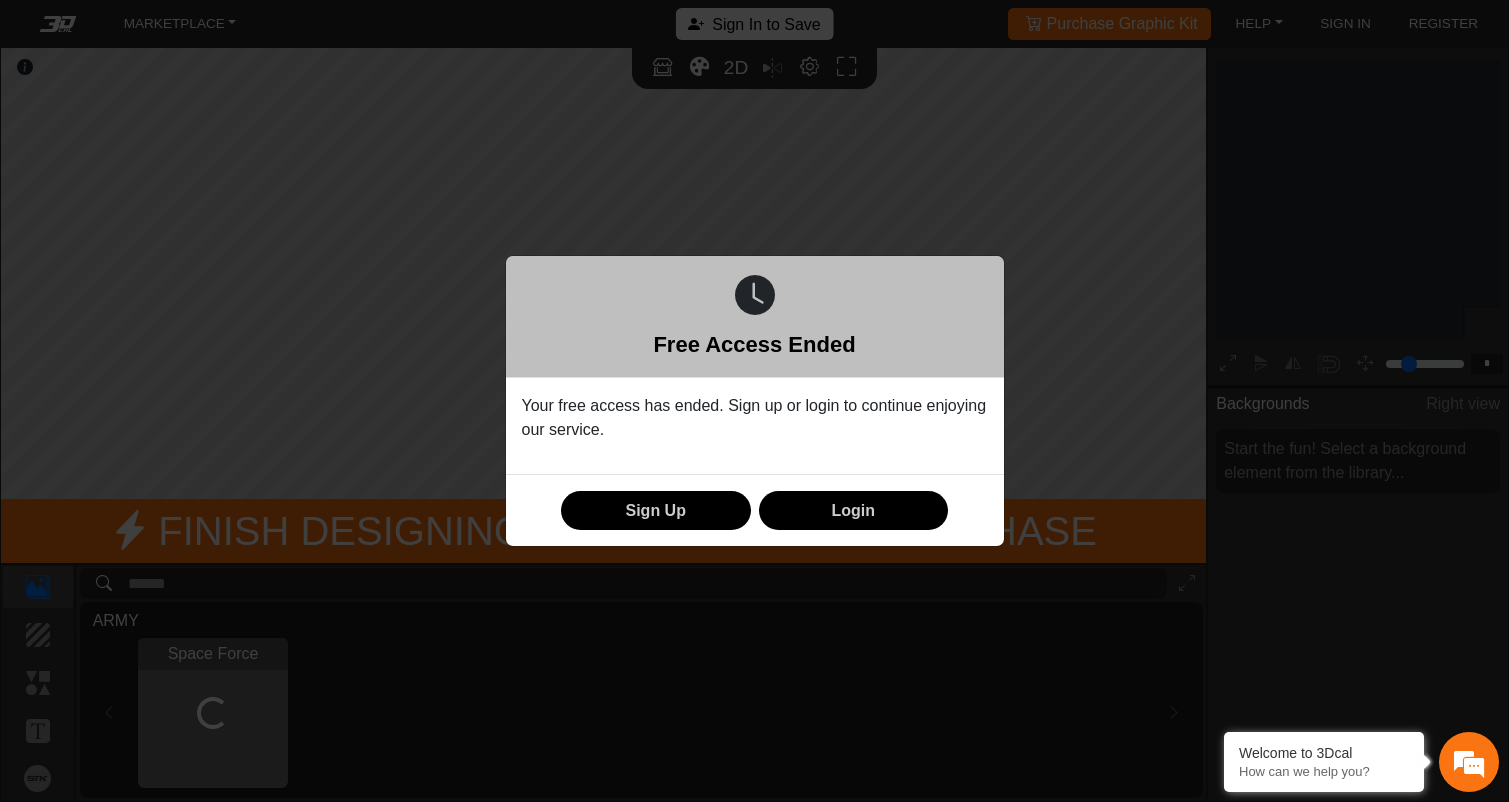 scroll, scrollTop: 228, scrollLeft: 227, axis: both 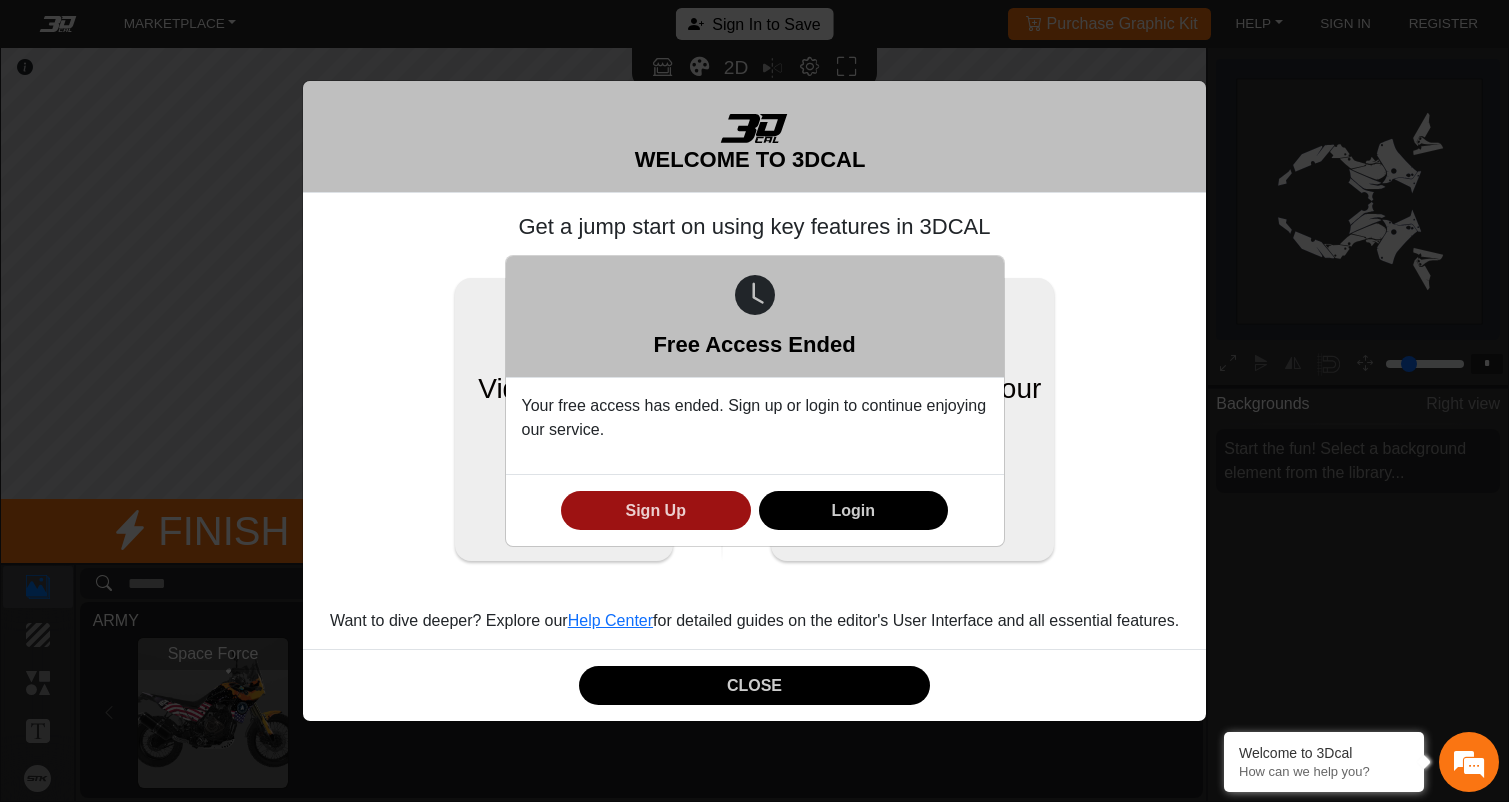 click on "Sign Up" at bounding box center [656, 510] 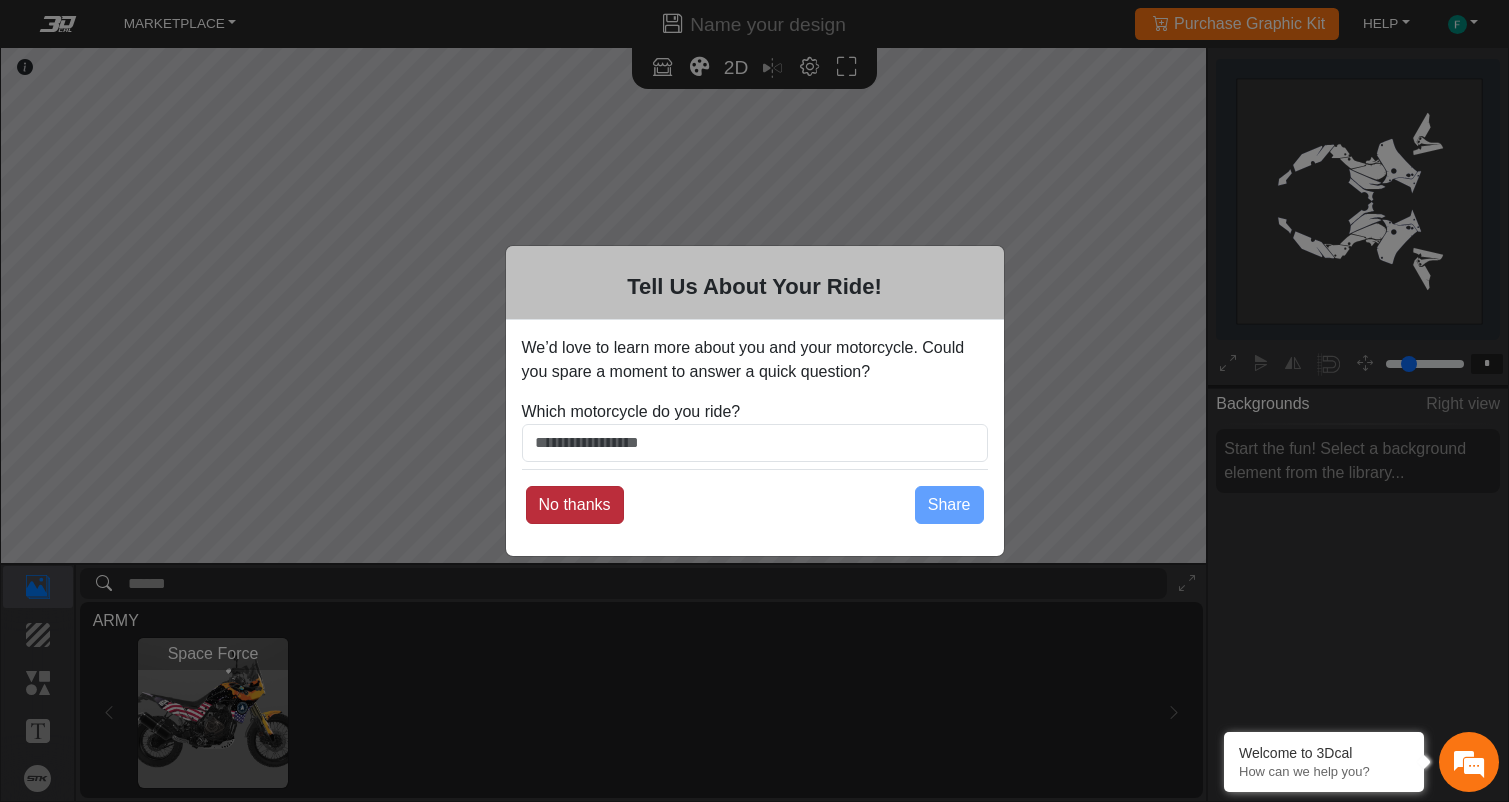 click on "No thanks" at bounding box center [575, 505] 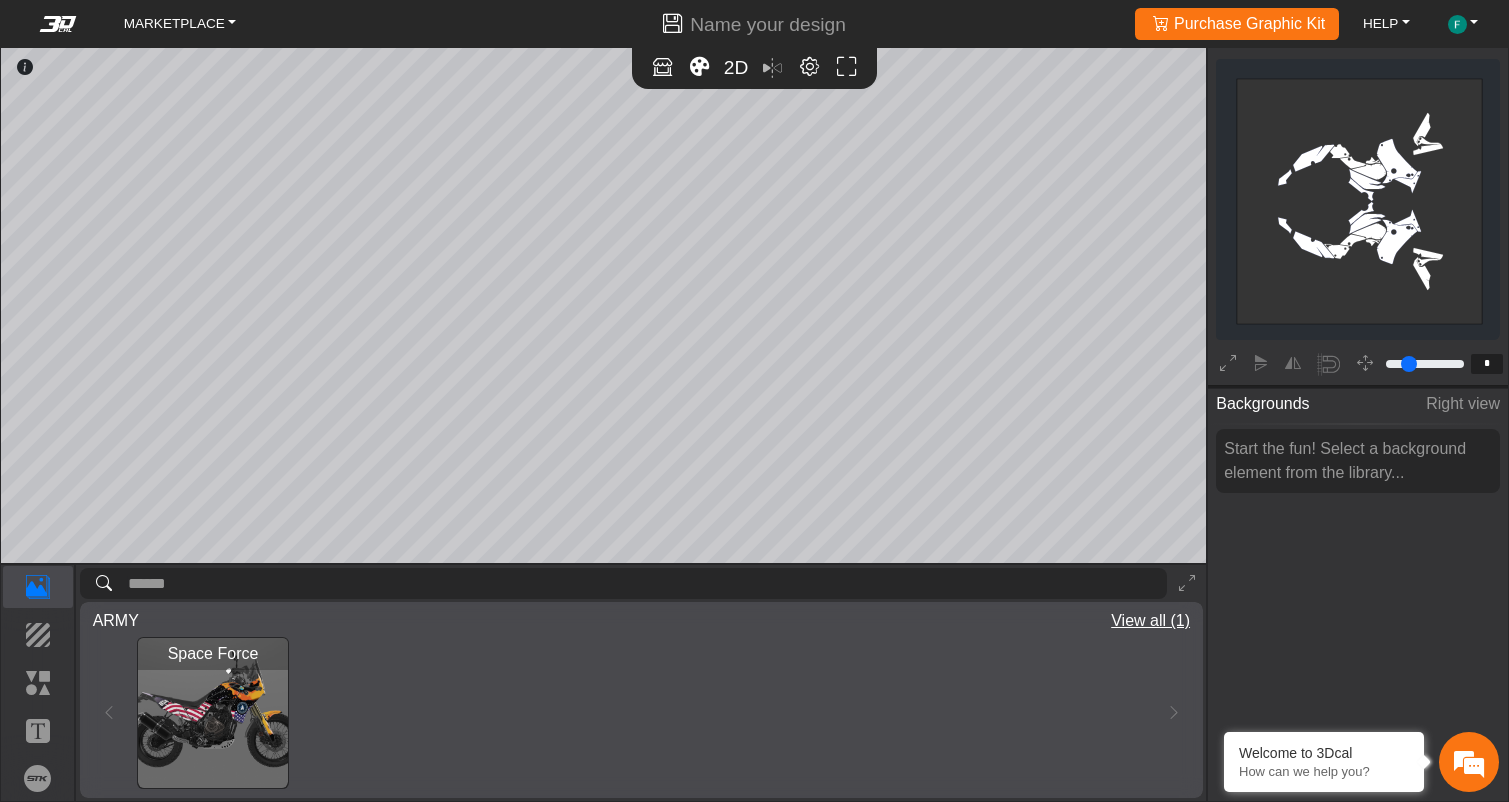 click on "Space Force Loading..." at bounding box center [641, 712] 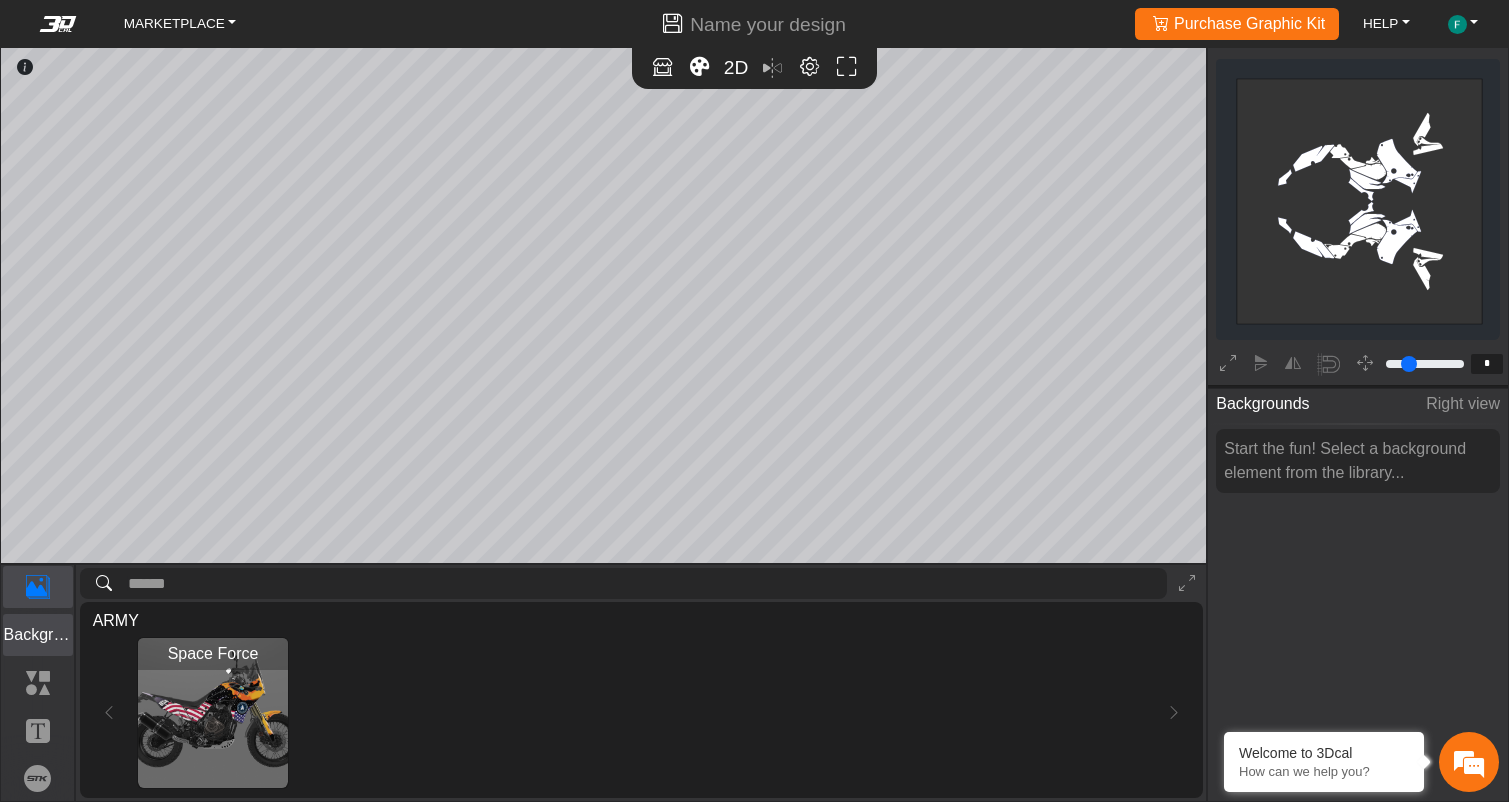 click on "Background" at bounding box center (38, 635) 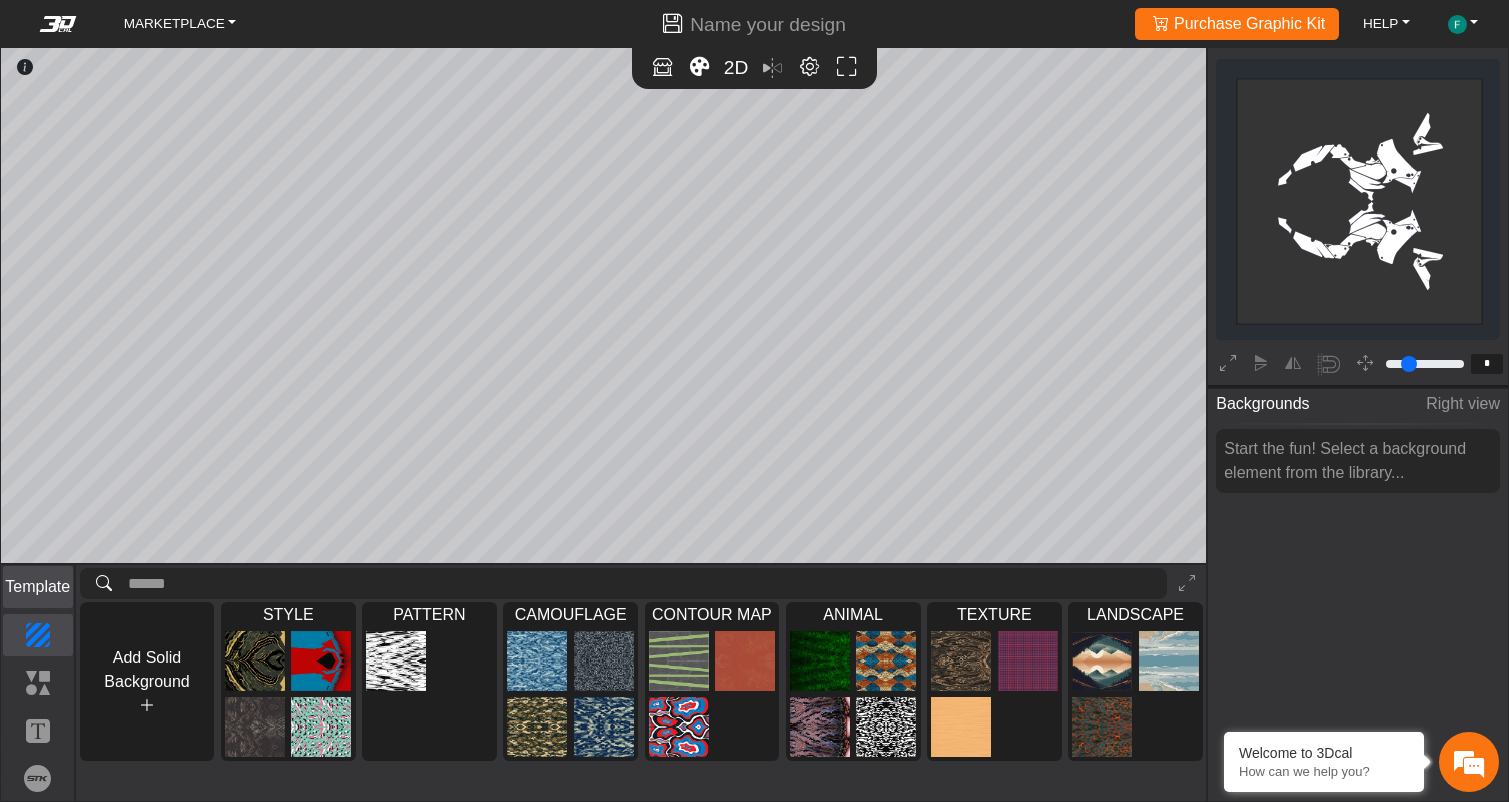 click on "Template" at bounding box center [38, 587] 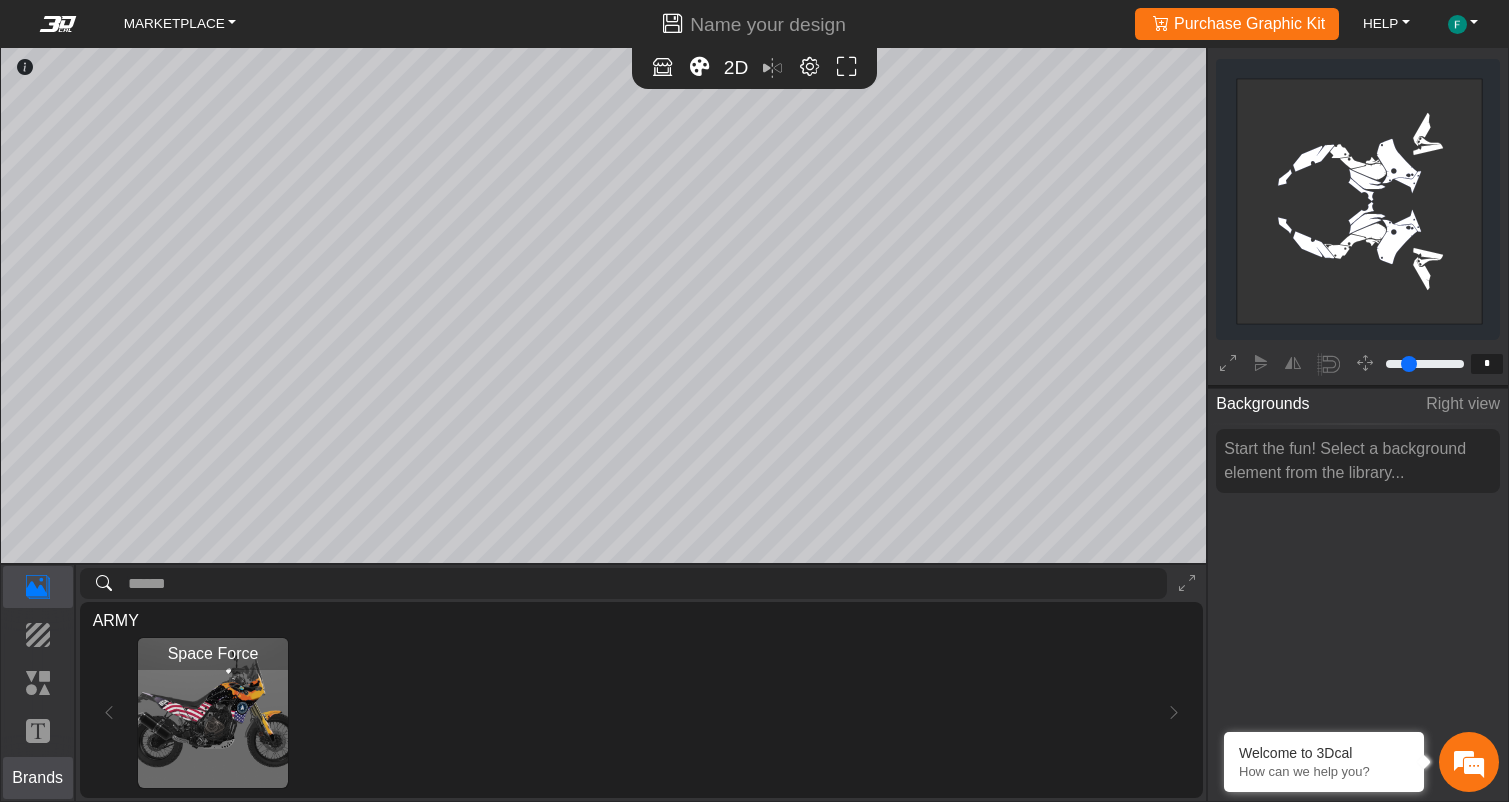 click on "Brands" at bounding box center [38, 778] 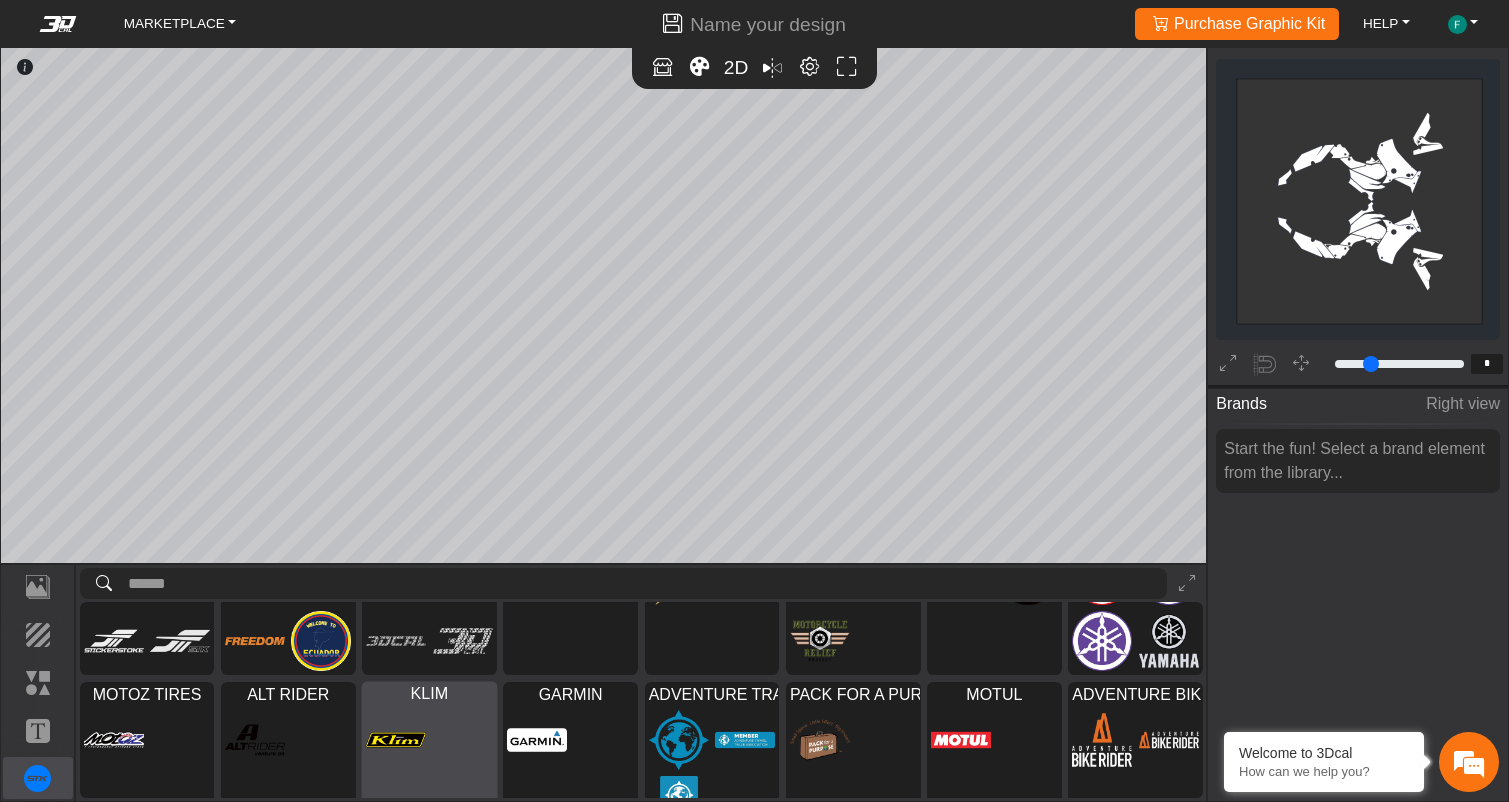 scroll, scrollTop: 127, scrollLeft: 0, axis: vertical 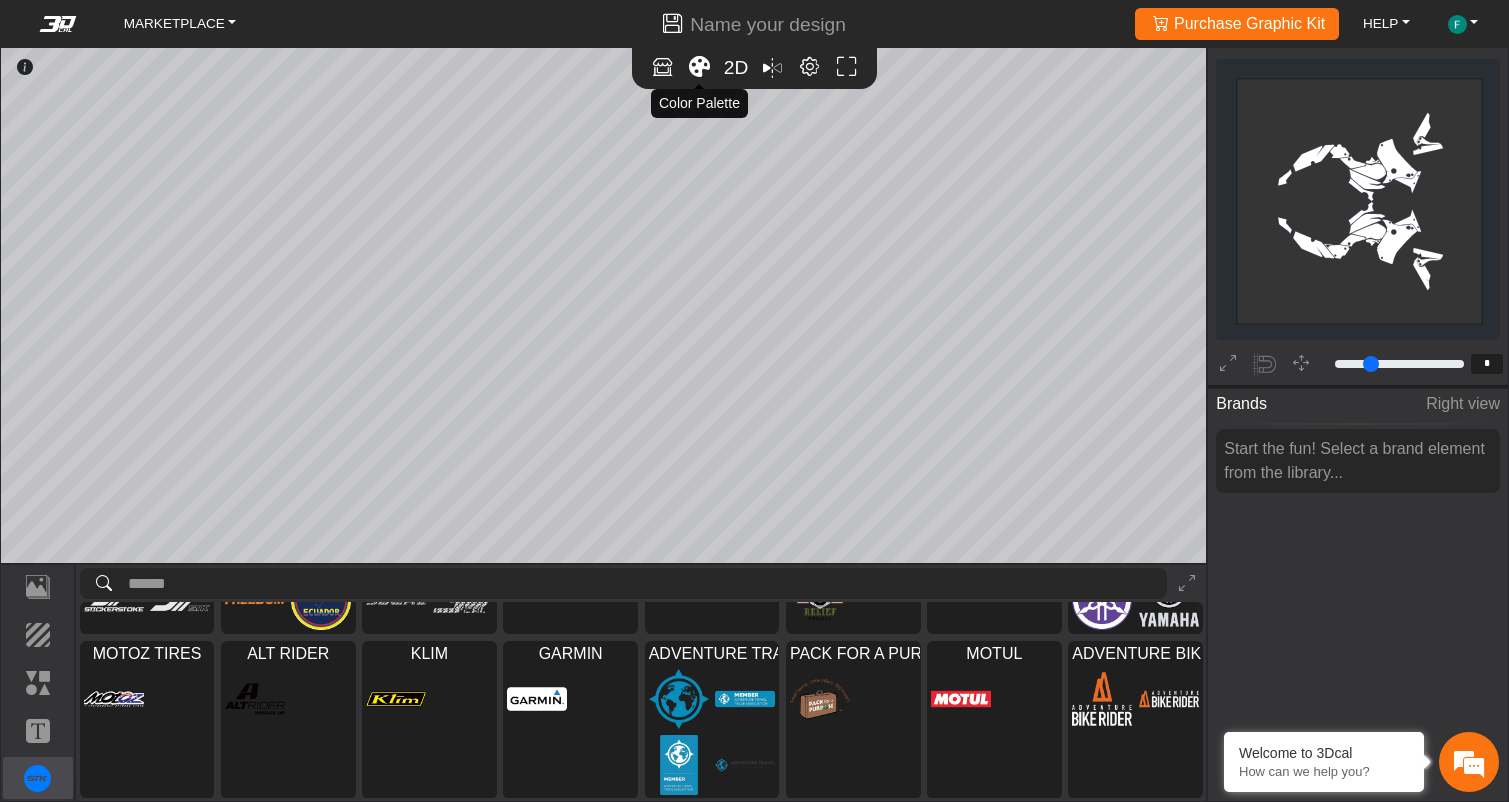click at bounding box center [699, 67] 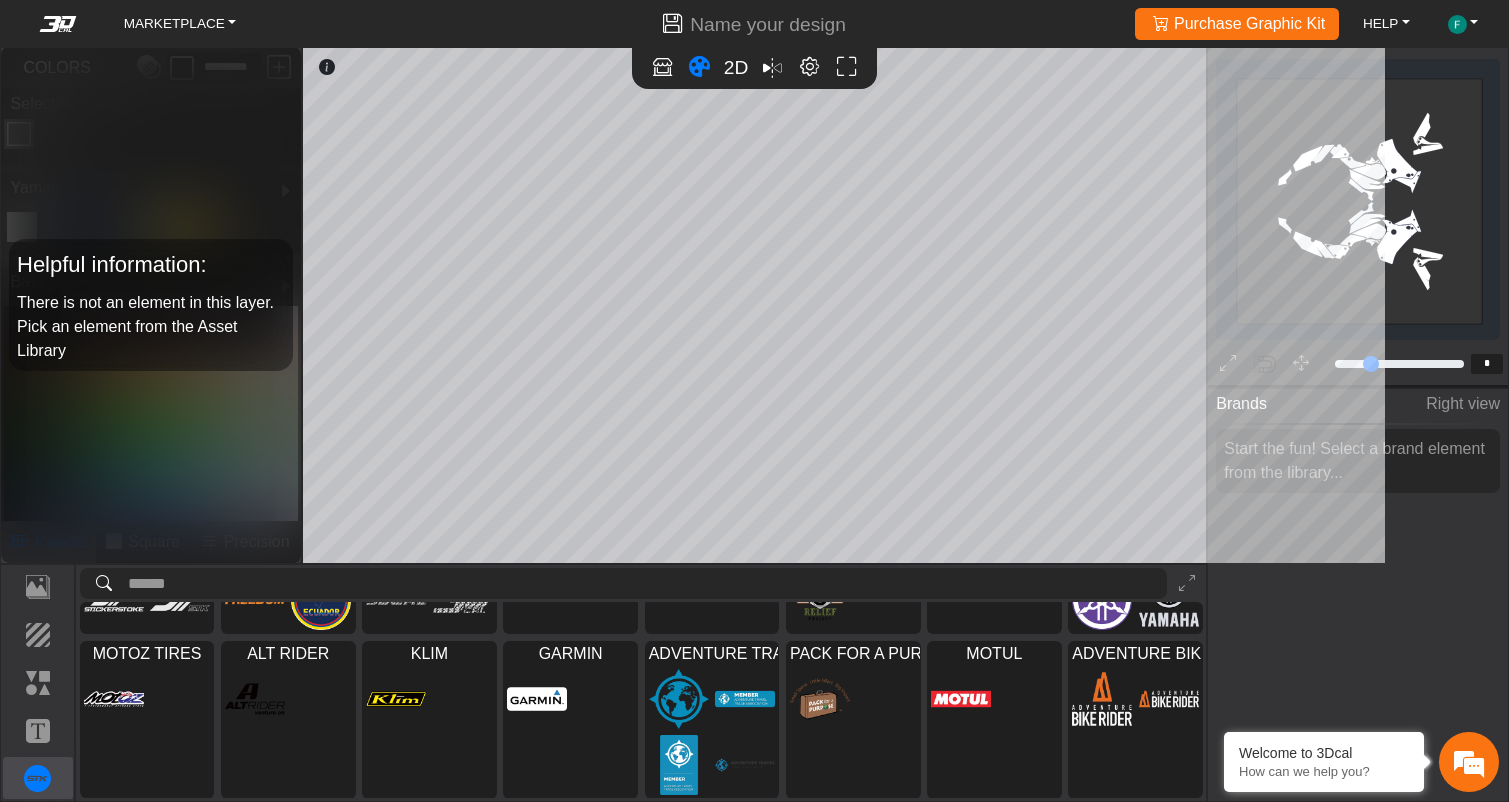 type on "***" 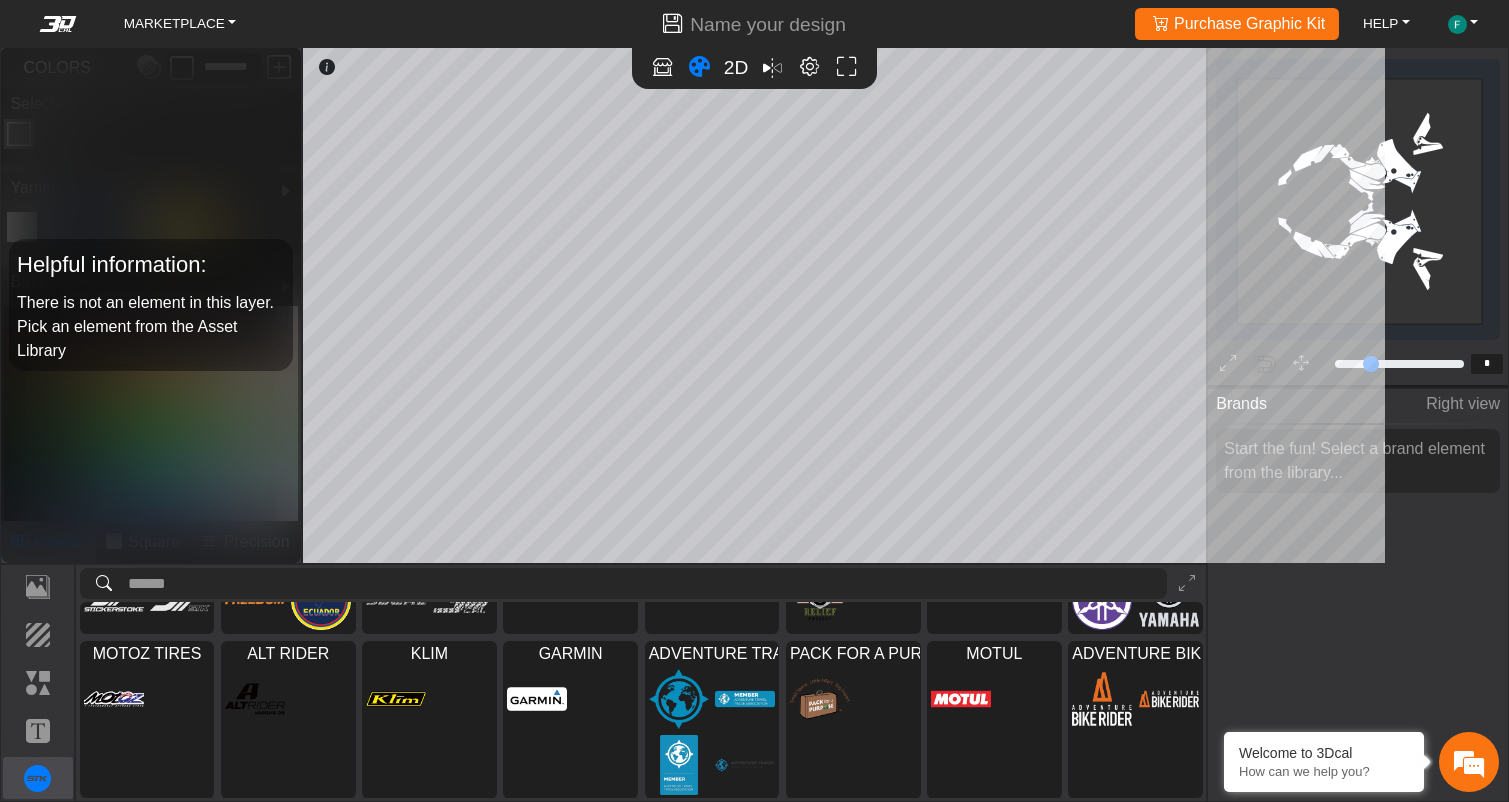 type on "*****" 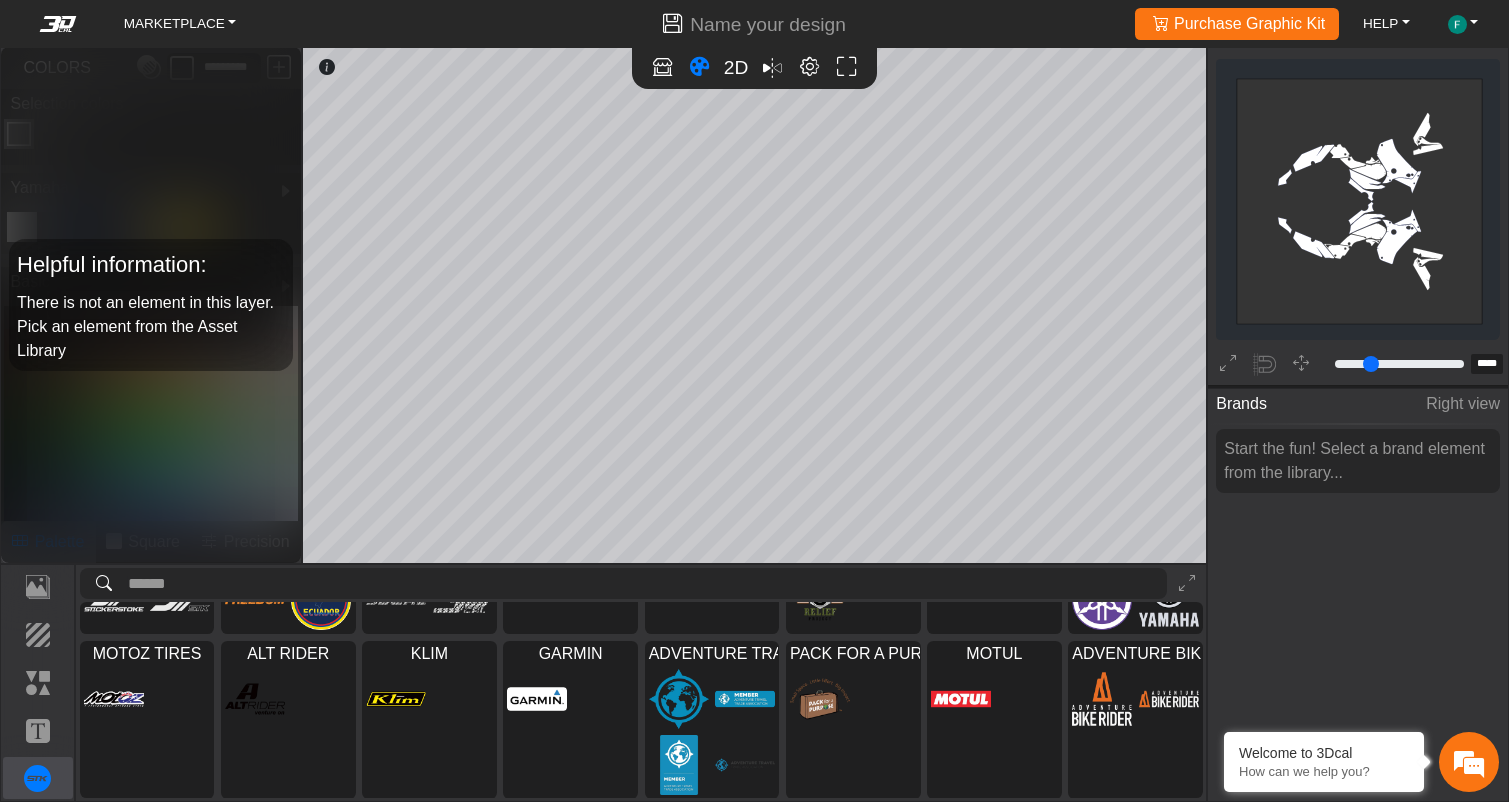 click on "Helpful information:" at bounding box center [151, 265] 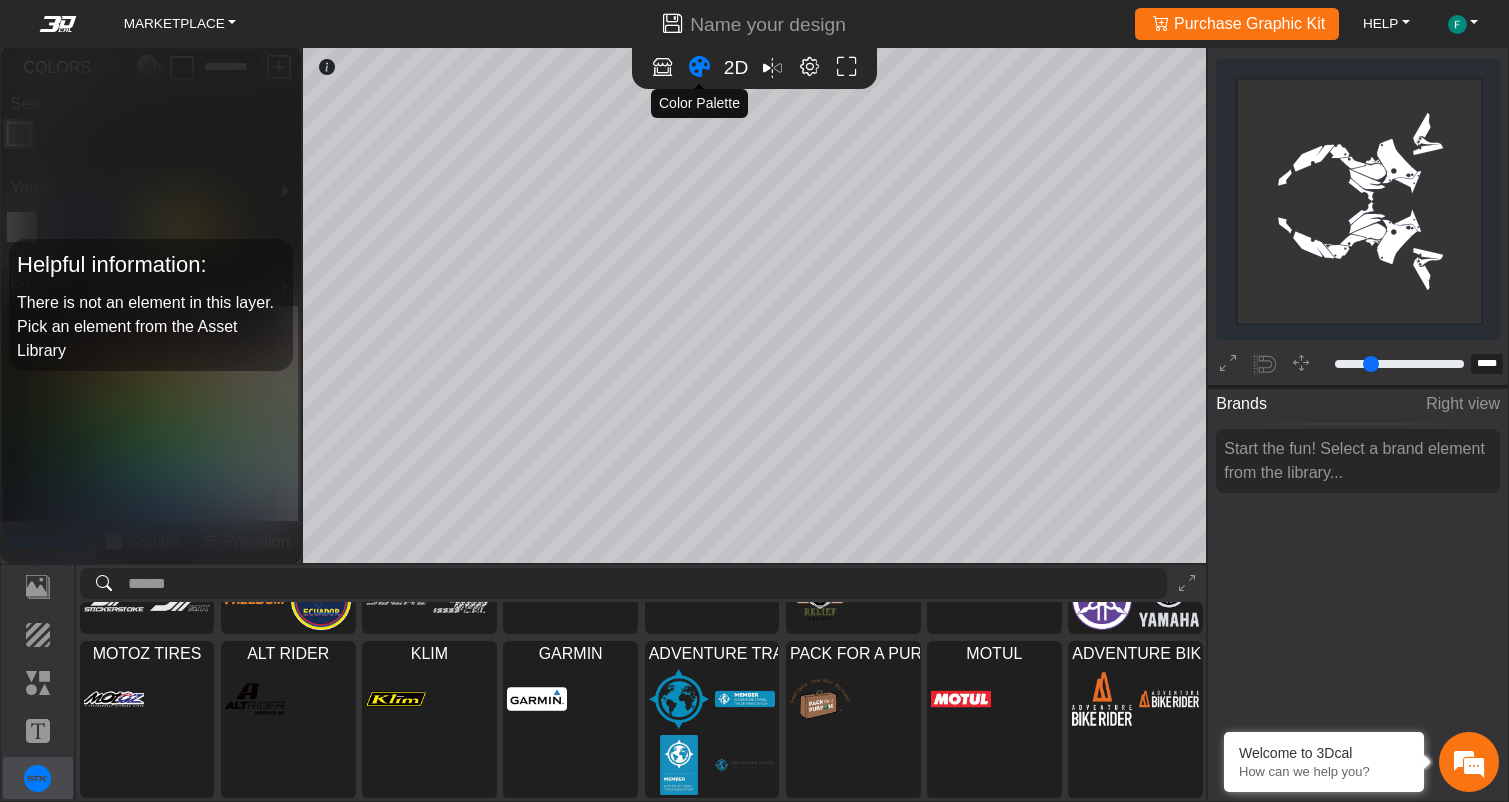 click at bounding box center (699, 67) 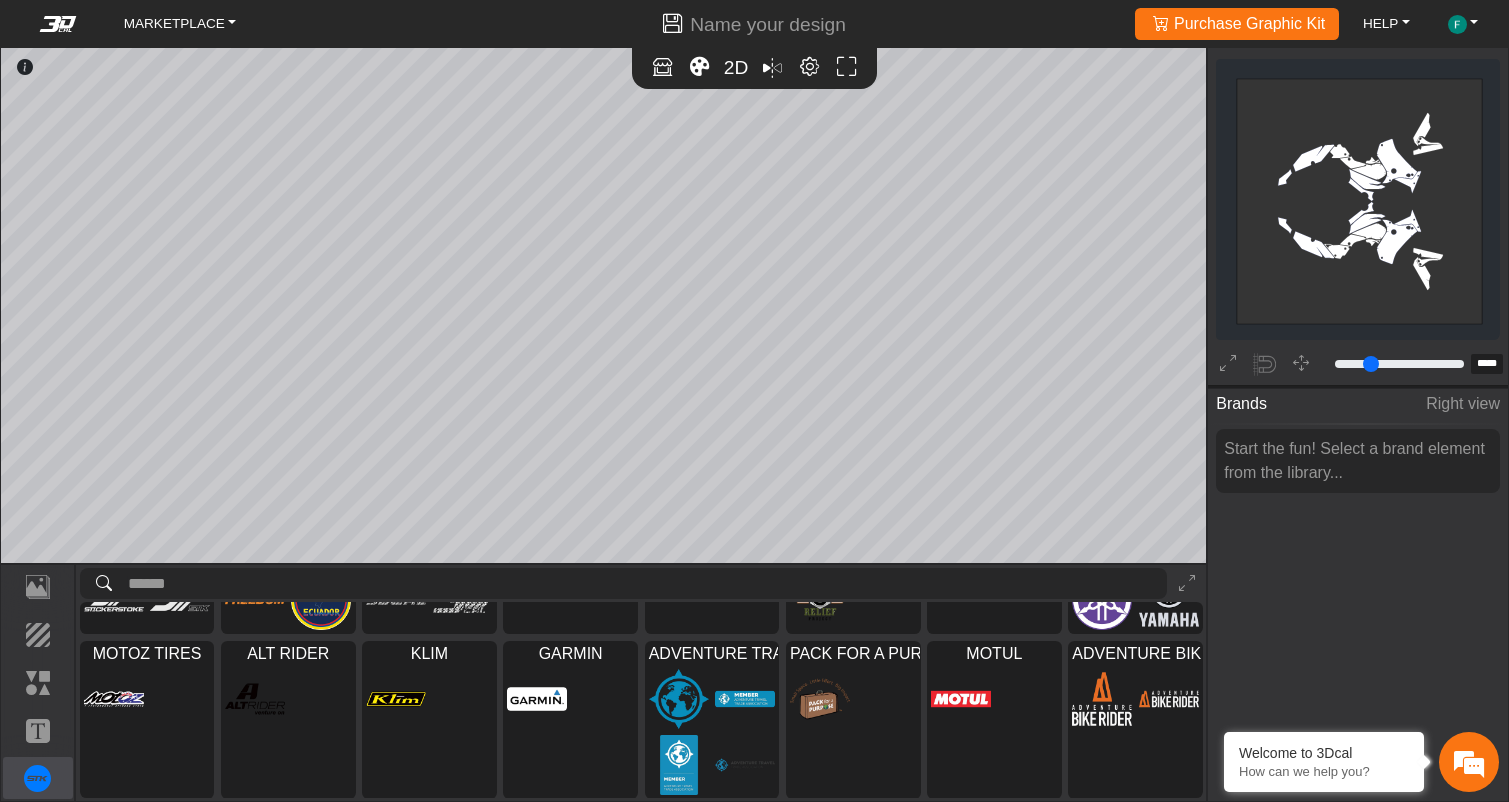 click on "background_wire_template_bg decal_t700_left_fender decal_t700_right_fender text_t700_left_fender text_t700_right_fender brand_t700_left_fender brand_t700_right_fender Wire Template 0" 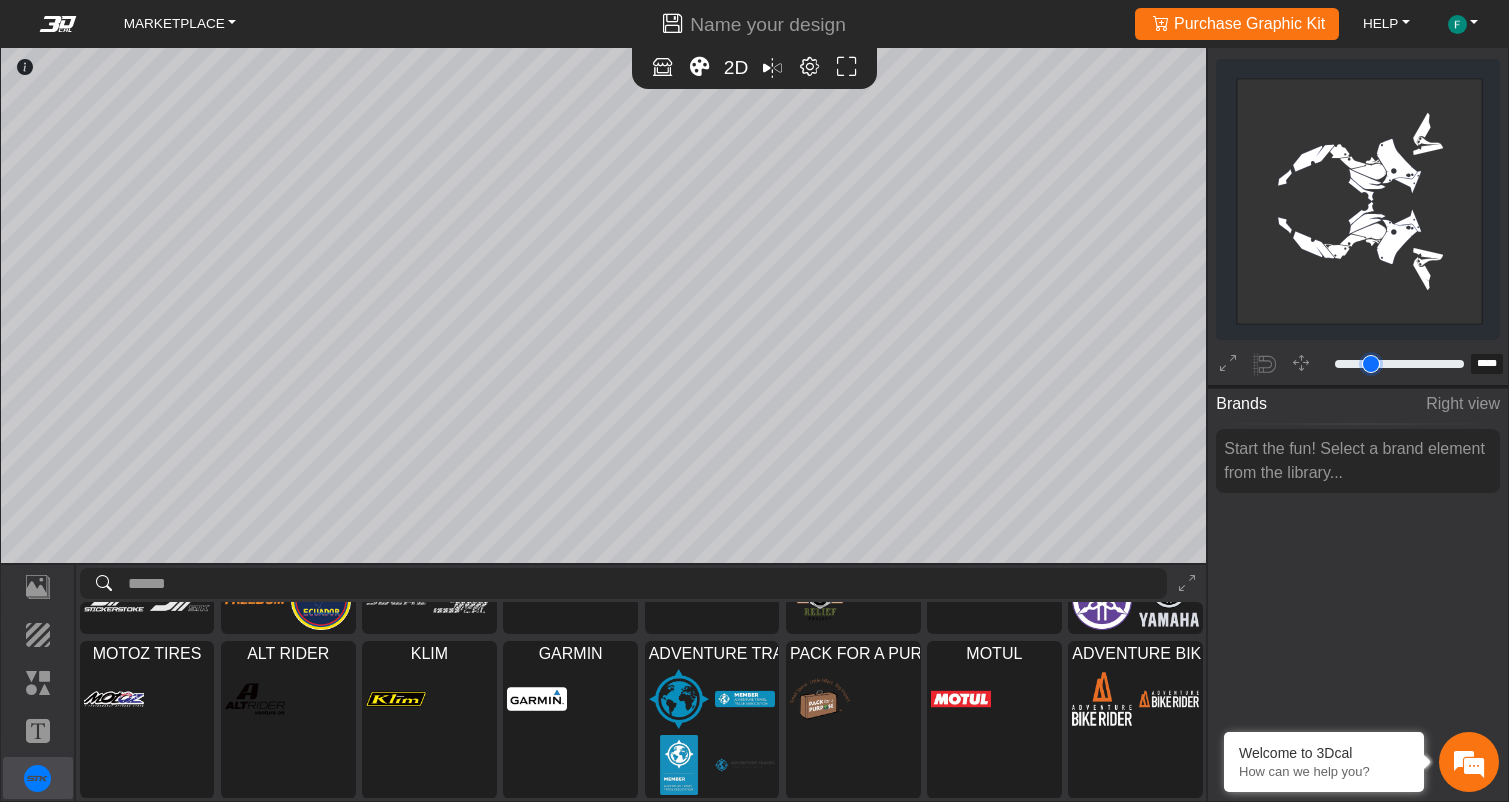 type on "**" 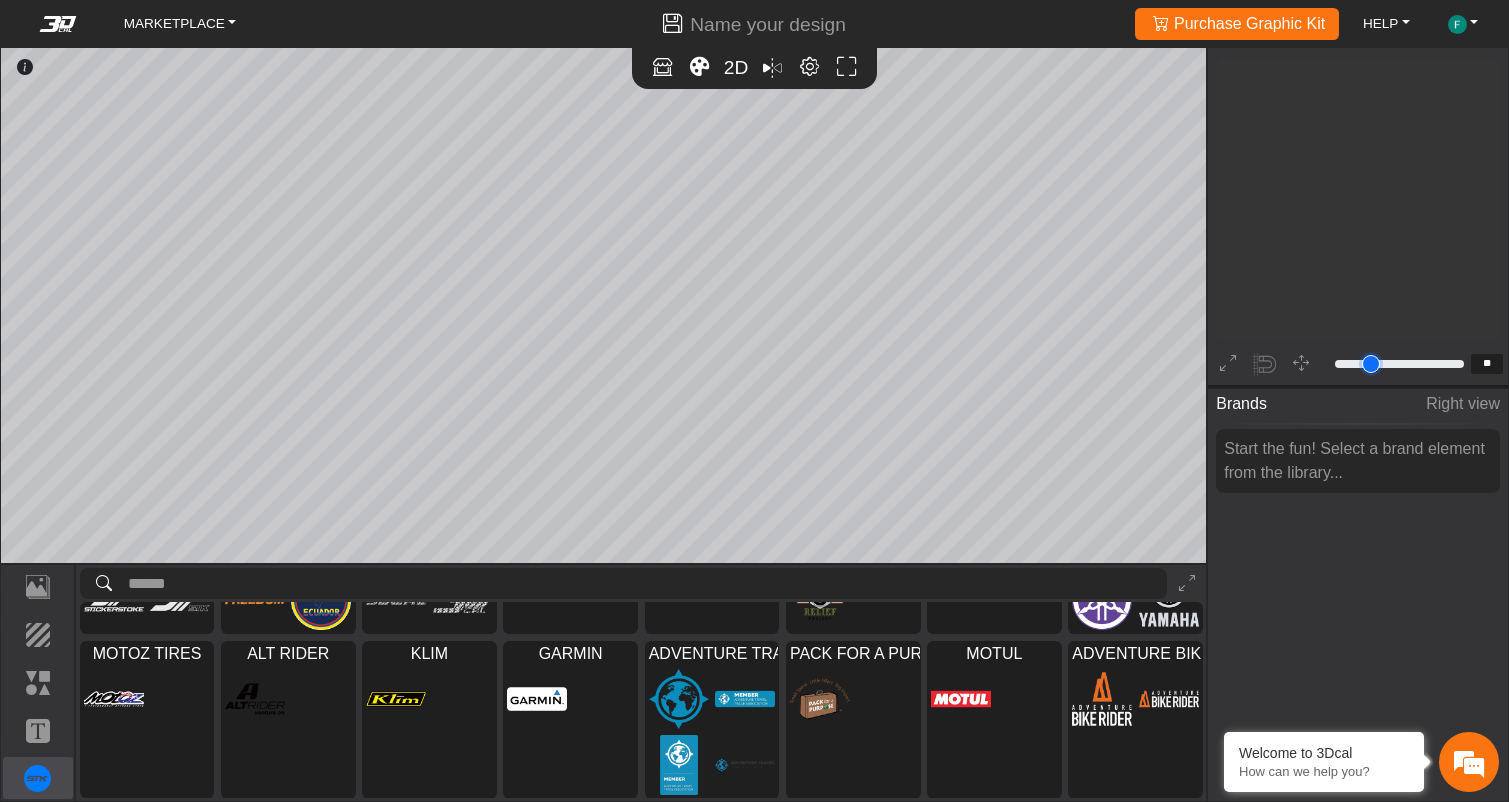 type on "**" 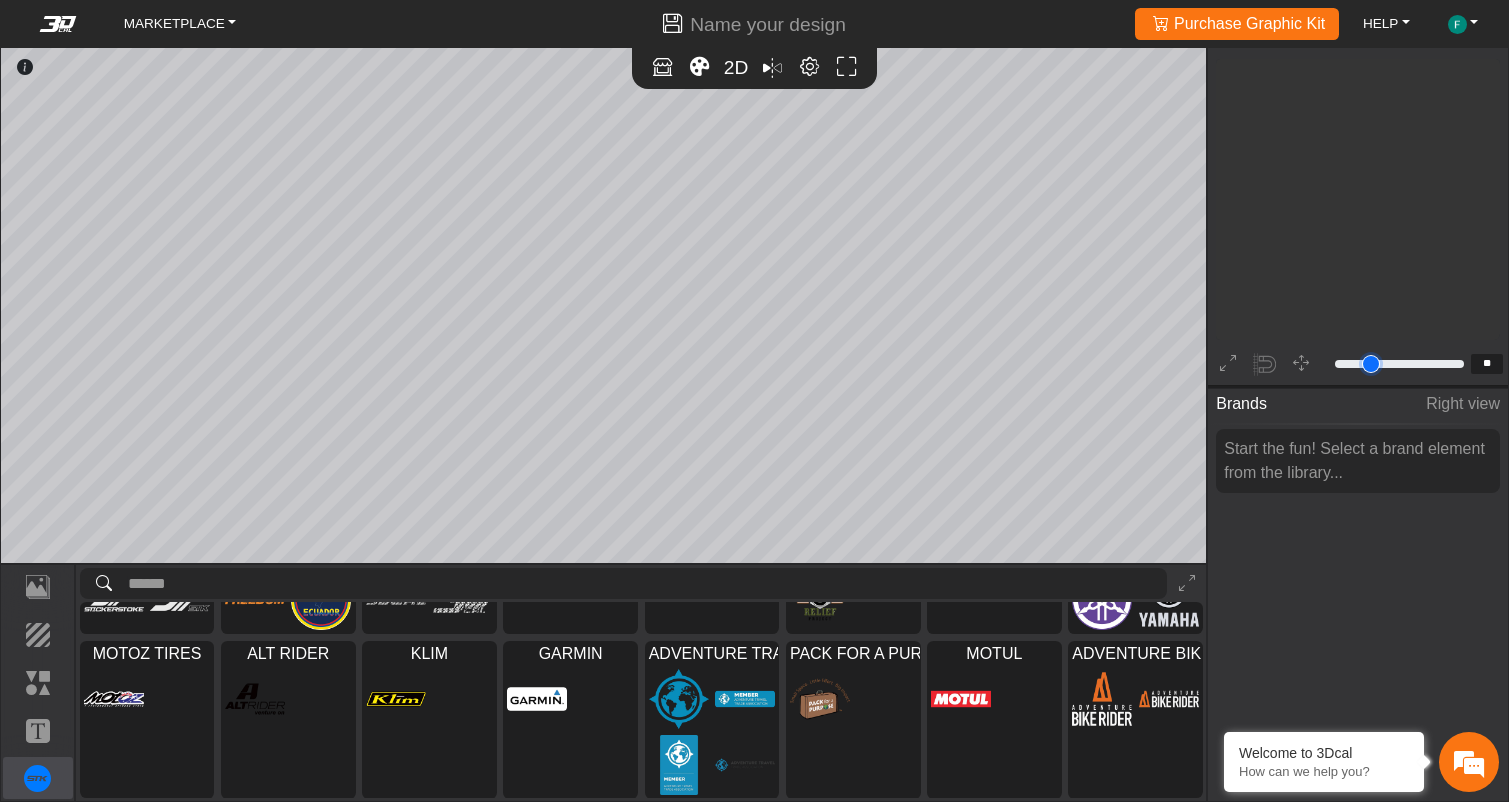 type on "**" 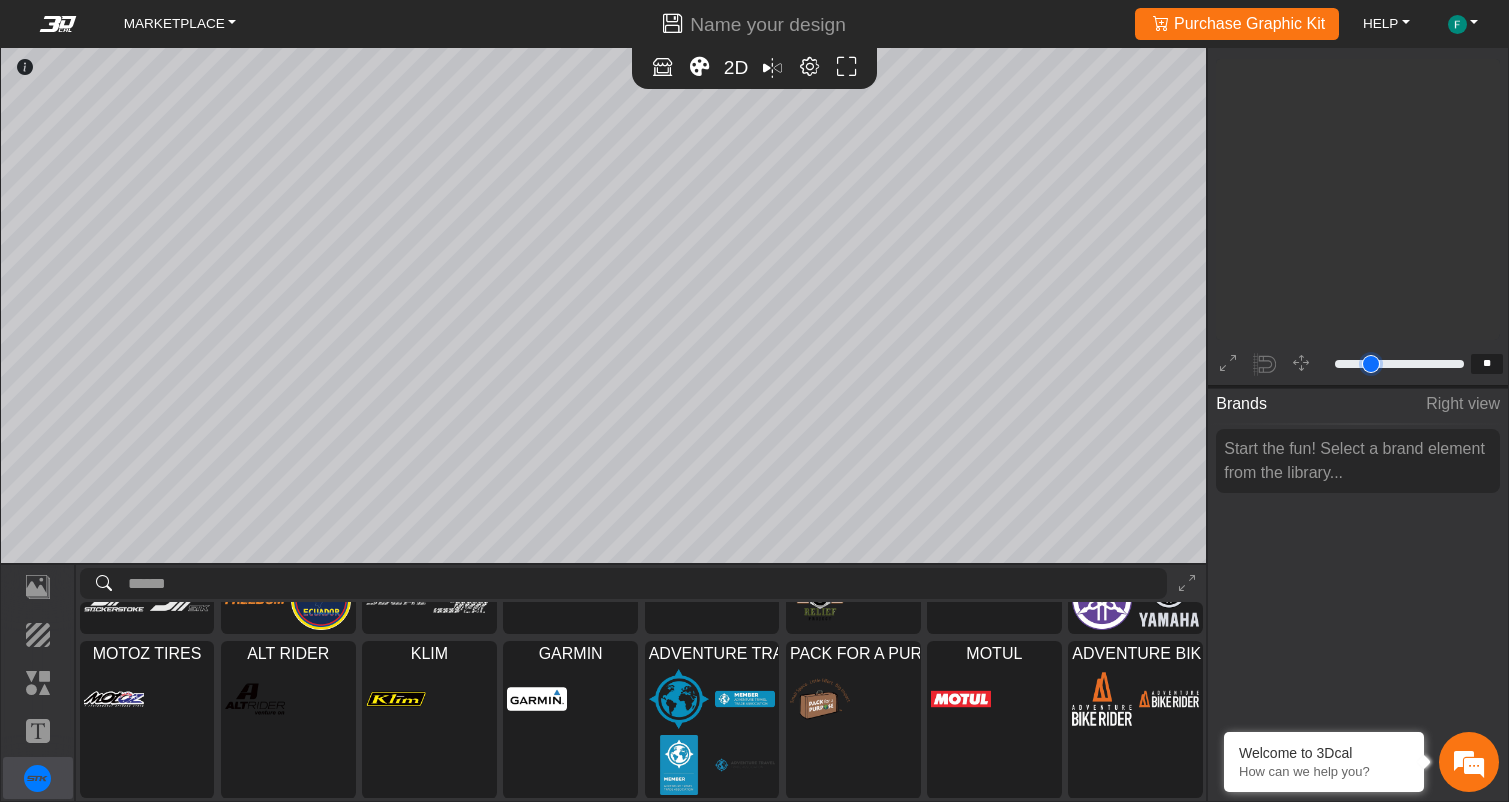 type on "**" 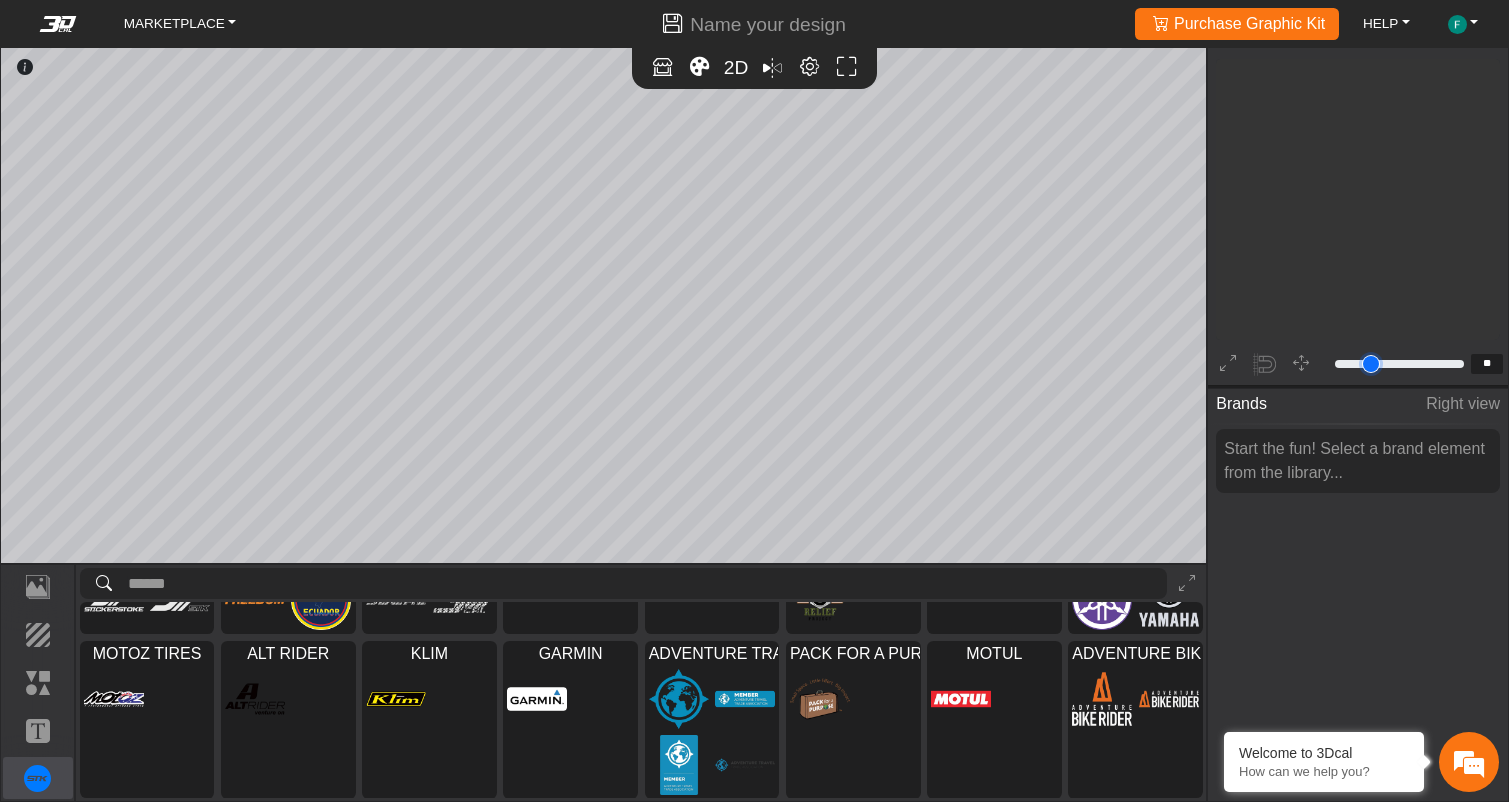 type on "**" 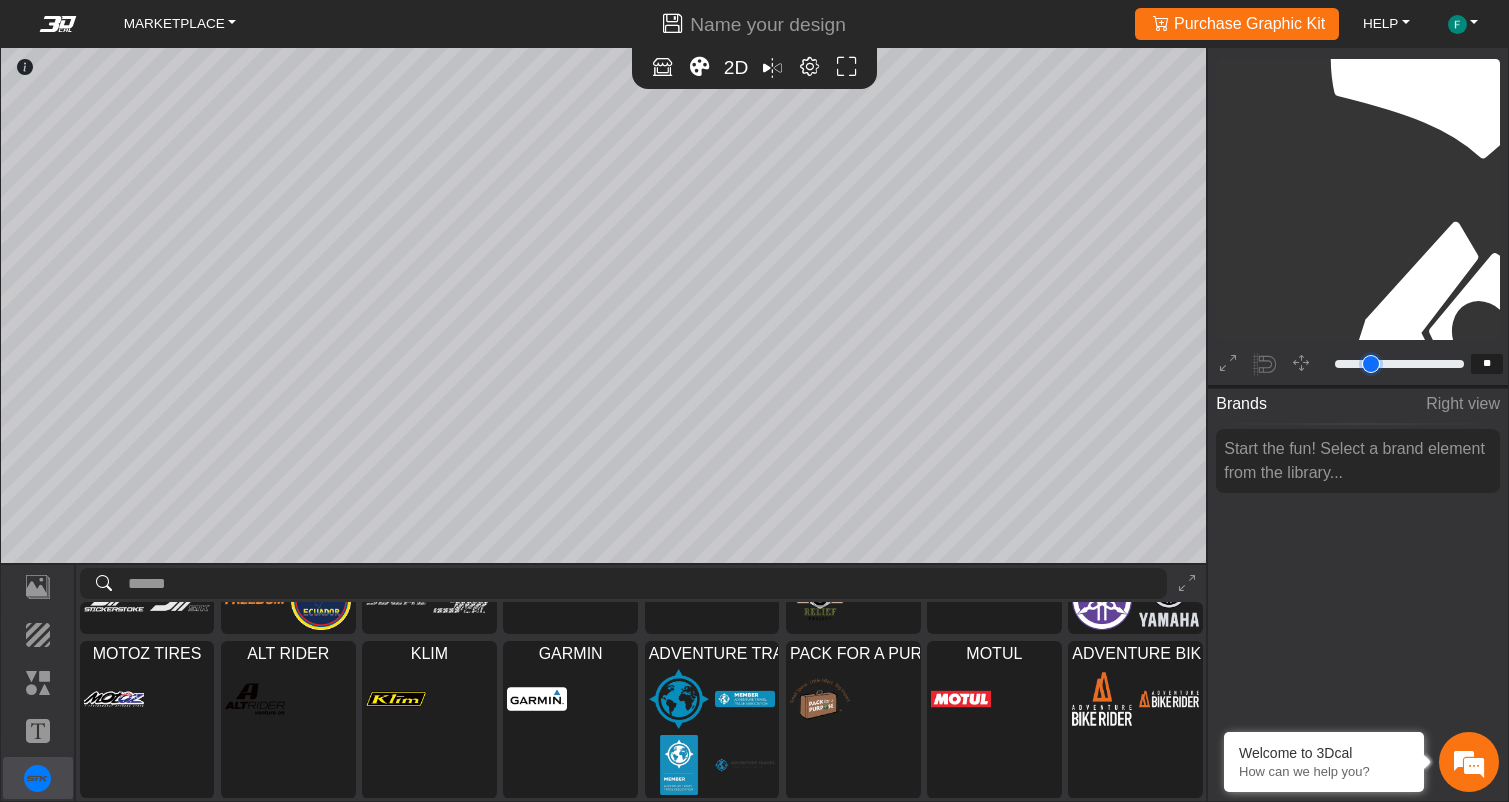 type on "**" 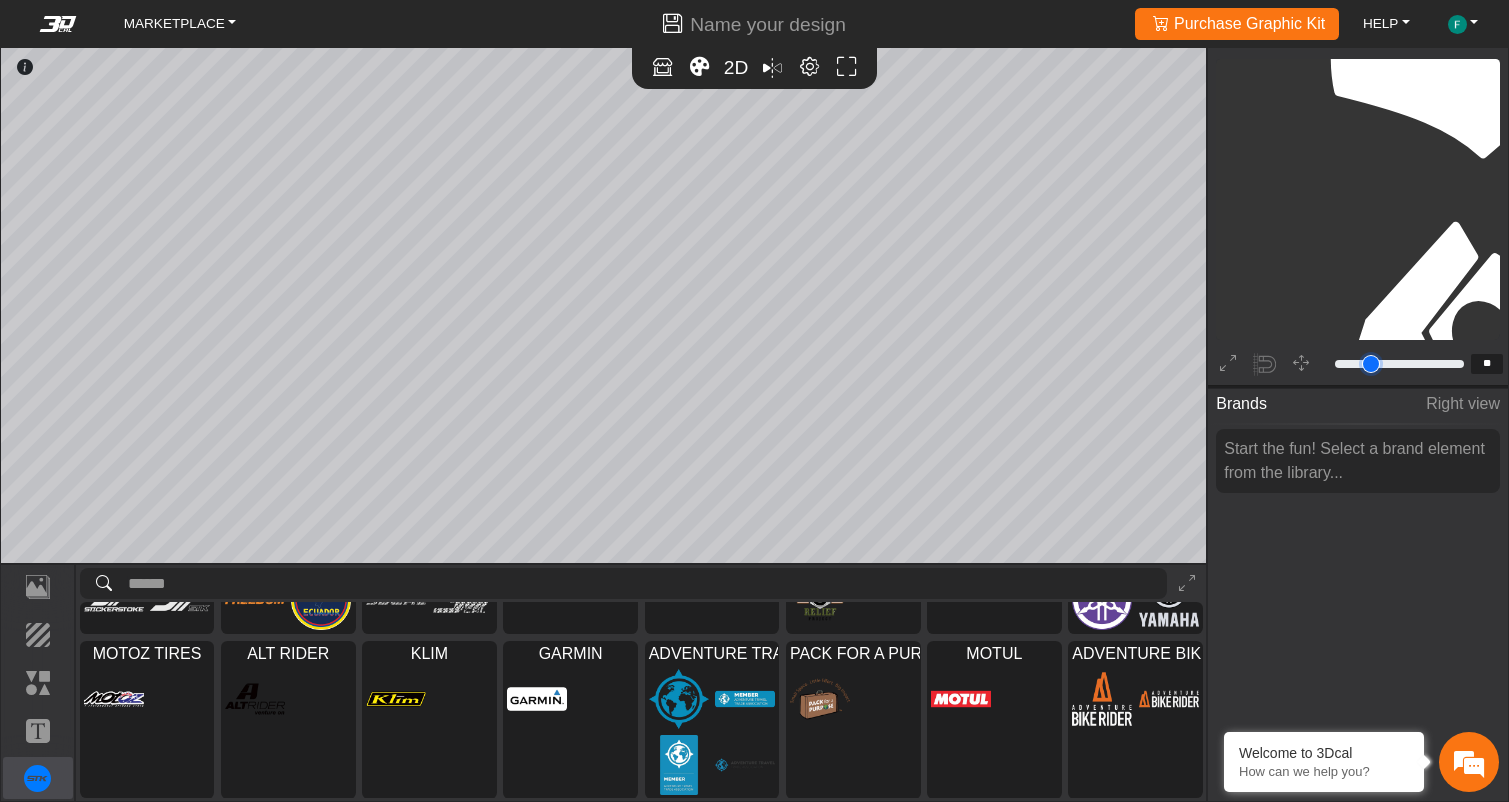 type on "**" 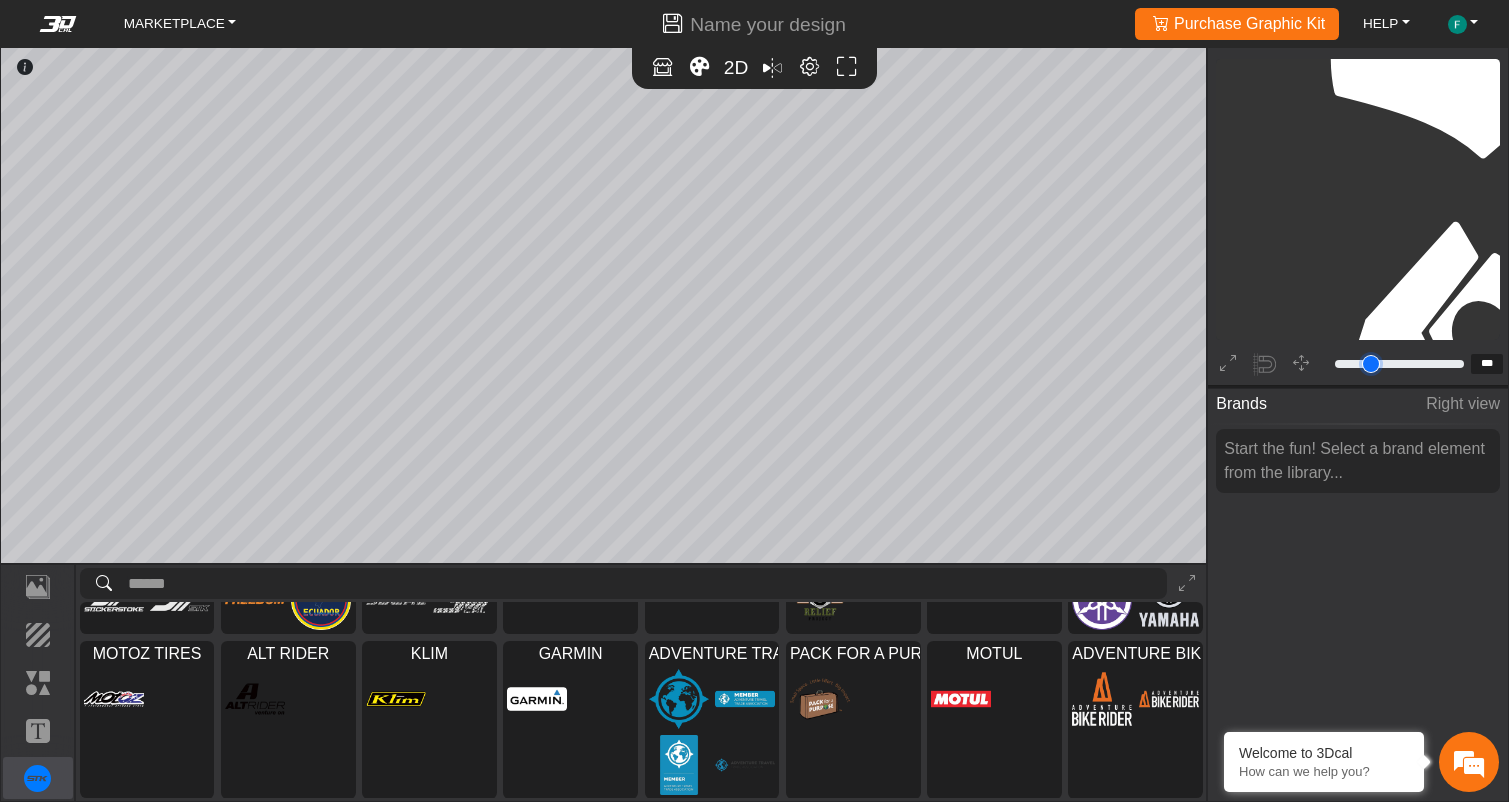 type on "***" 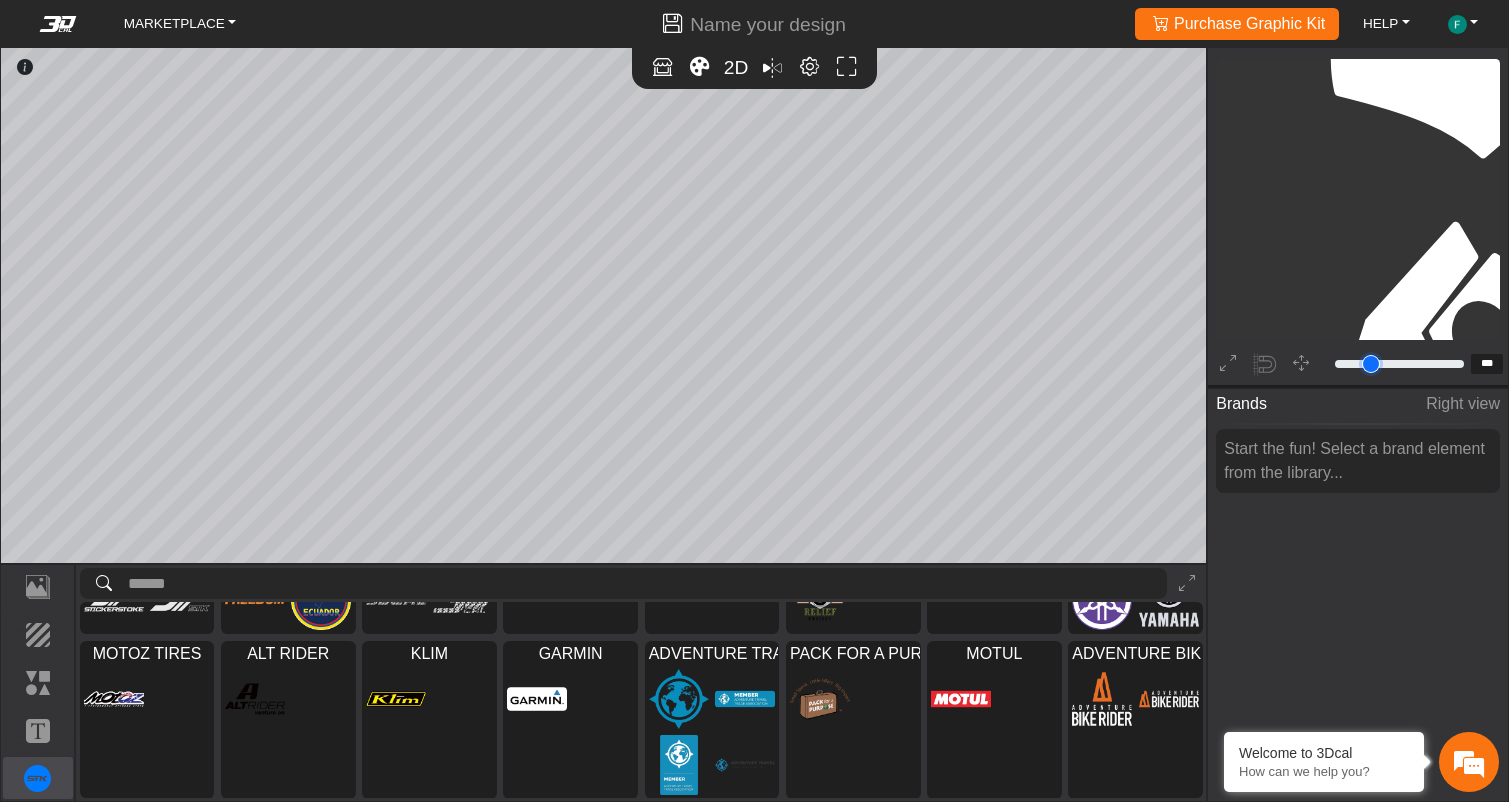 type on "***" 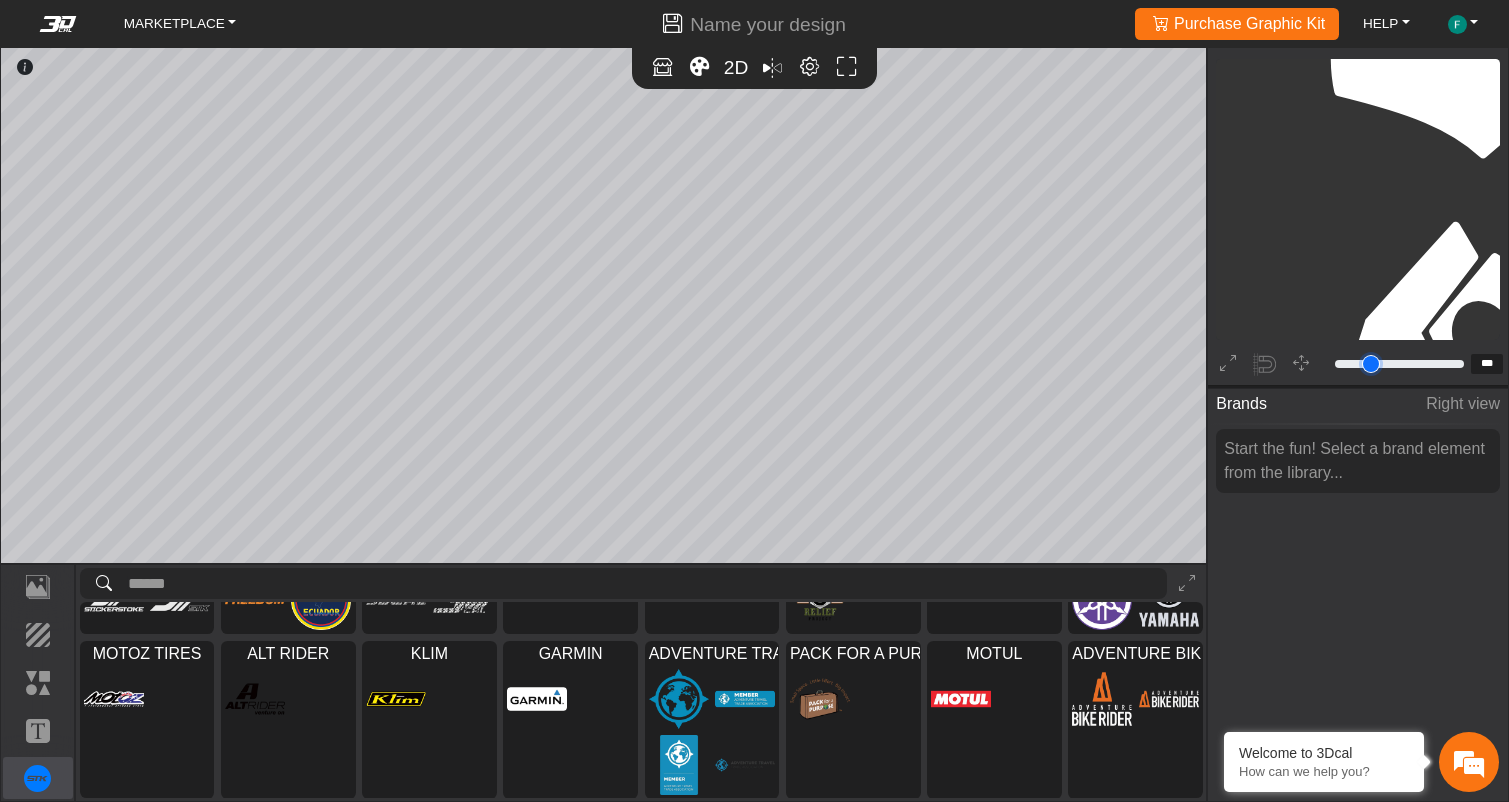 type on "***" 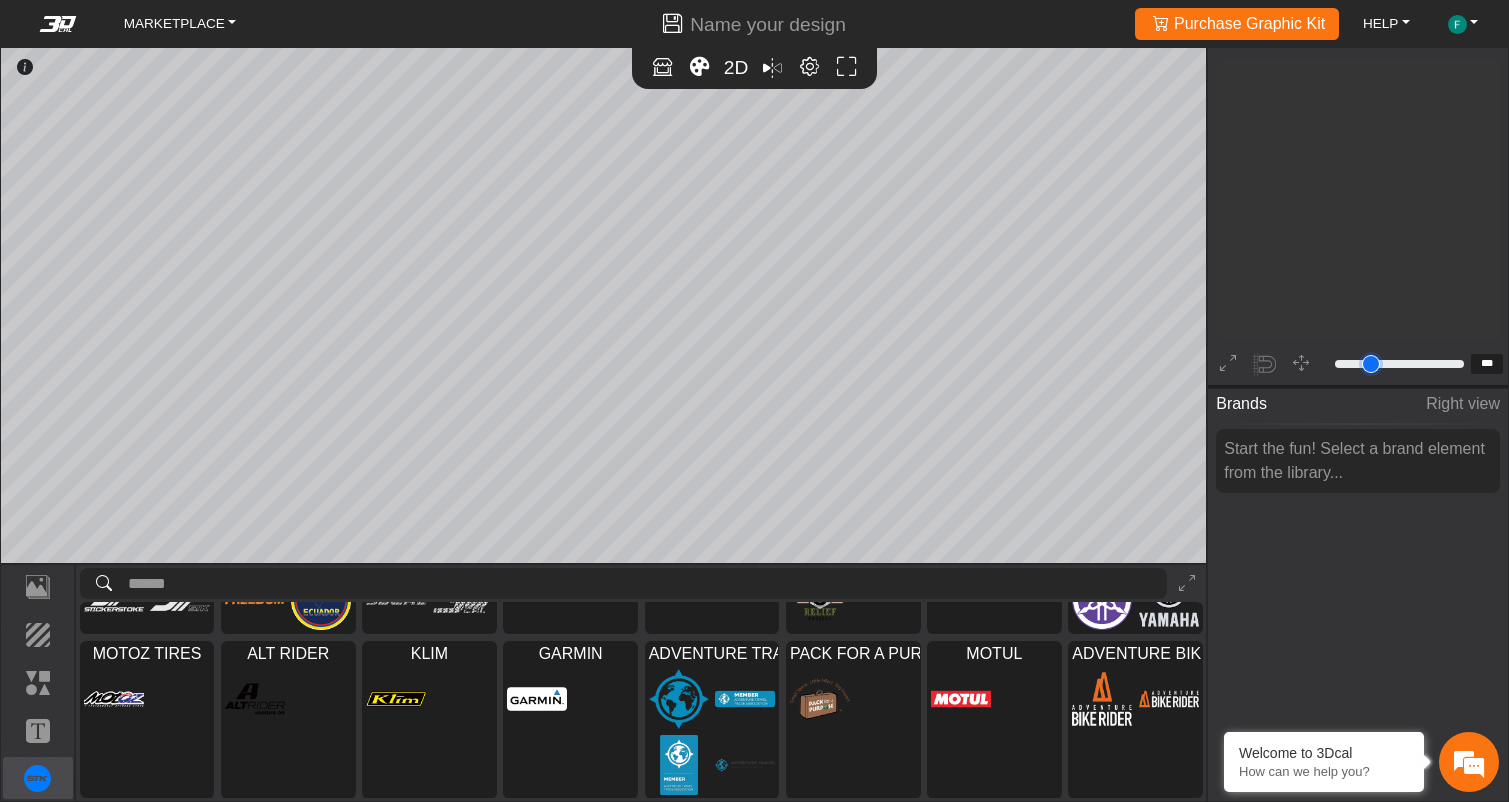 type on "***" 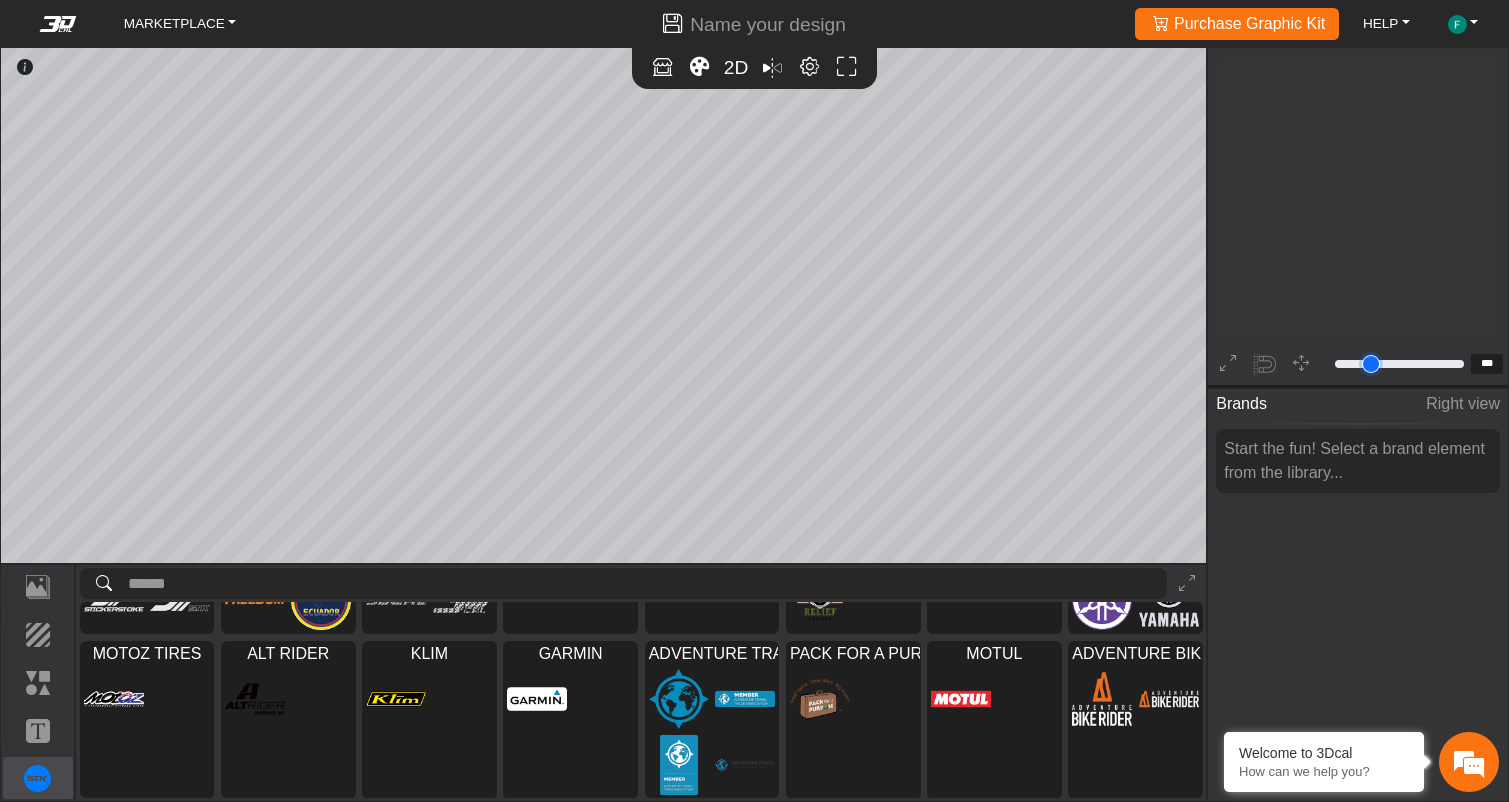 type on "***" 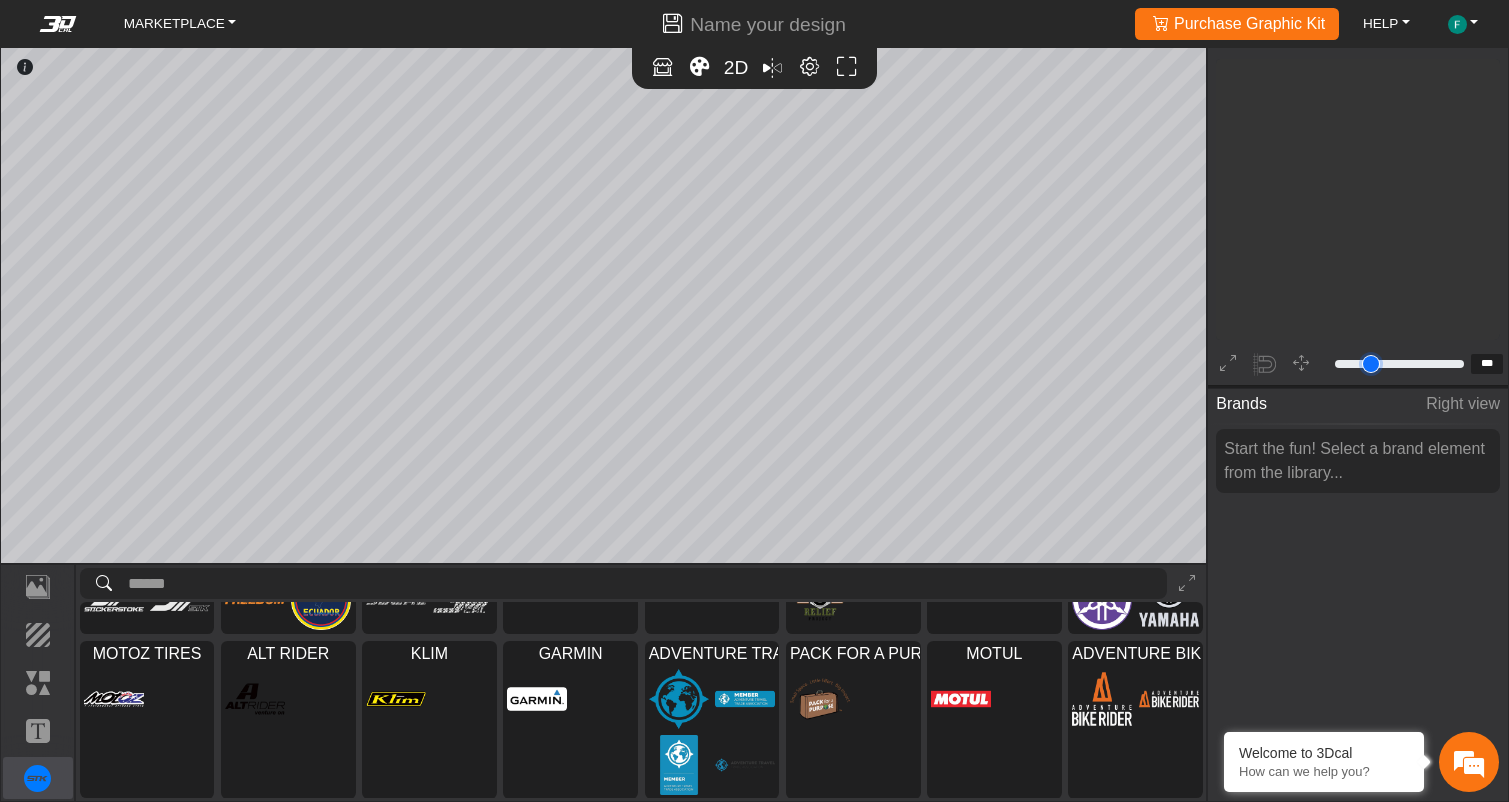 type on "***" 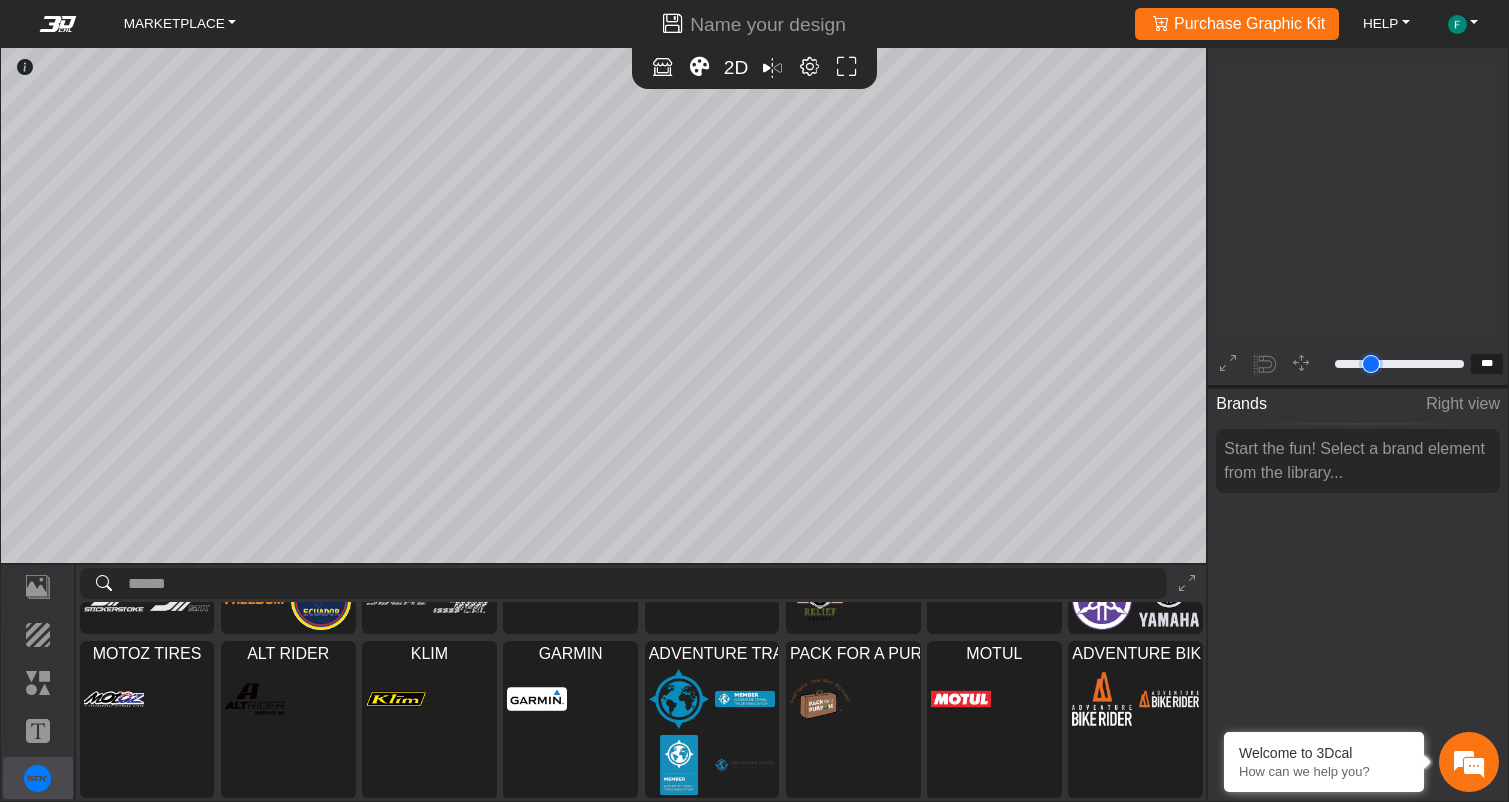type on "***" 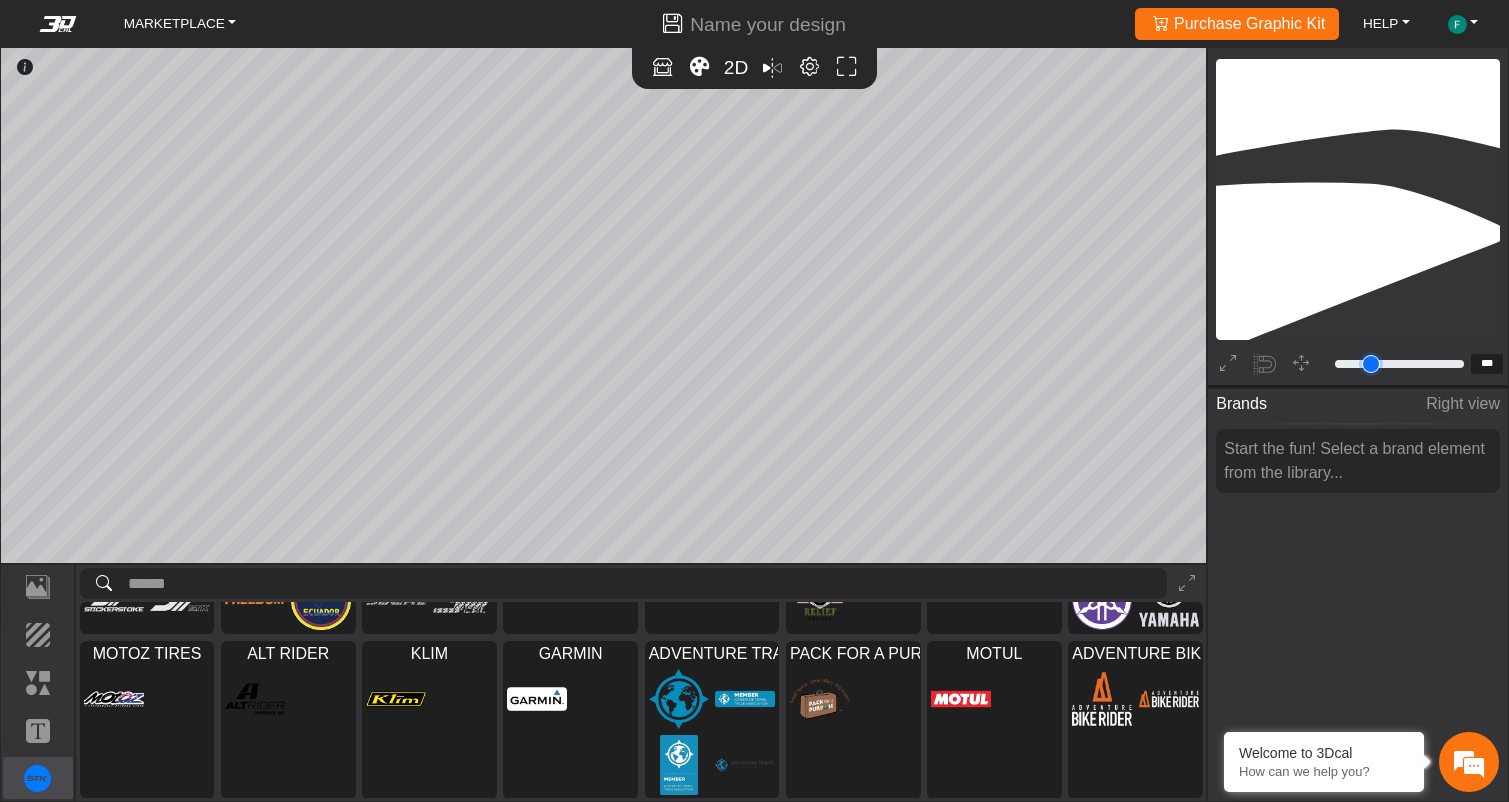 type on "***" 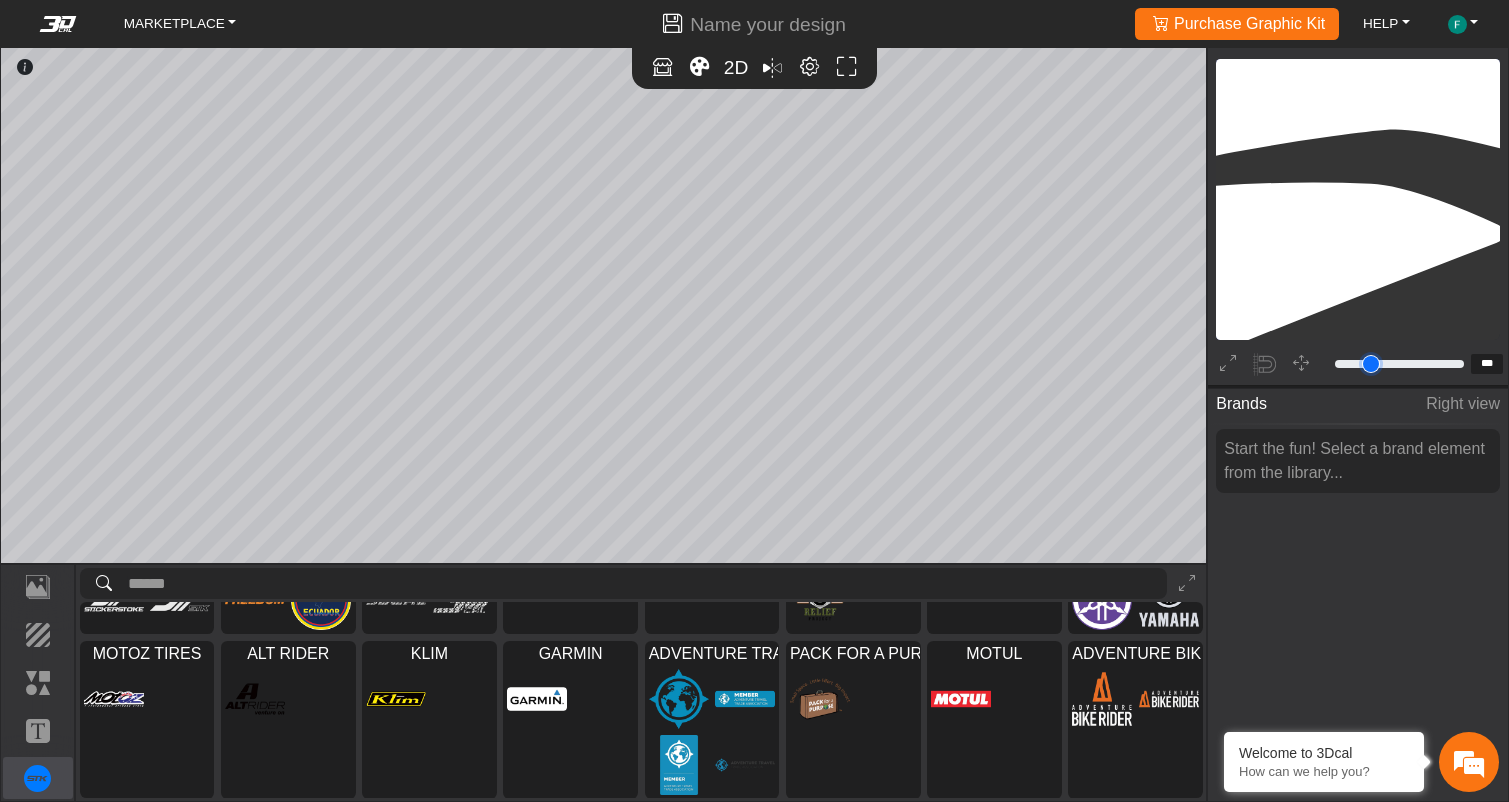 type on "***" 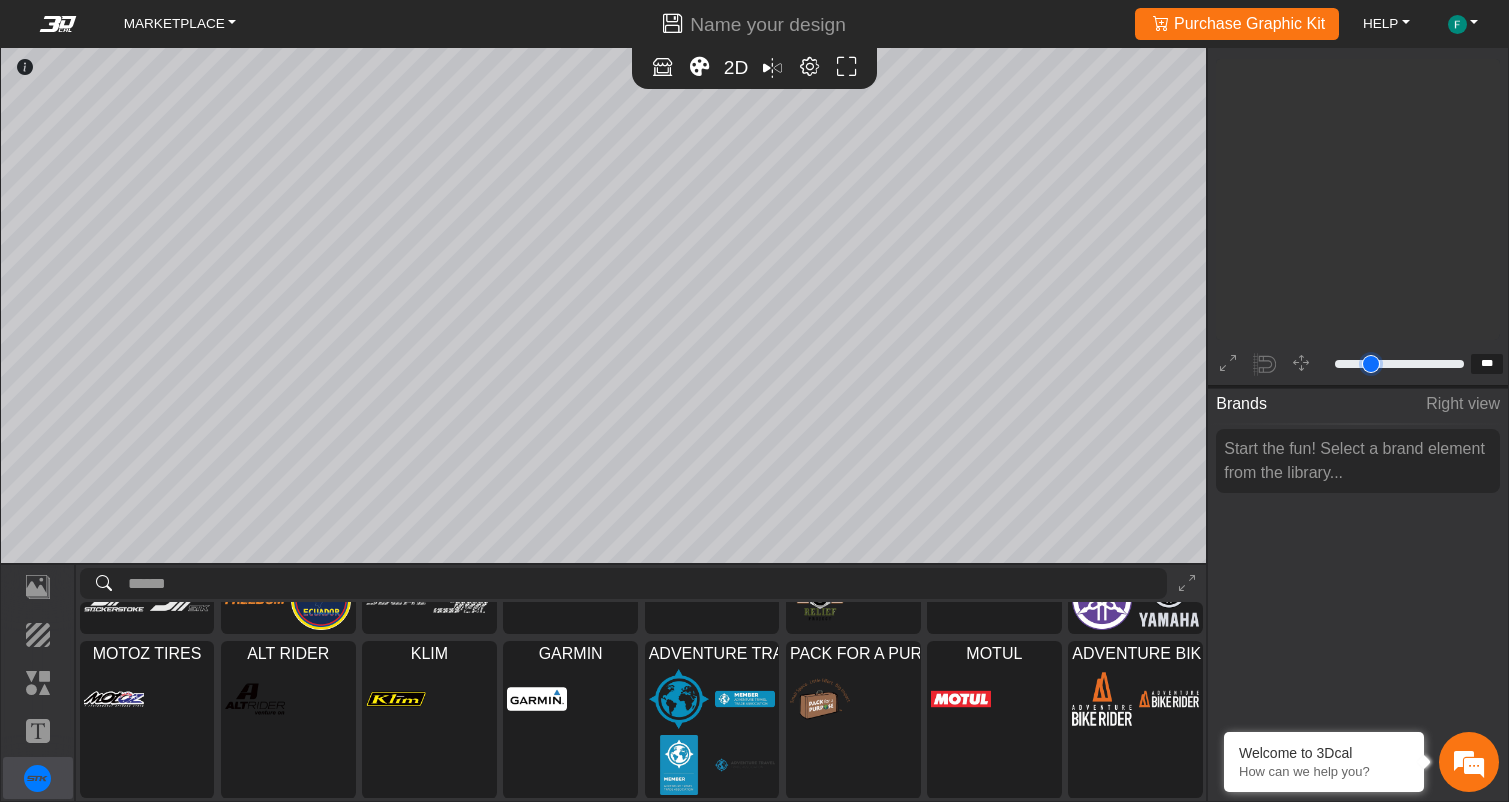 type on "***" 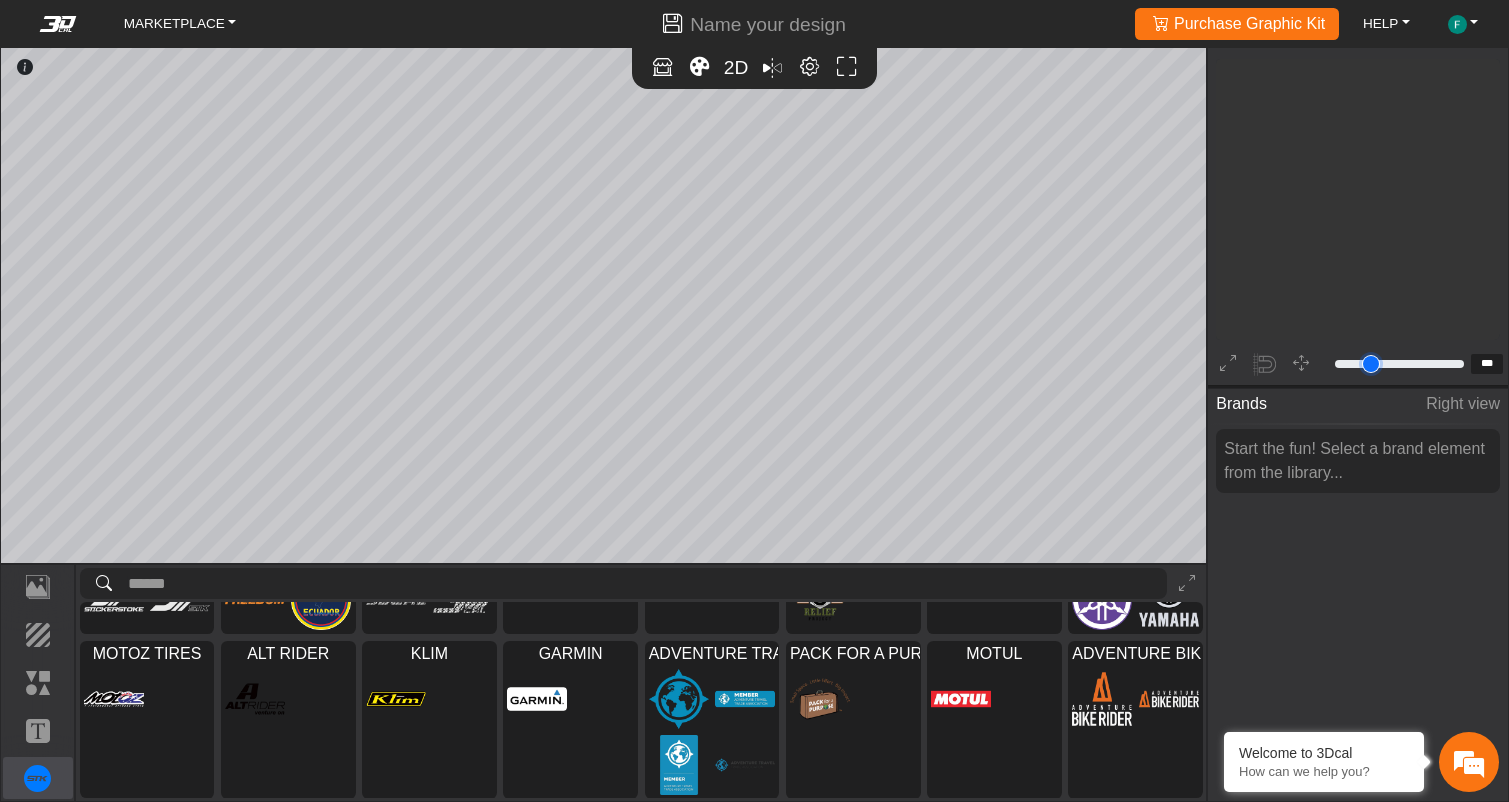 type on "***" 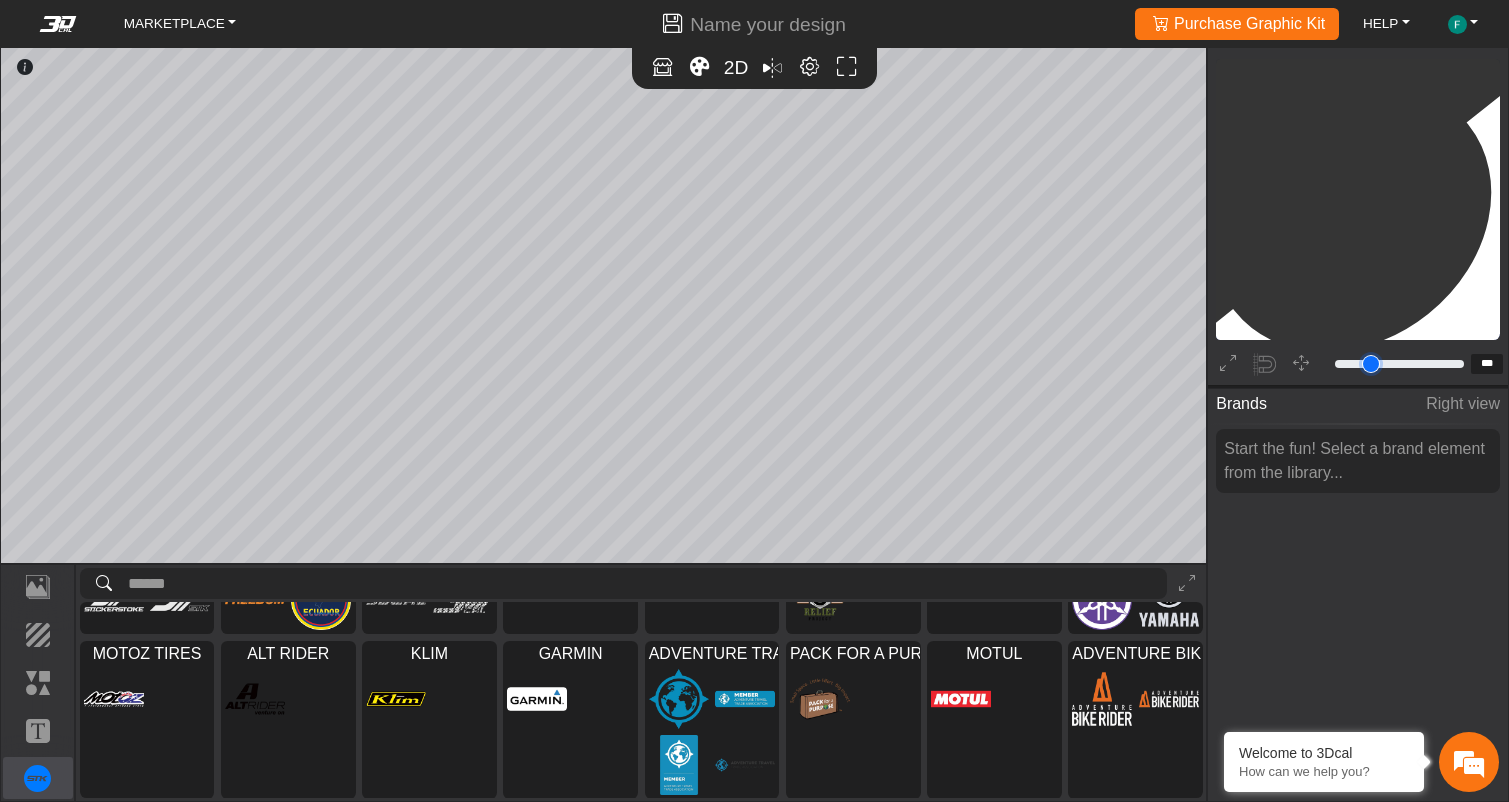 type on "***" 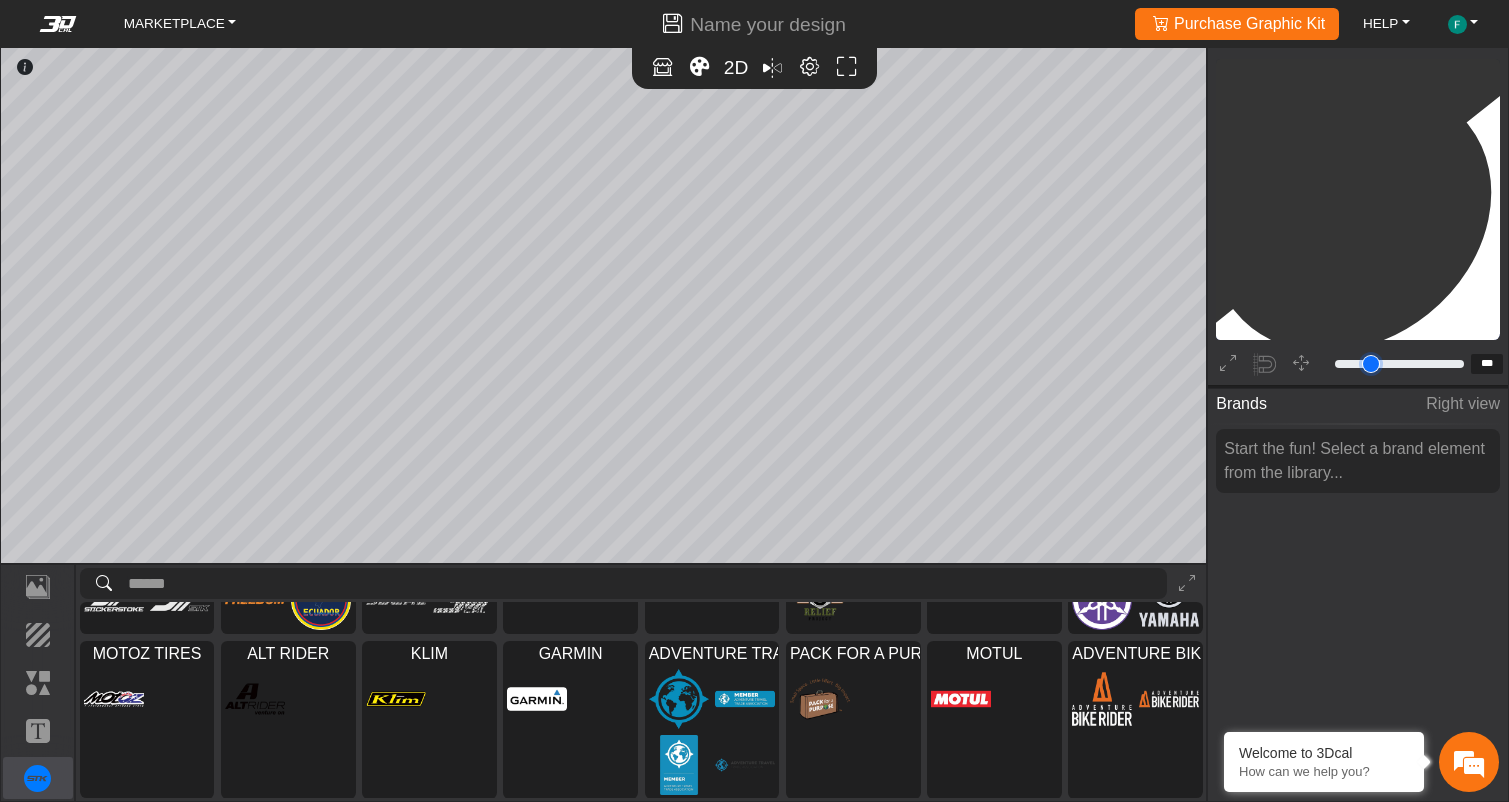 type on "***" 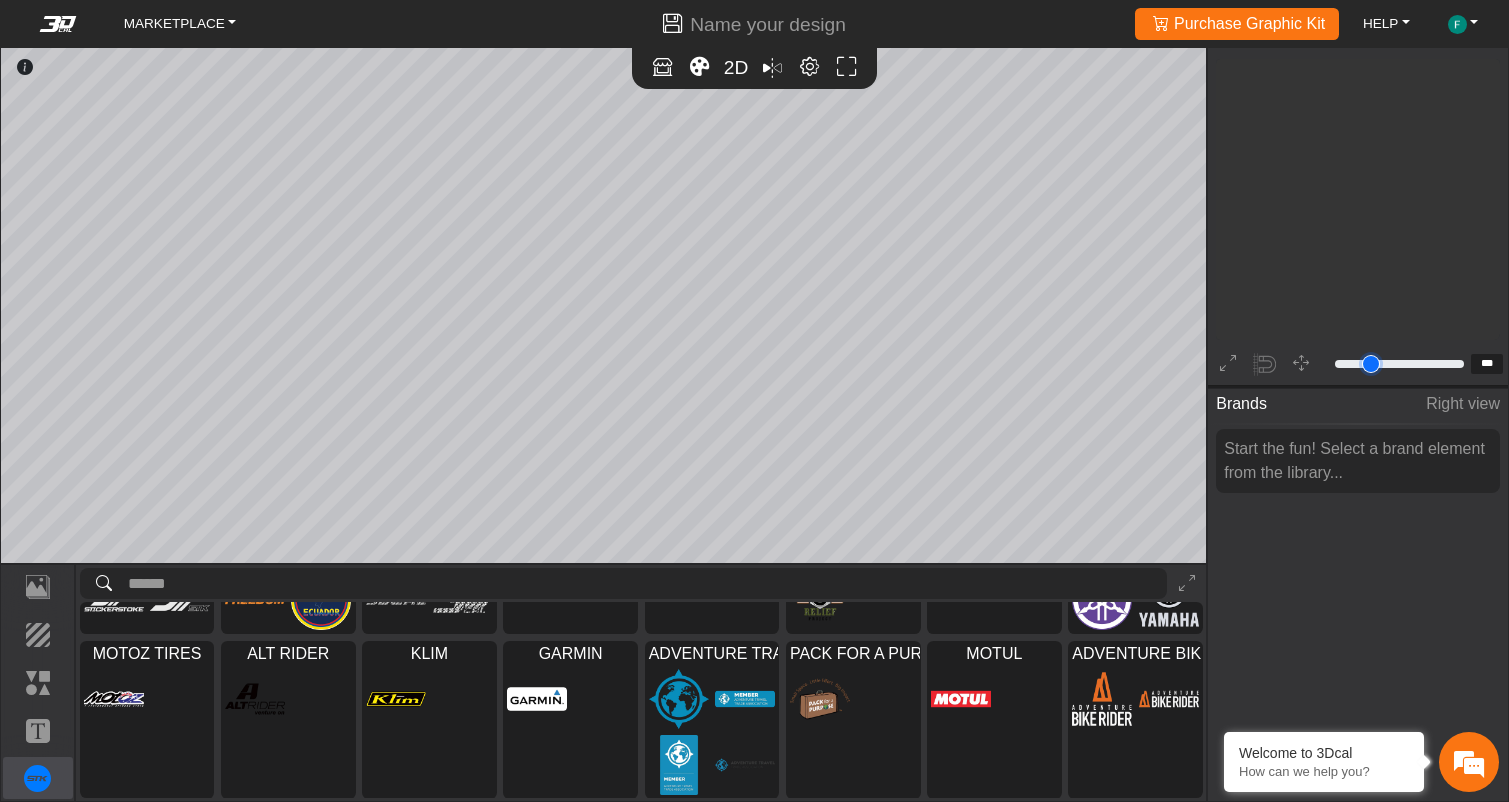 type on "***" 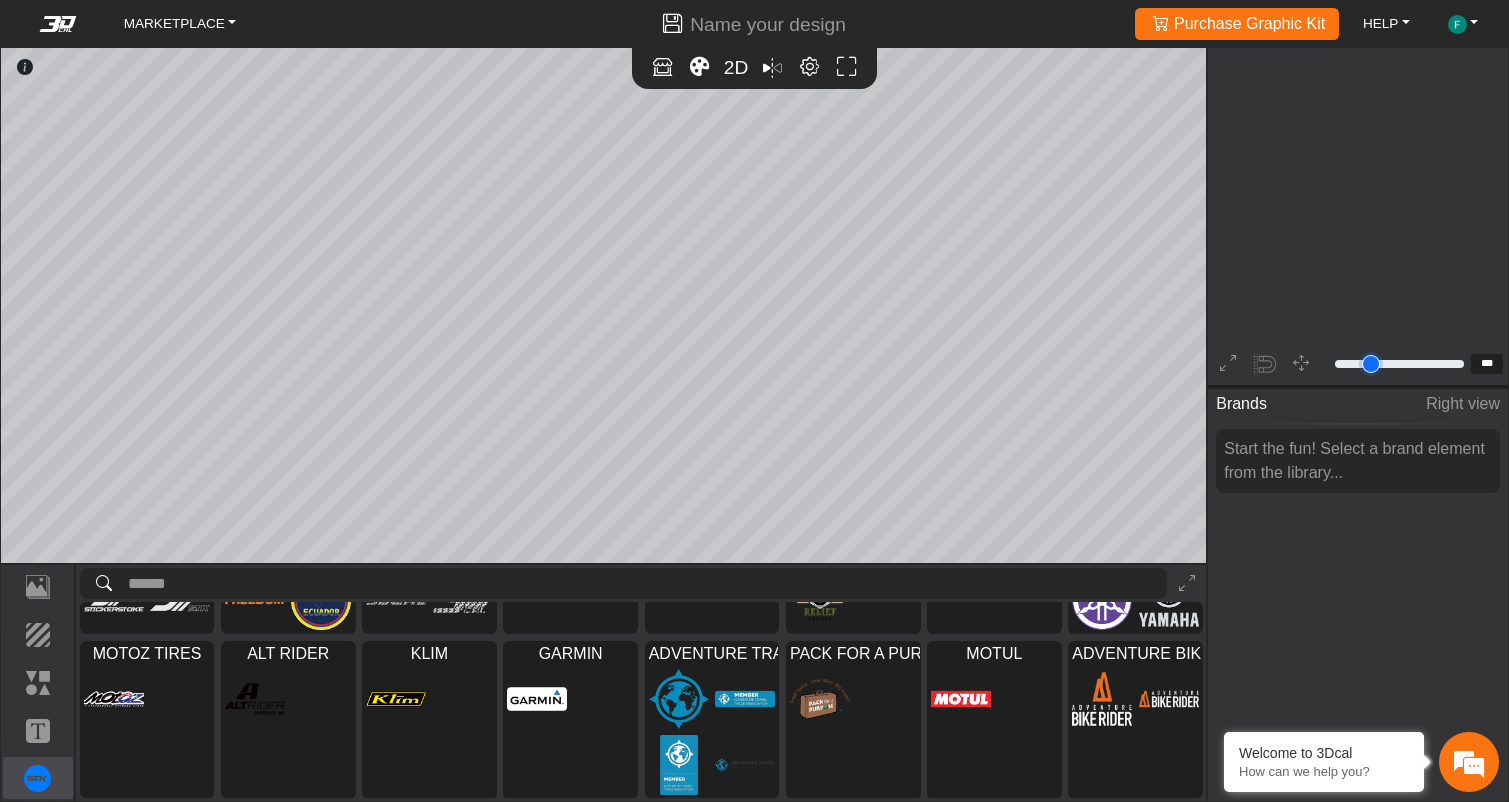 type on "***" 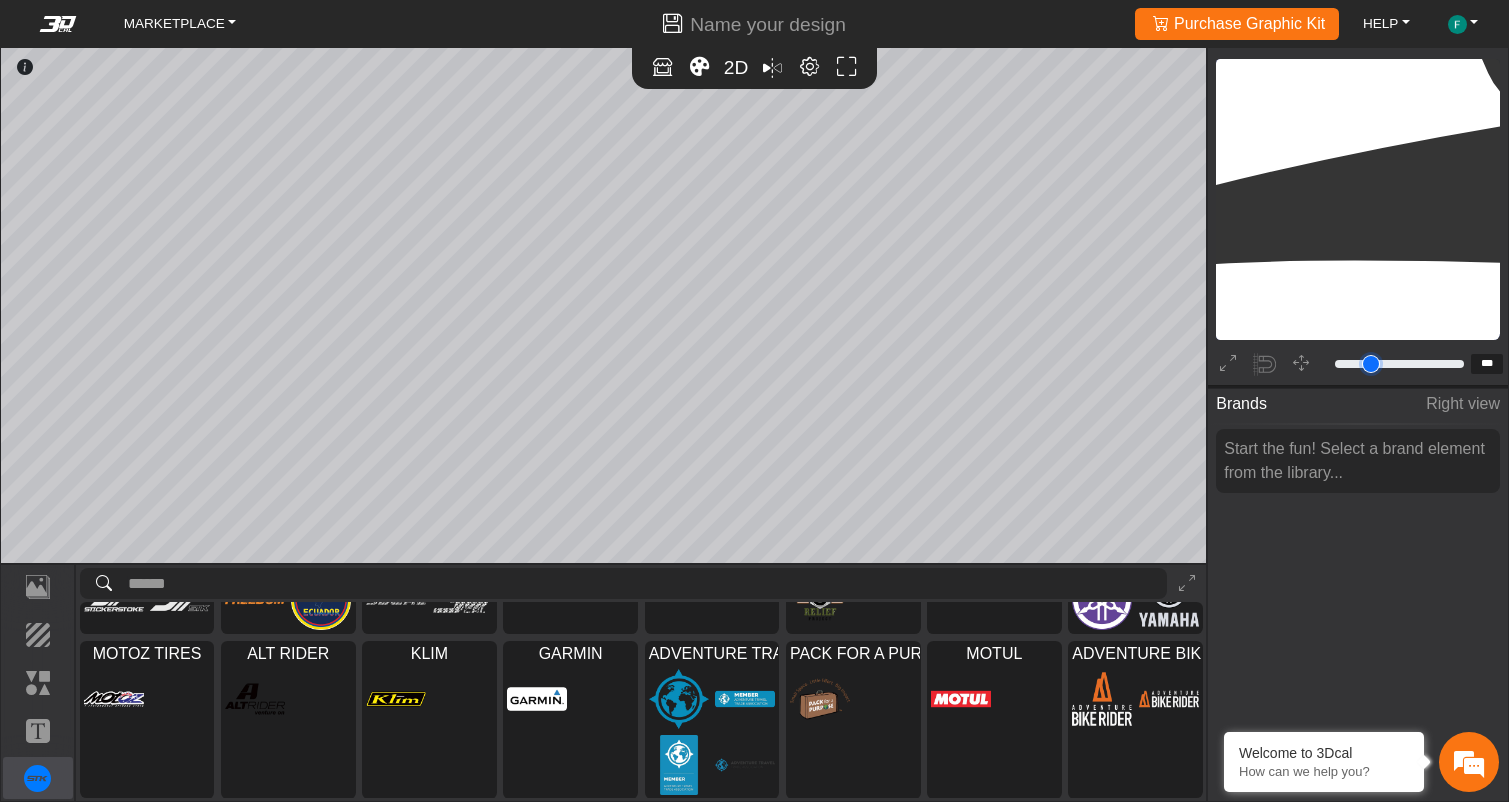 type on "***" 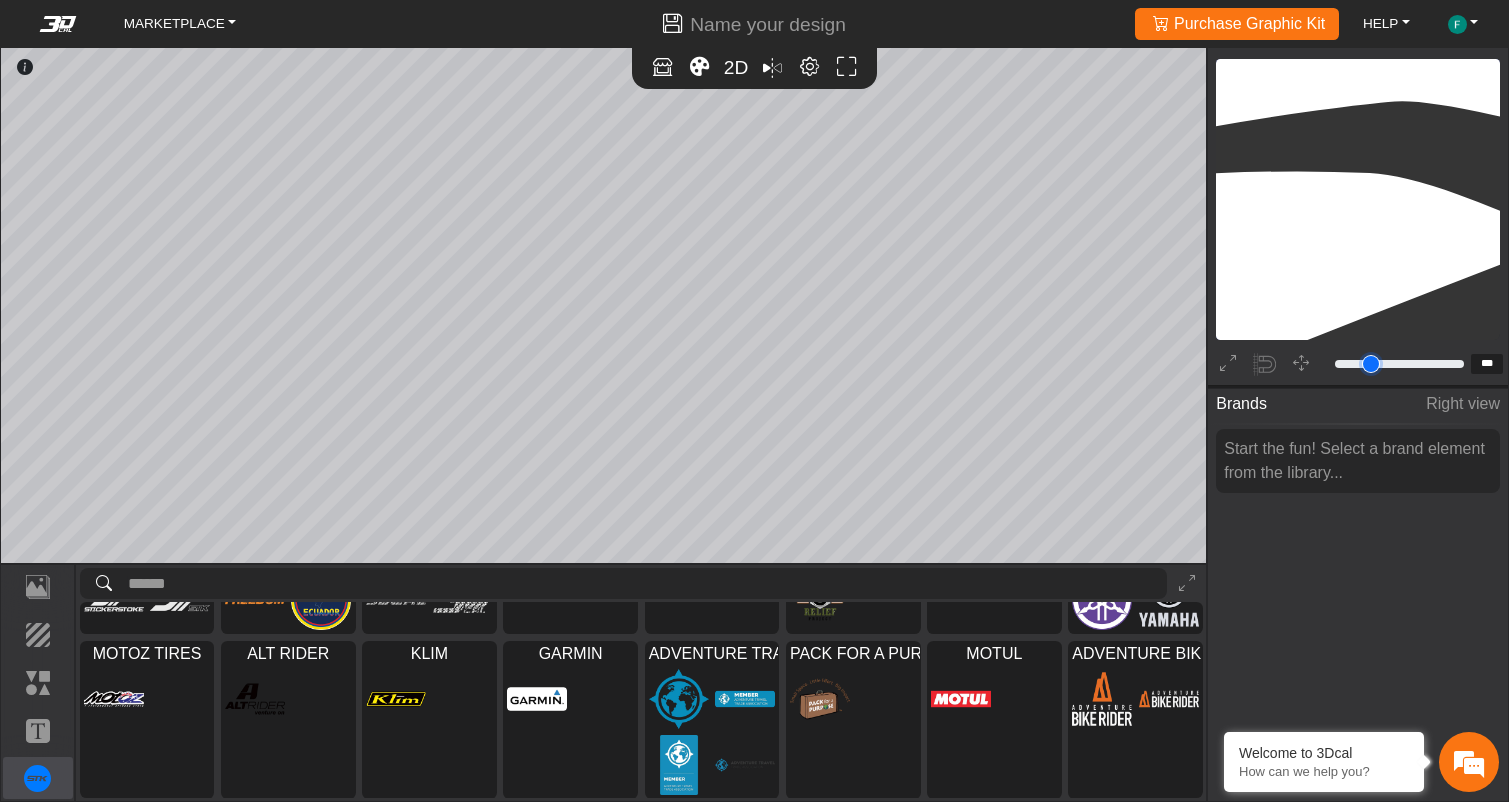 type on "***" 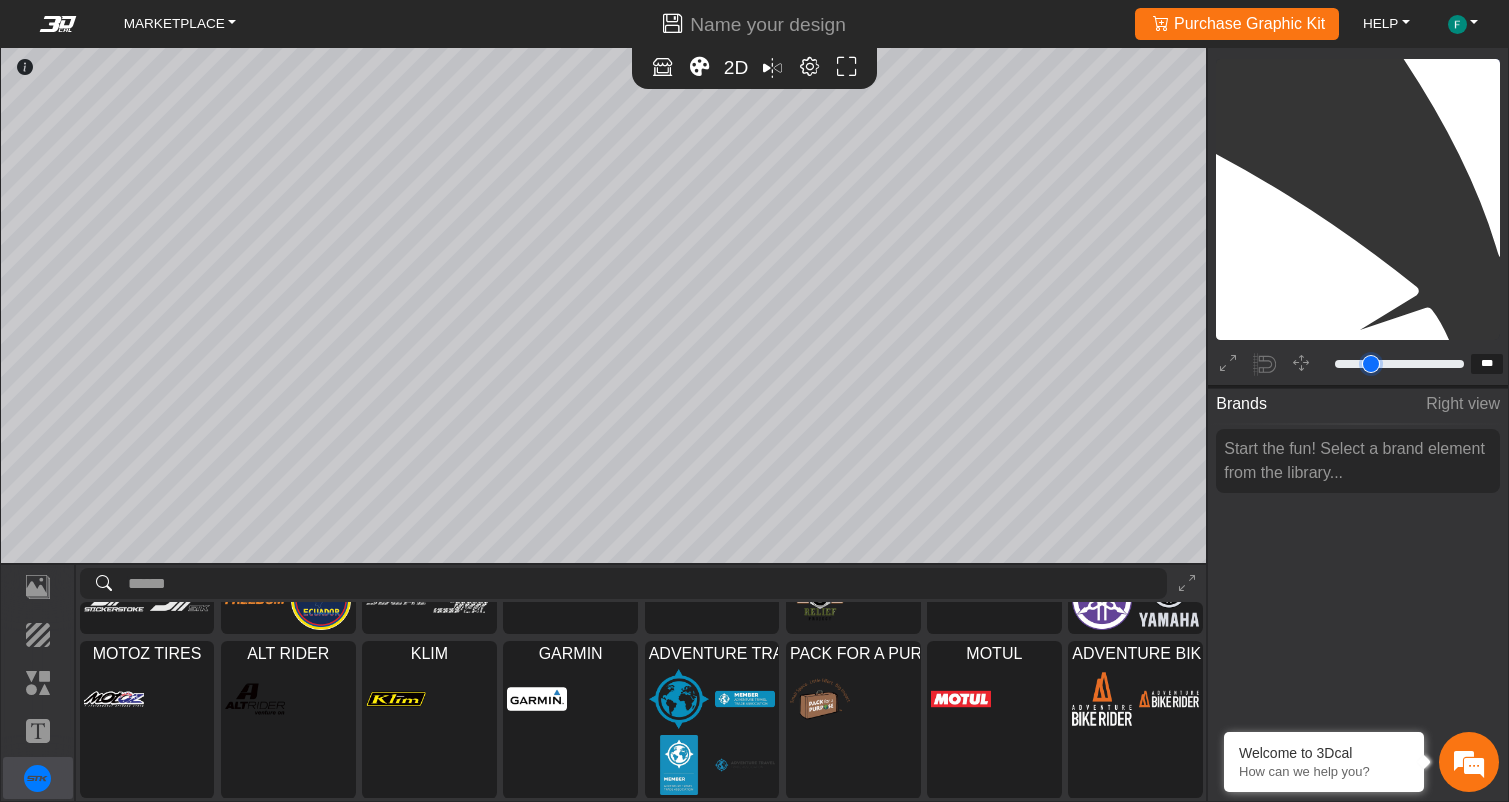 type on "***" 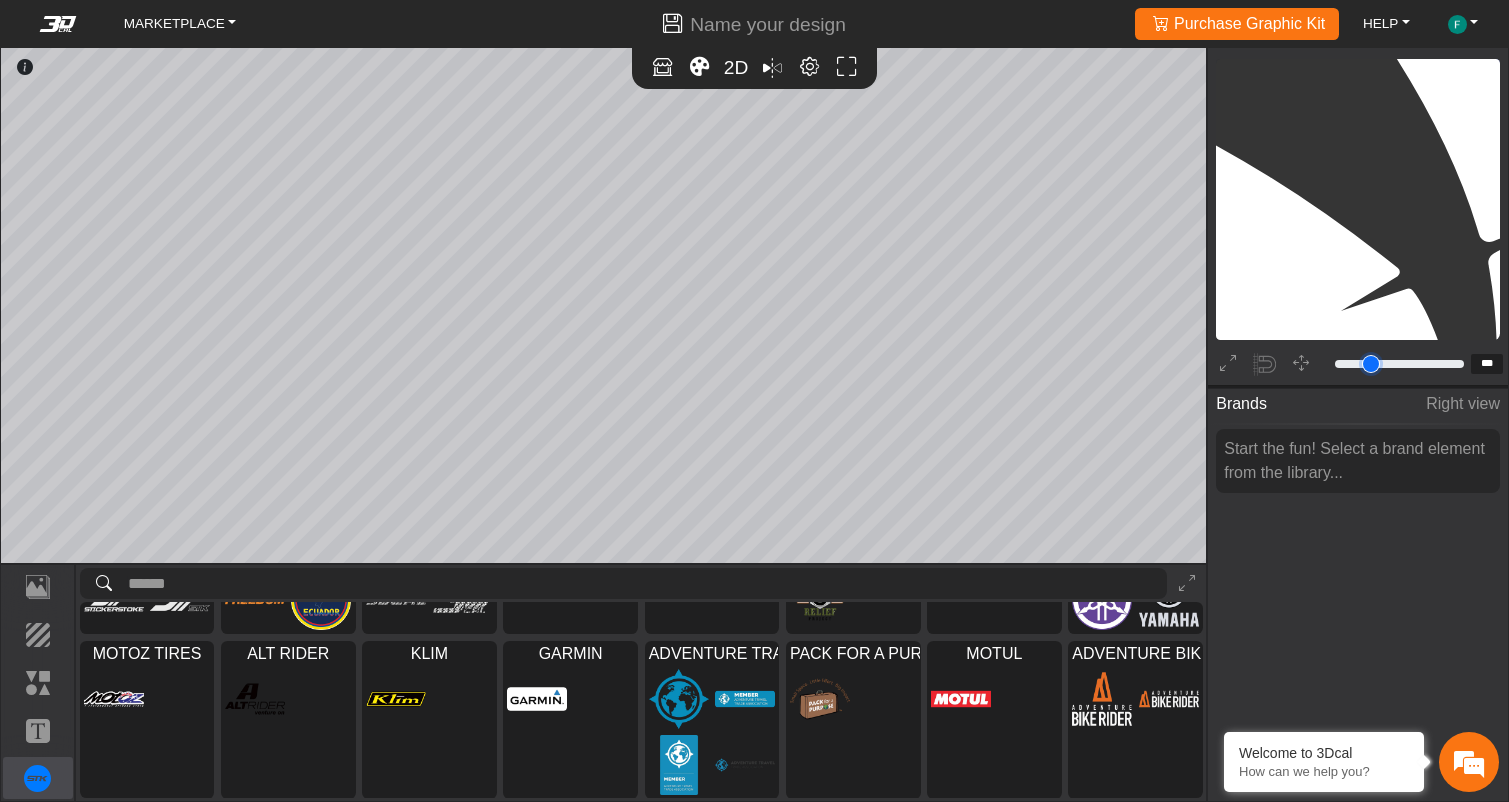 type on "***" 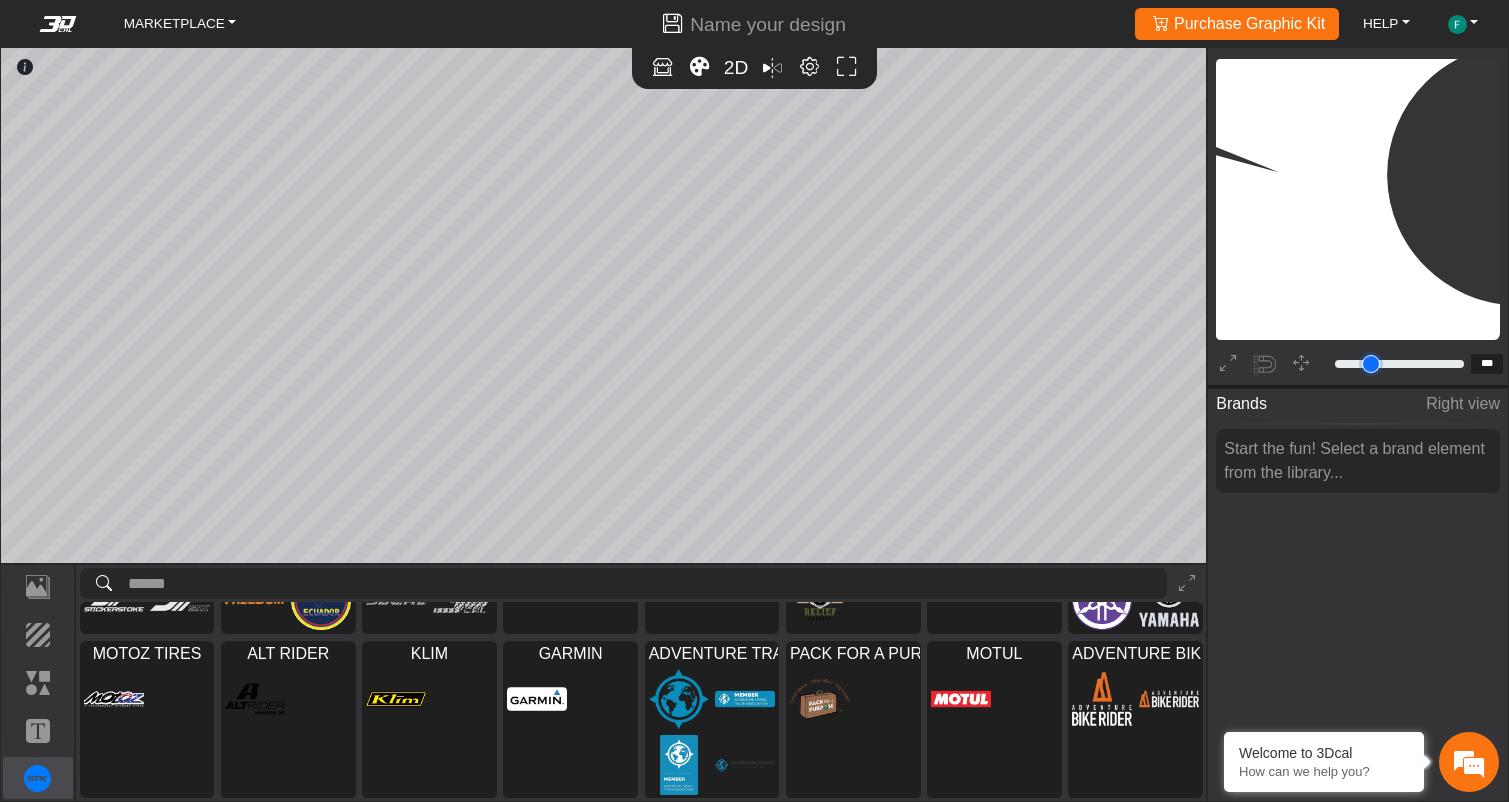 type on "***" 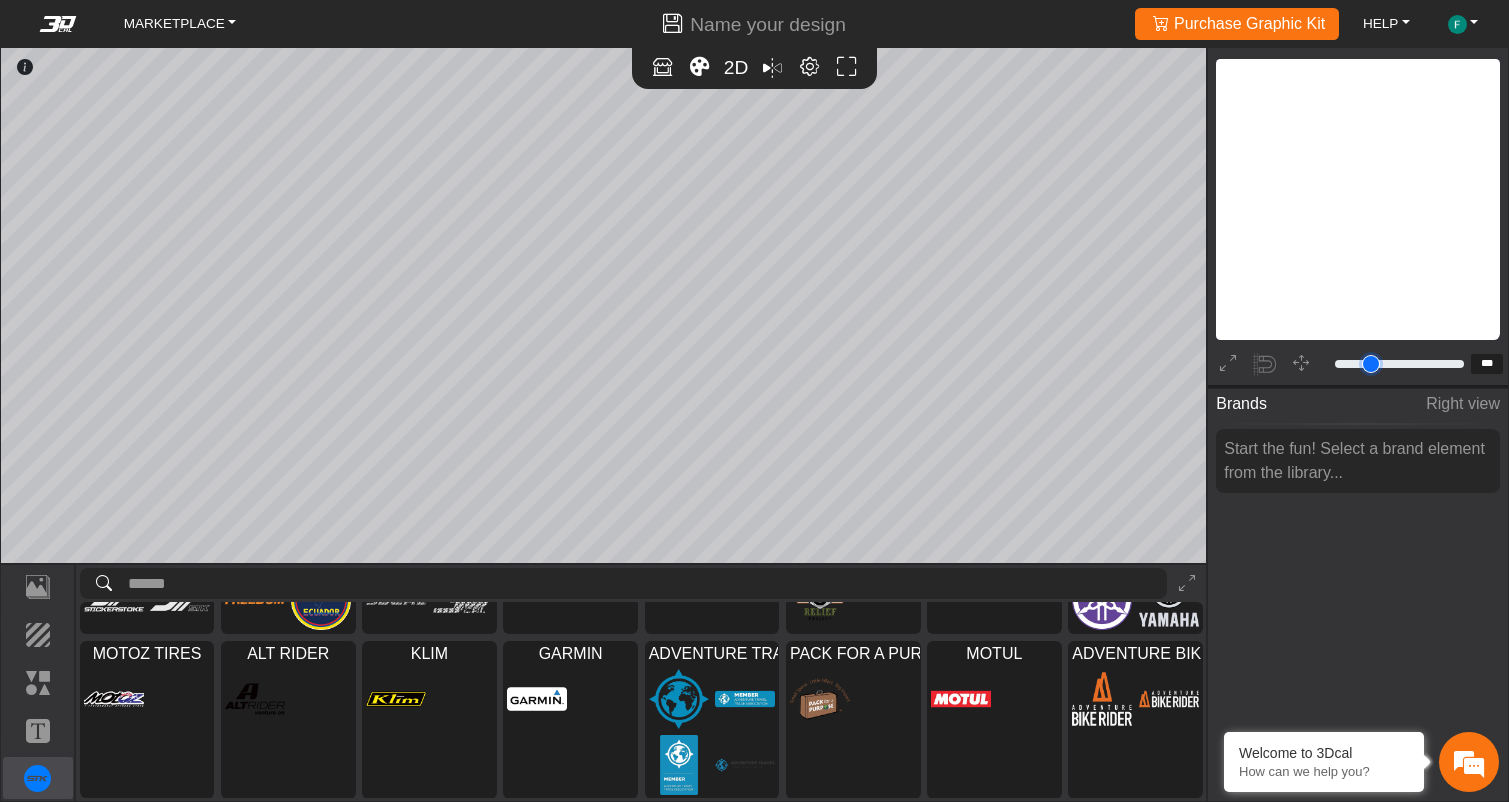 type on "***" 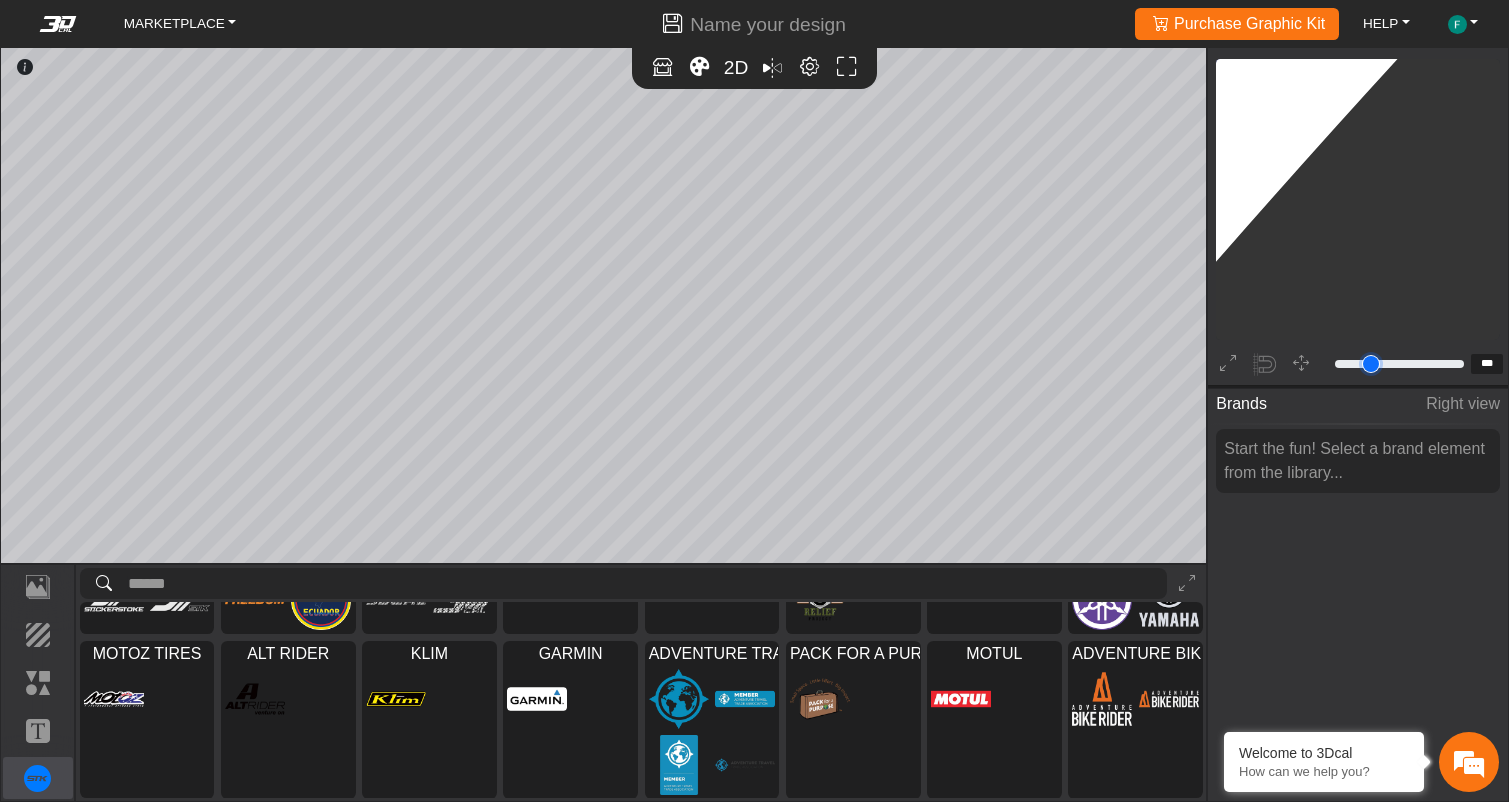 type on "***" 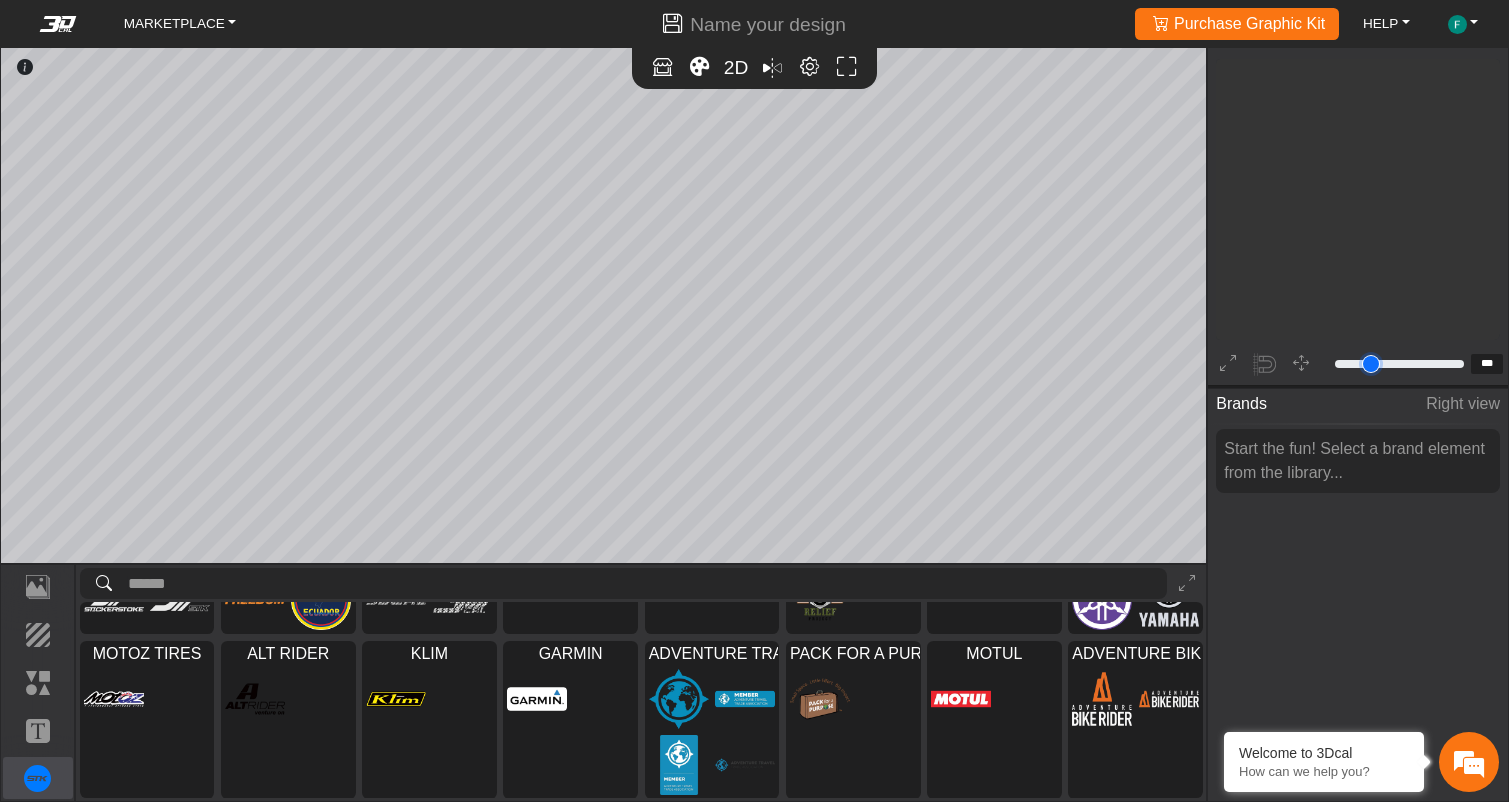 type on "***" 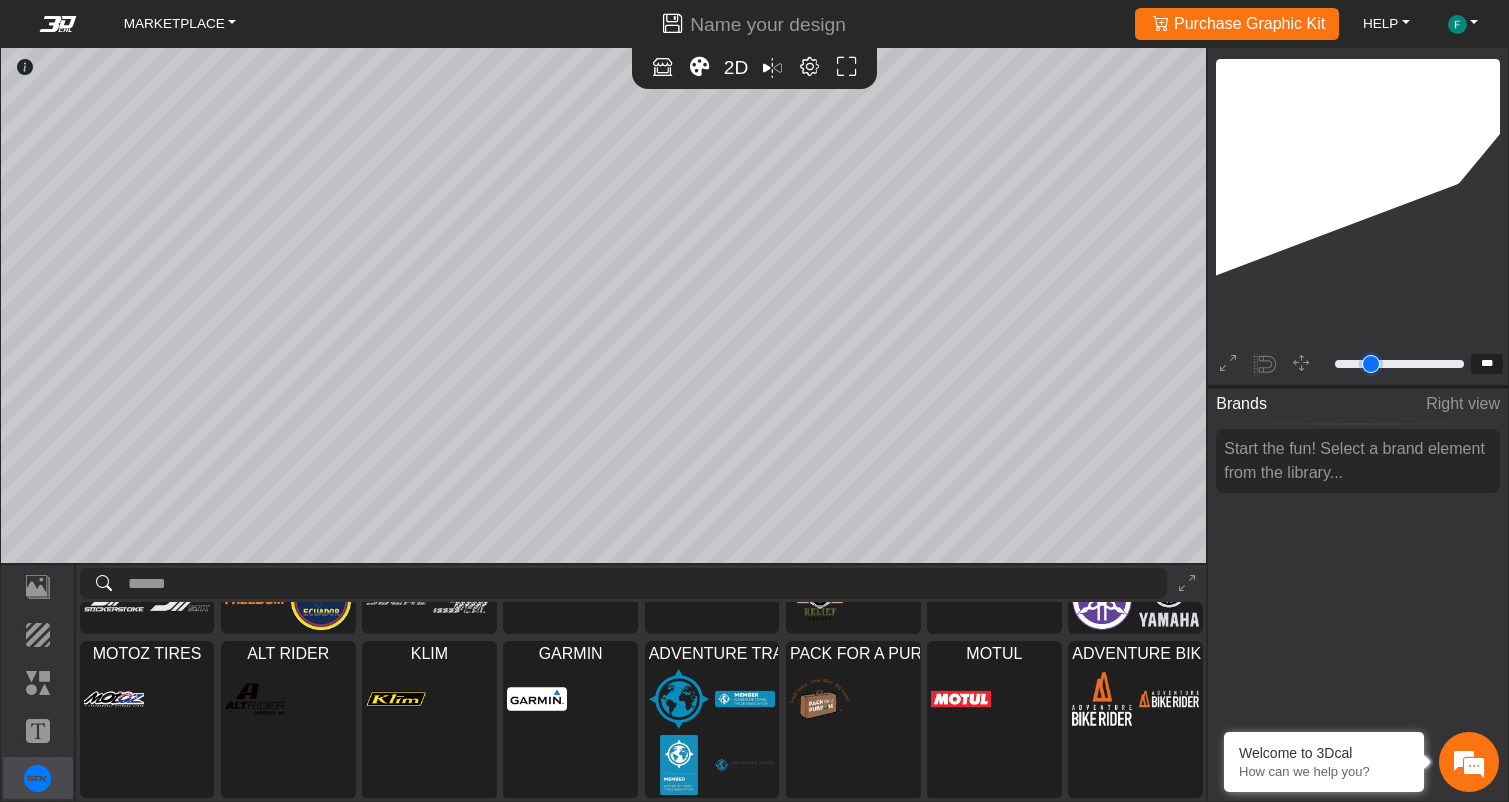 type on "***" 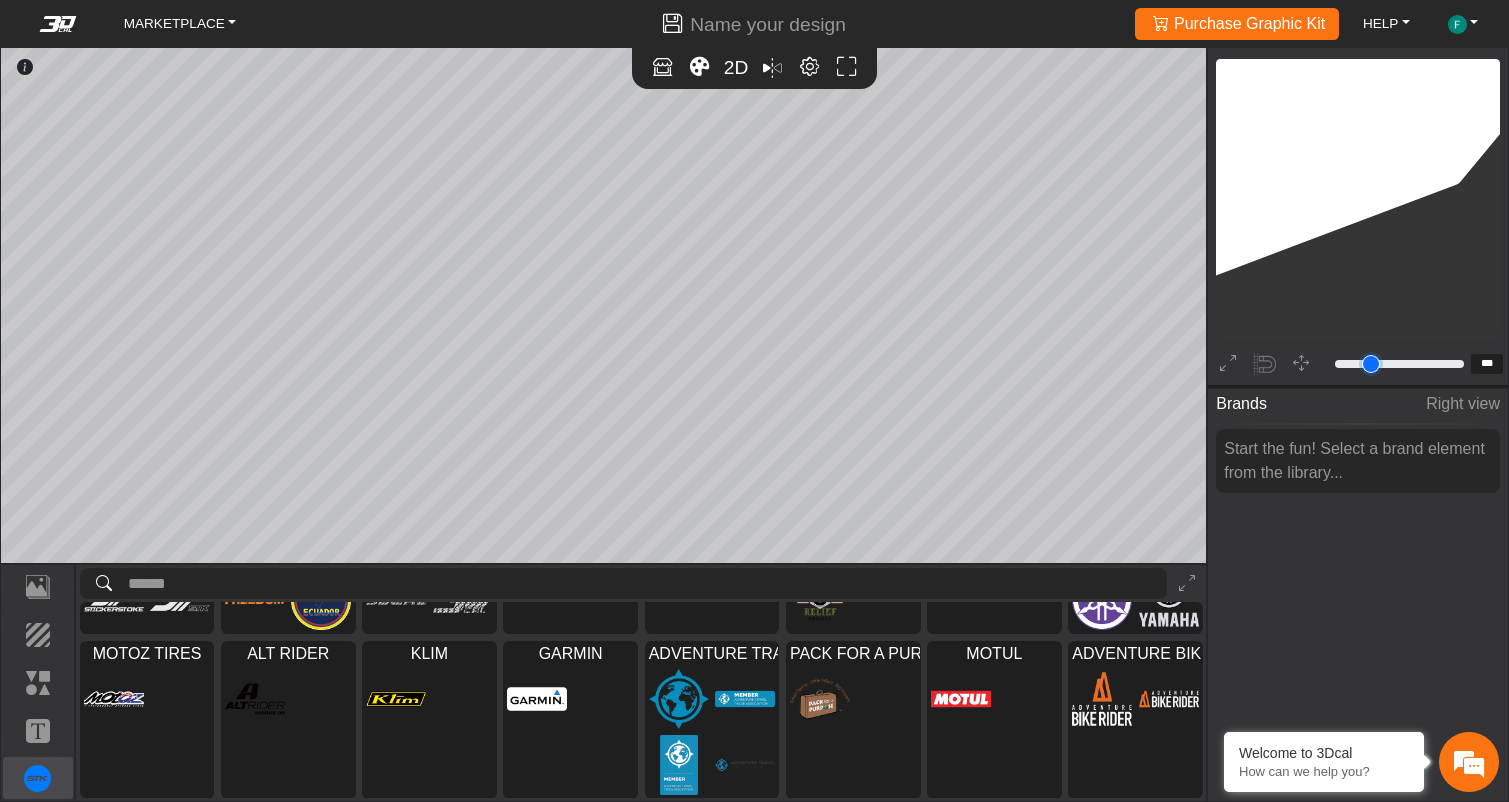 type on "***" 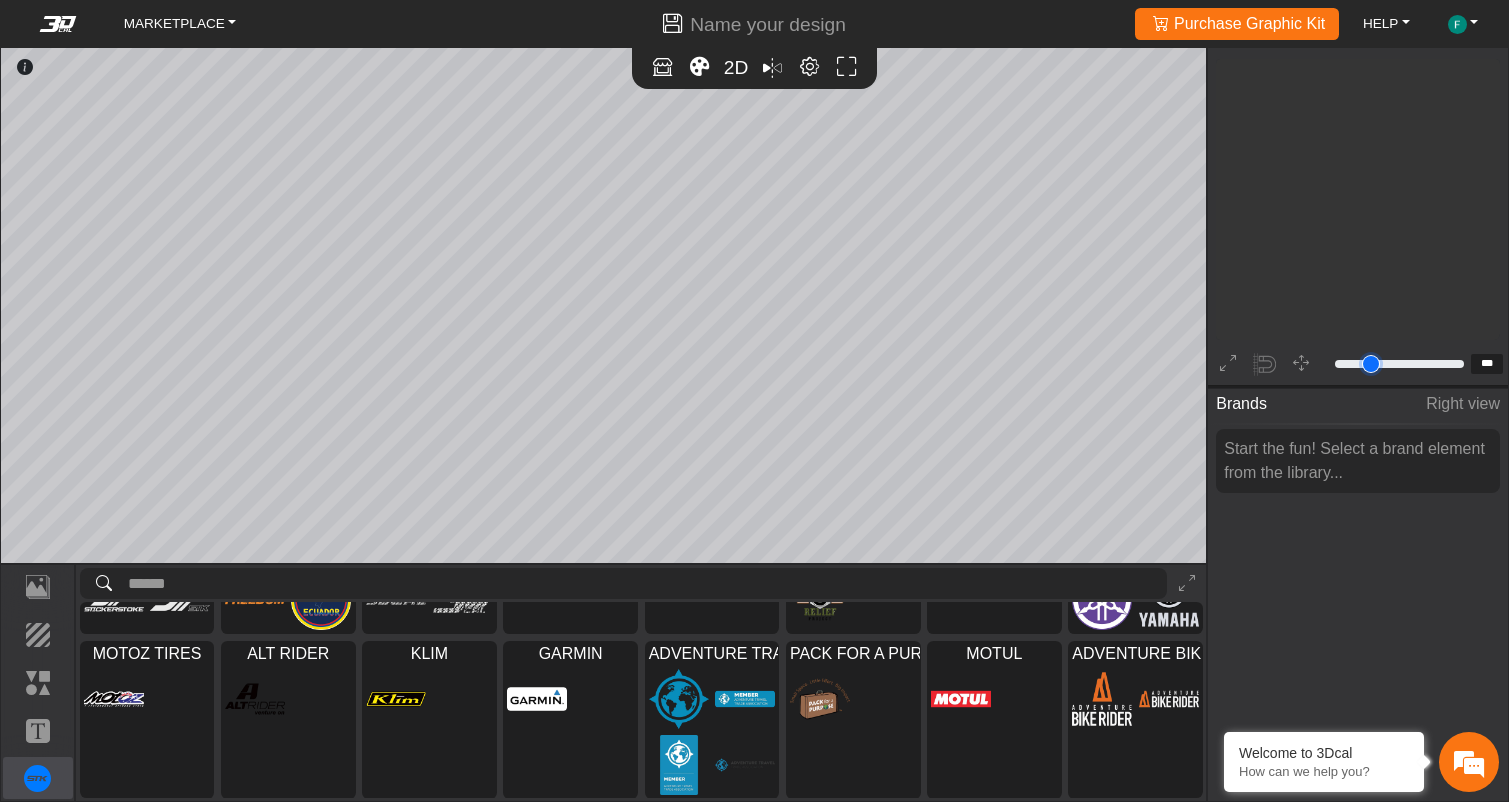 type on "***" 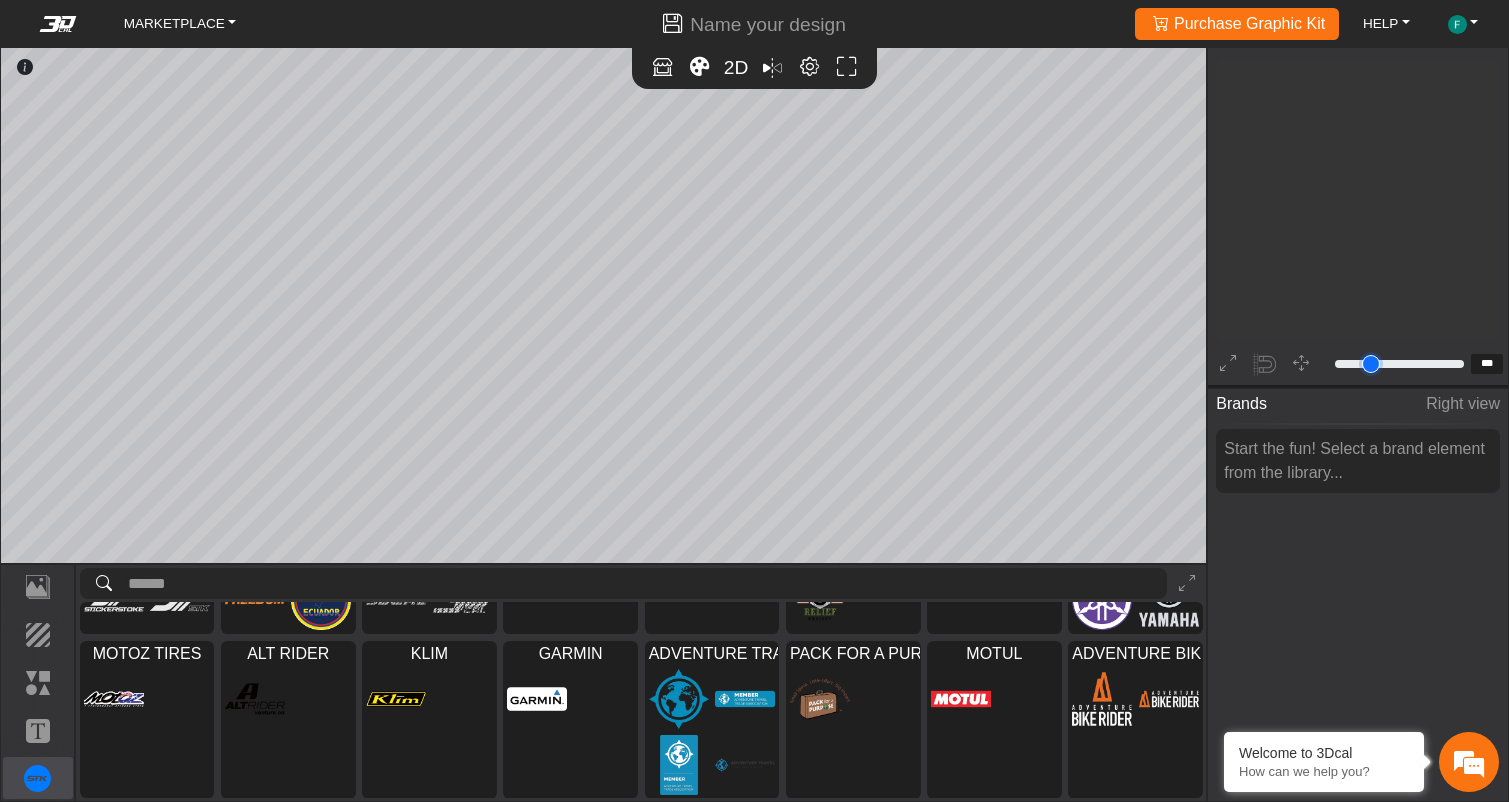 type on "***" 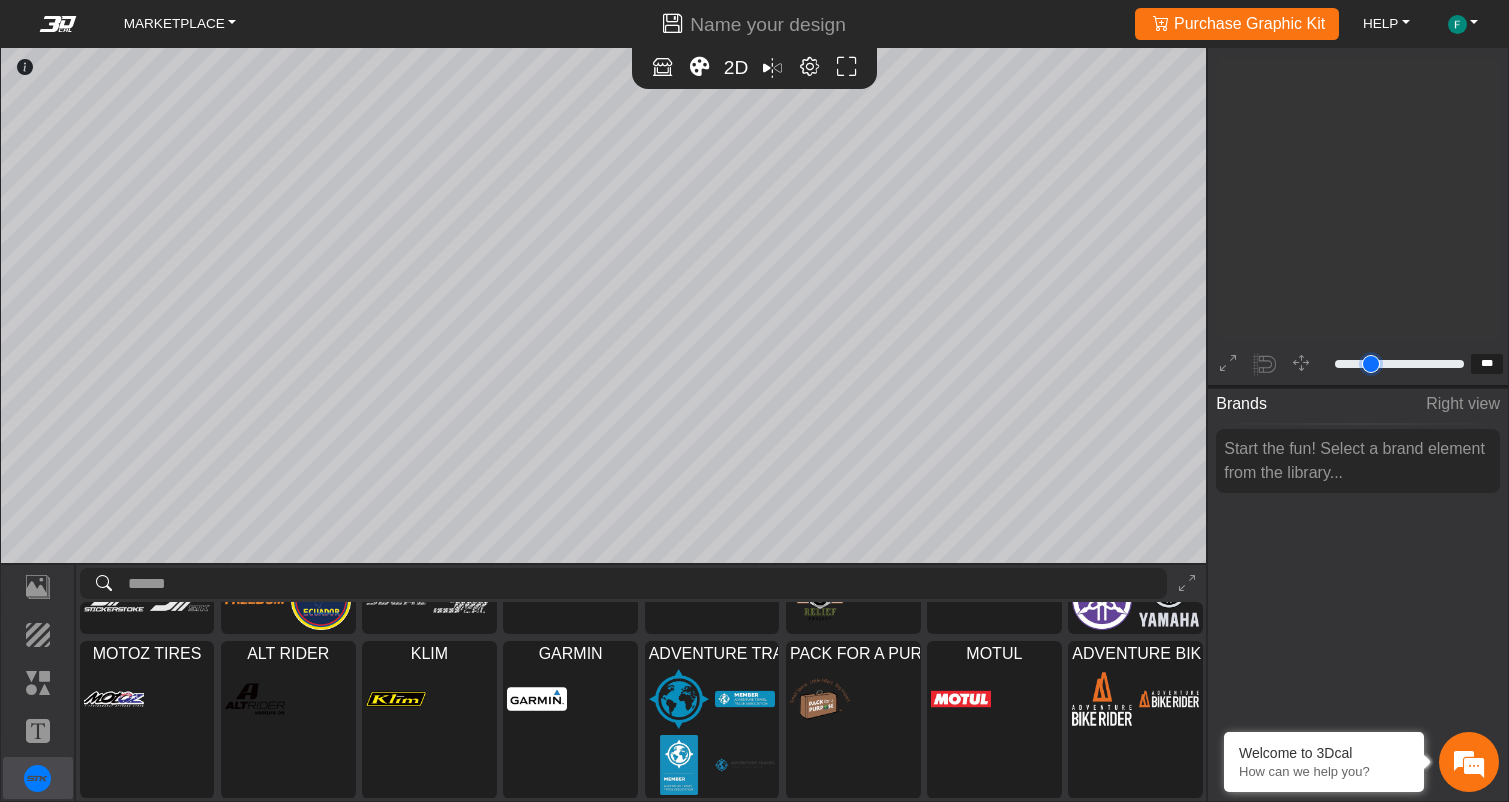 type on "***" 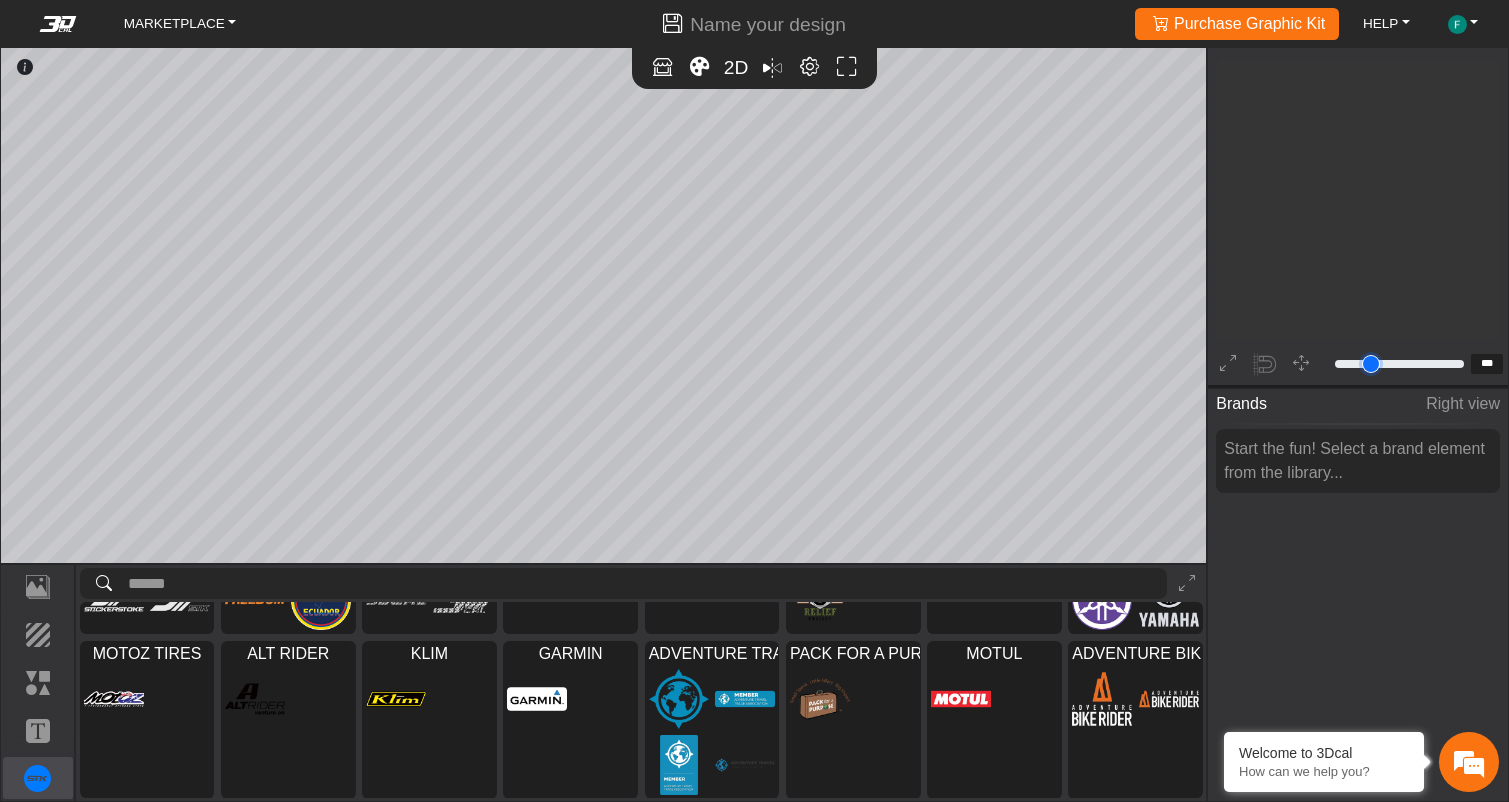 type on "***" 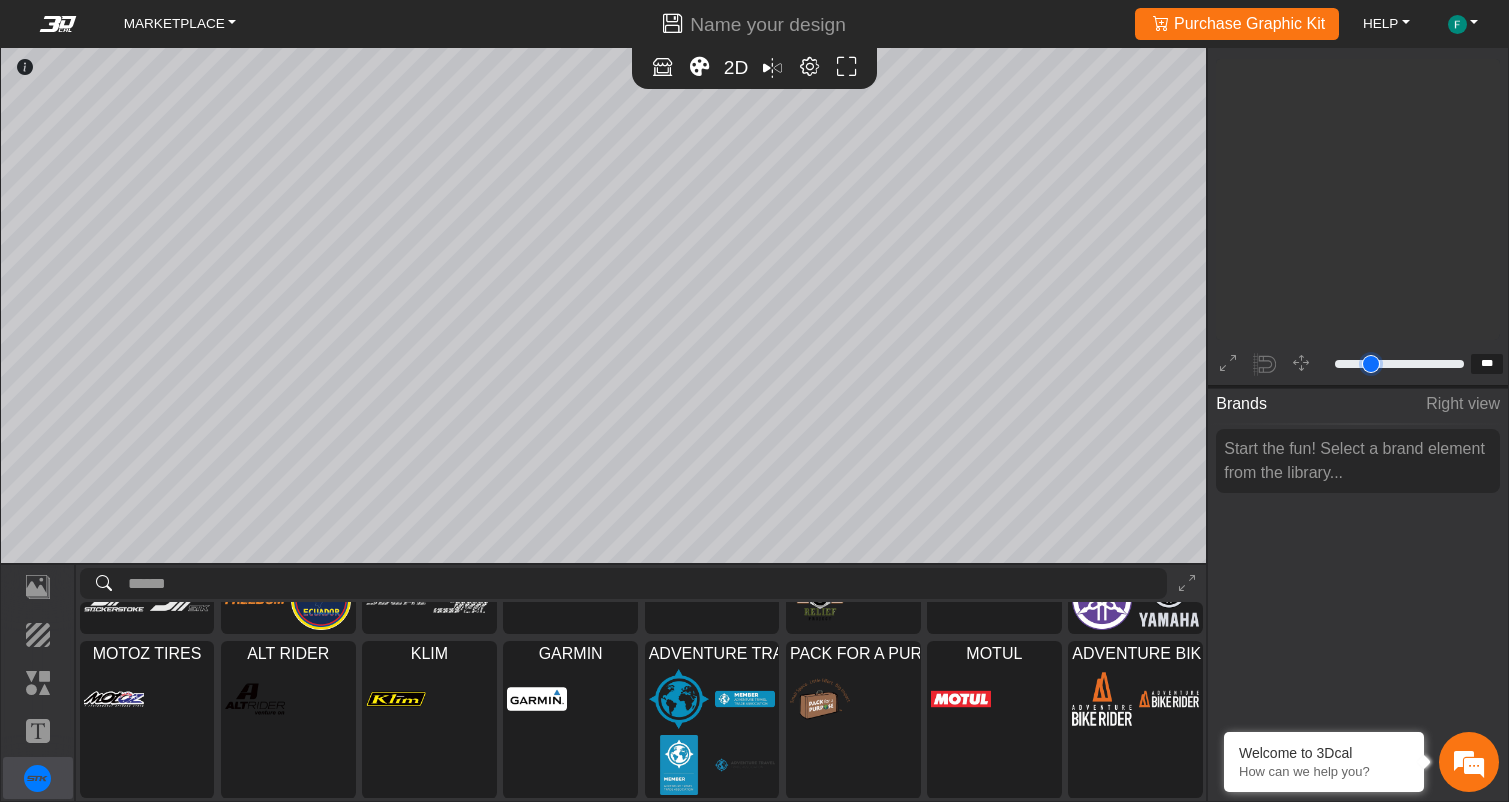 type on "***" 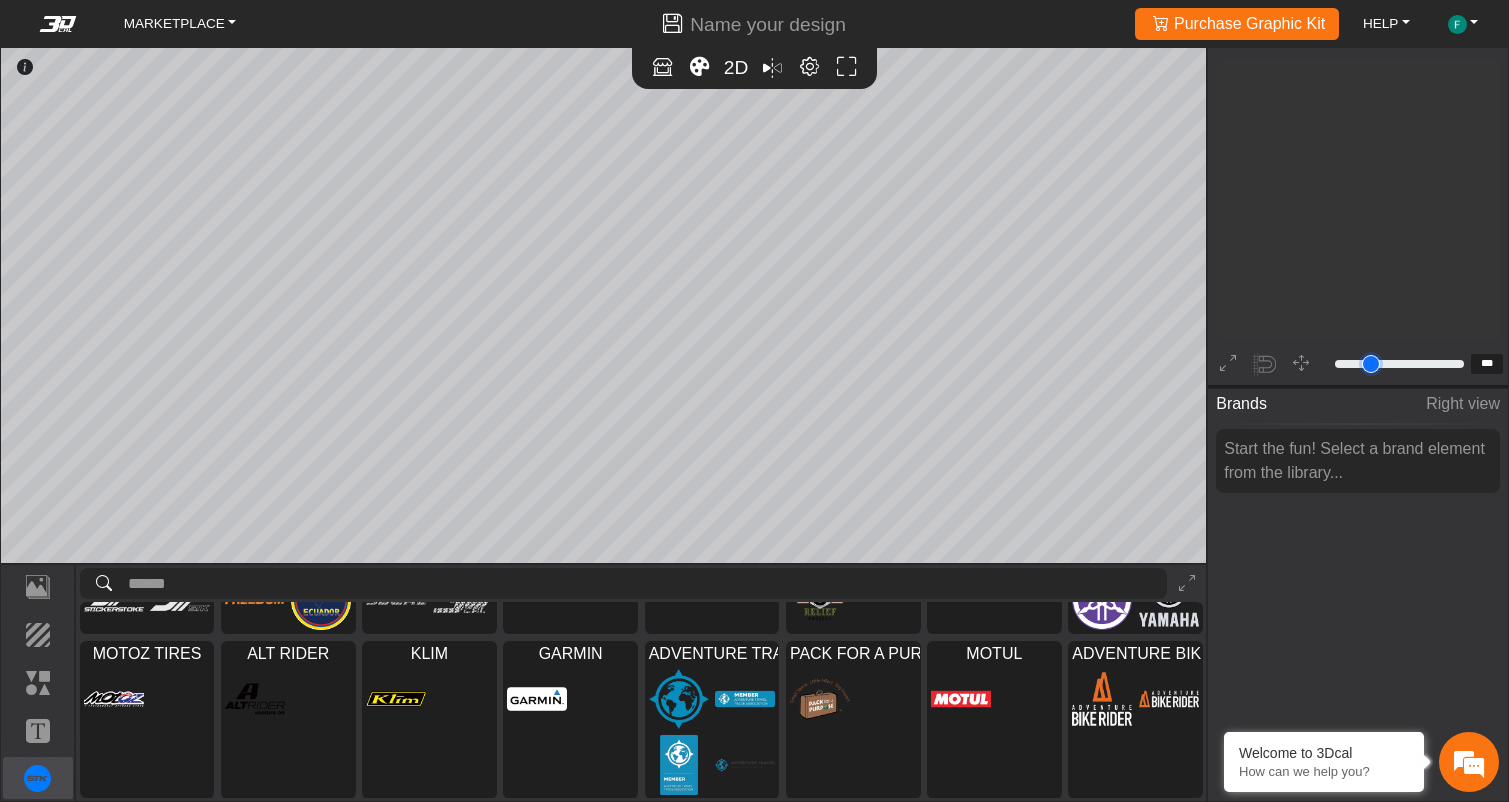 type on "***" 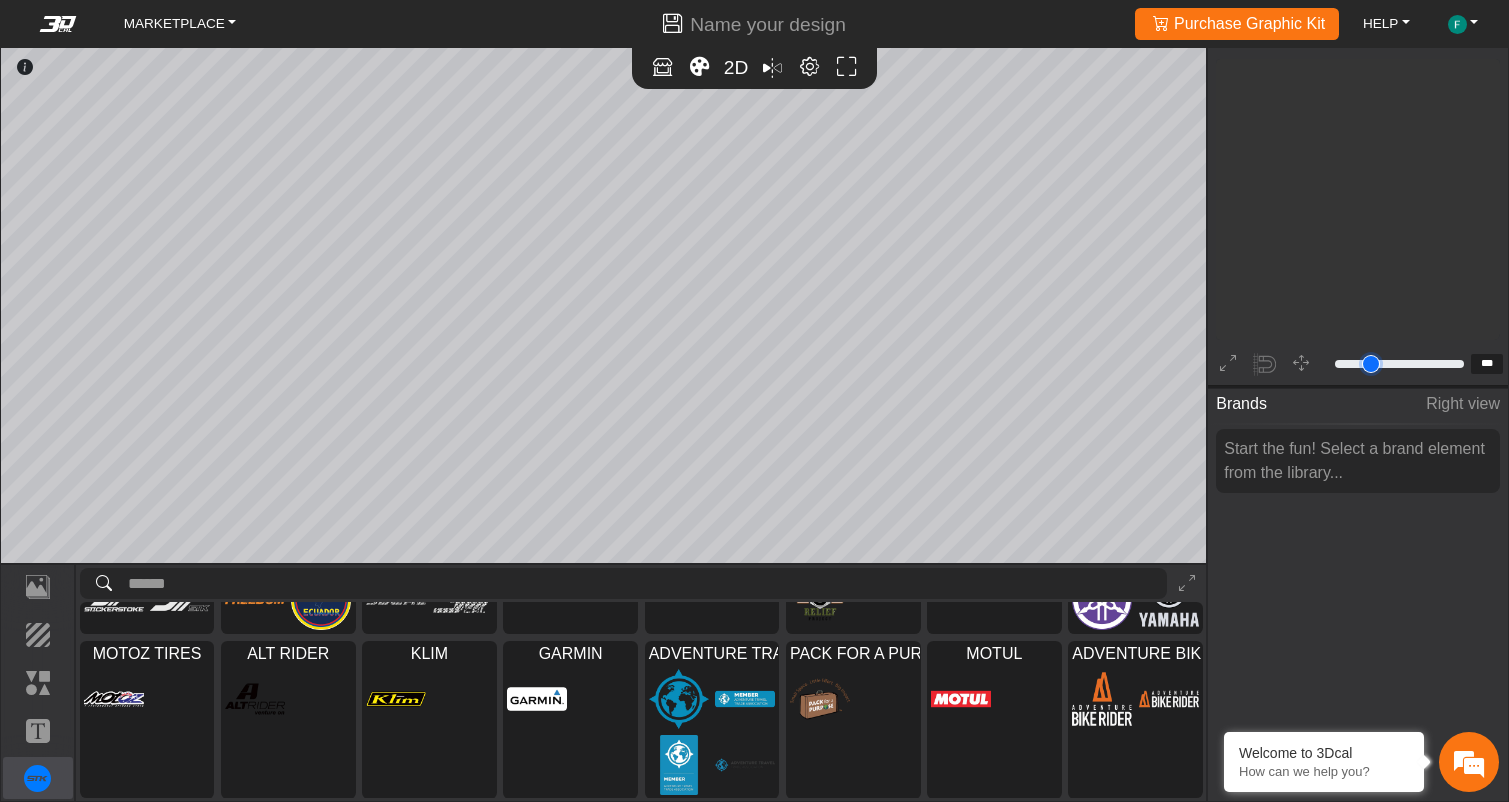 type on "***" 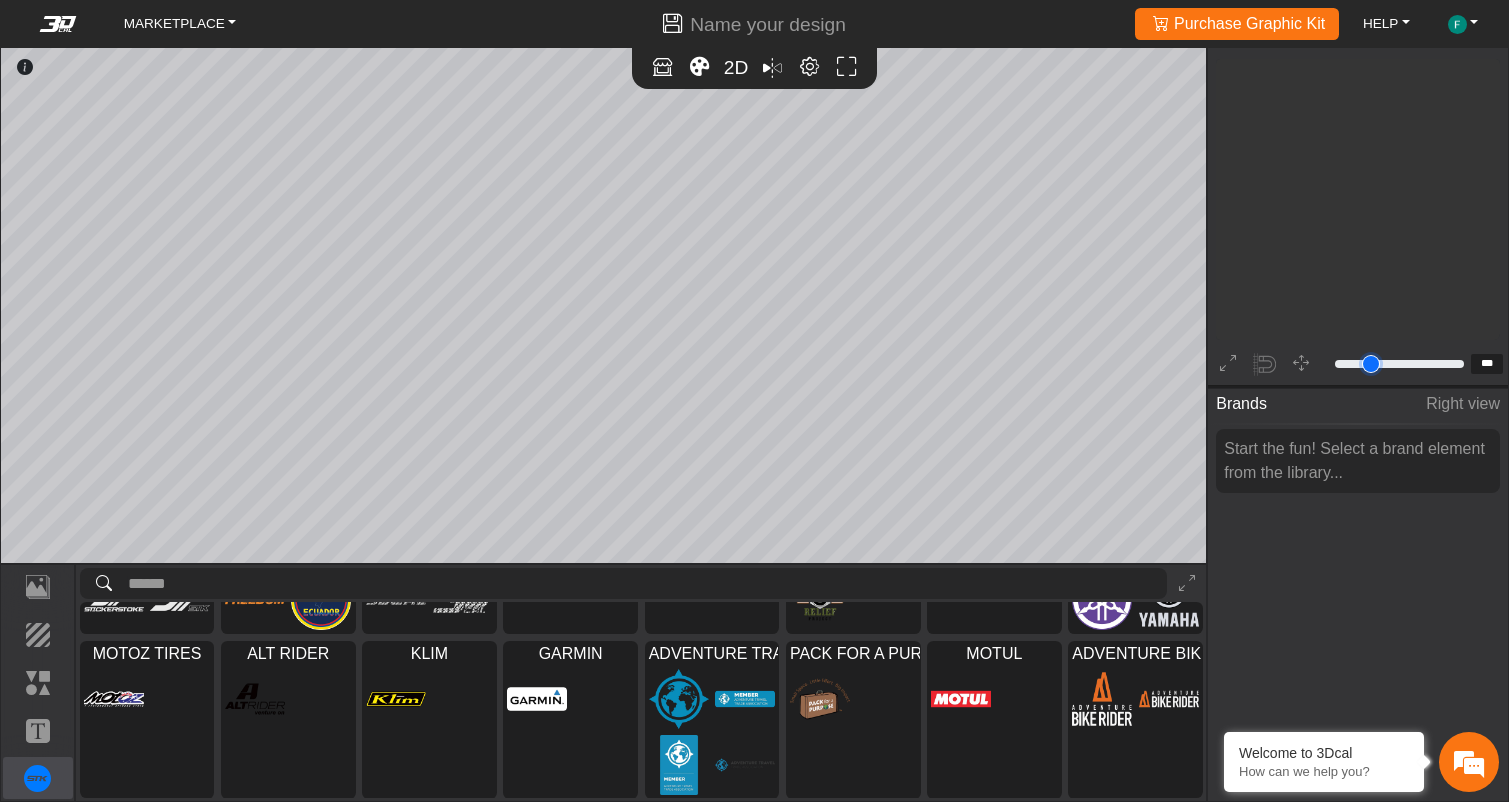 type on "***" 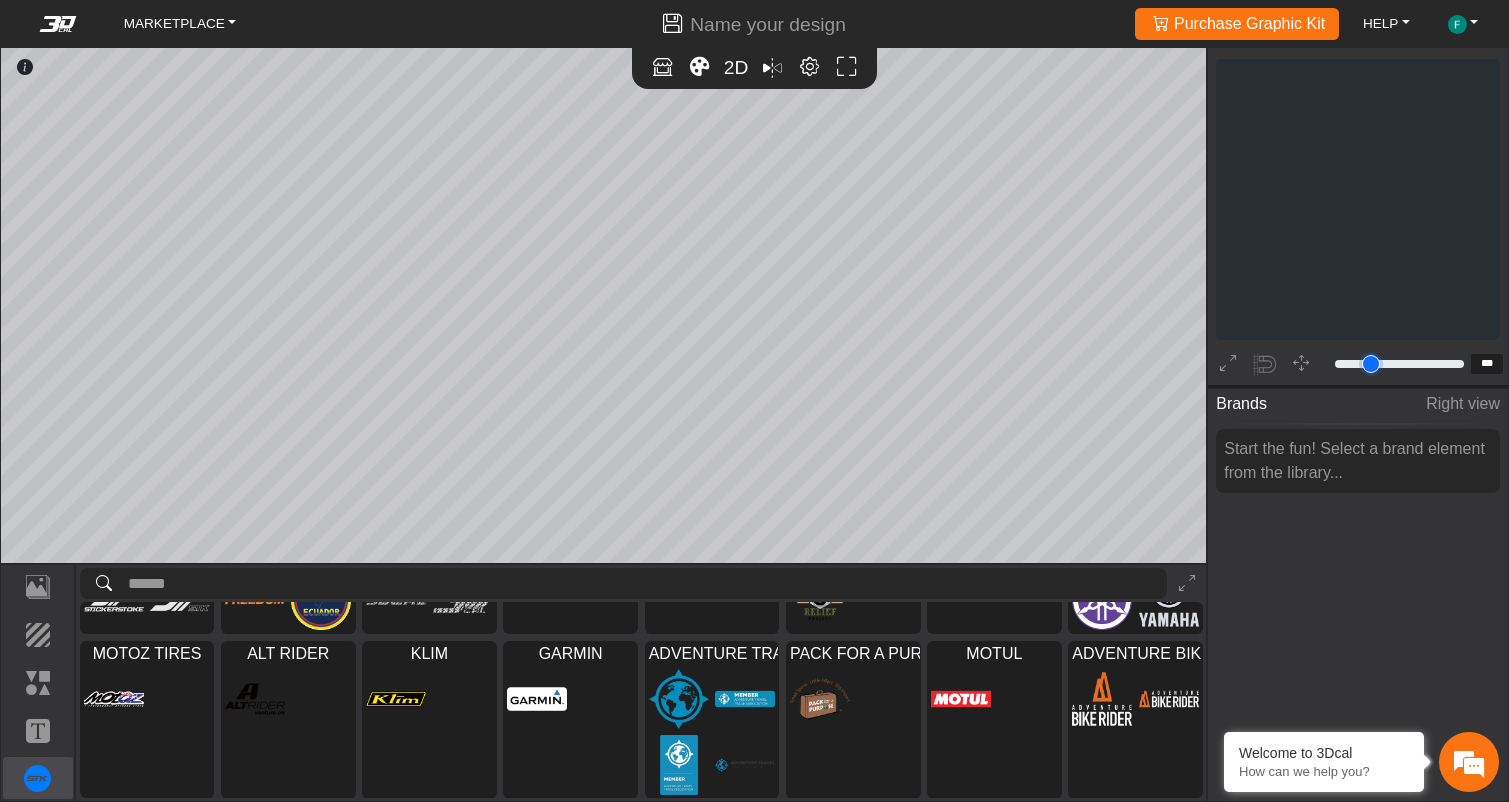 type on "***" 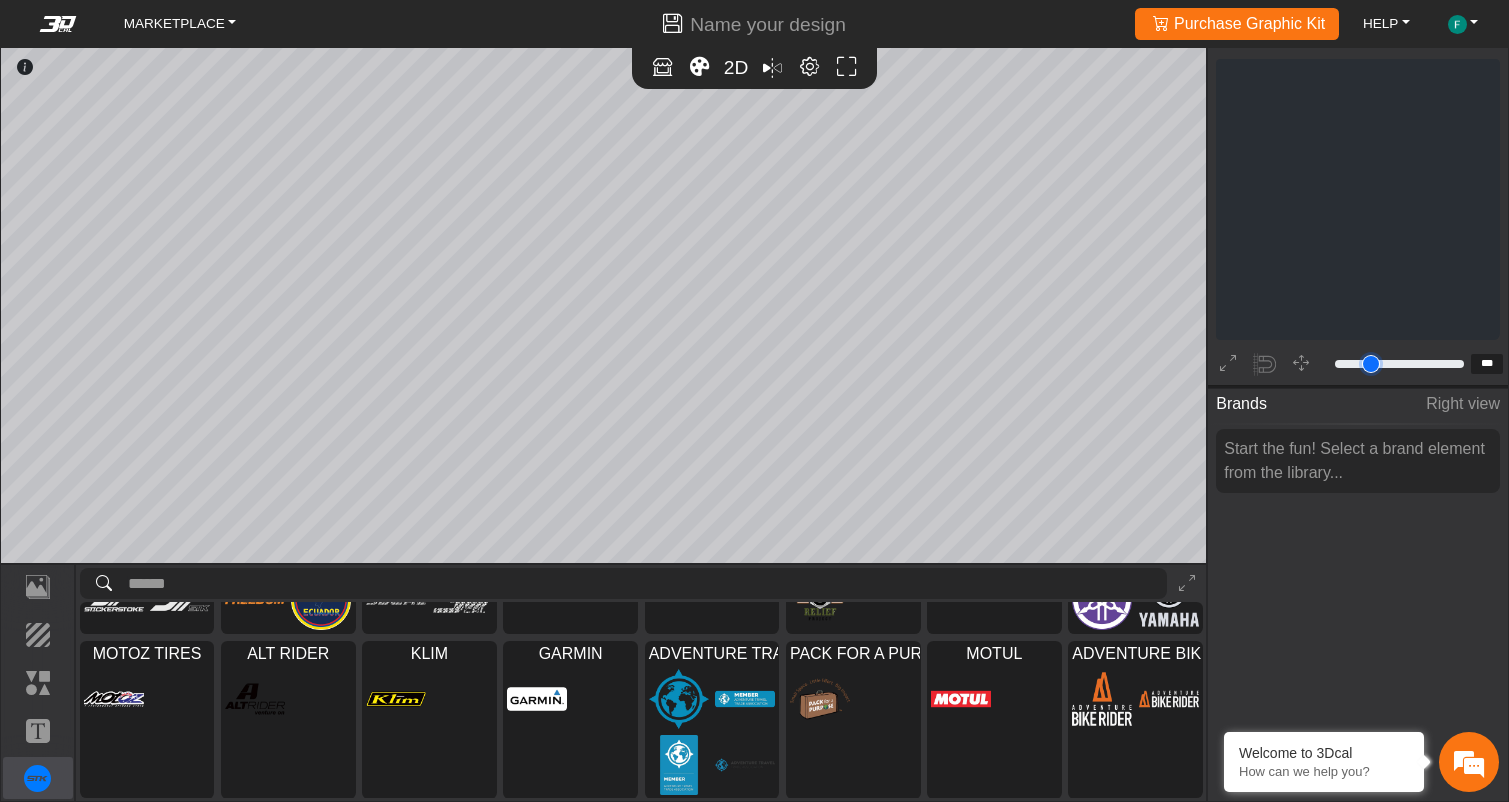 type on "***" 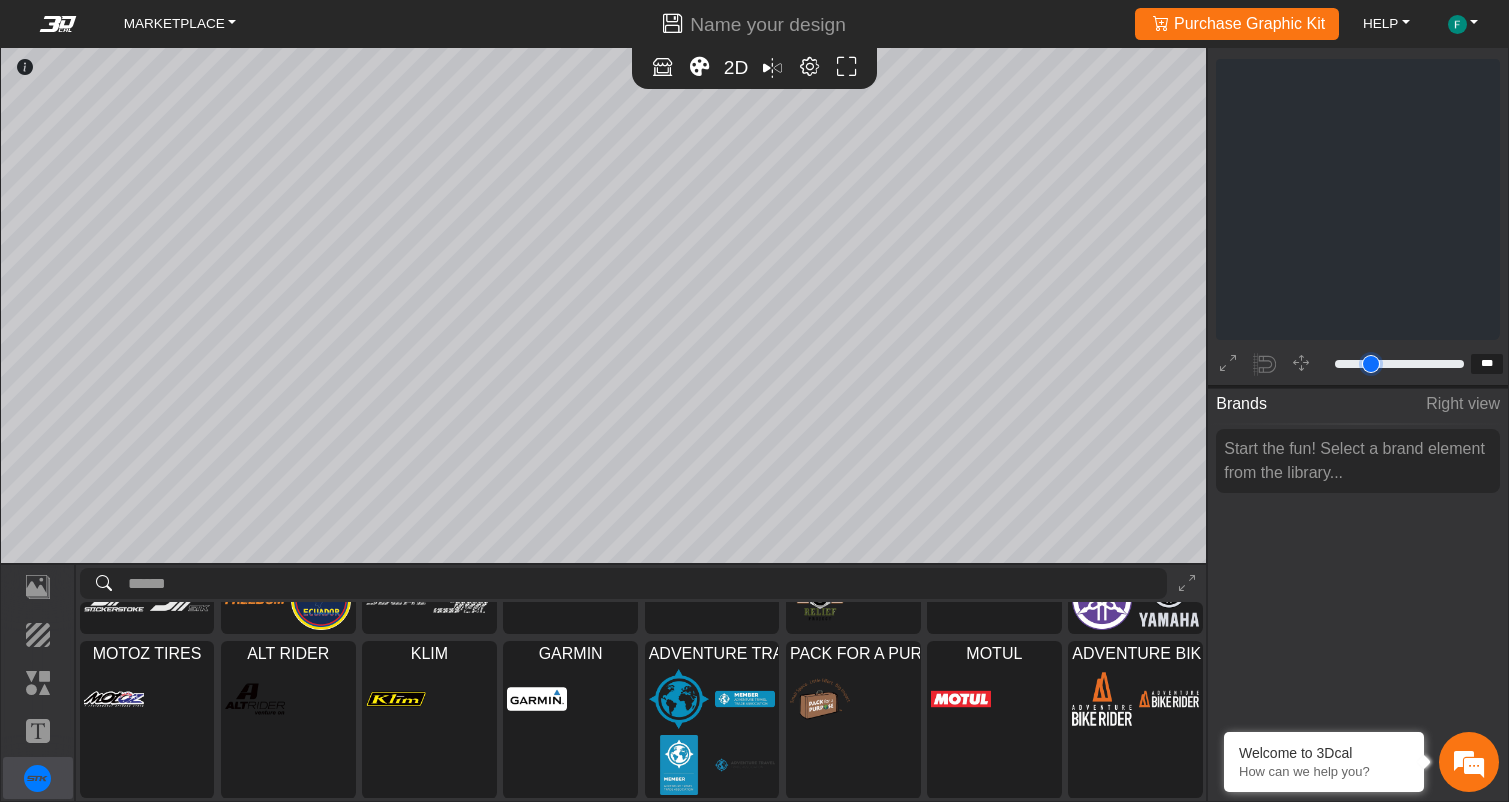 type on "**" 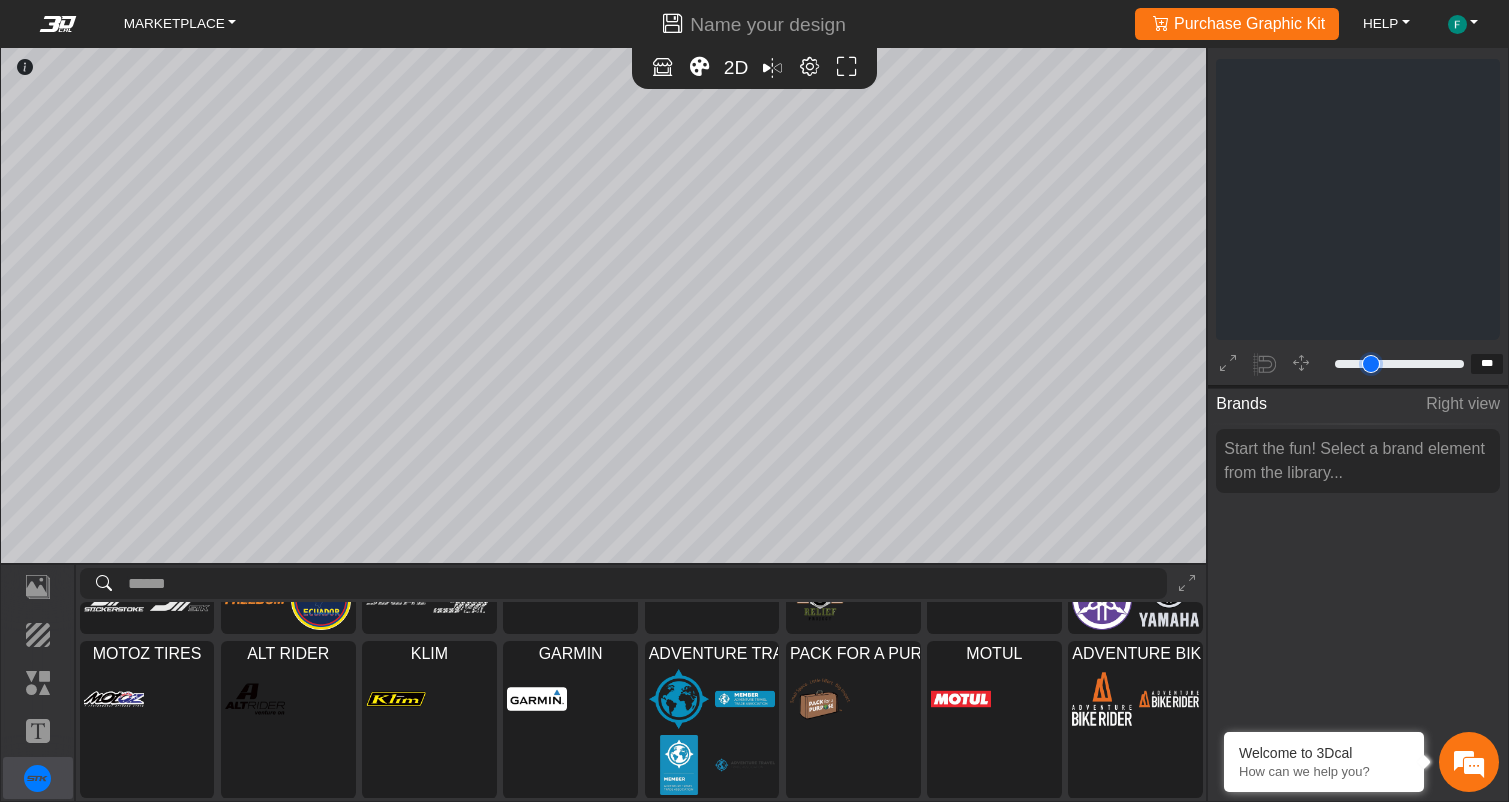 type on "**" 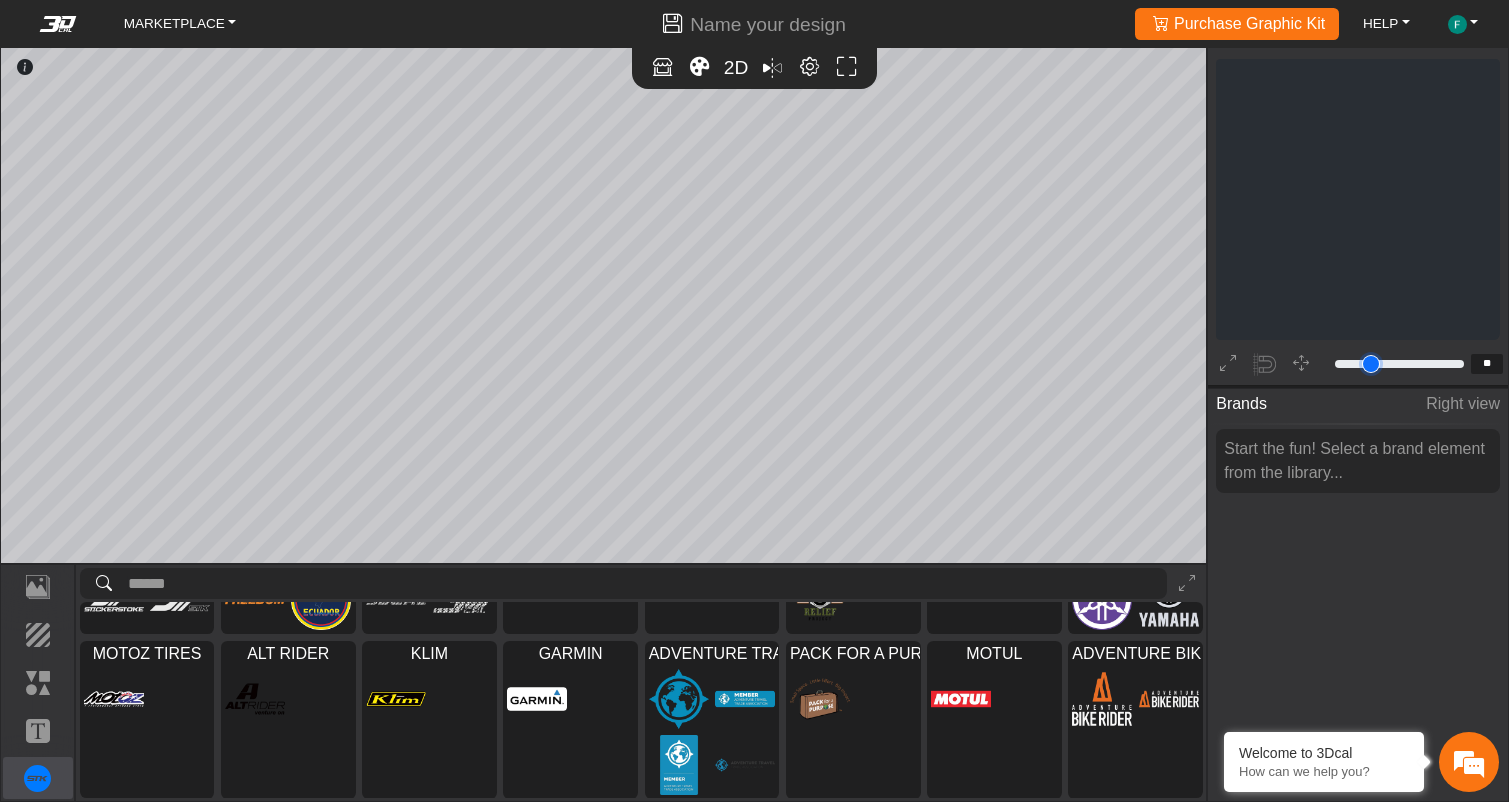 type on "**" 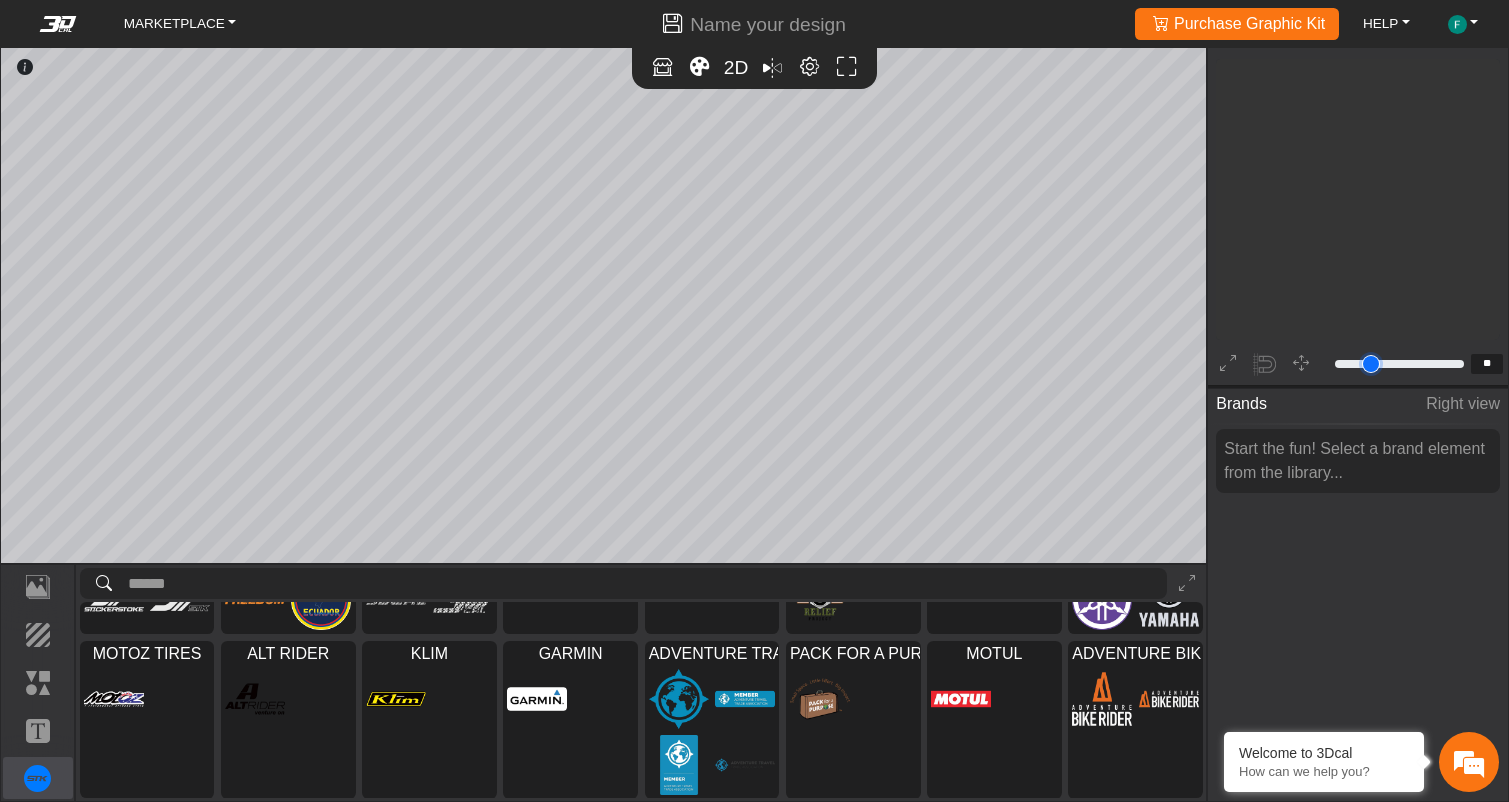 type on "**" 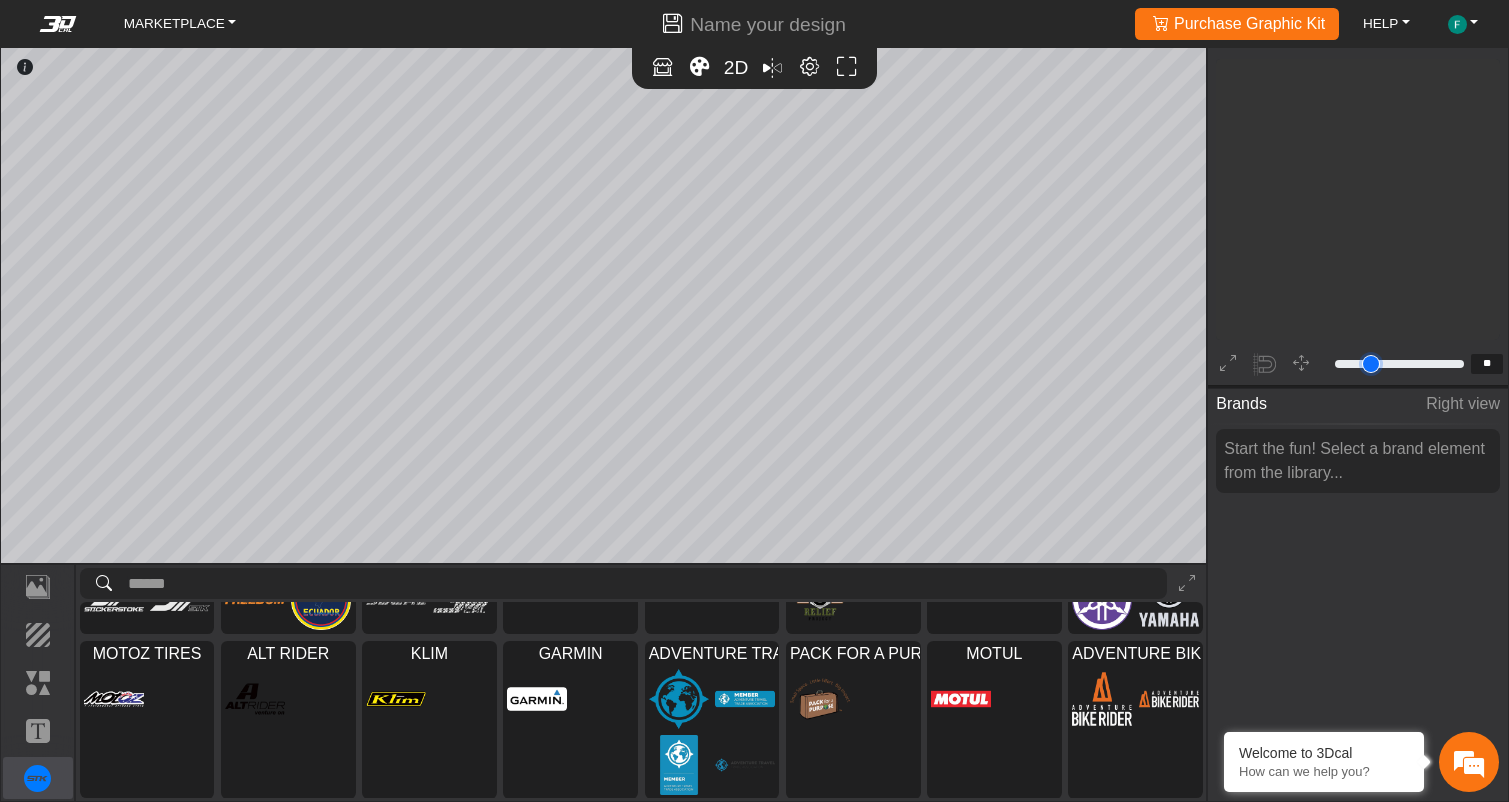 type on "**" 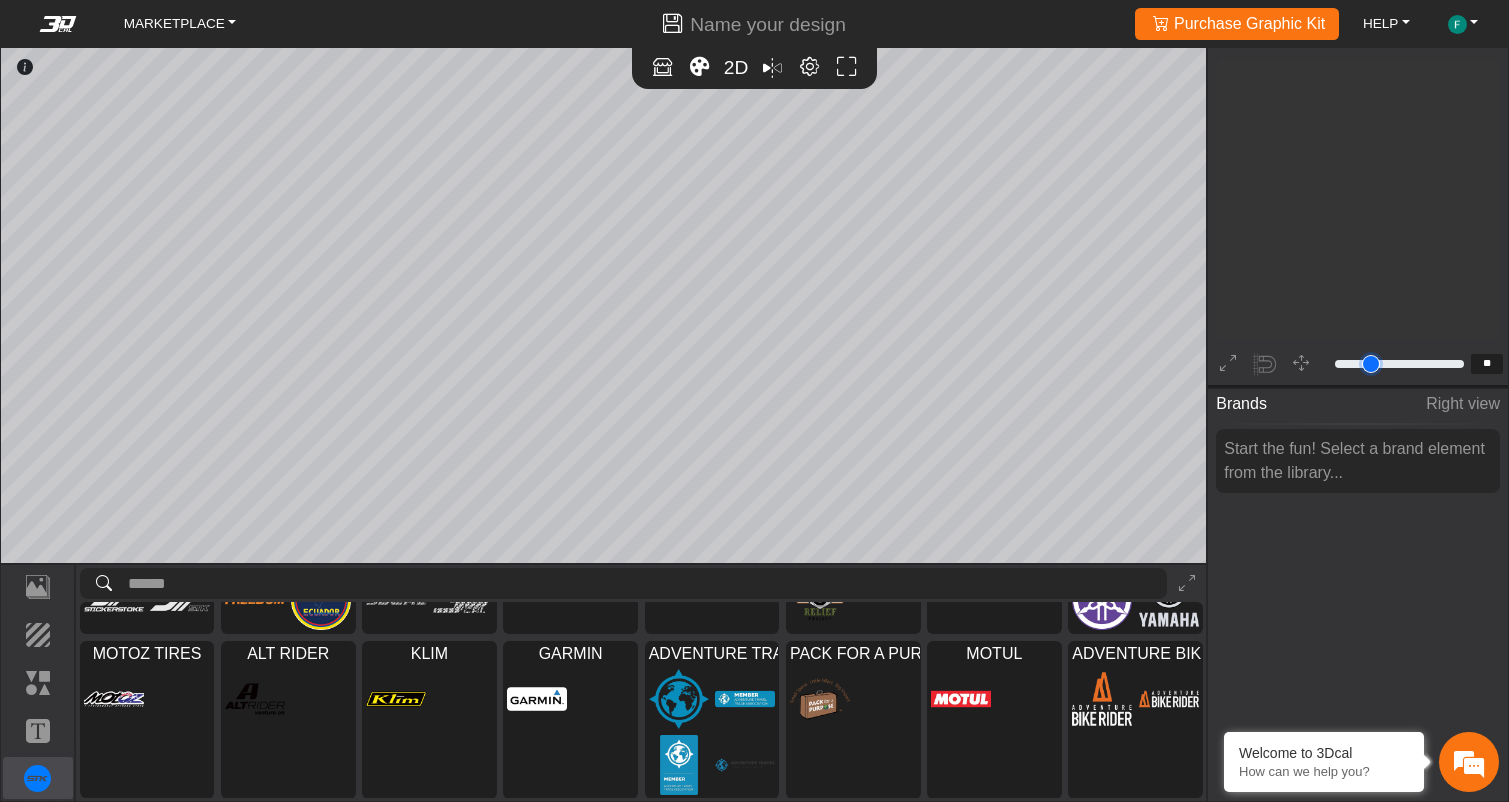 type on "**" 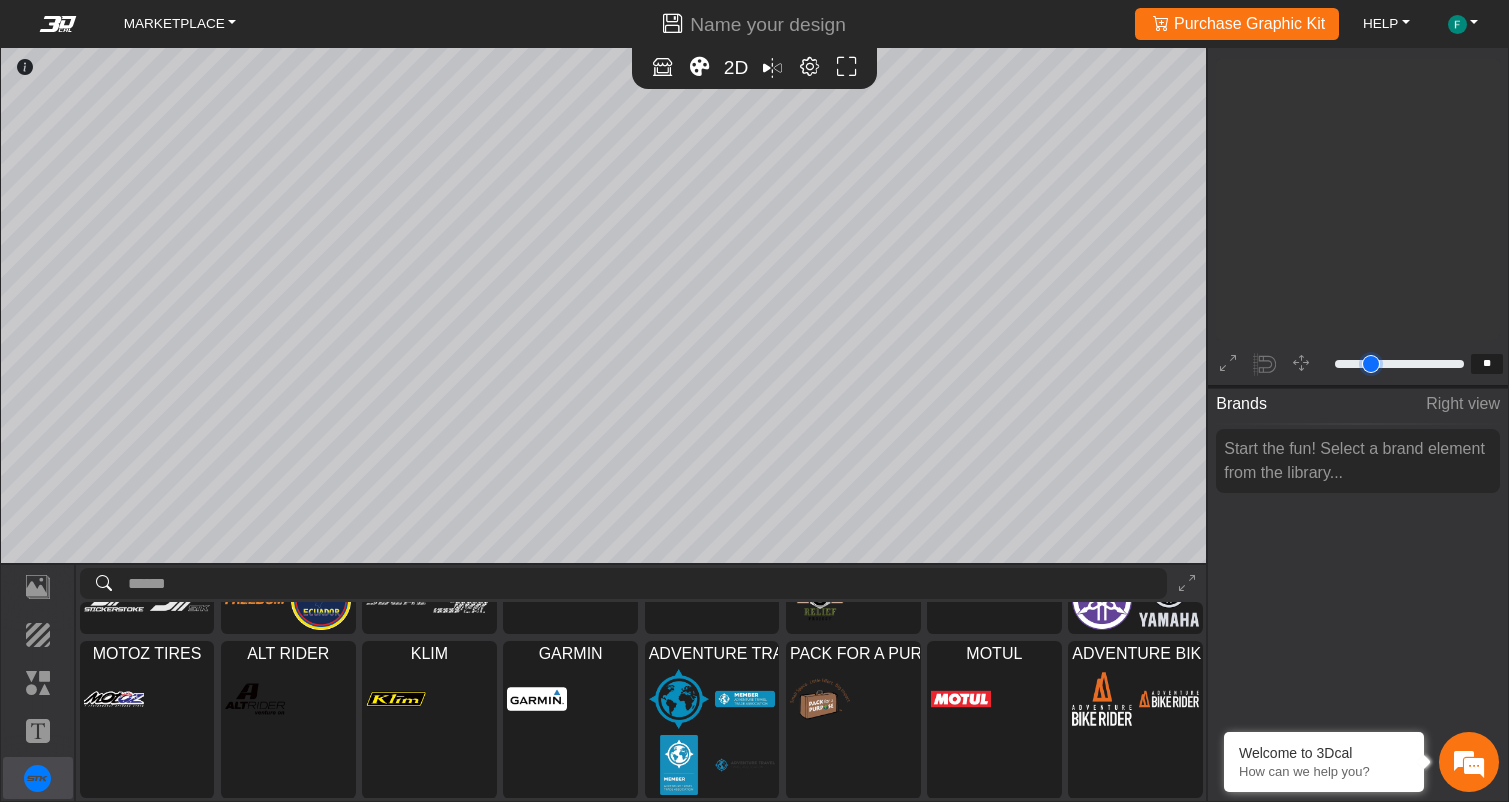 type on "**" 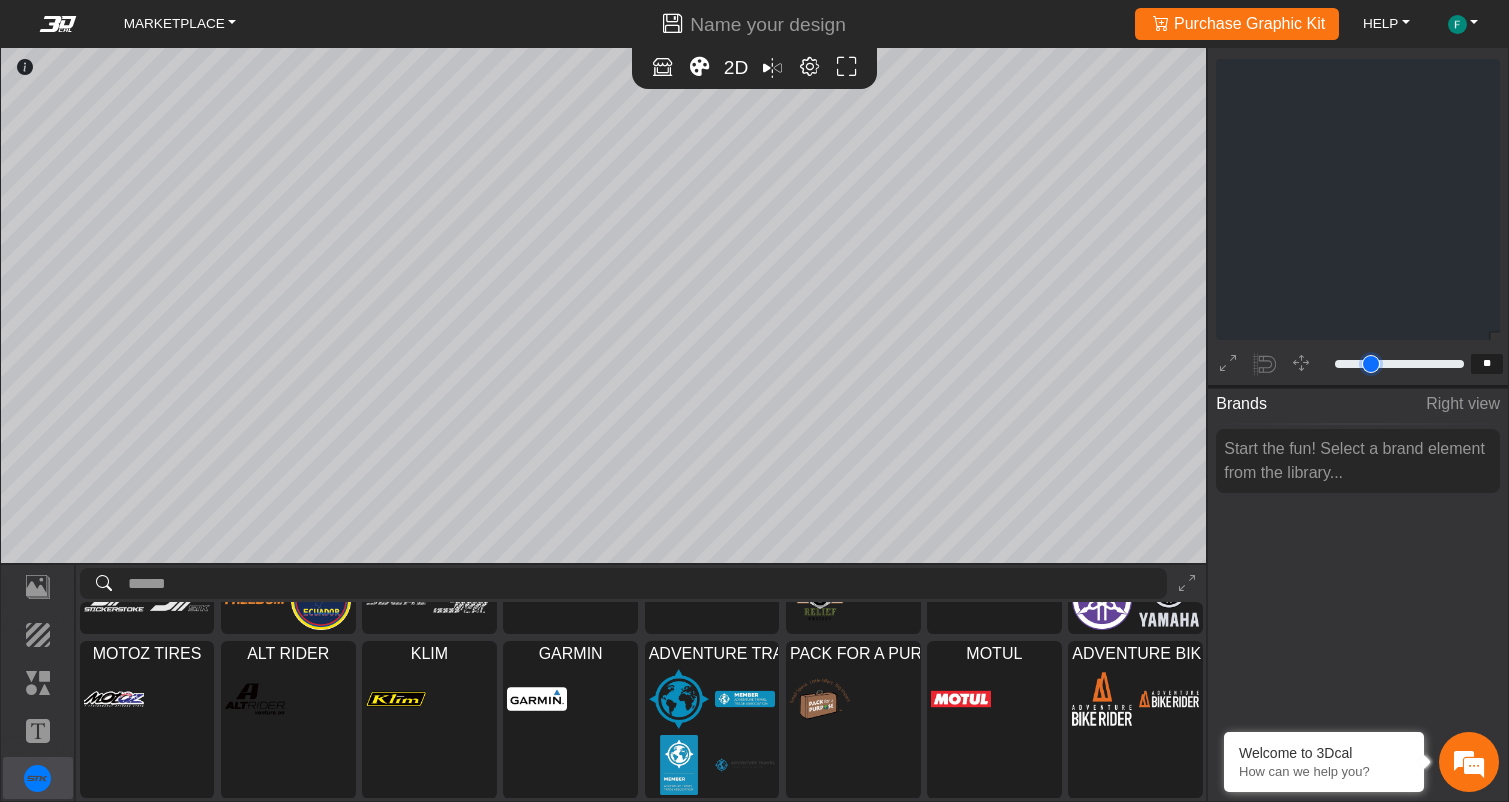 type on "**" 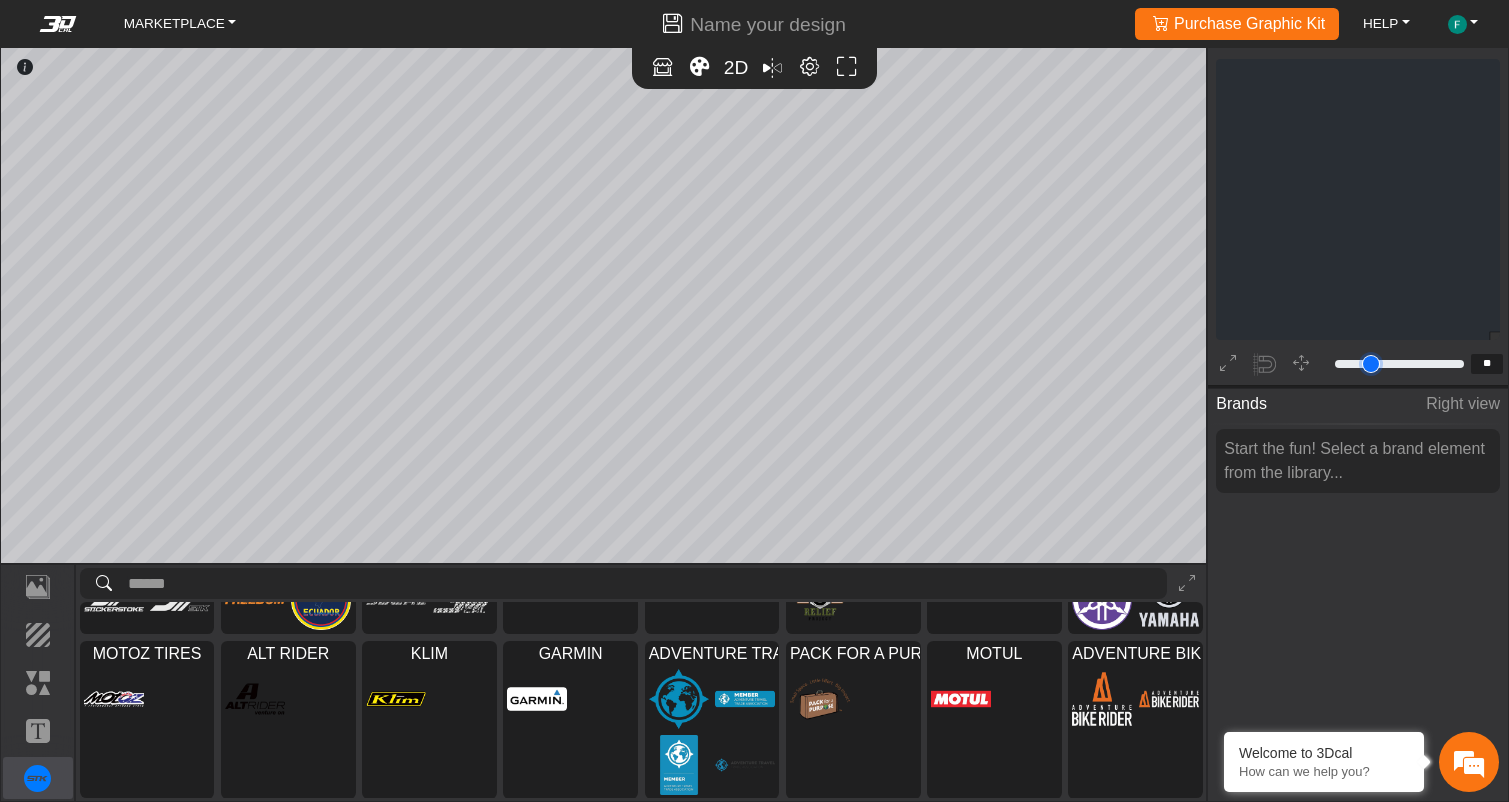type on "**" 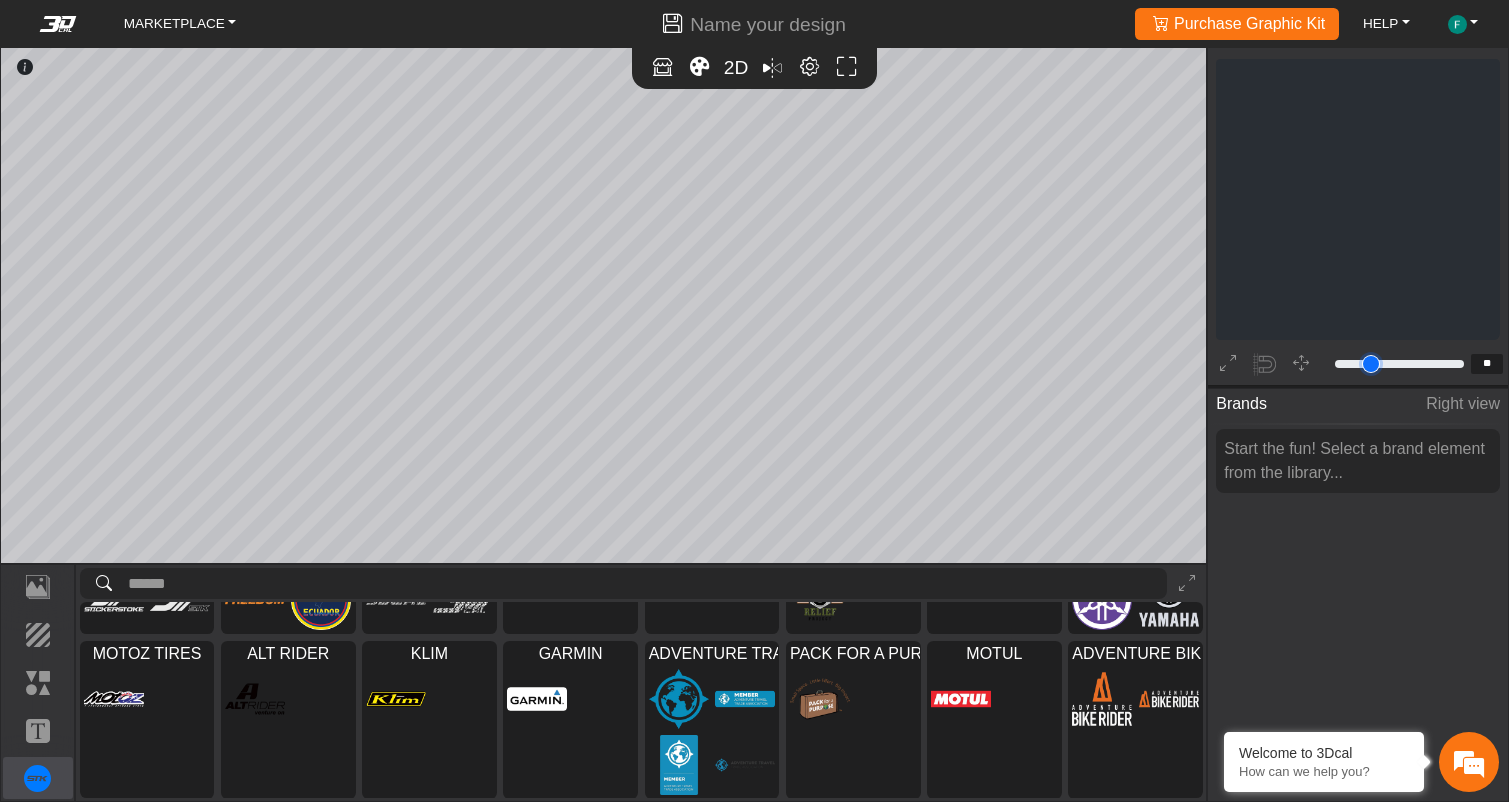 type on "**" 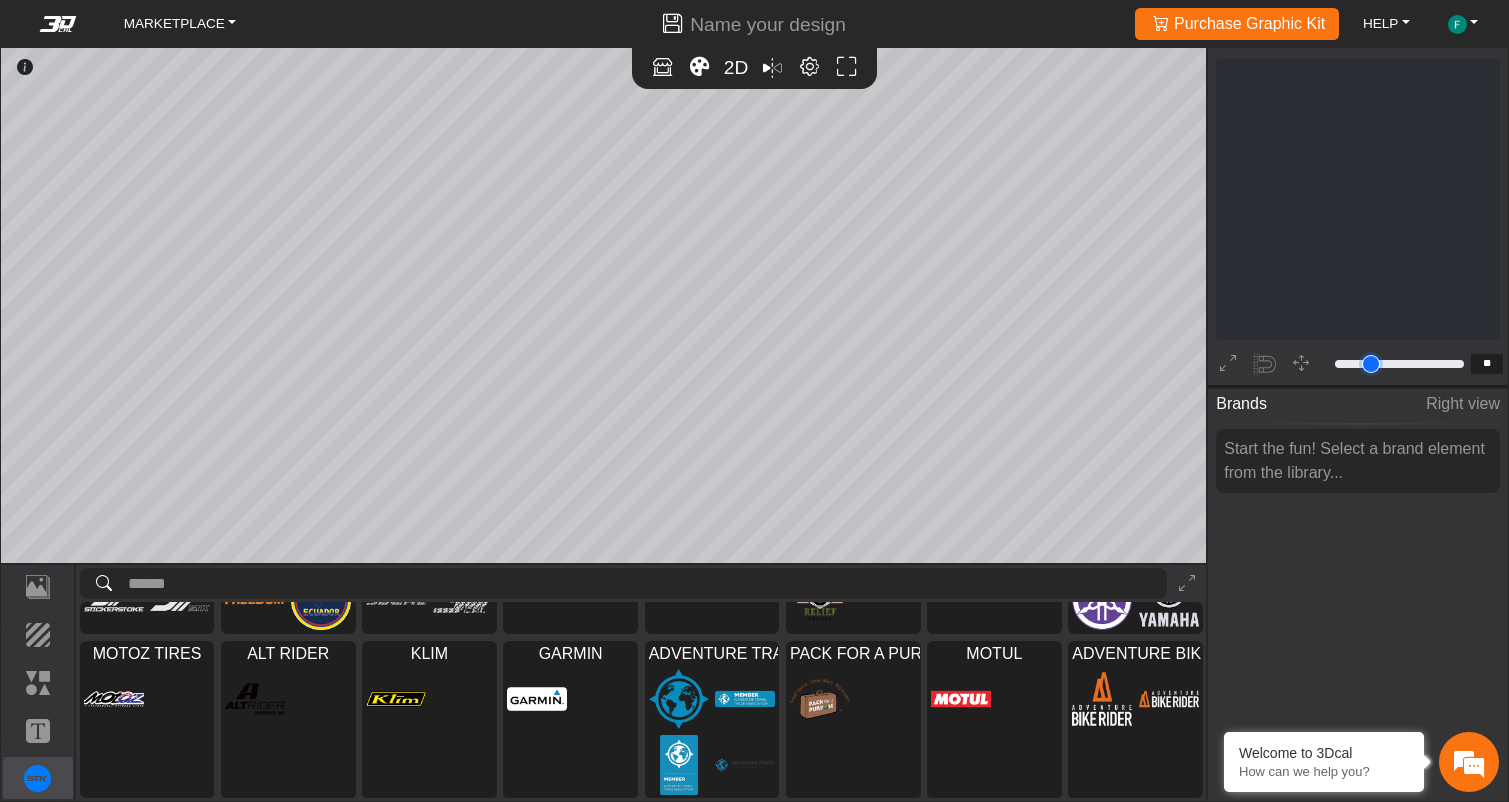 type on "**" 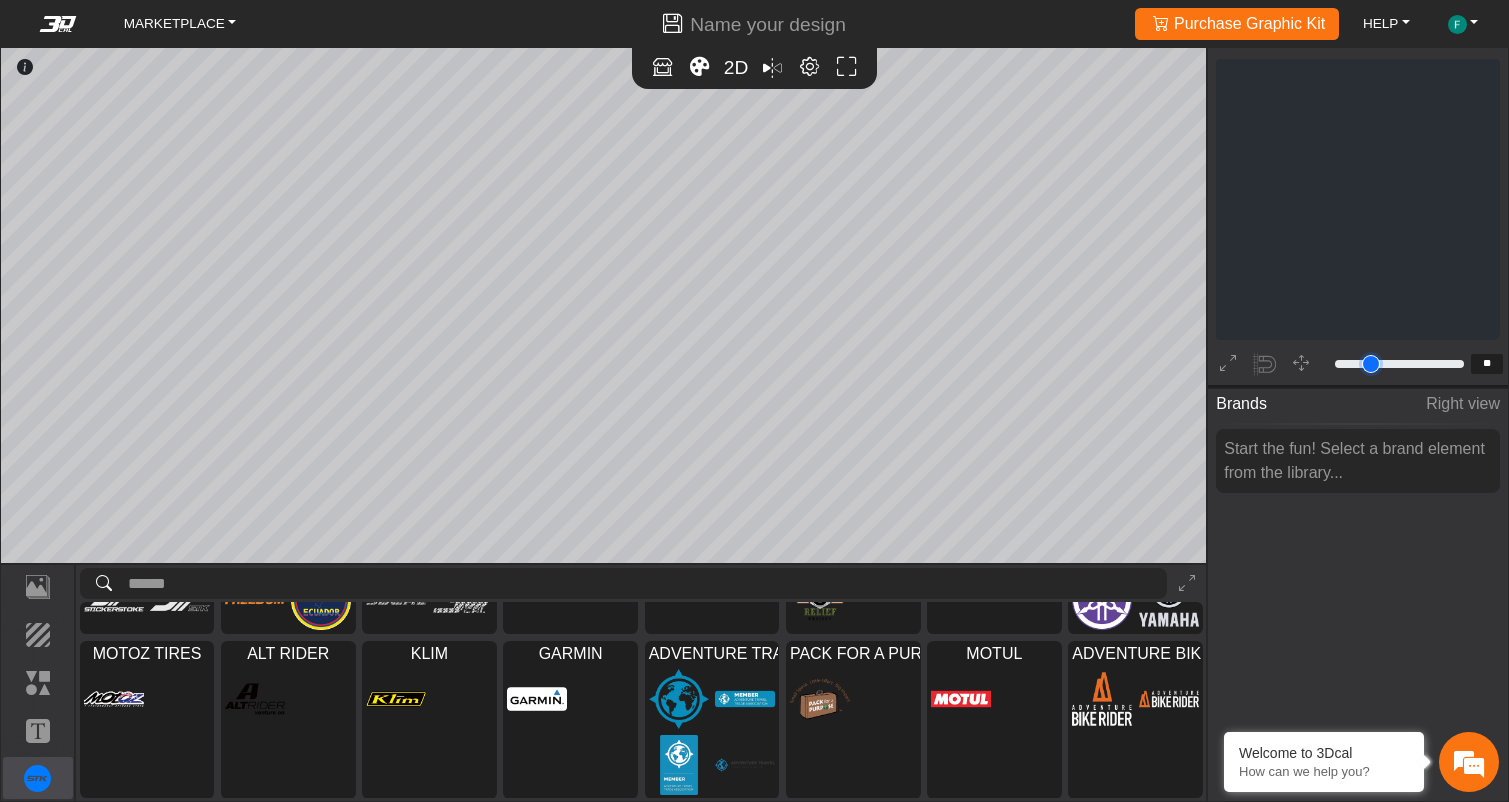 type on "**" 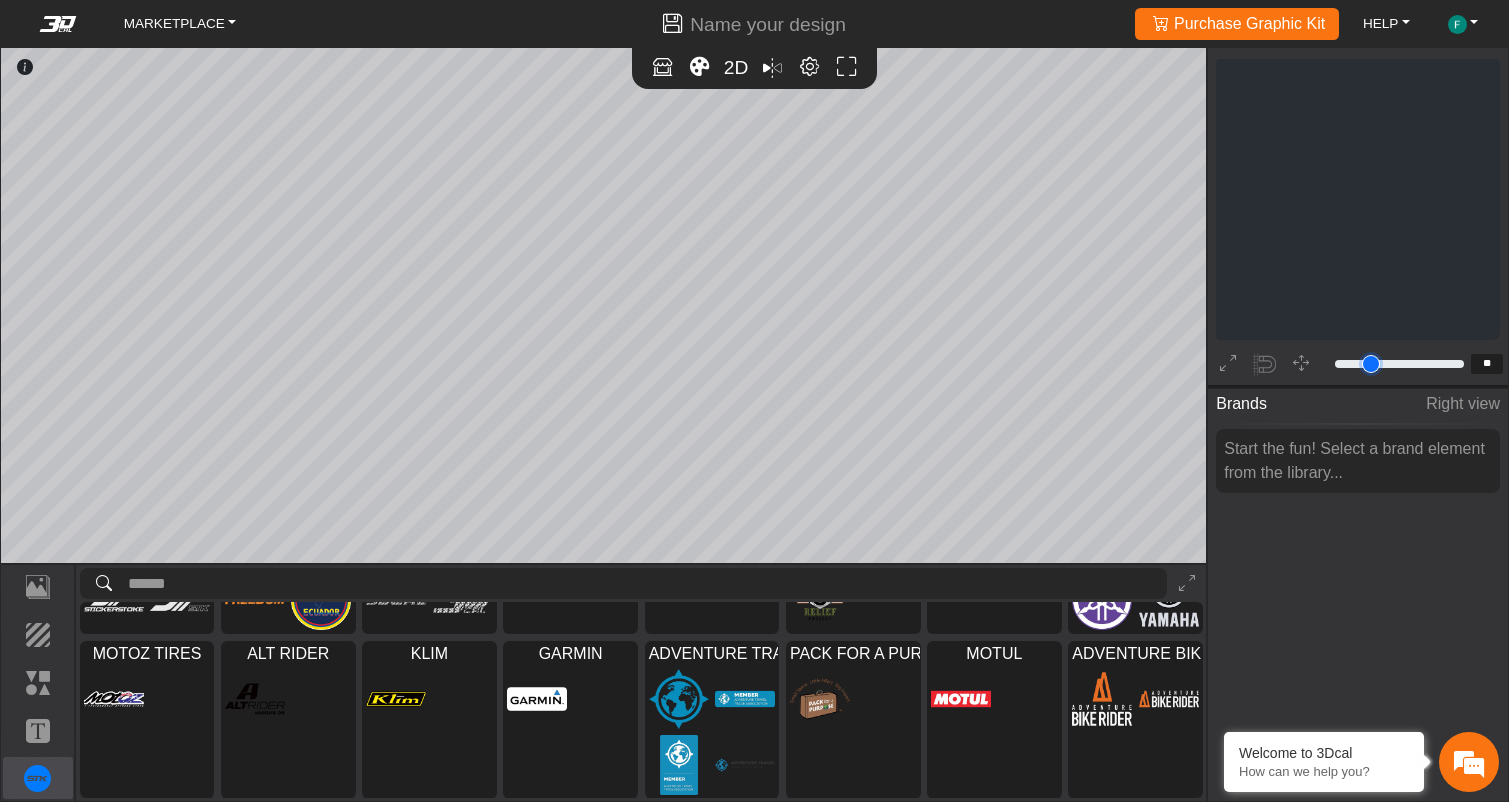 type on "**" 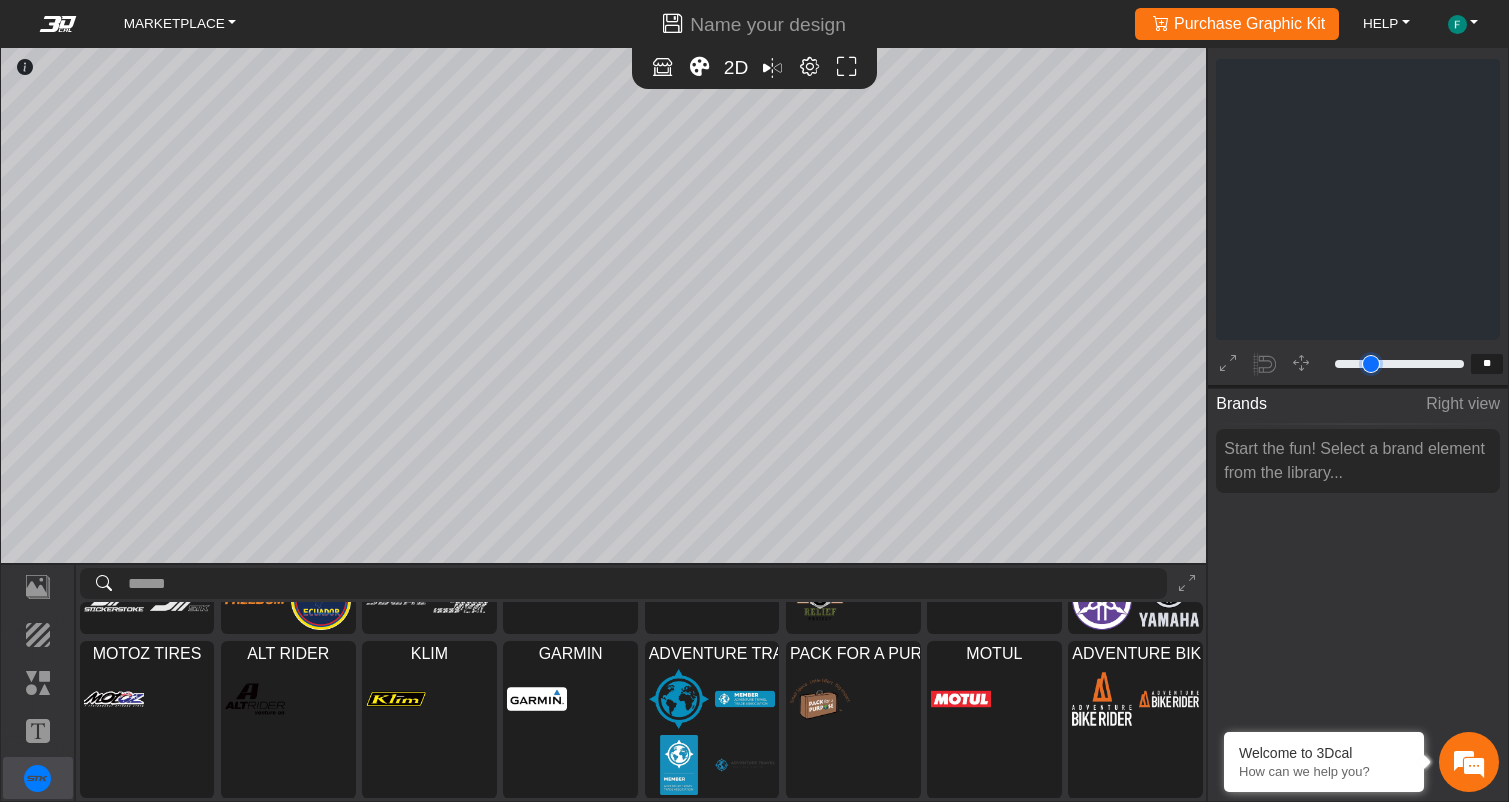 type on "**" 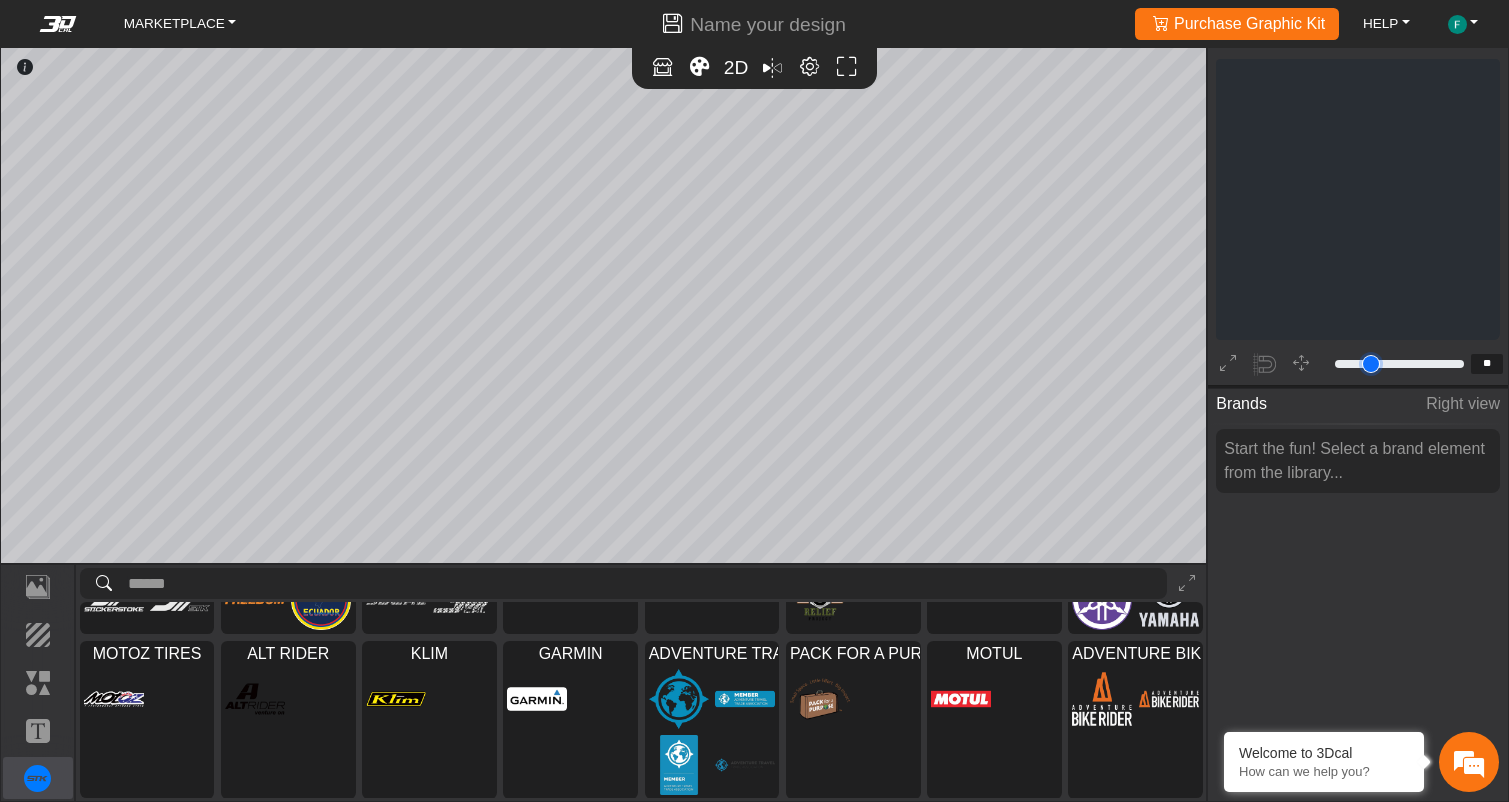 type on "**" 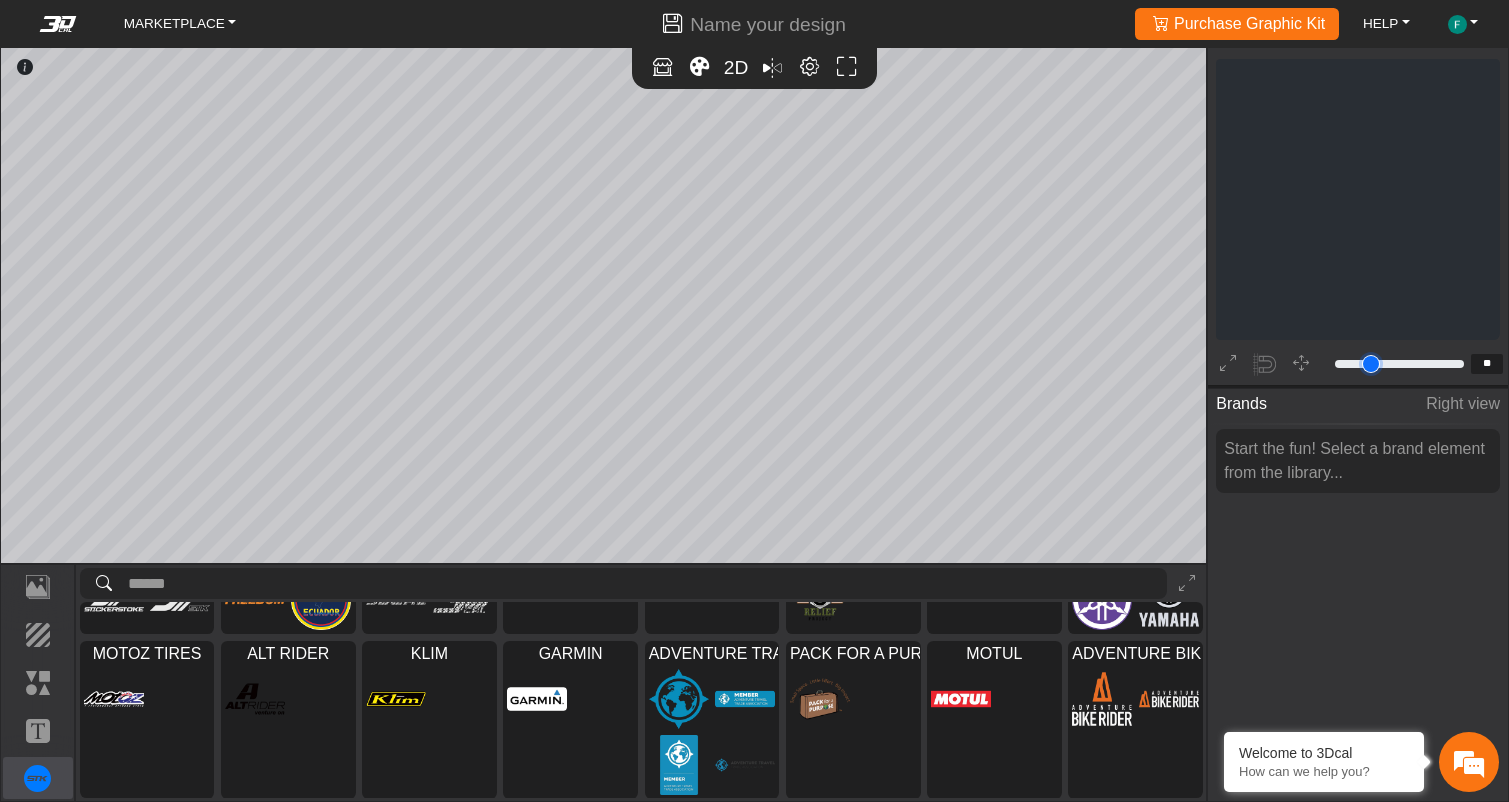 type on "**" 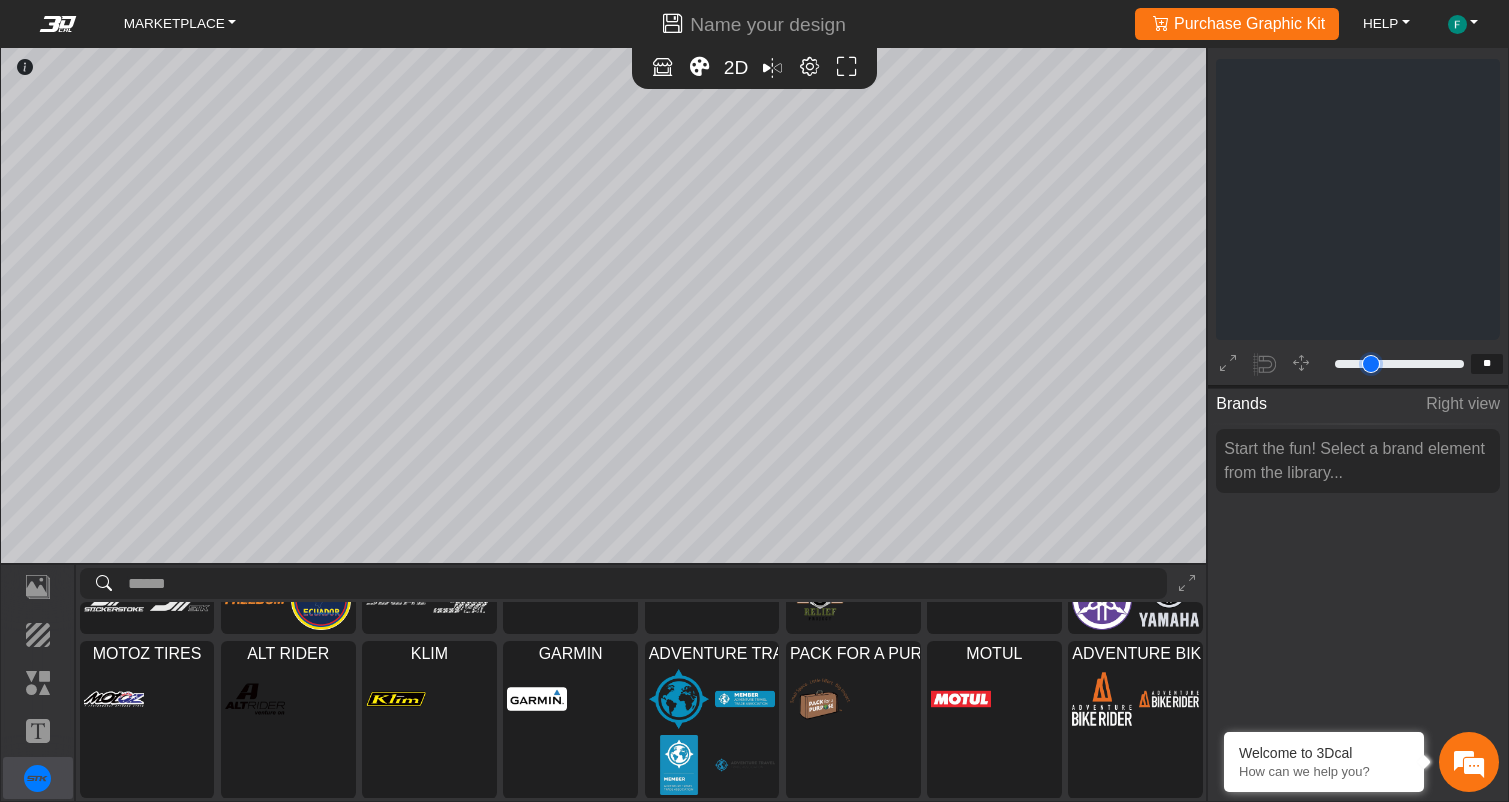 type on "**" 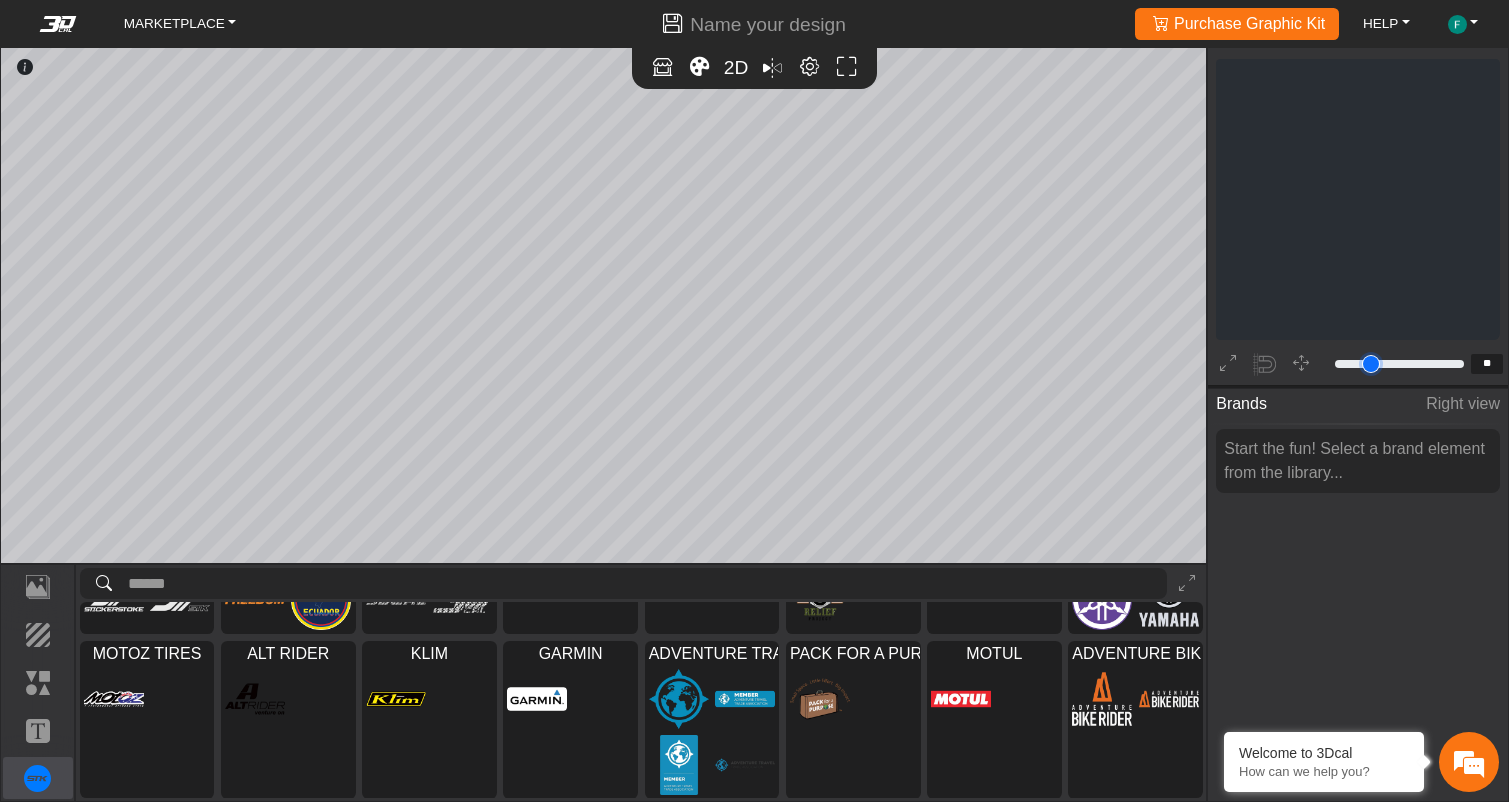 type on "**" 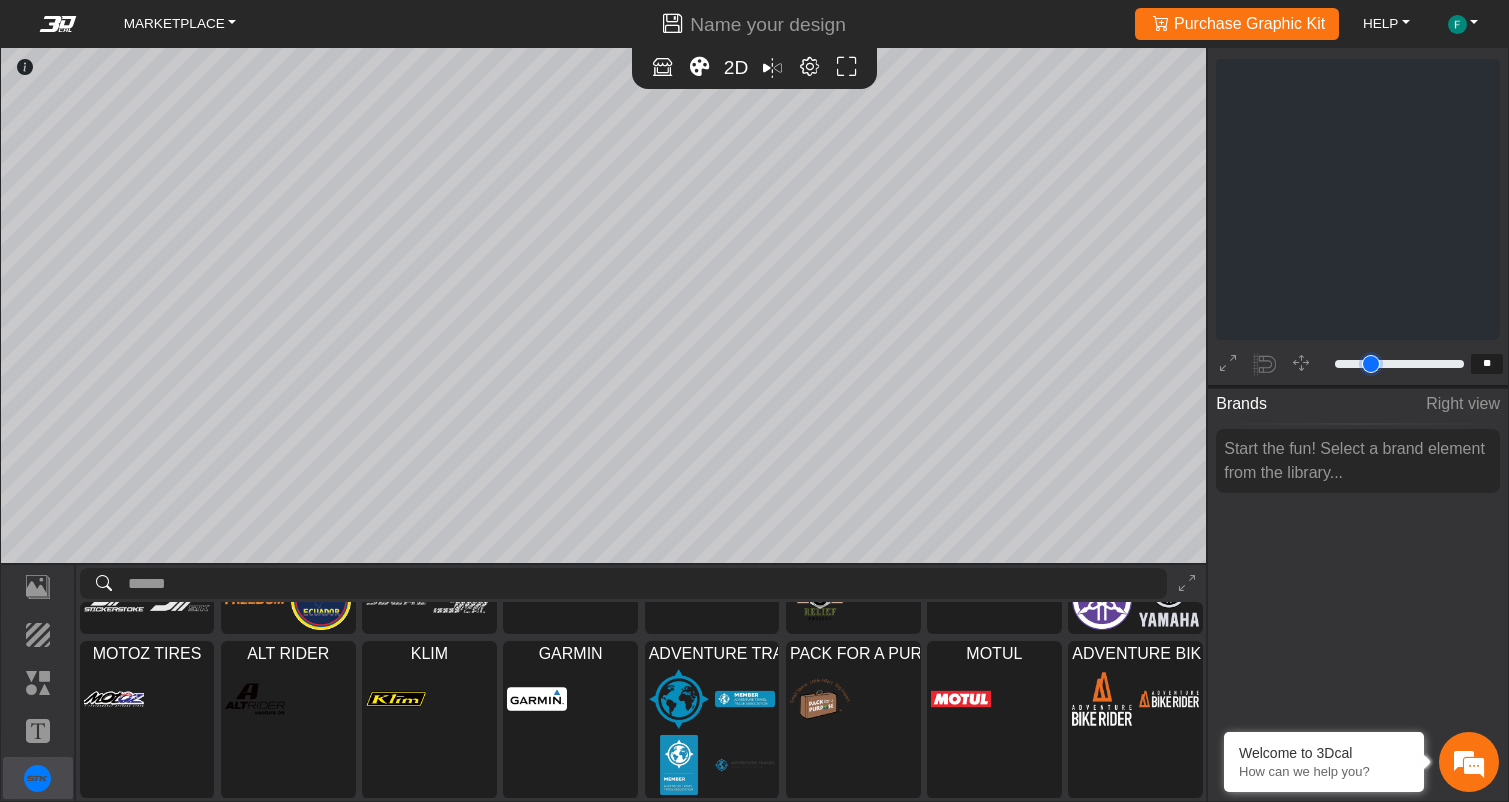 type on "**" 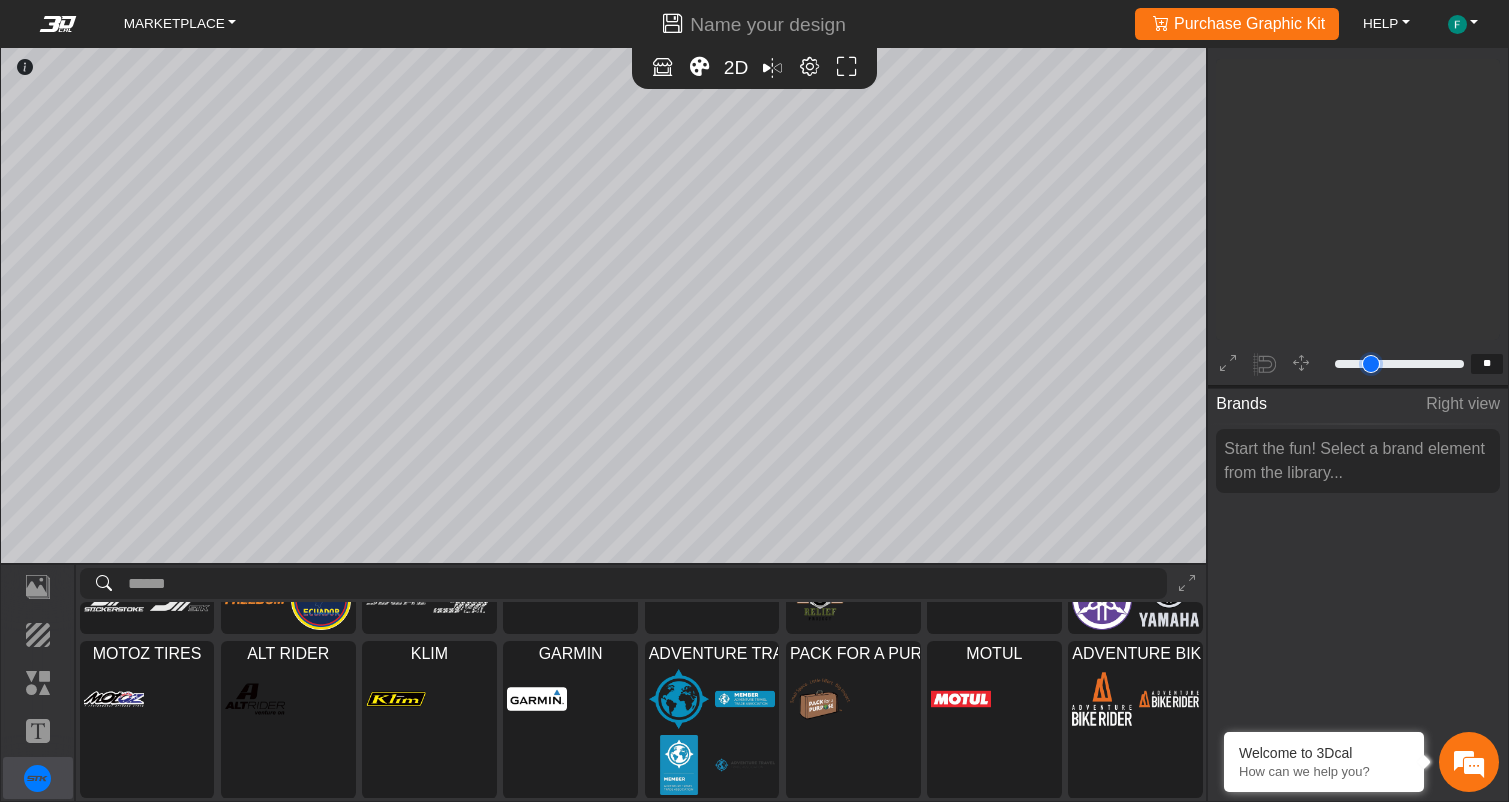 type on "**" 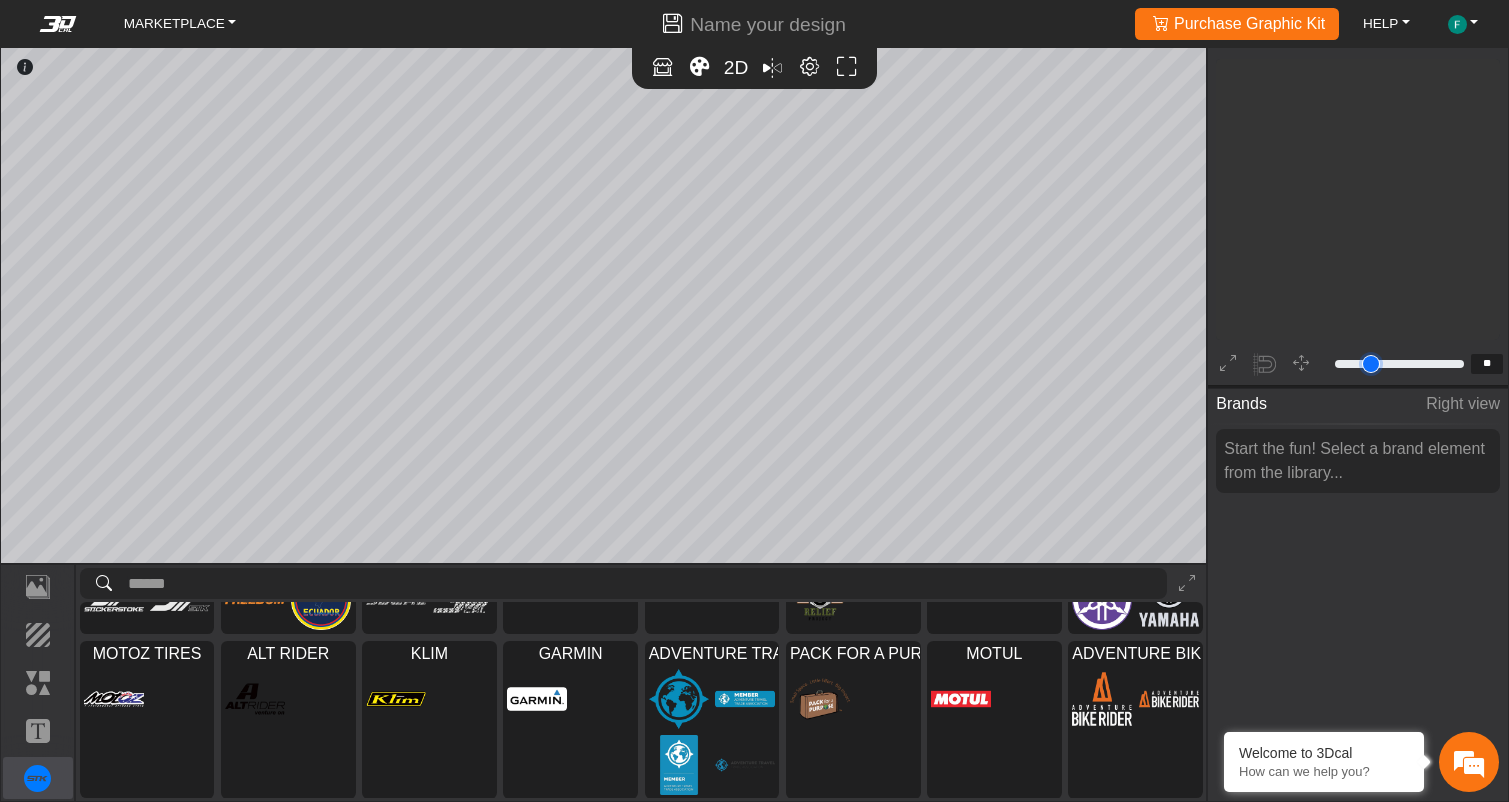 type on "**" 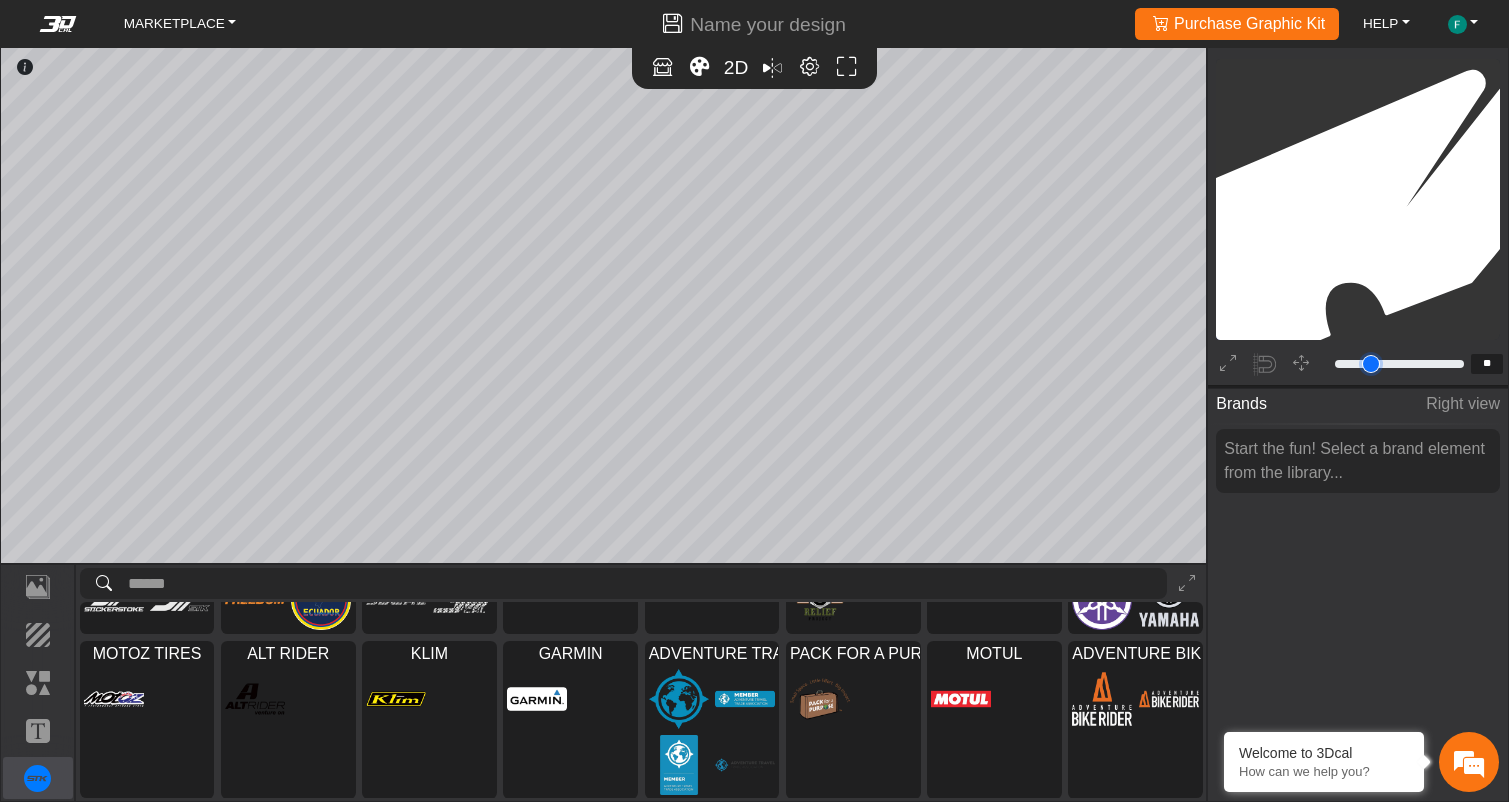 type on "**" 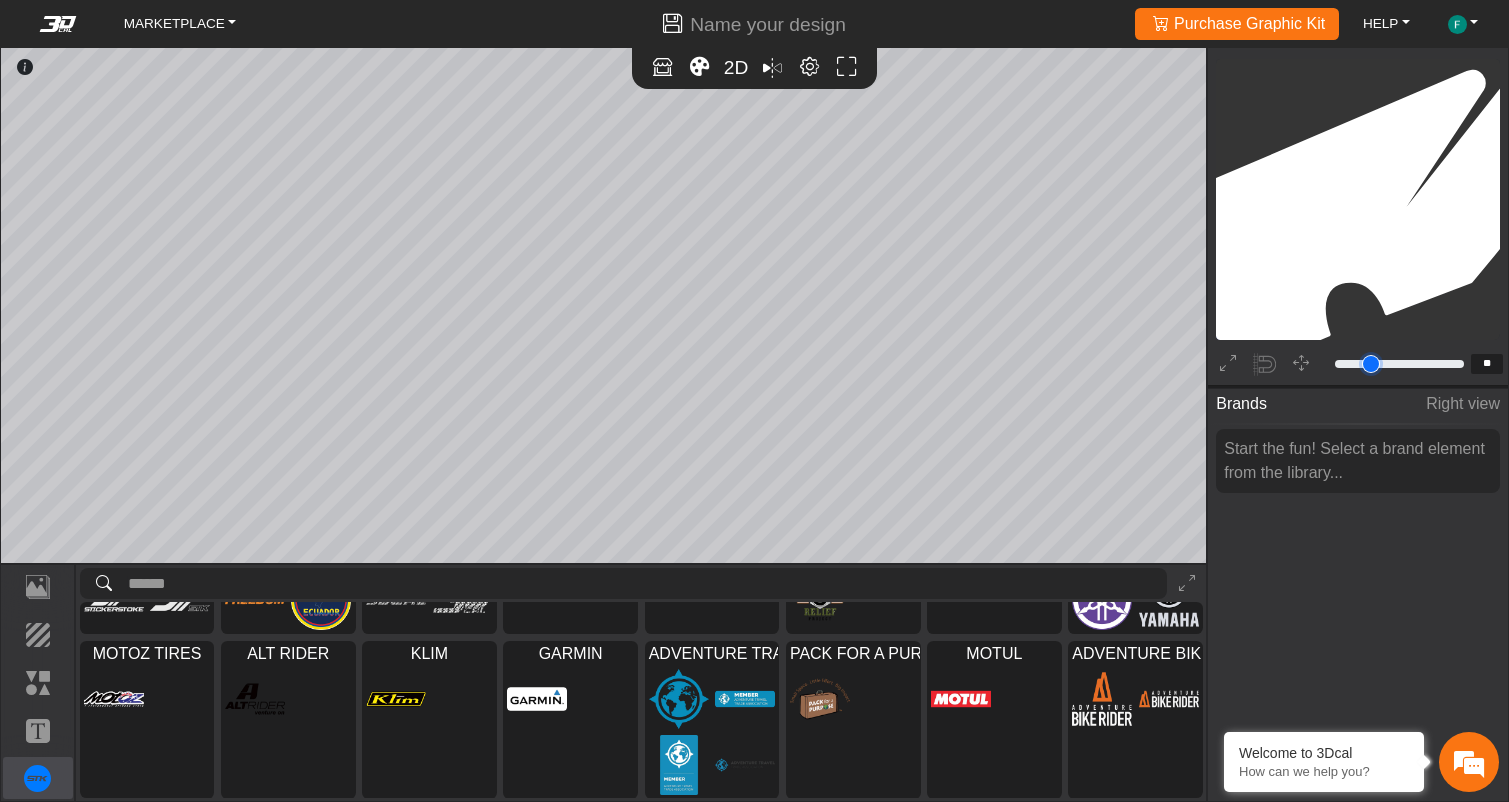 type on "**" 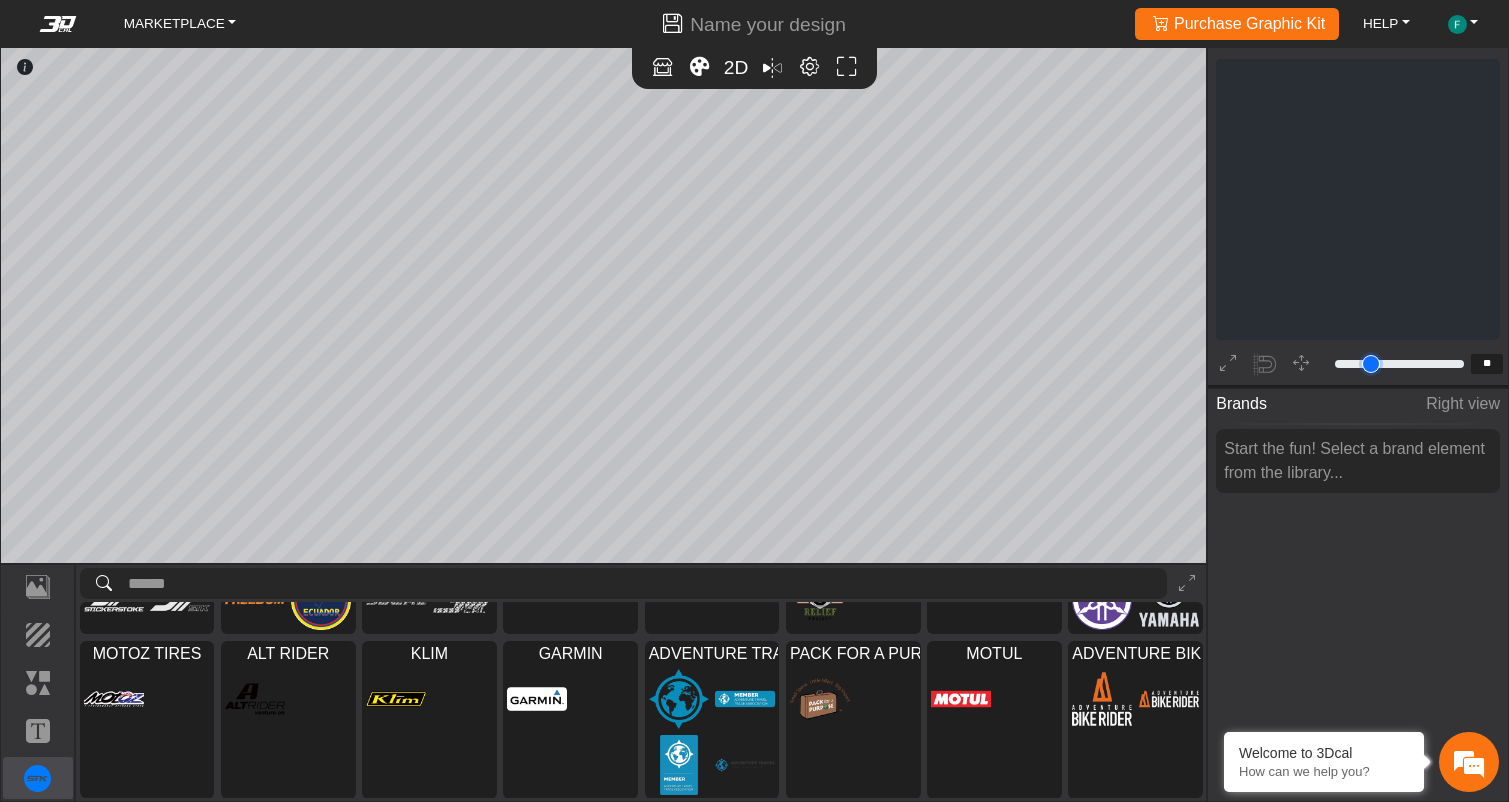 type on "**" 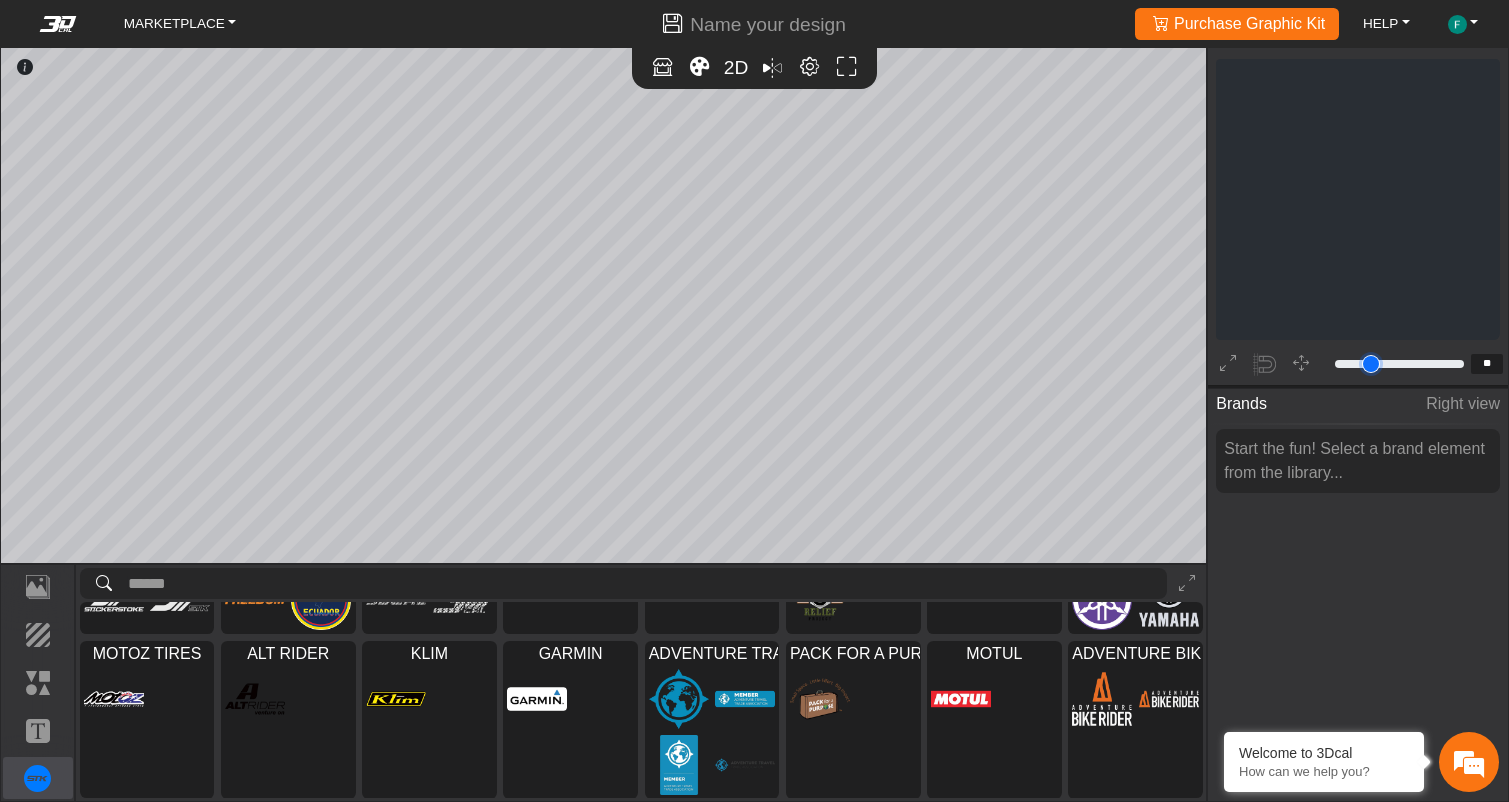 type on "**" 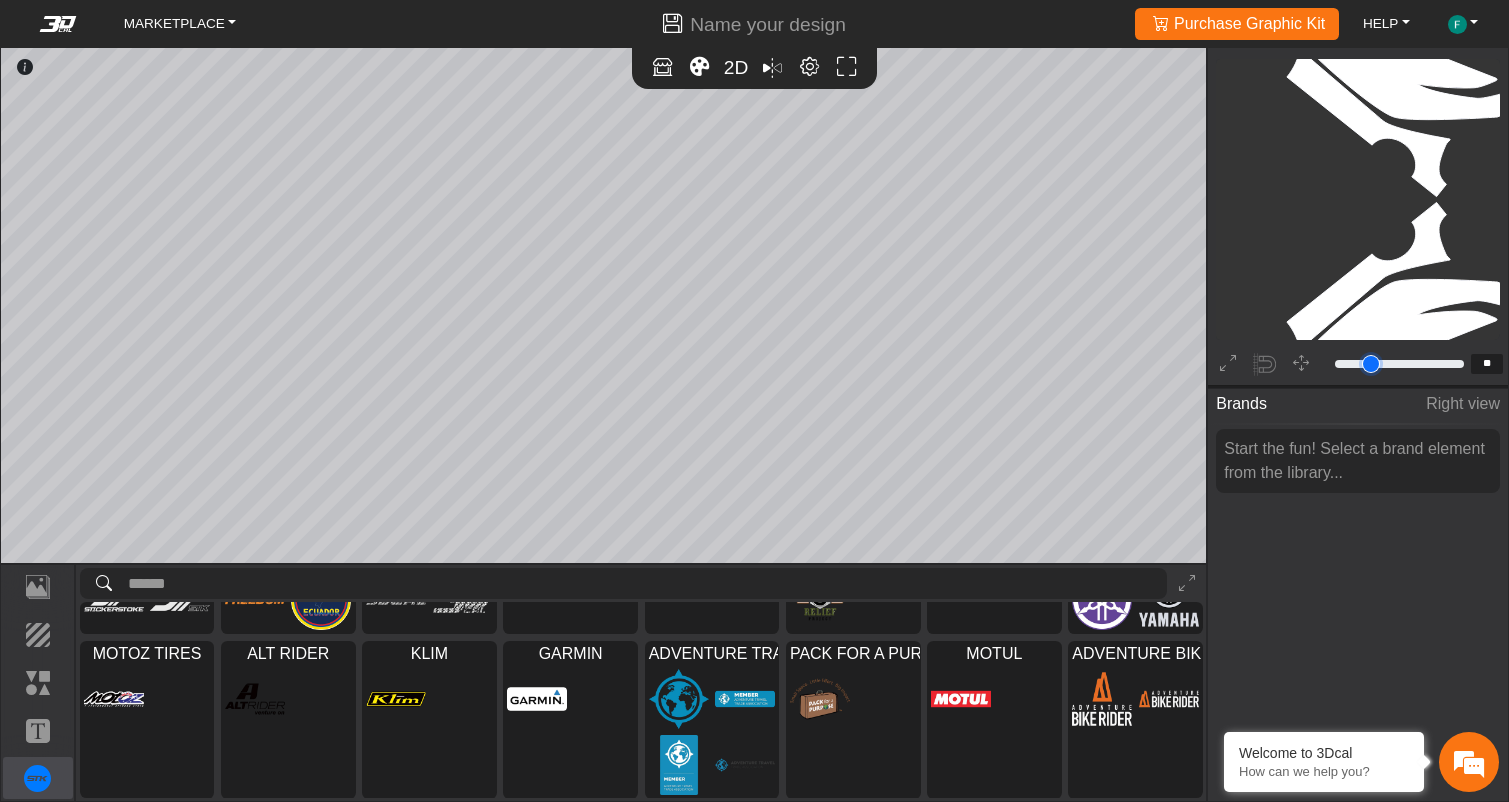 type on "**" 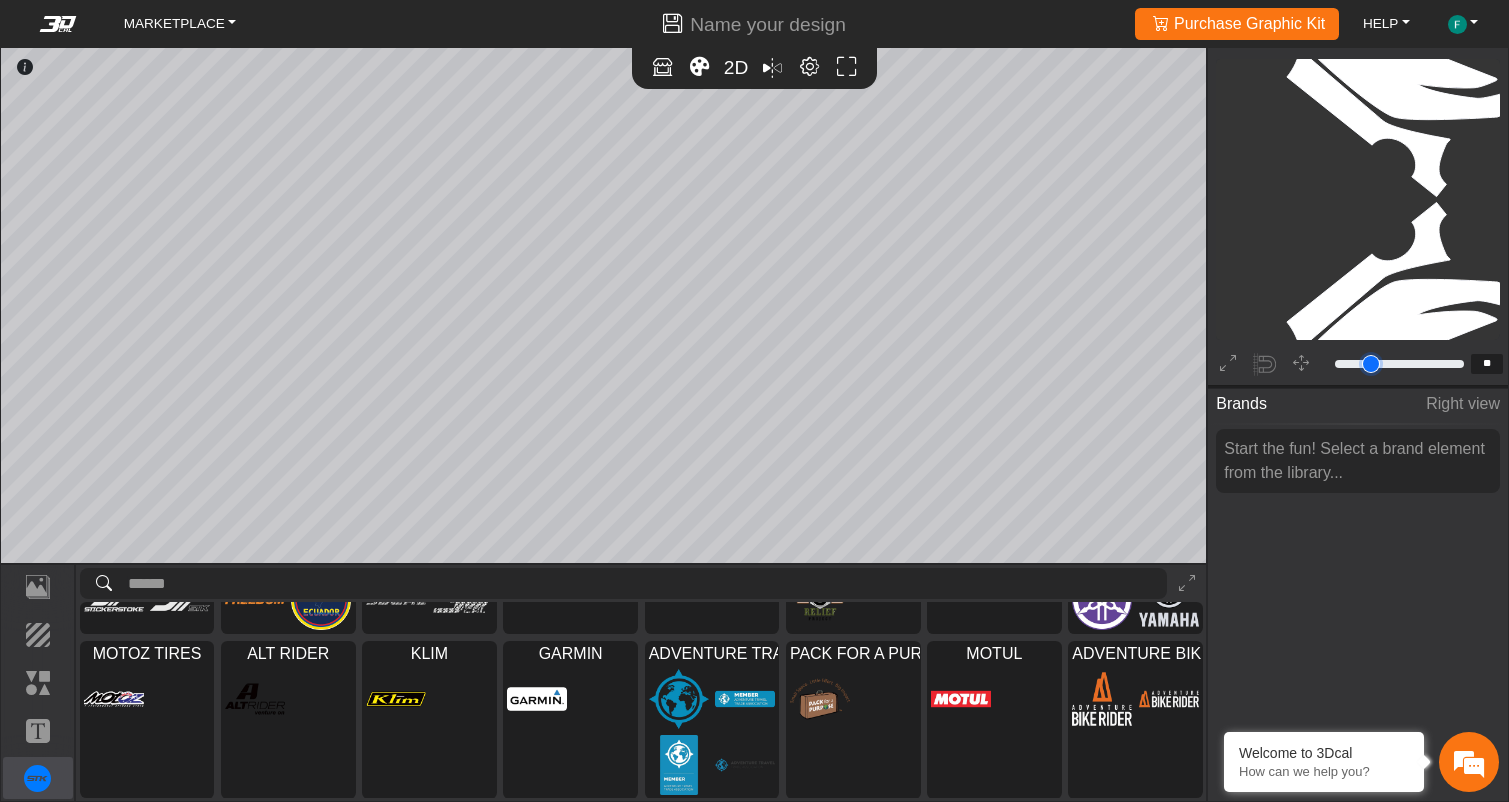 type on "**" 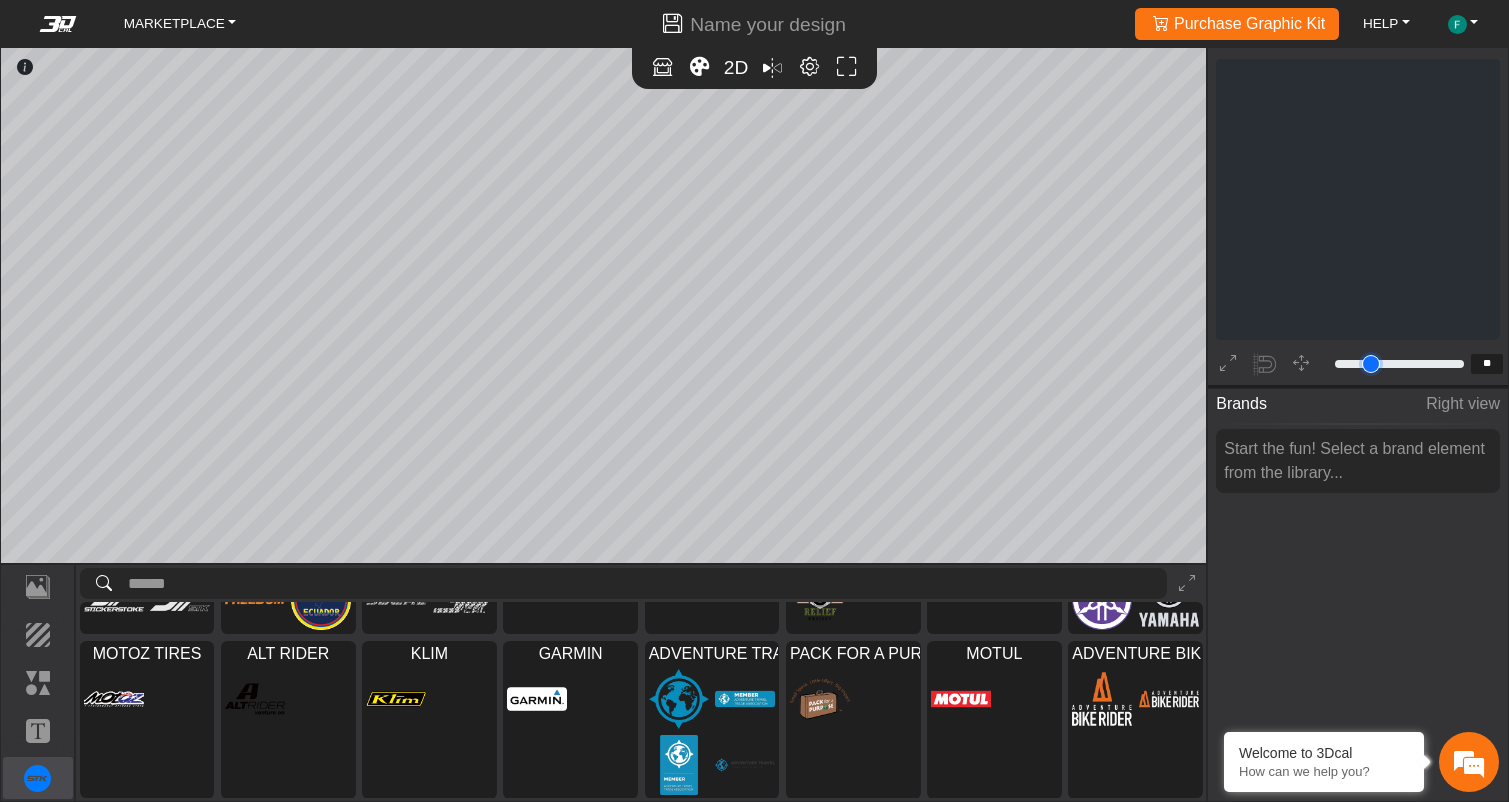 type on "*" 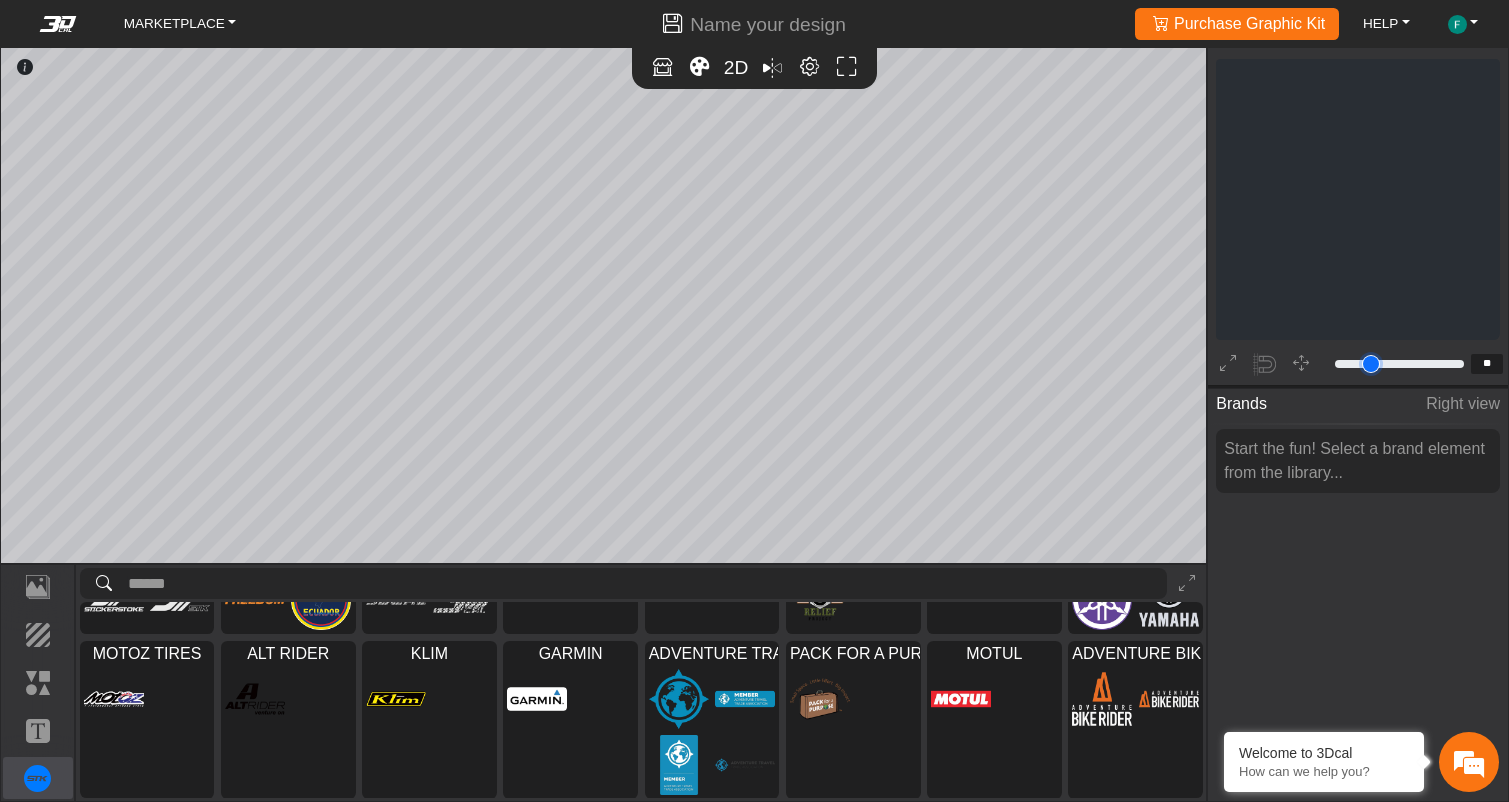 type on "*" 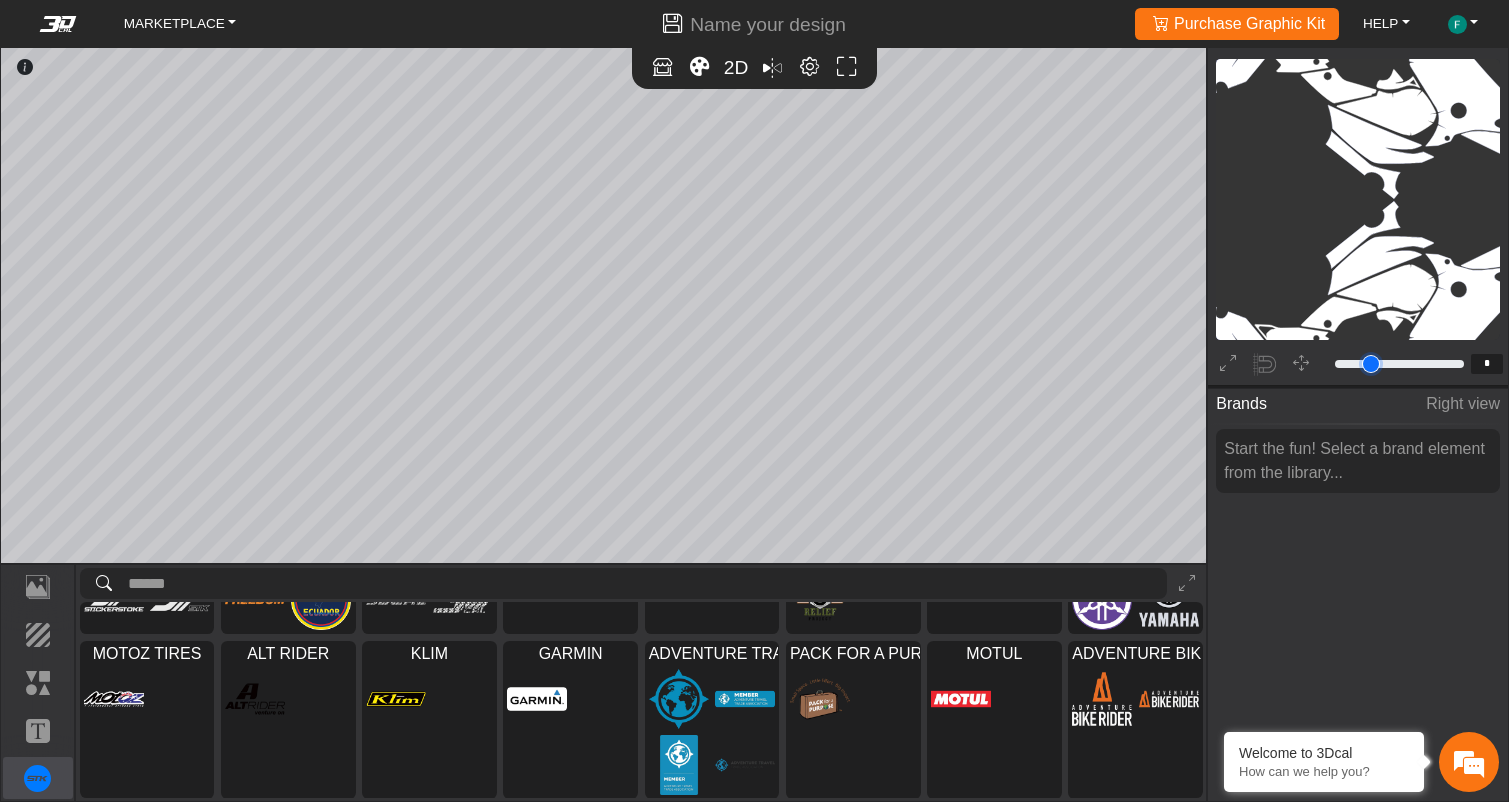 type on "*" 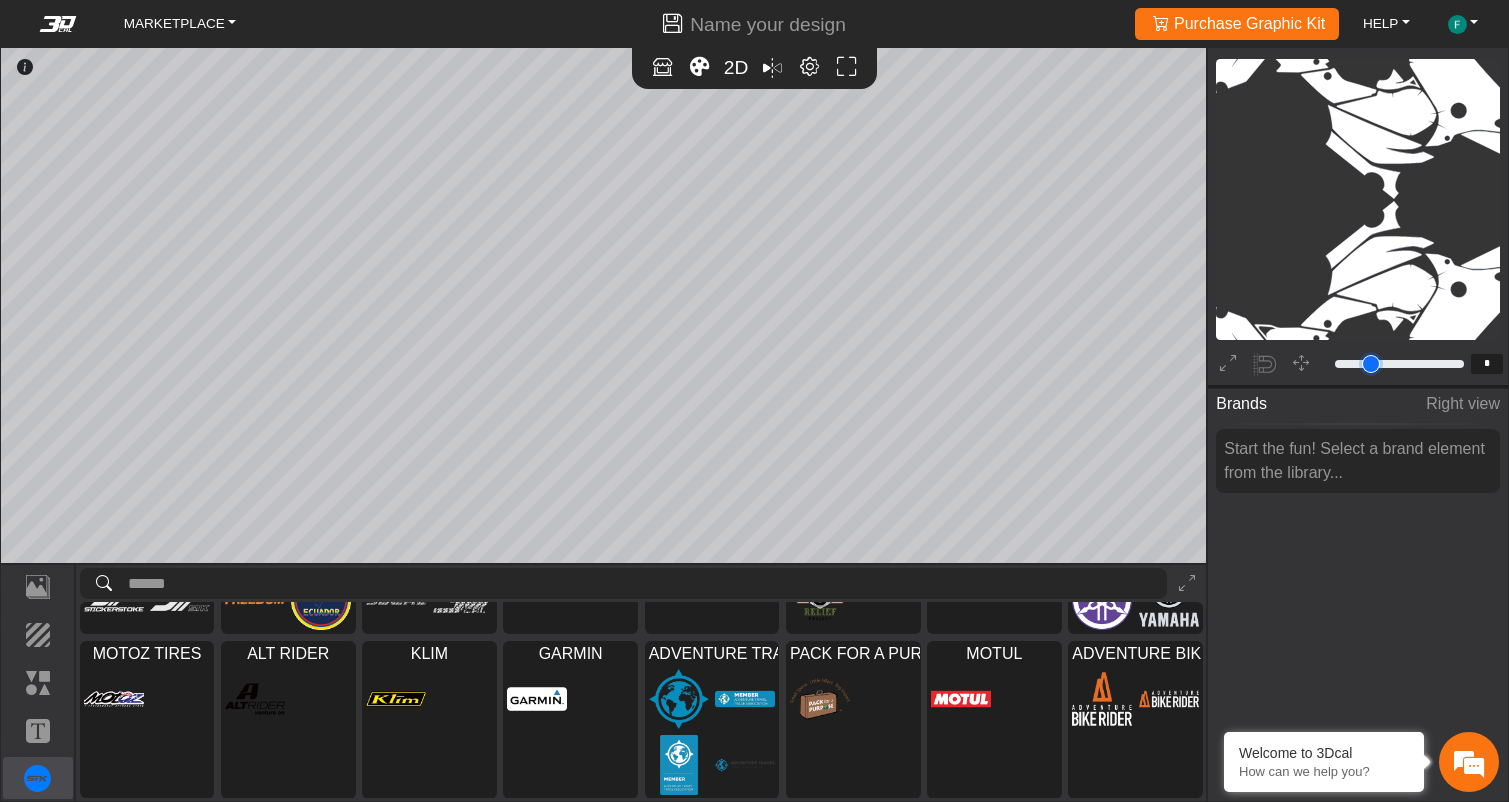 type on "*" 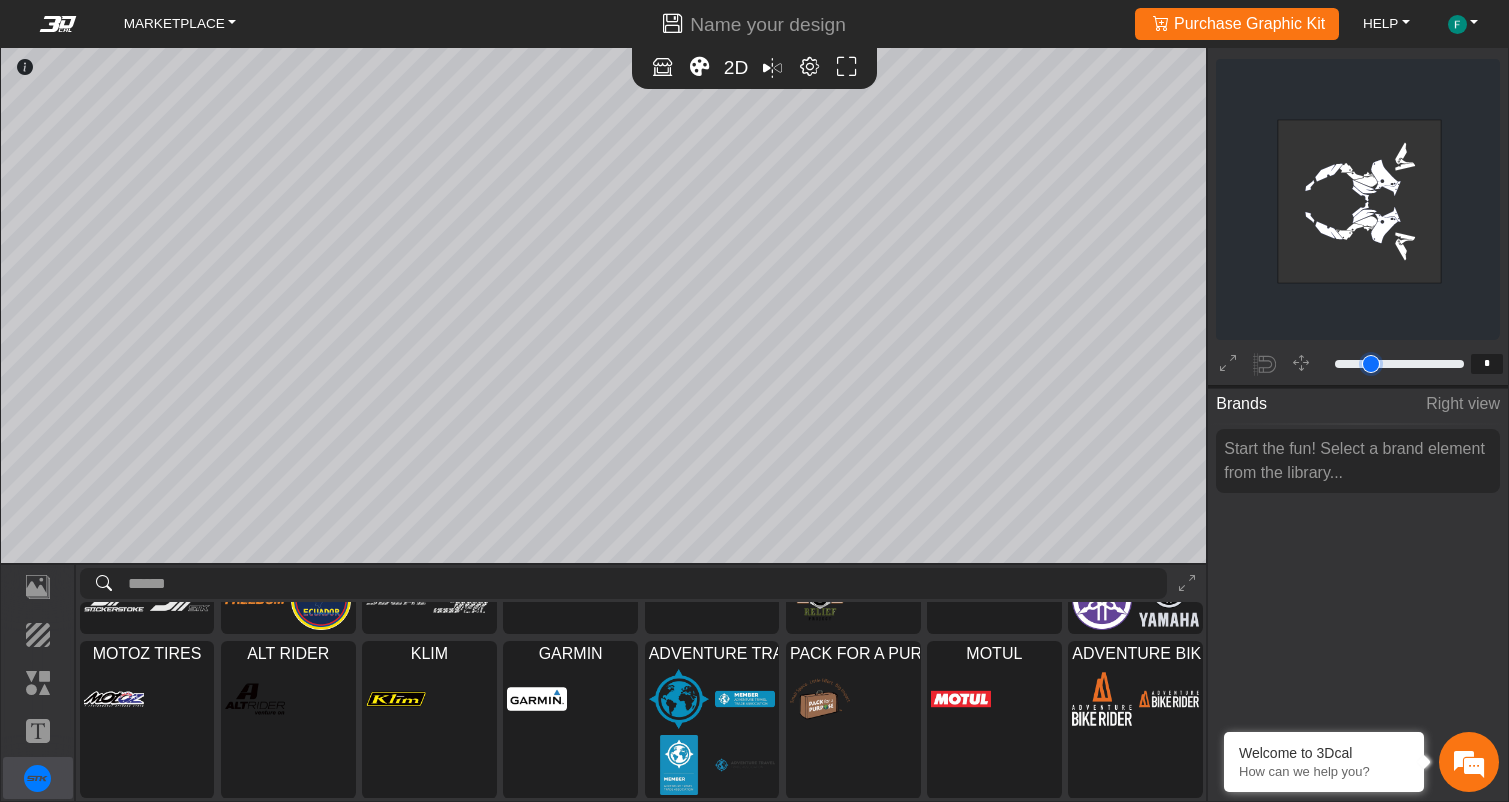 type on "*" 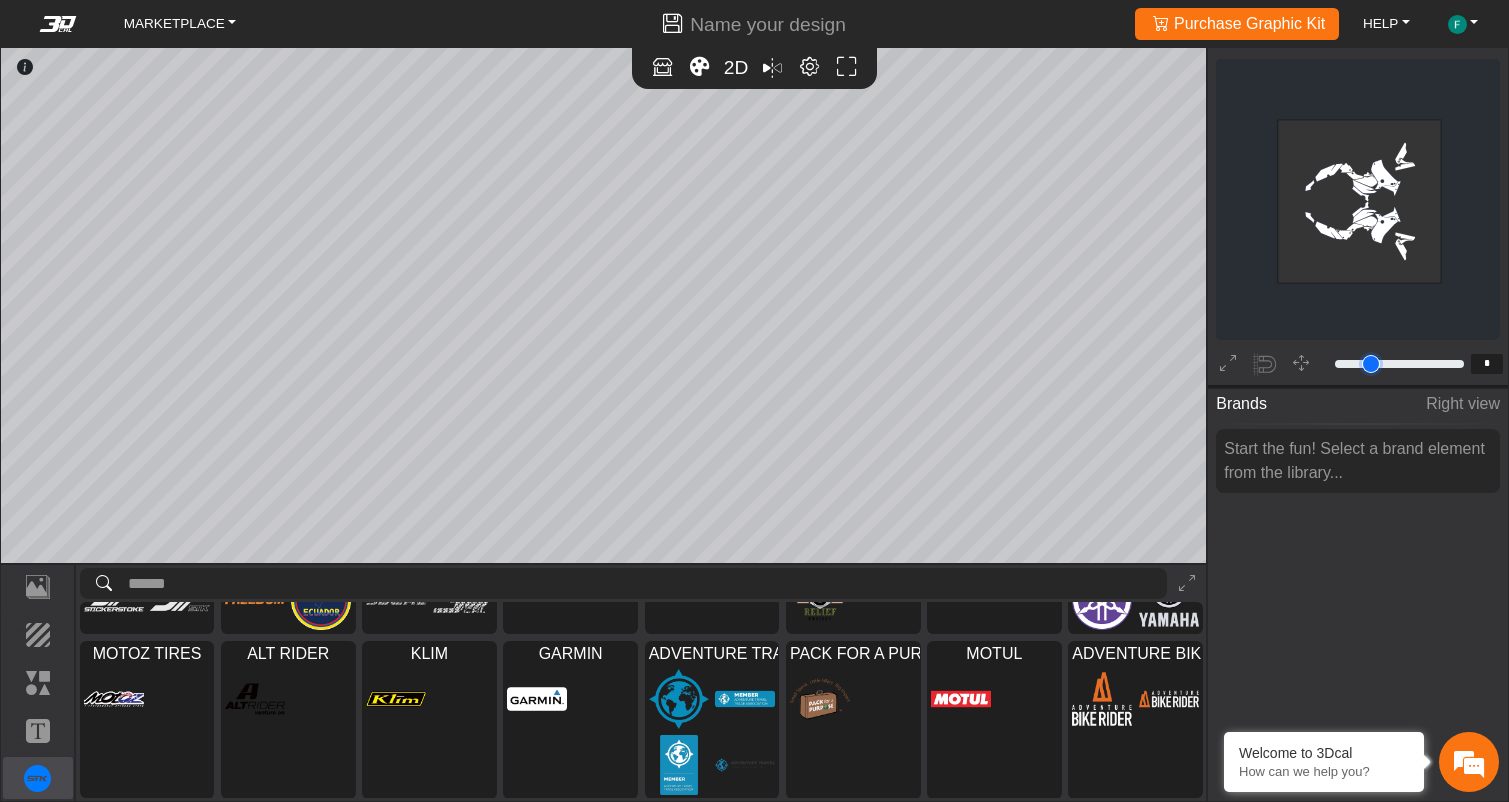 type on "*" 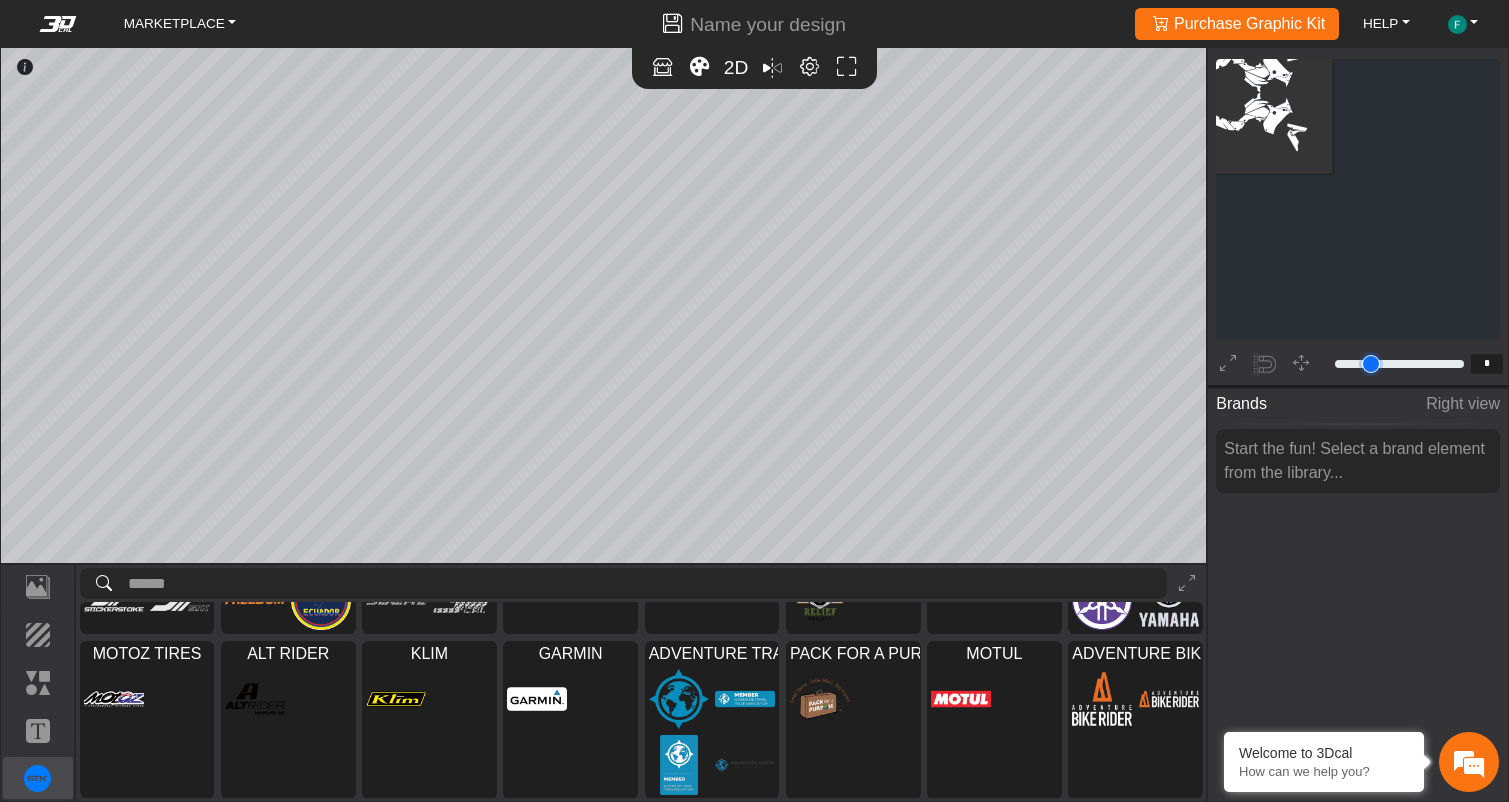 type on "*" 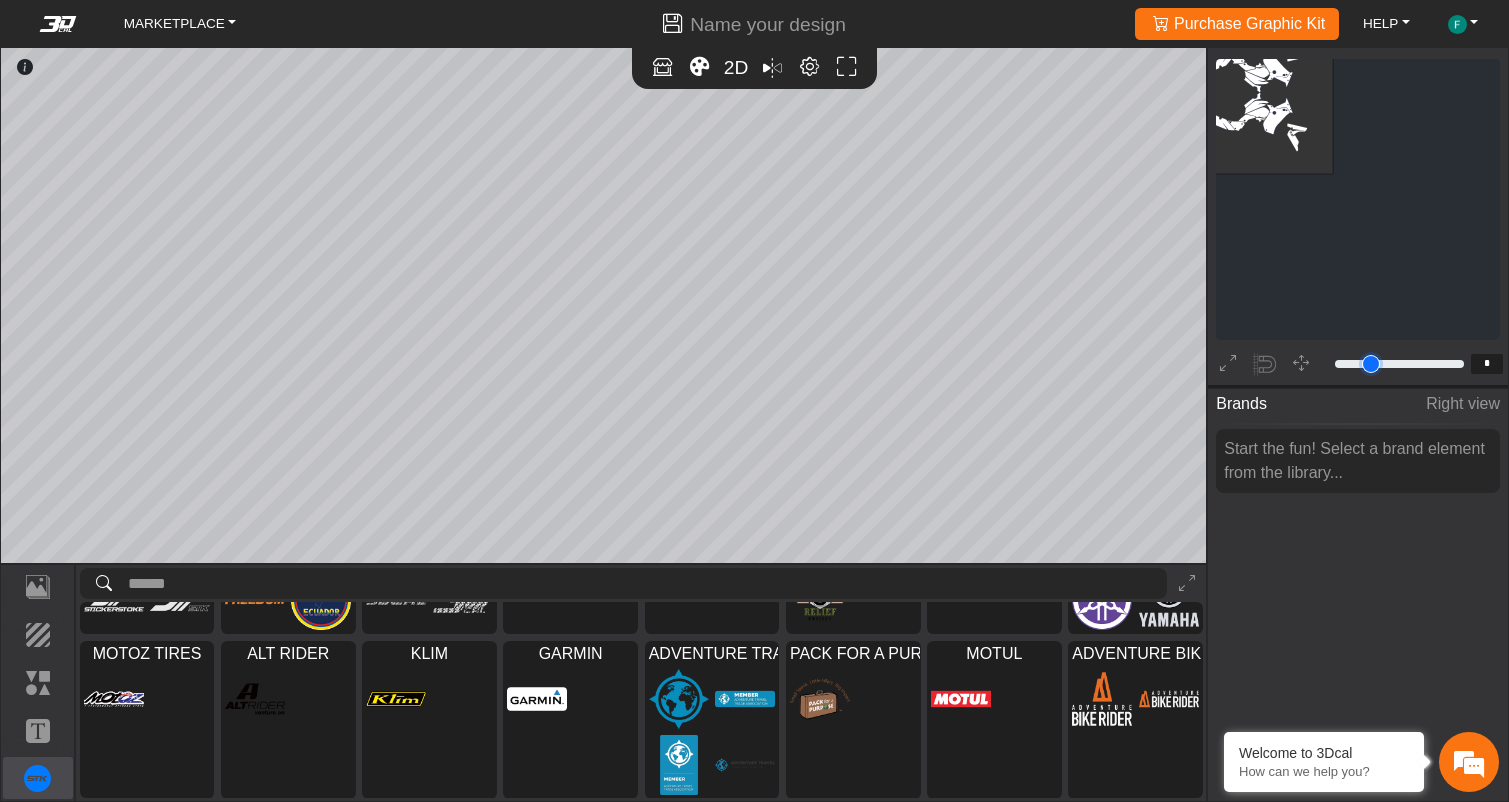 type on "*" 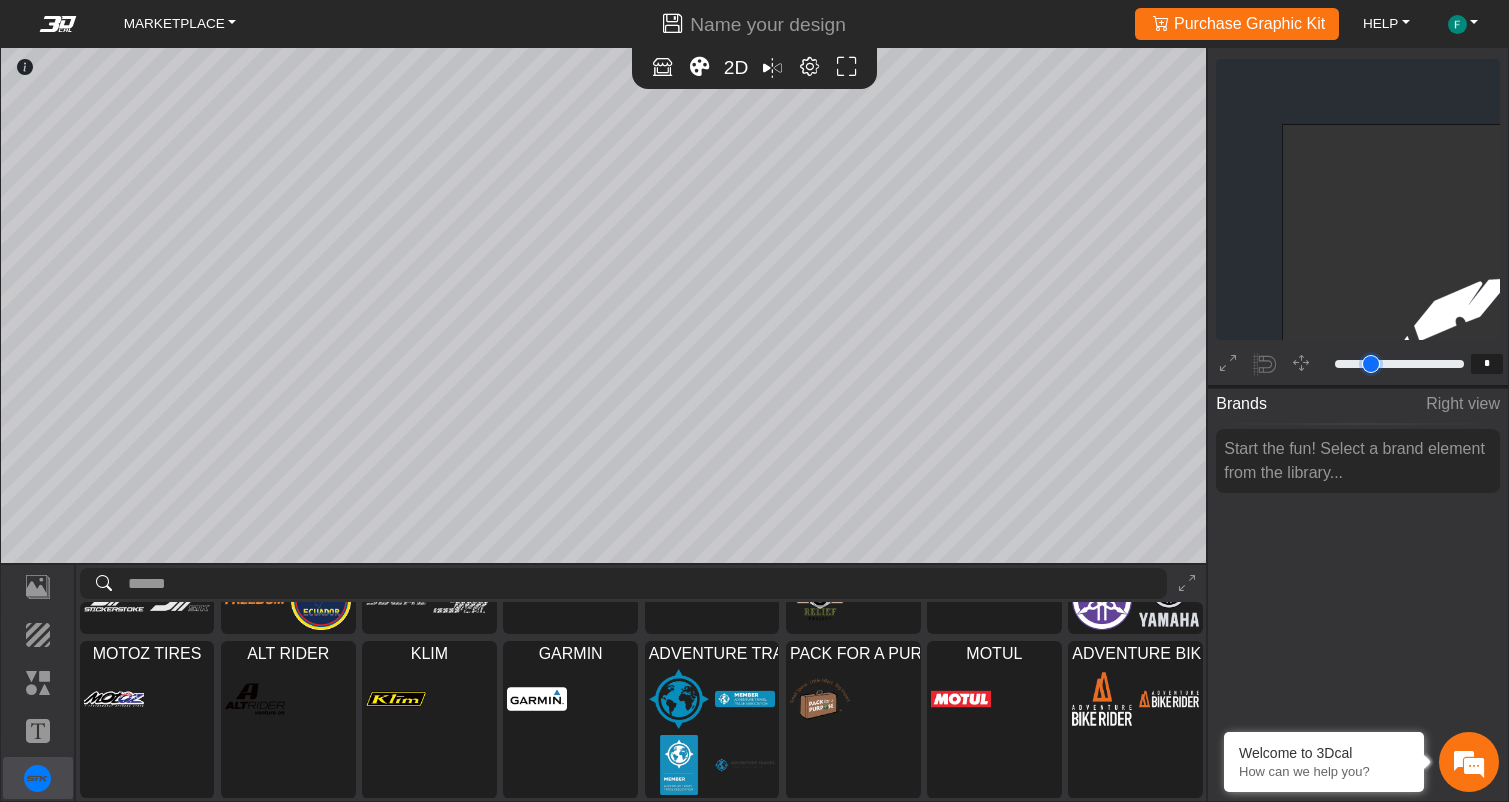 type on "*" 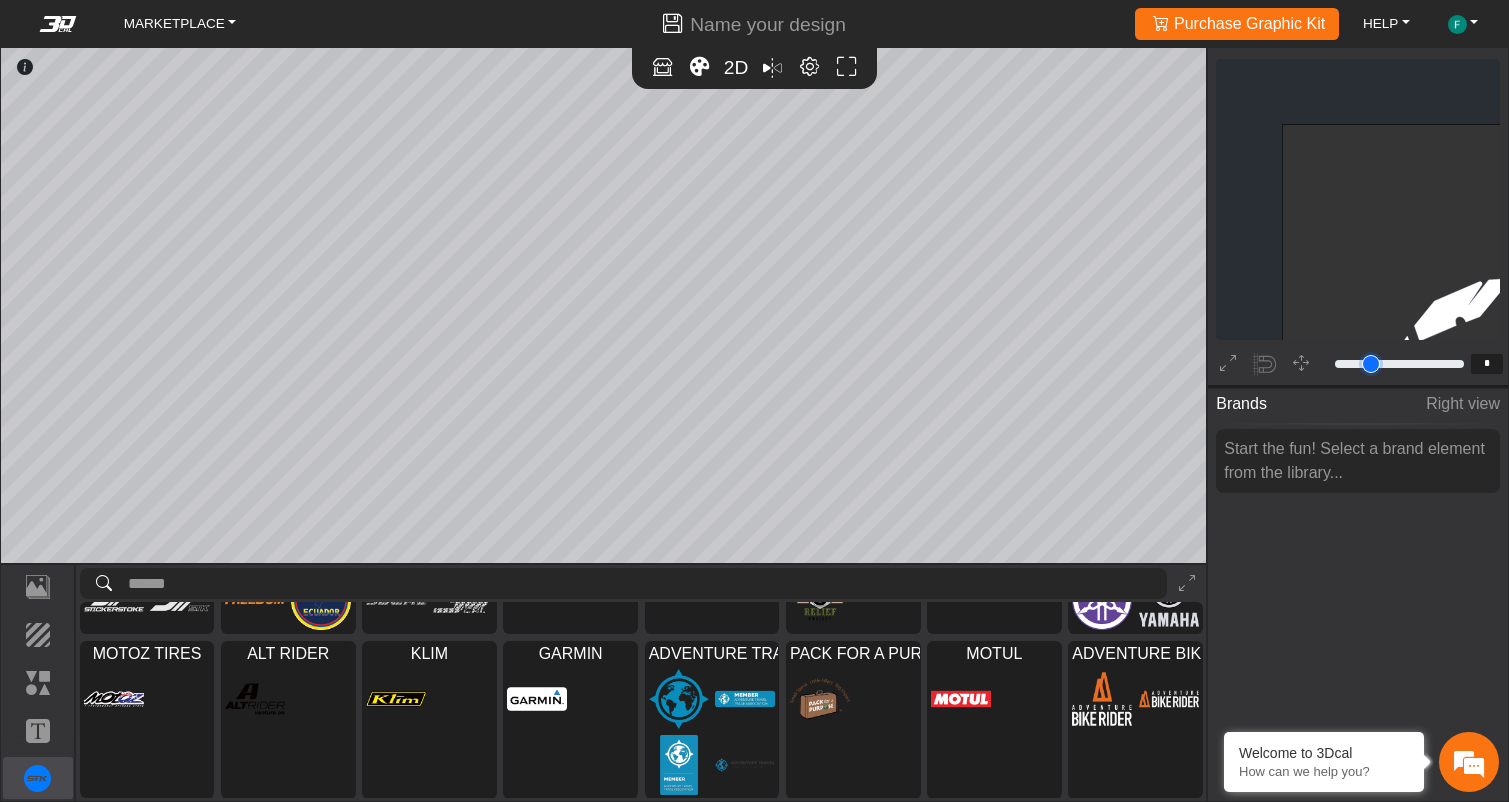 type on "*" 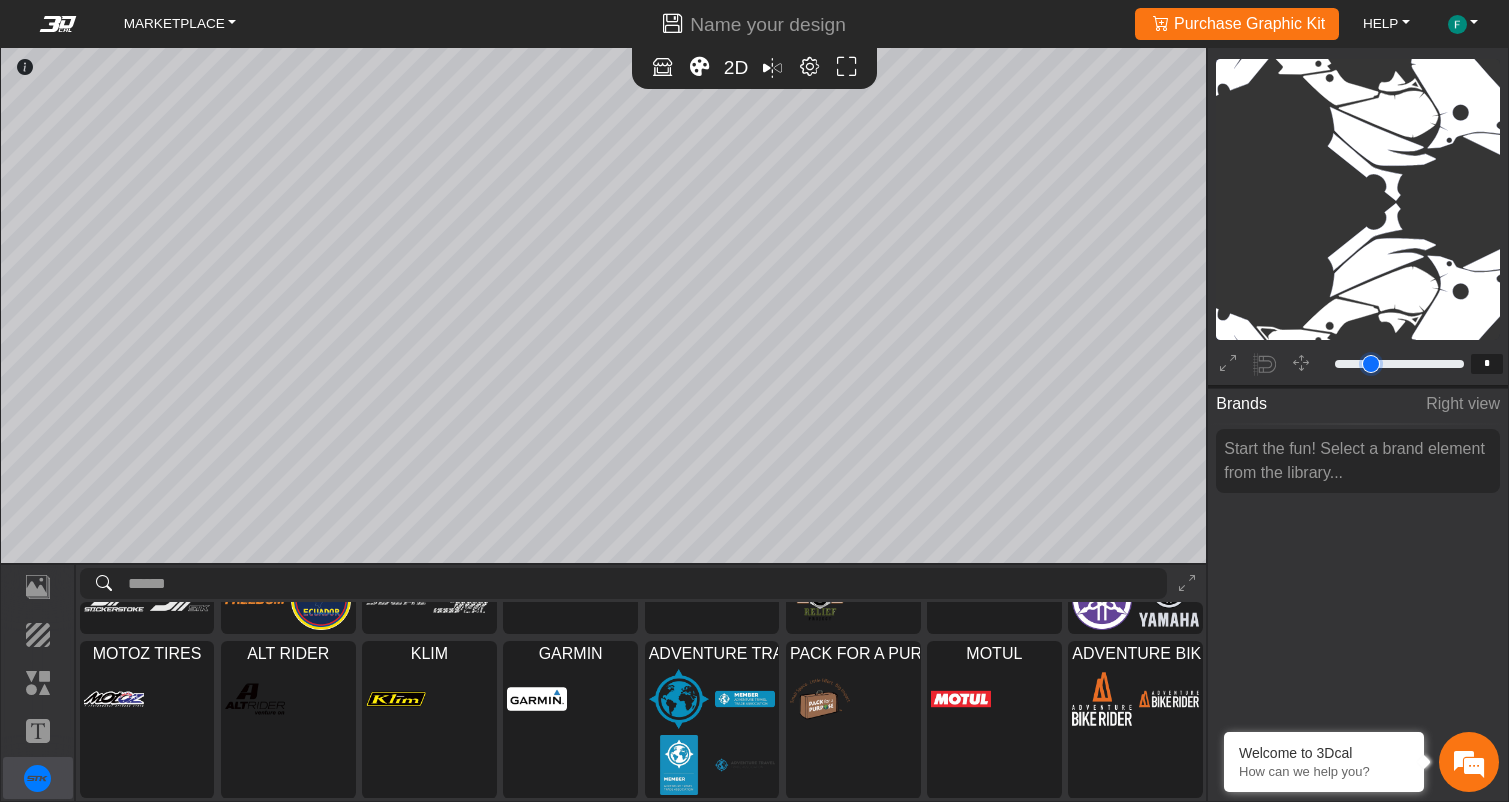 type on "**" 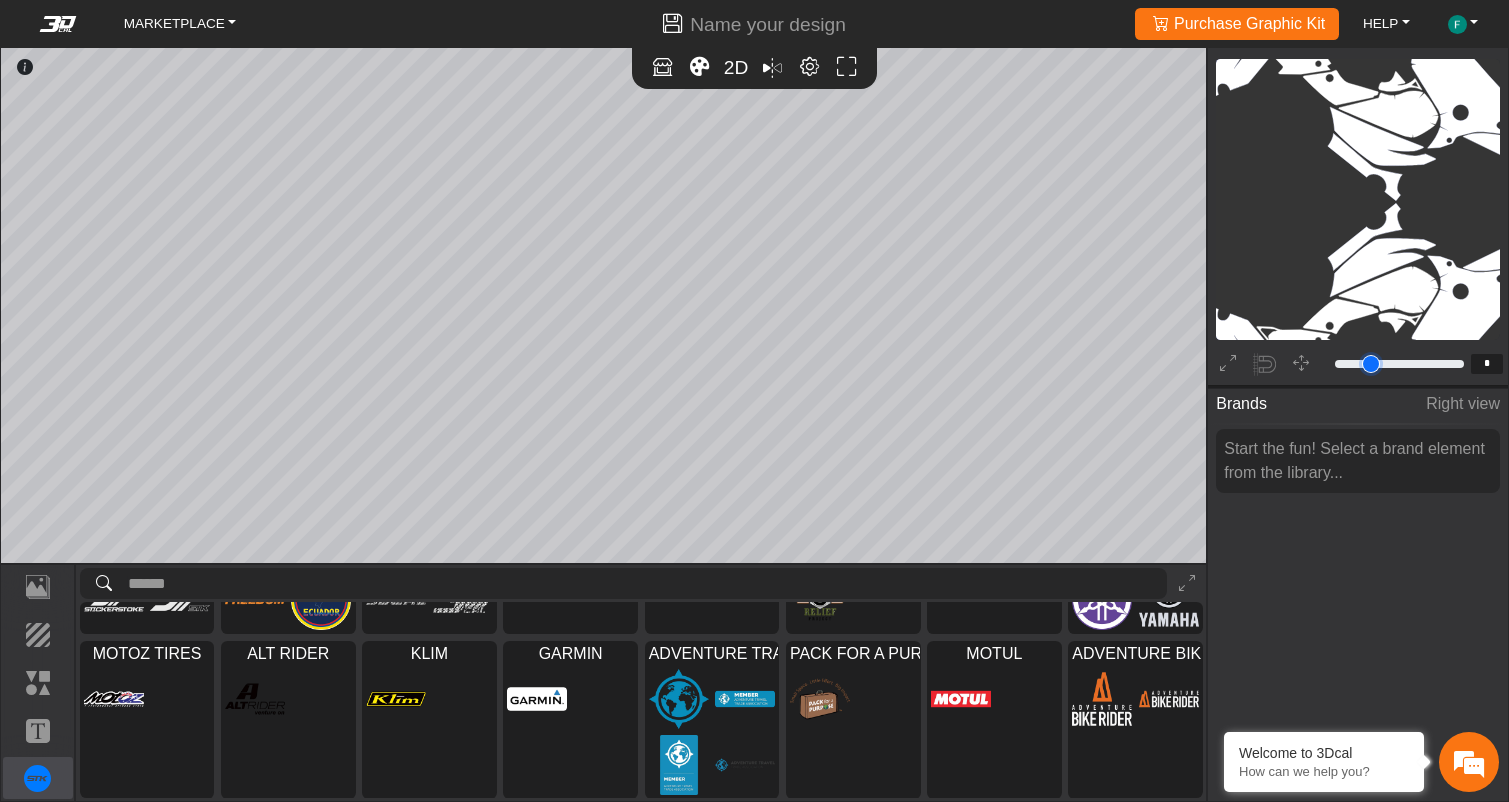type on "**" 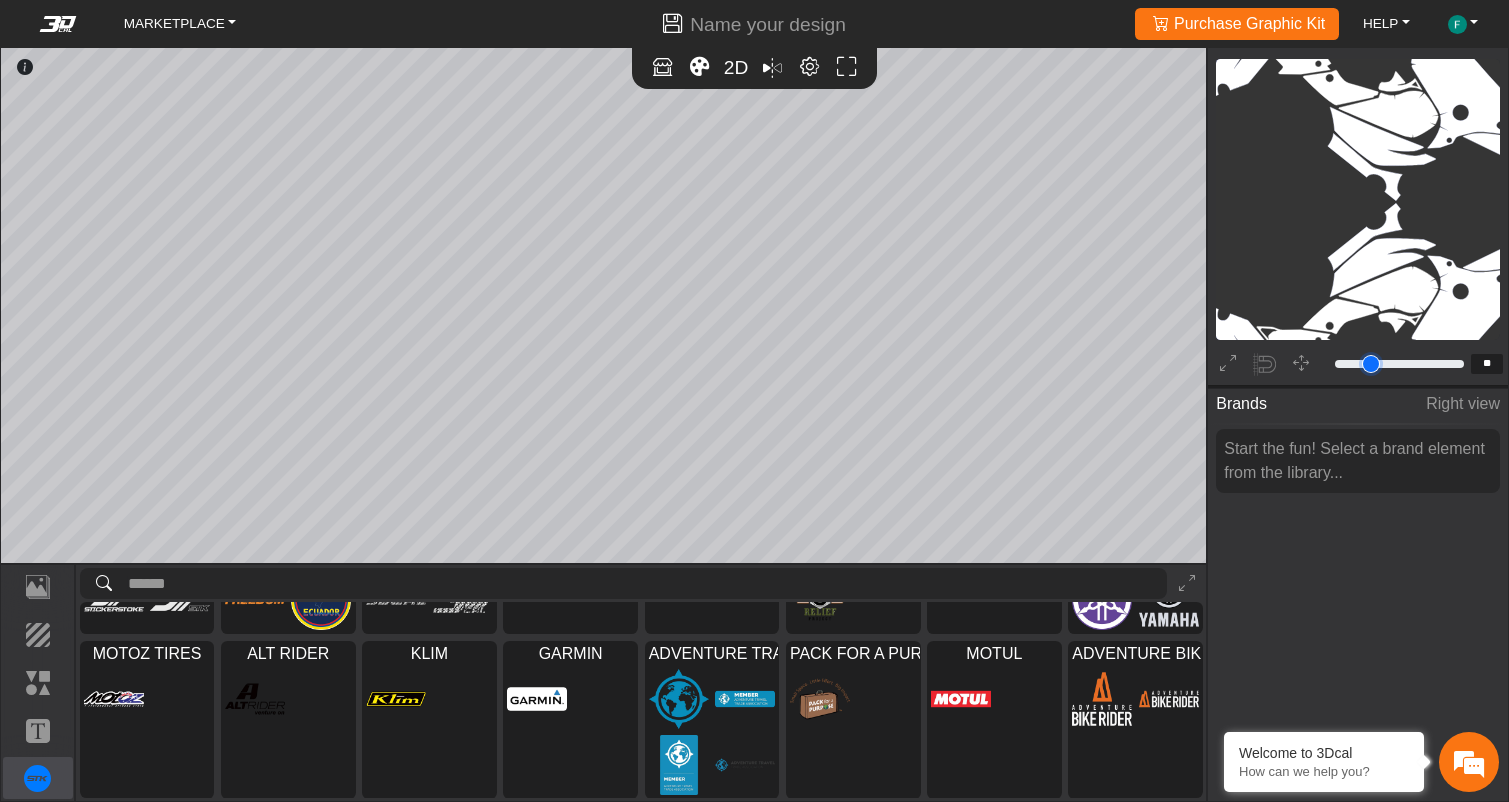 type on "**" 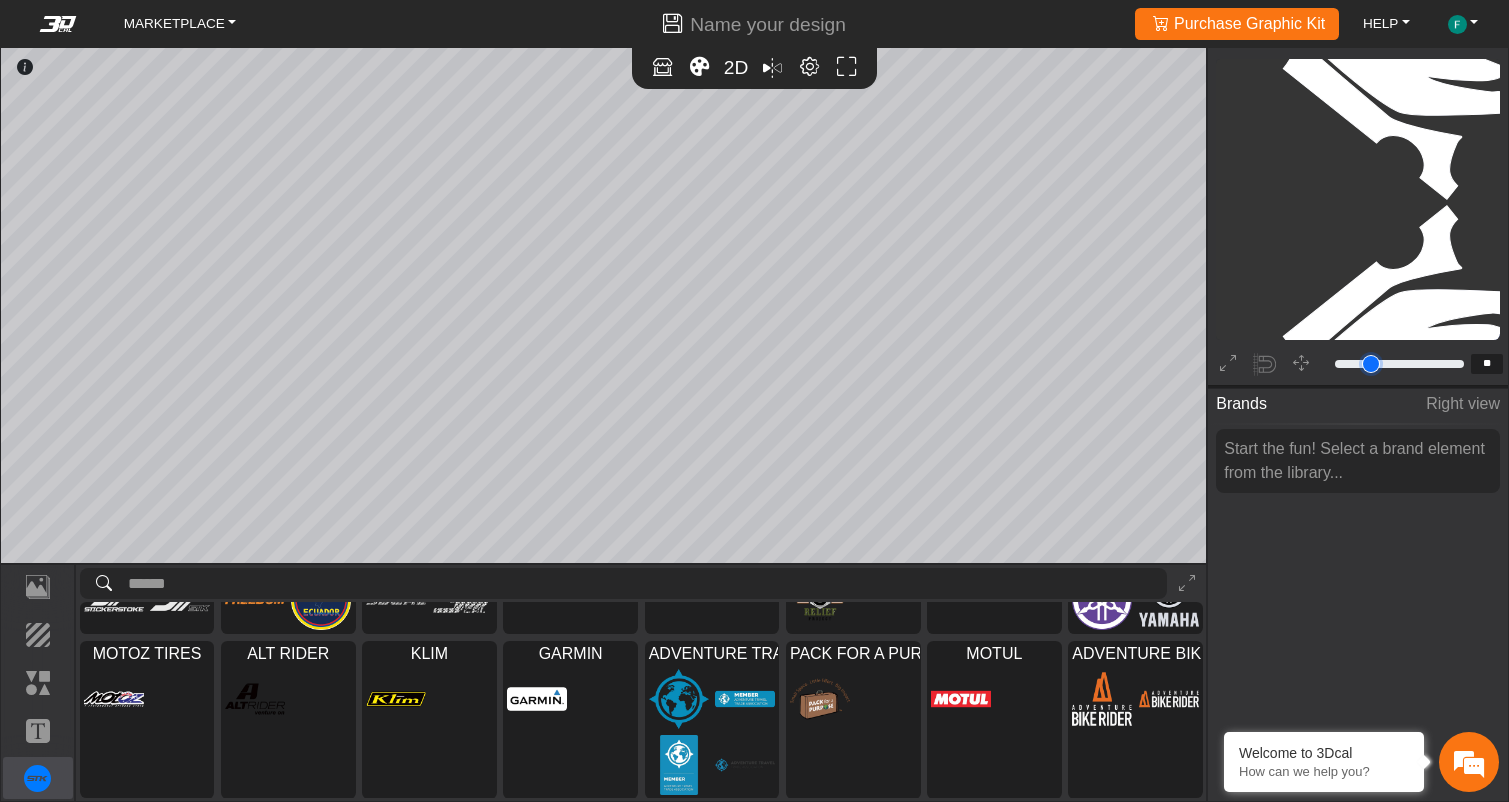 type on "**" 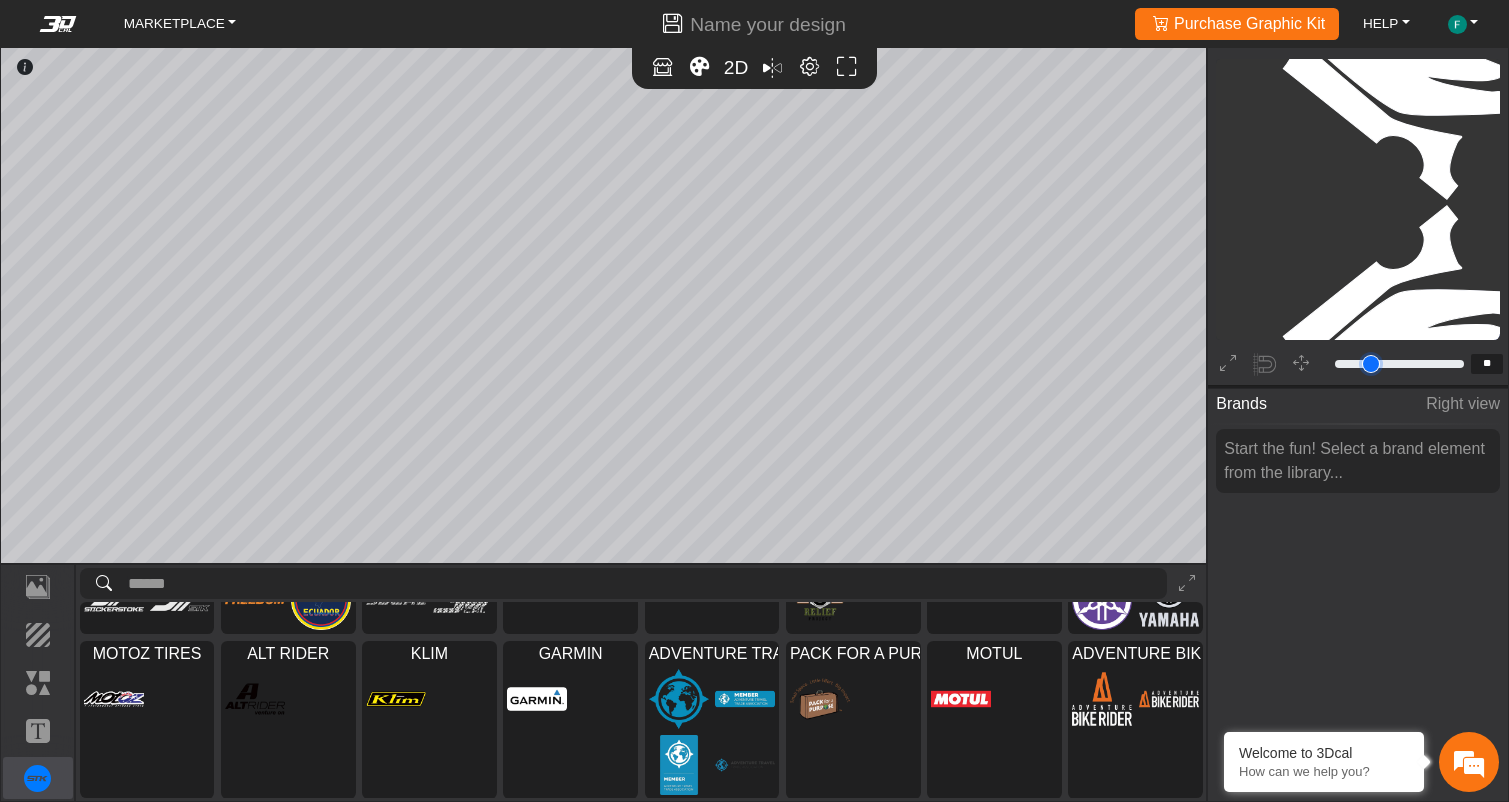 type on "**" 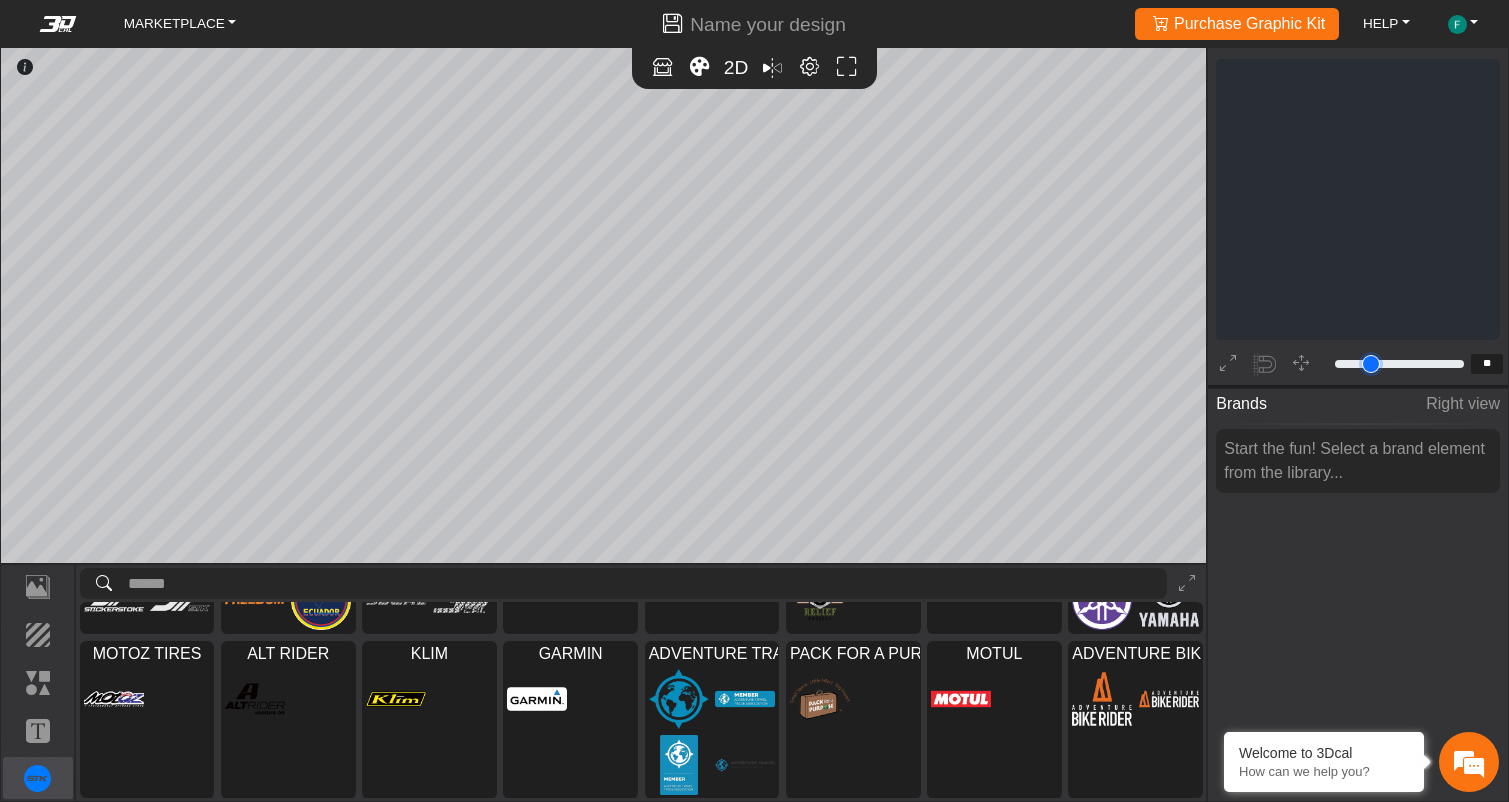 type on "**" 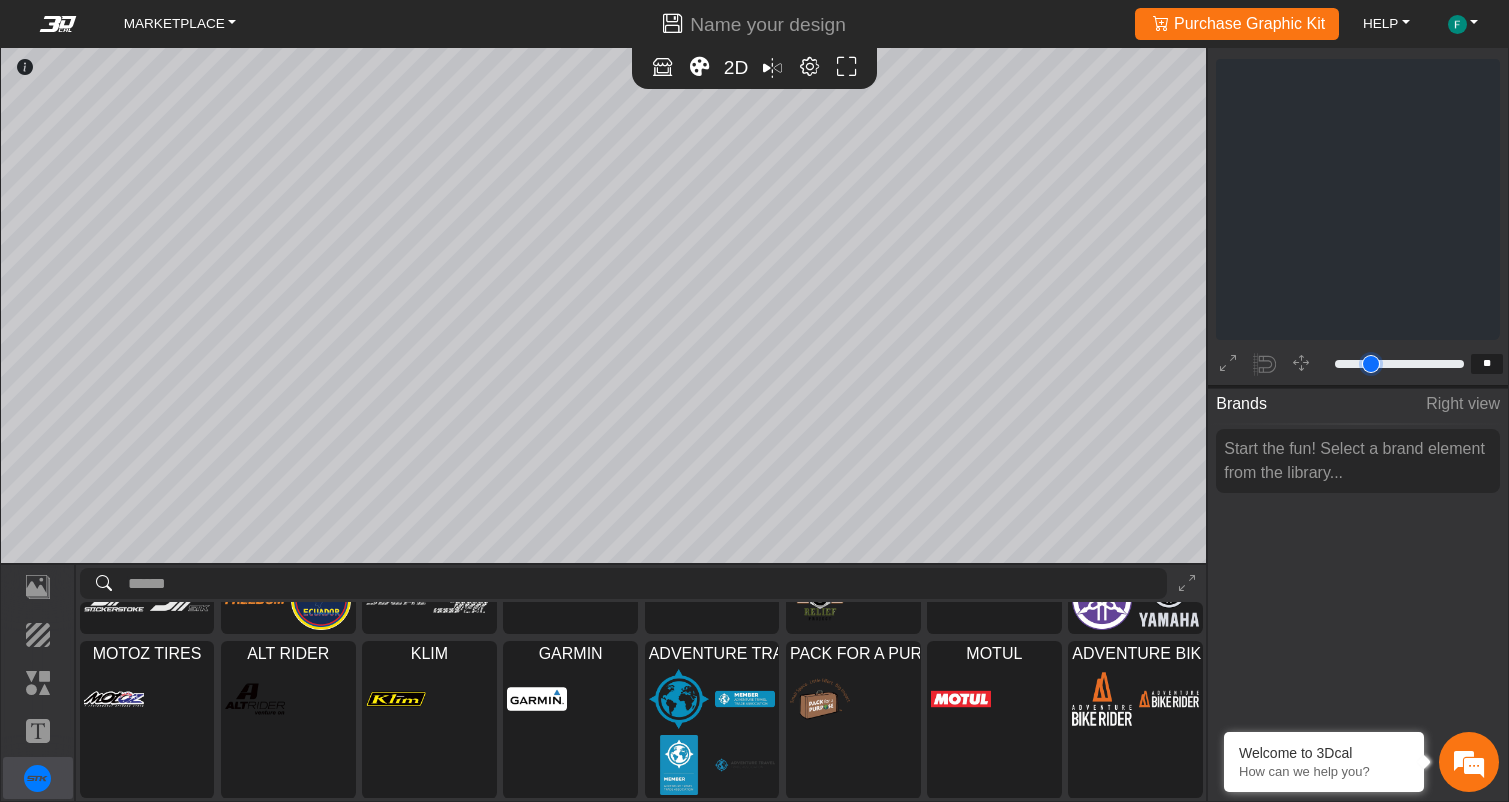type on "**" 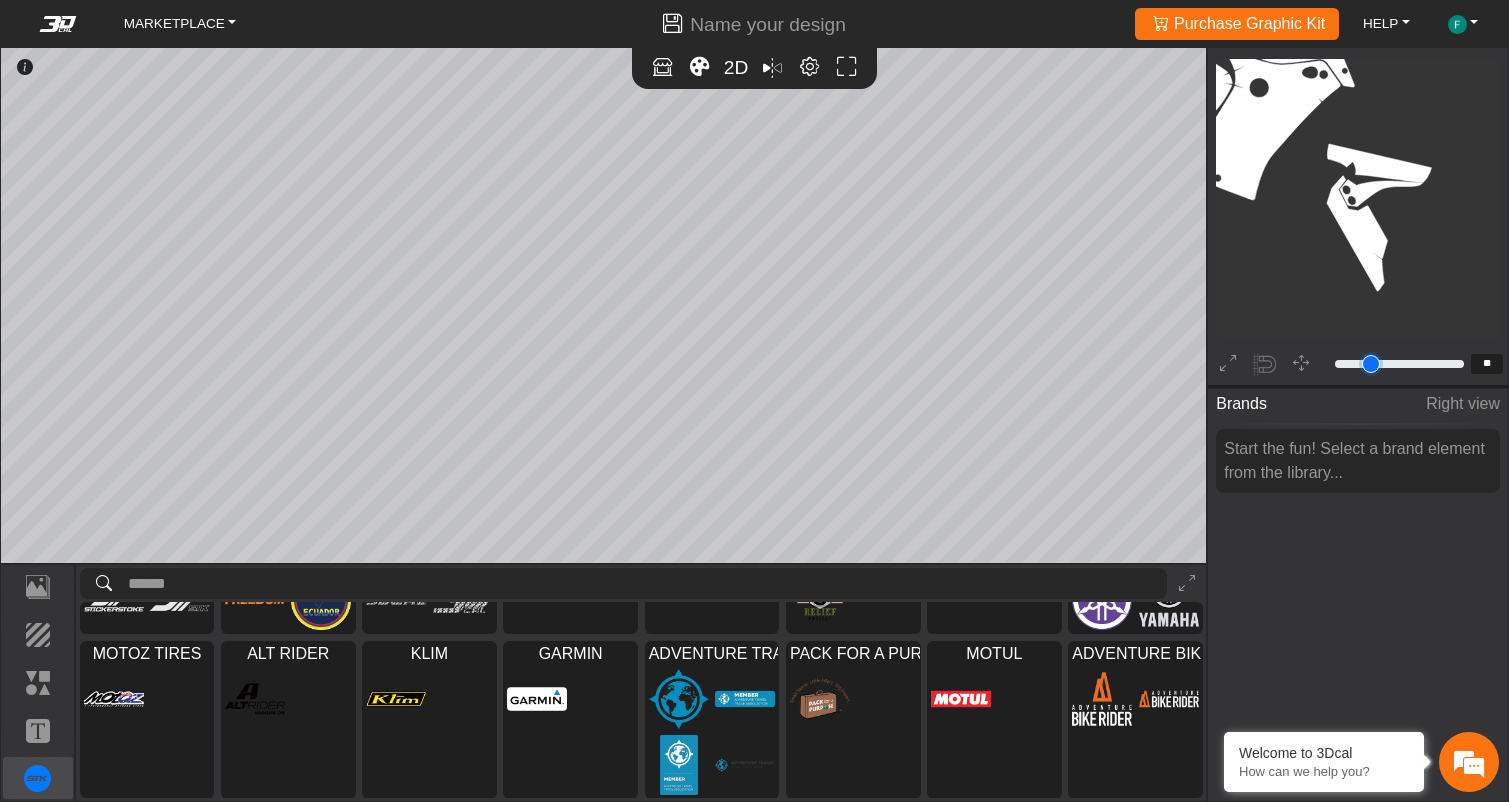 type on "*" 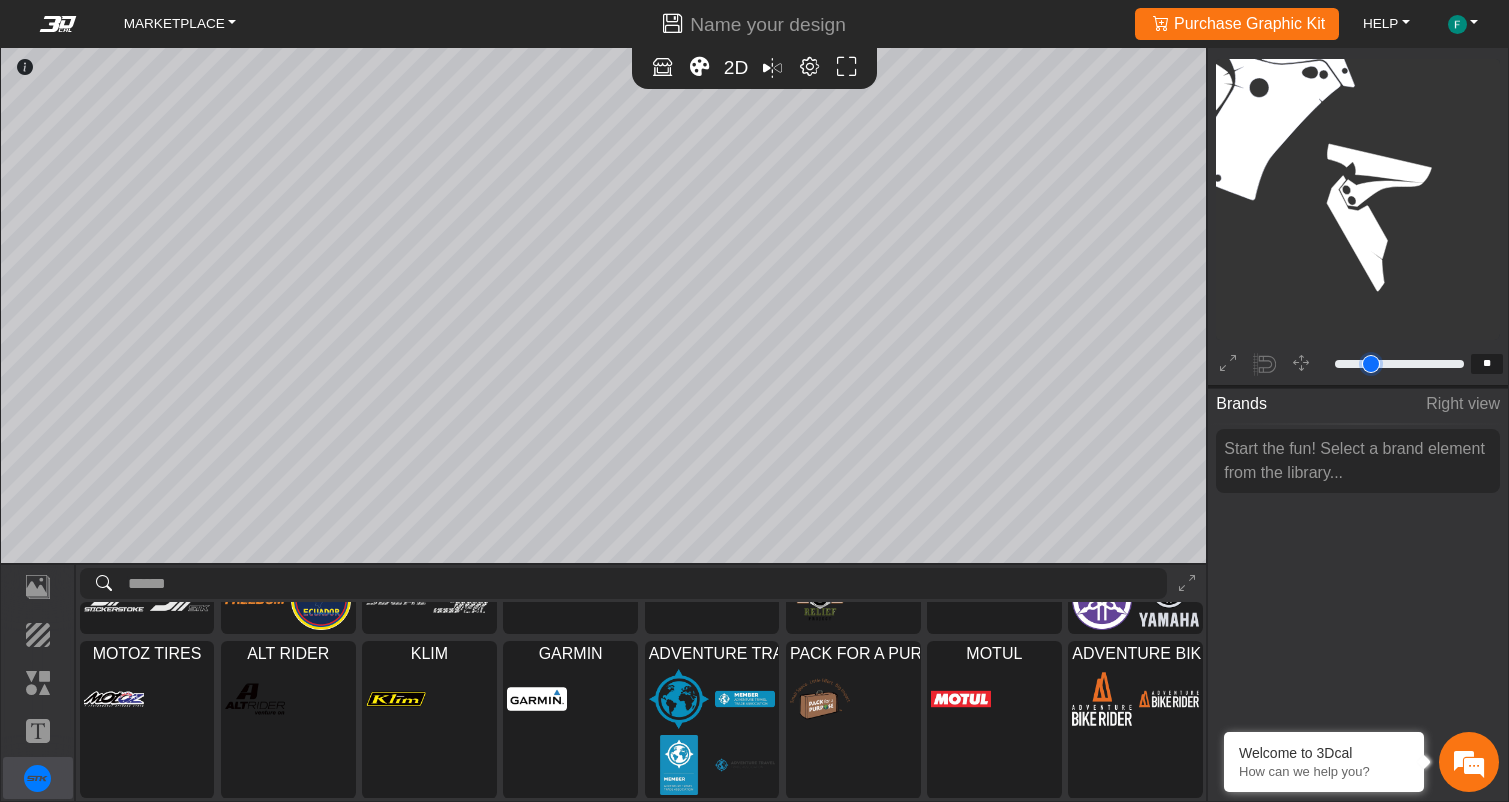 type on "*" 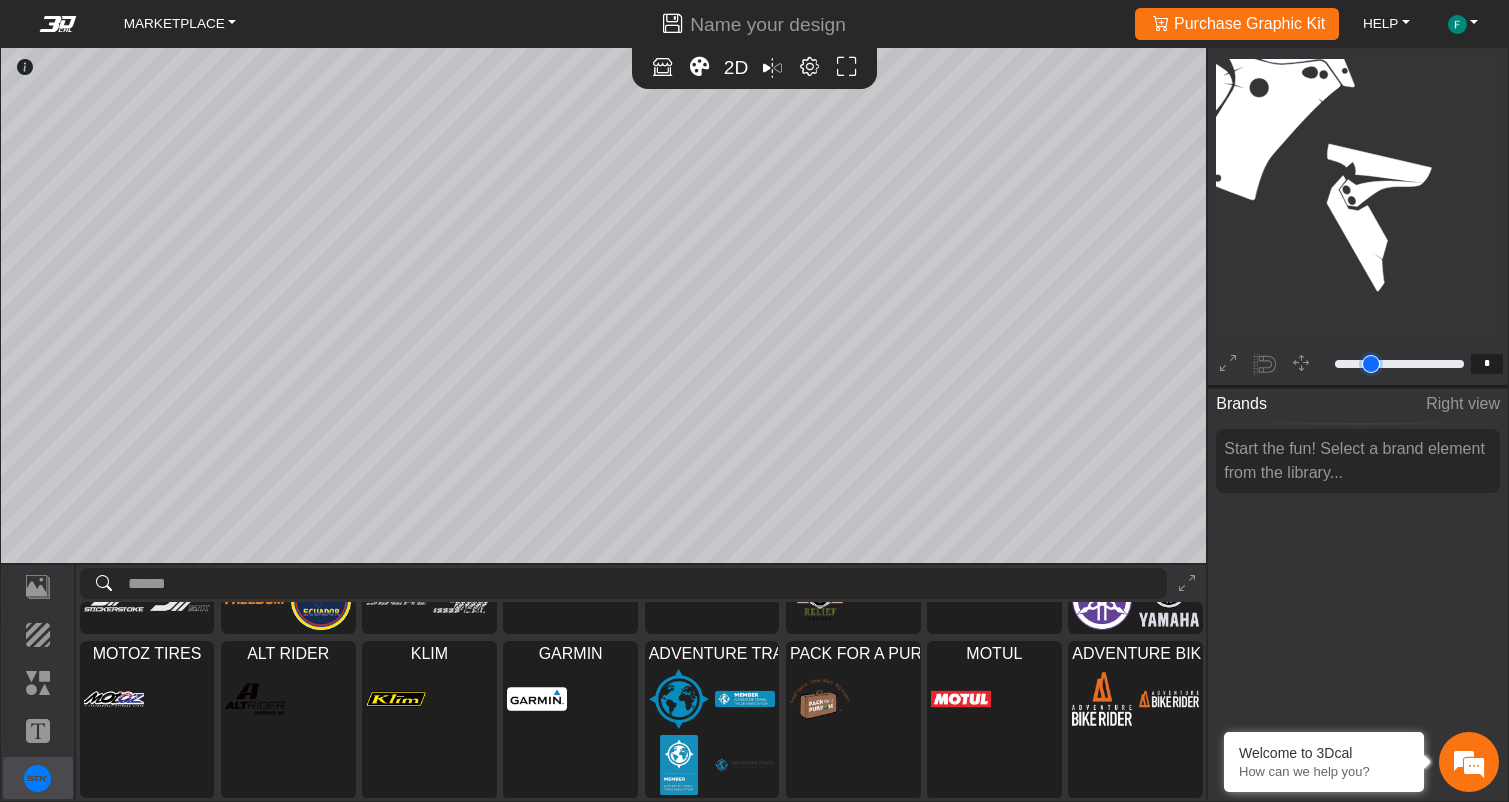 type on "*" 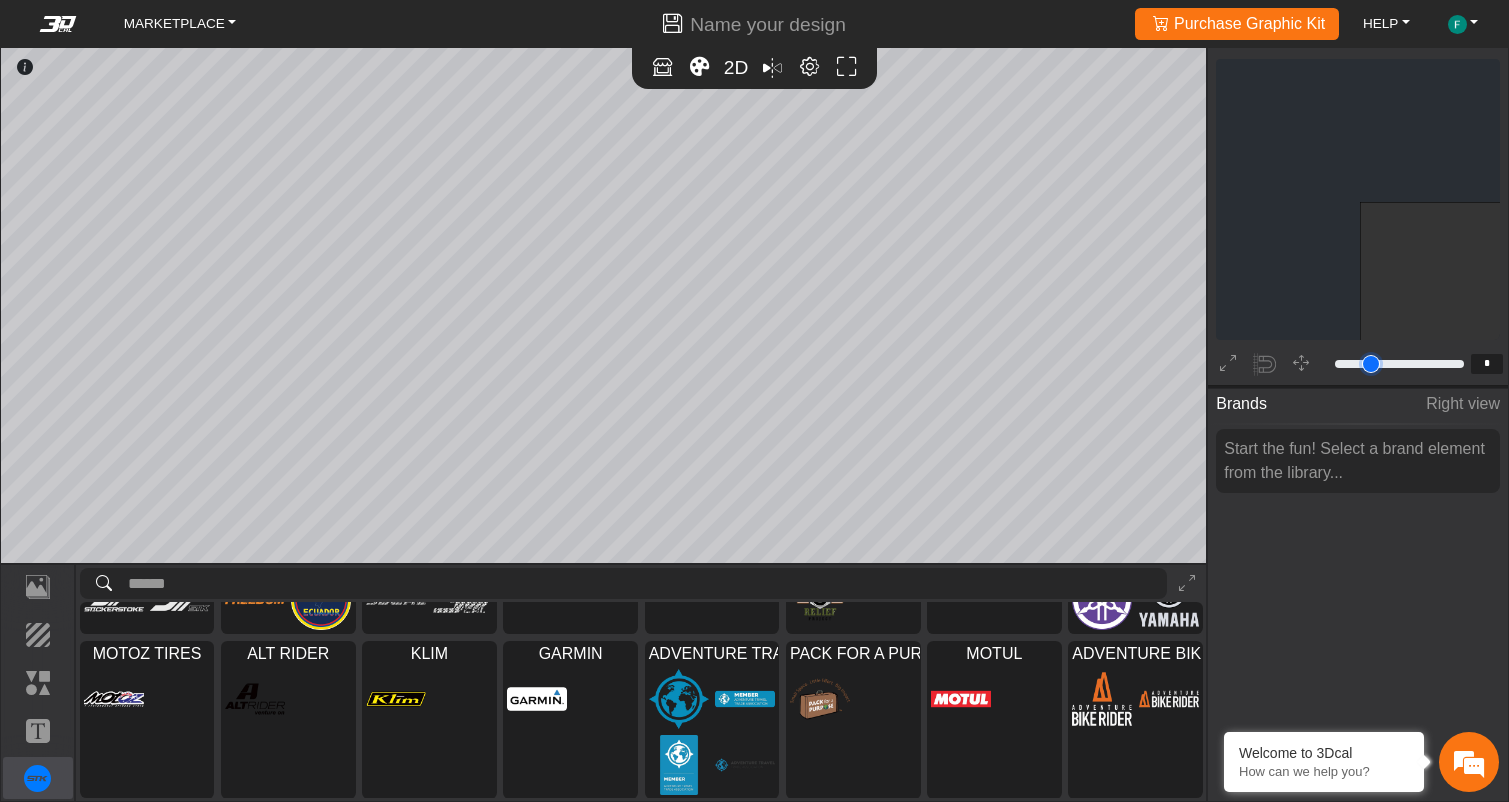 type on "*" 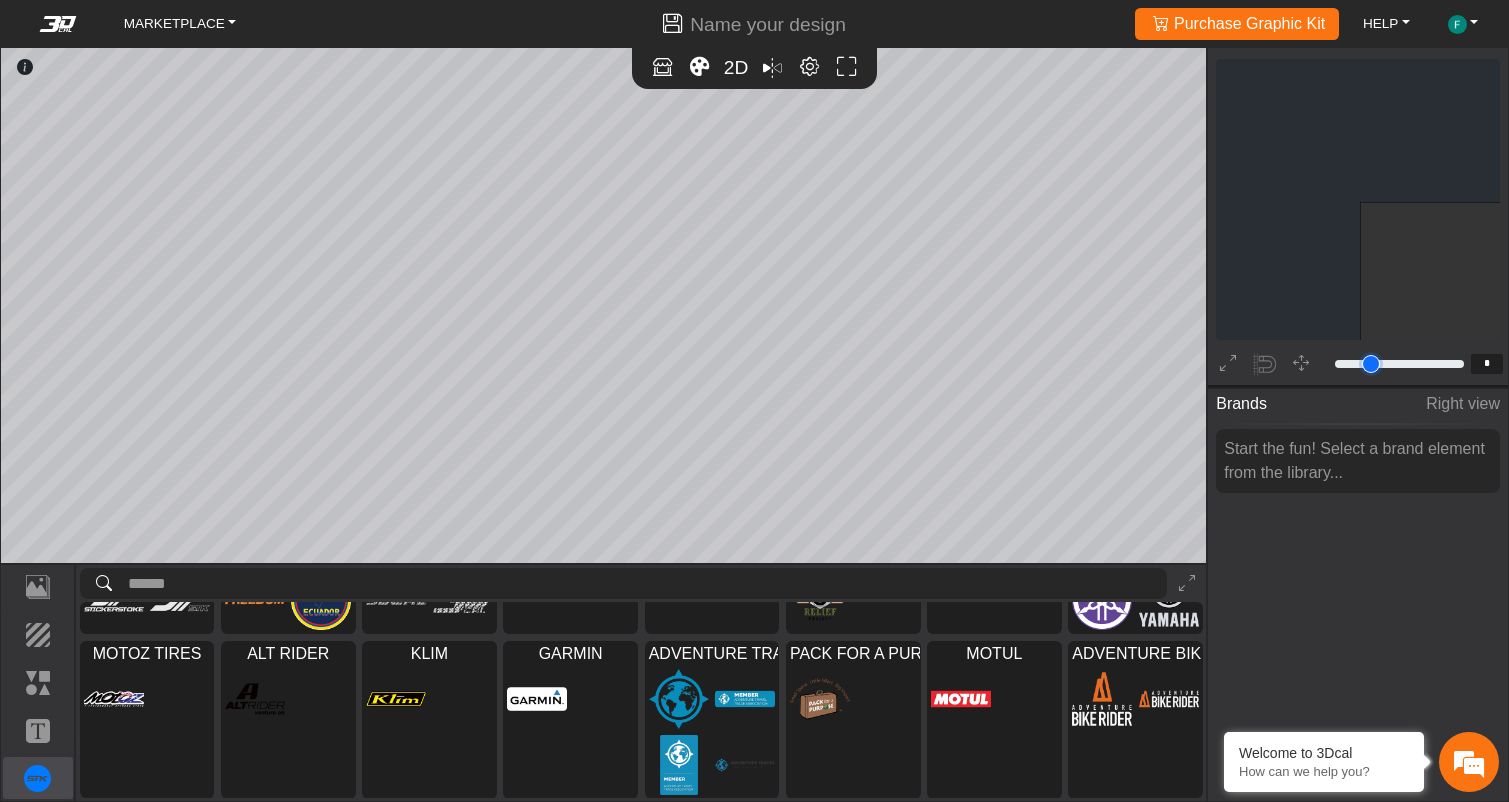 type on "*" 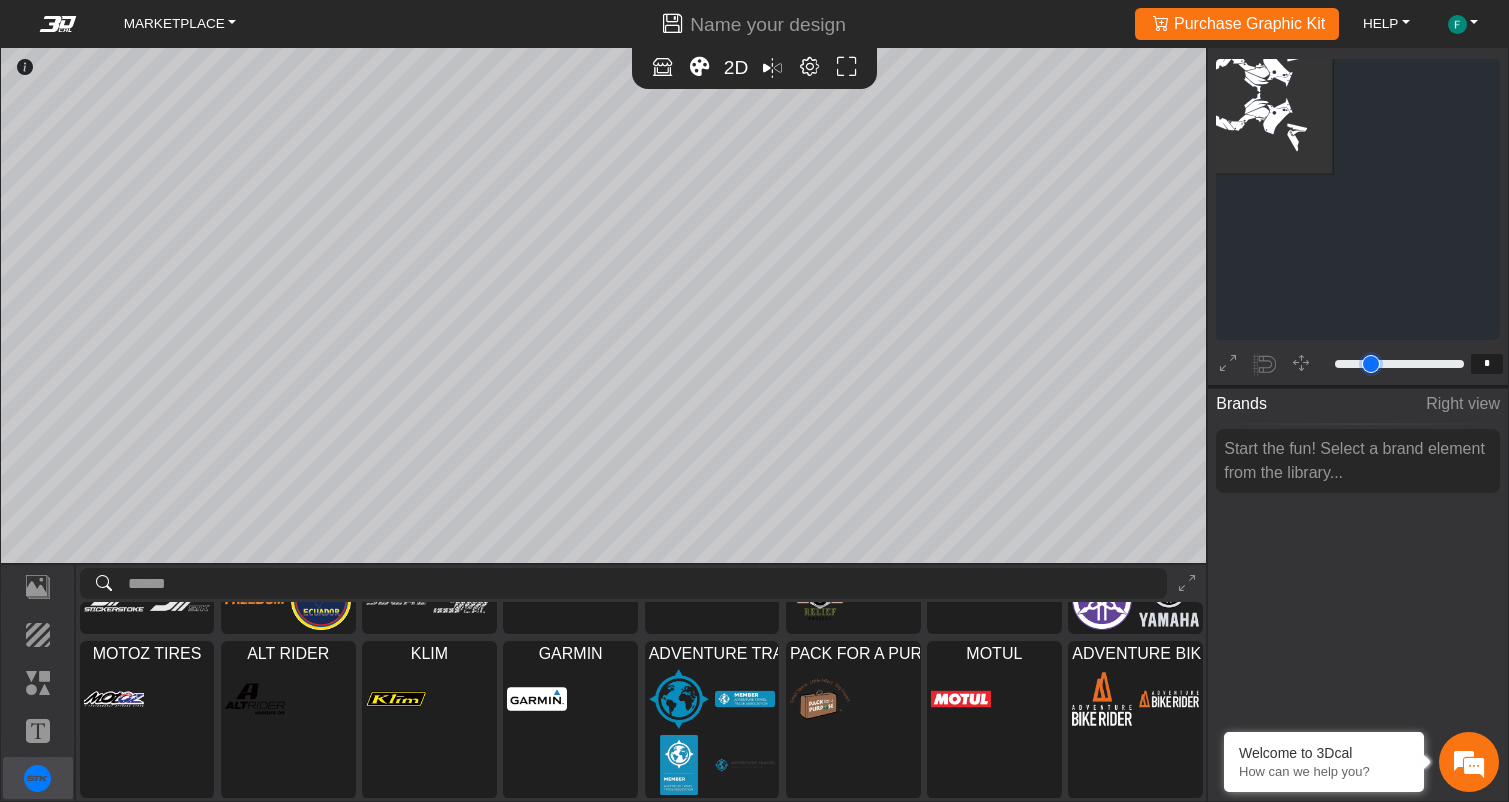 scroll, scrollTop: 105, scrollLeft: 104, axis: both 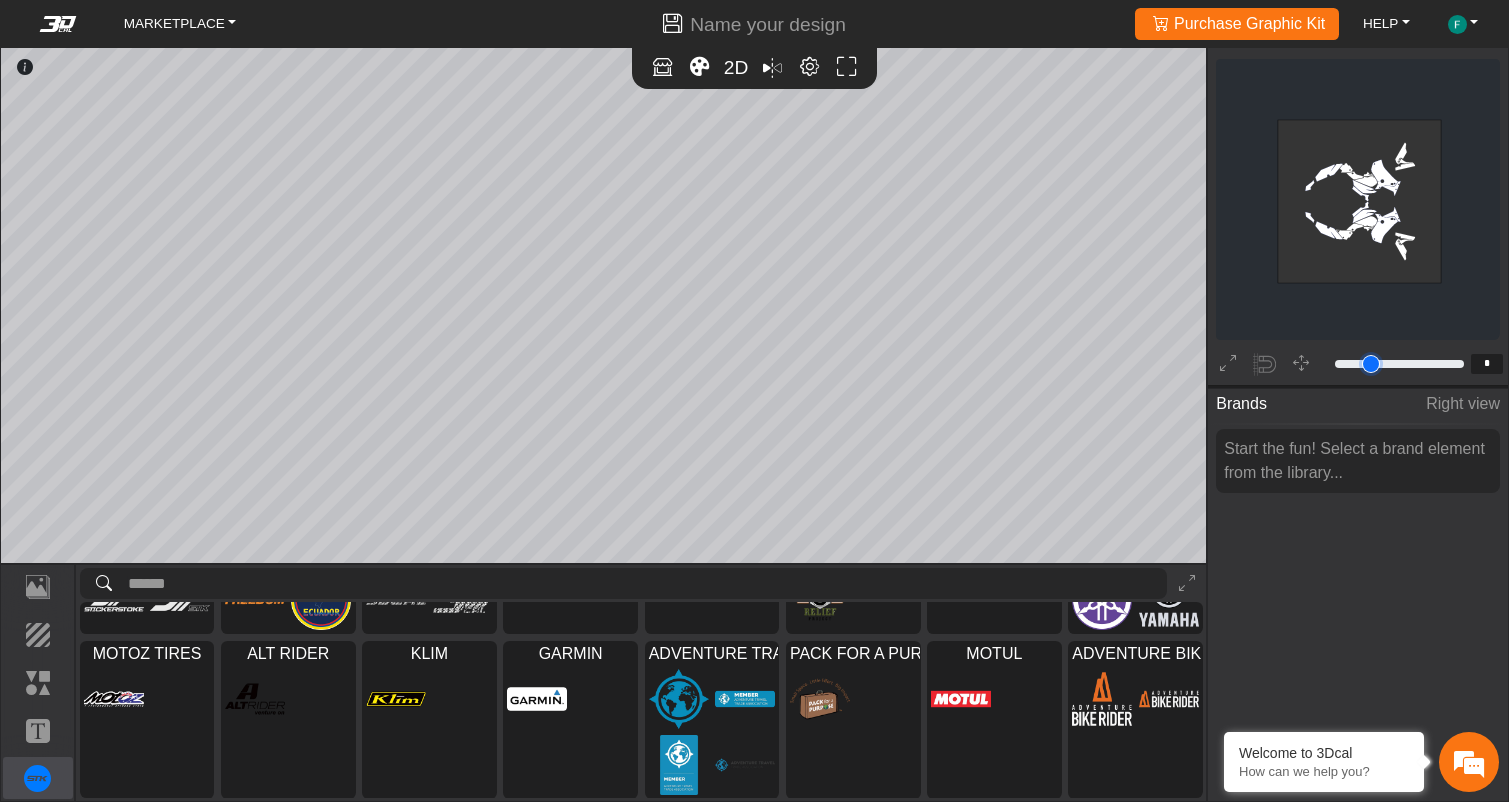 click at bounding box center (1399, 364) 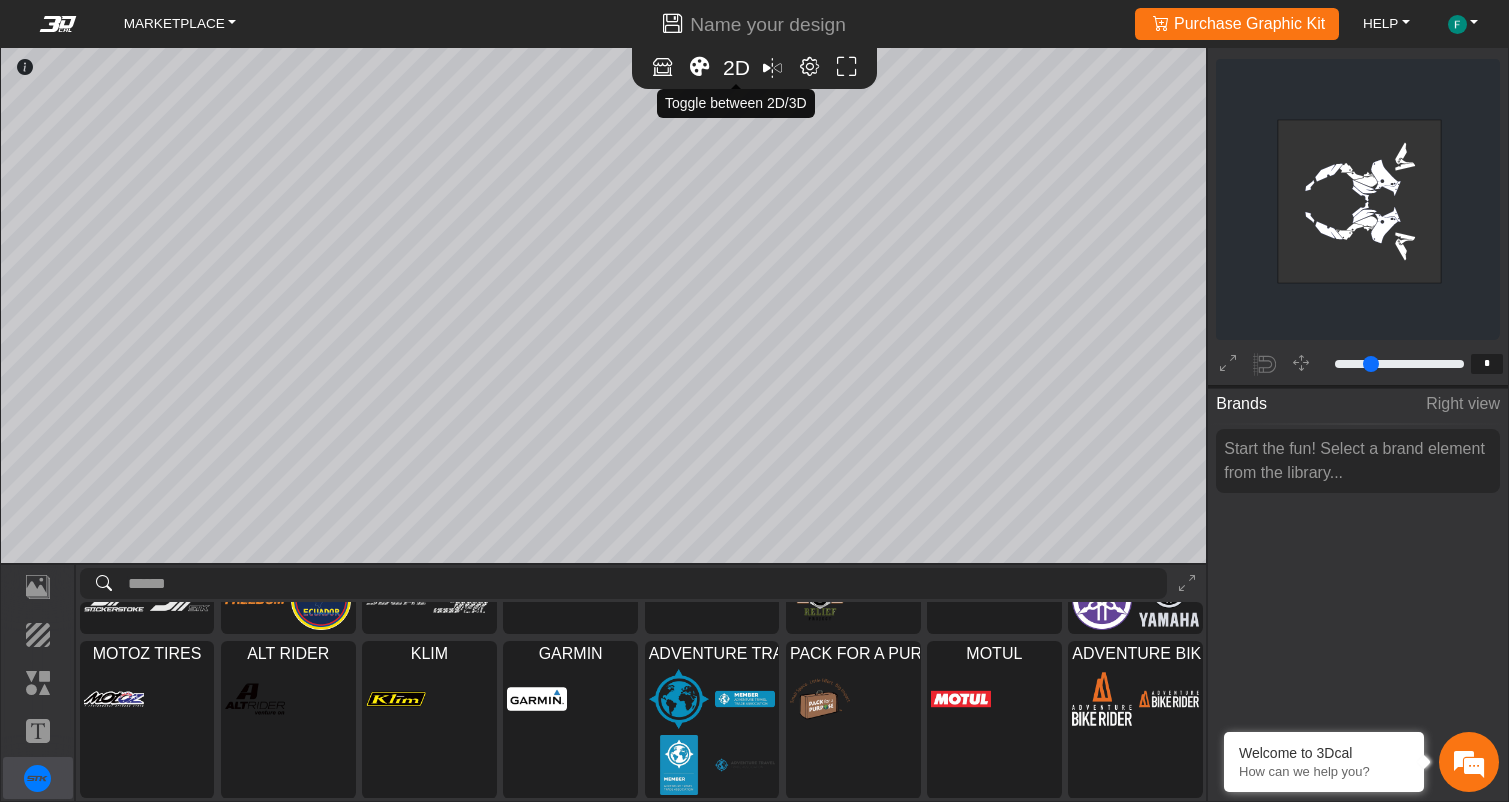 click on "2D" at bounding box center [736, 67] 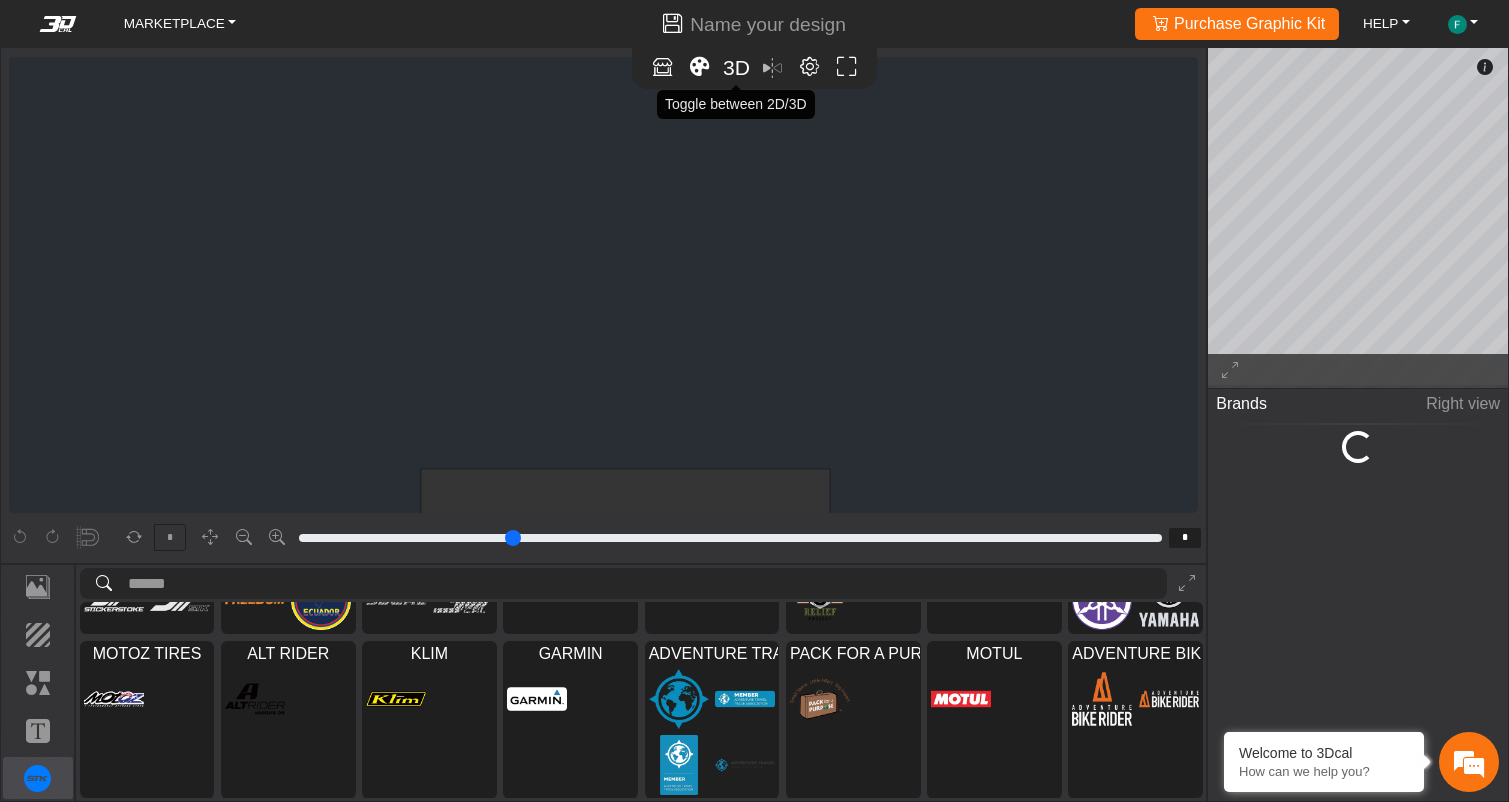 scroll, scrollTop: 399, scrollLeft: 20, axis: both 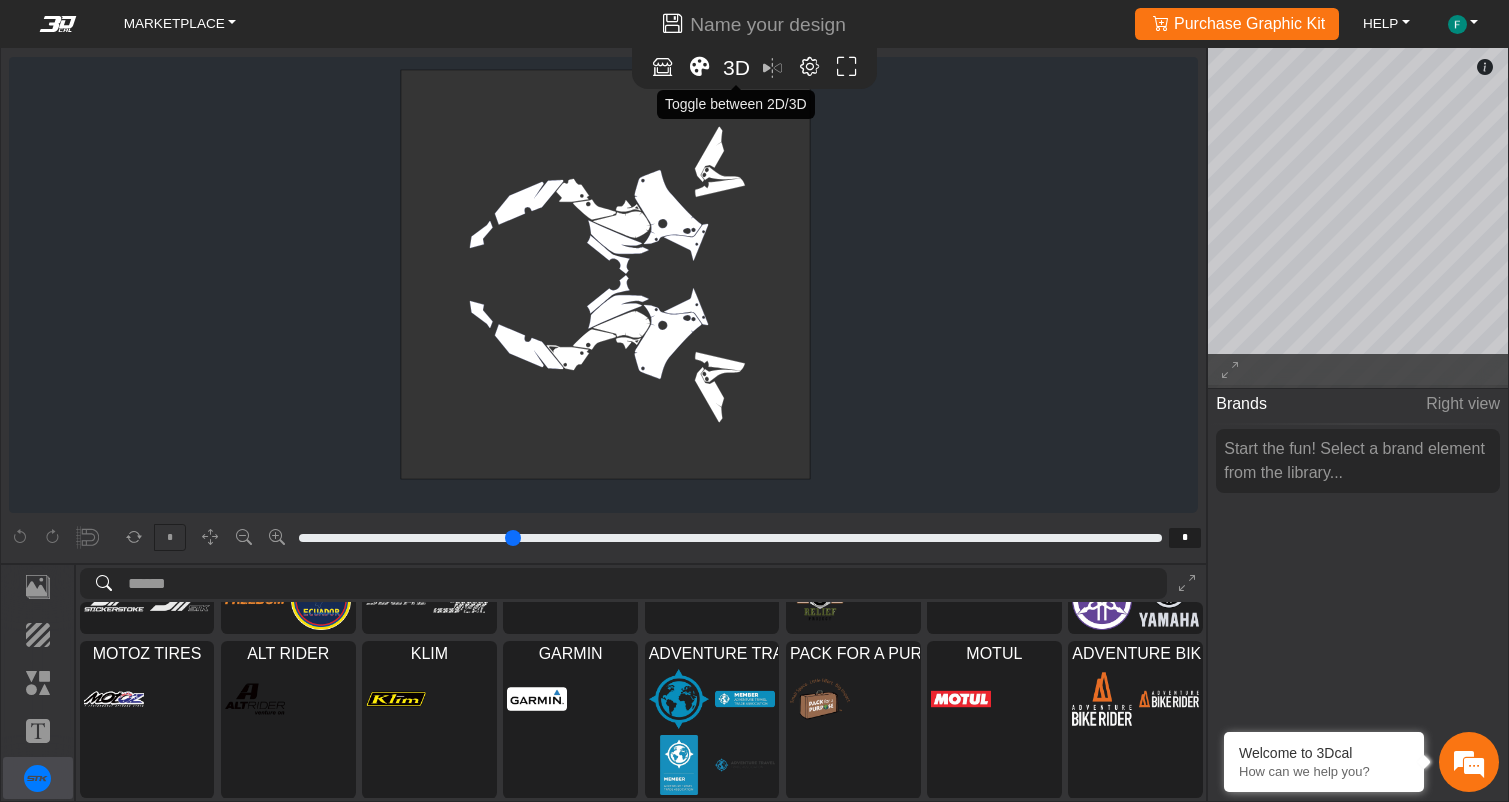 click on "3D" at bounding box center (736, 67) 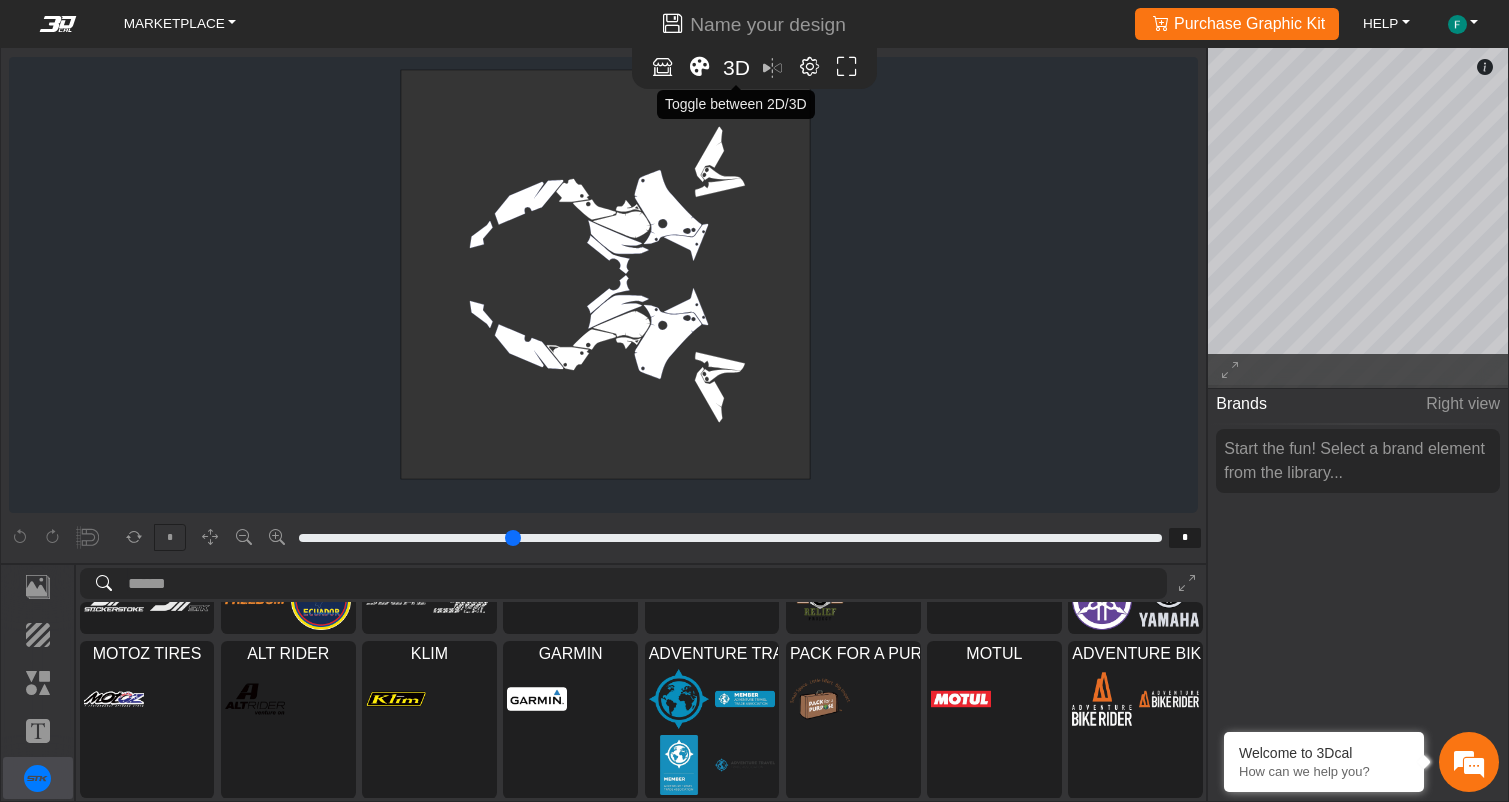type 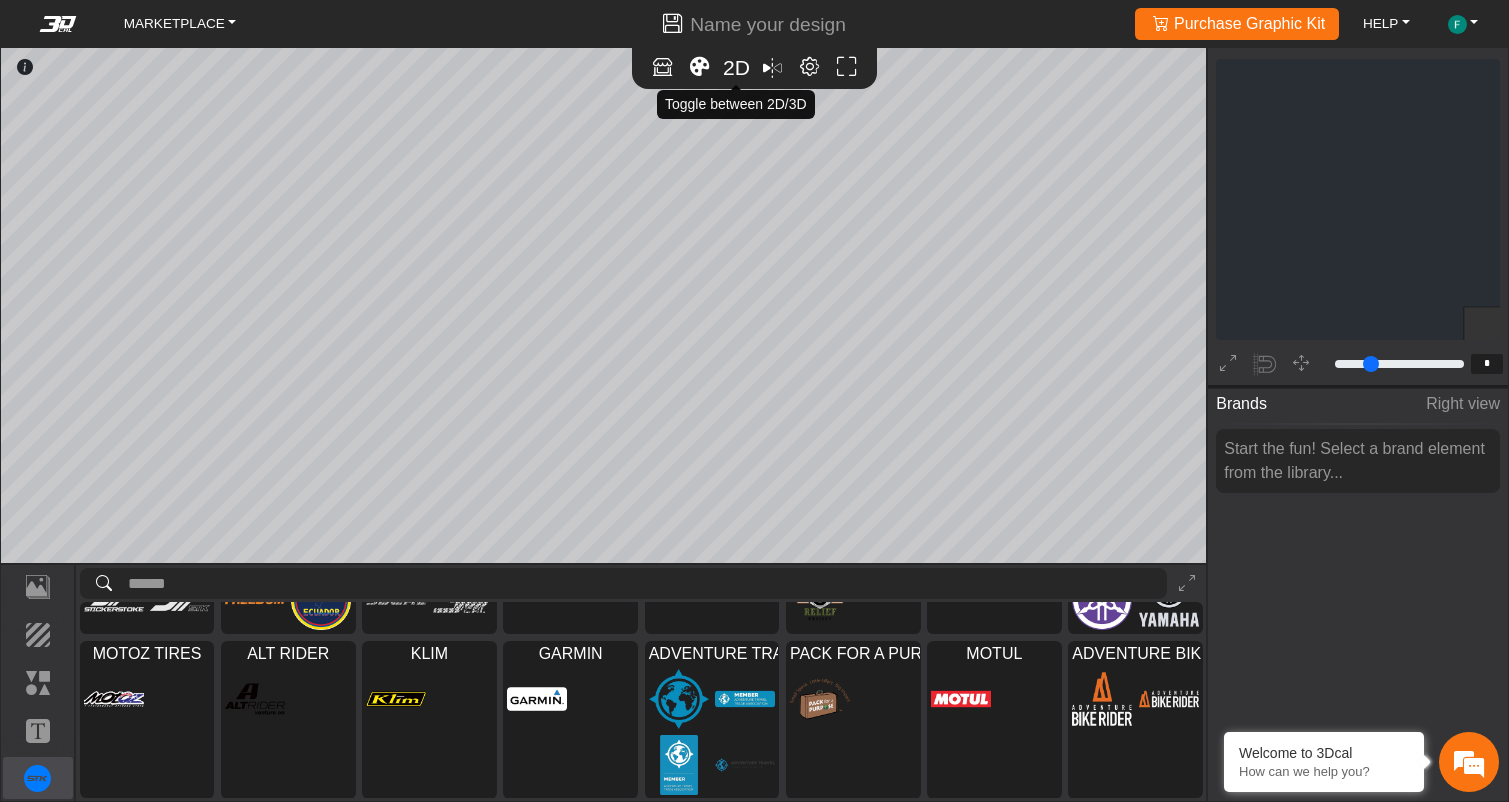 scroll, scrollTop: 226, scrollLeft: 227, axis: both 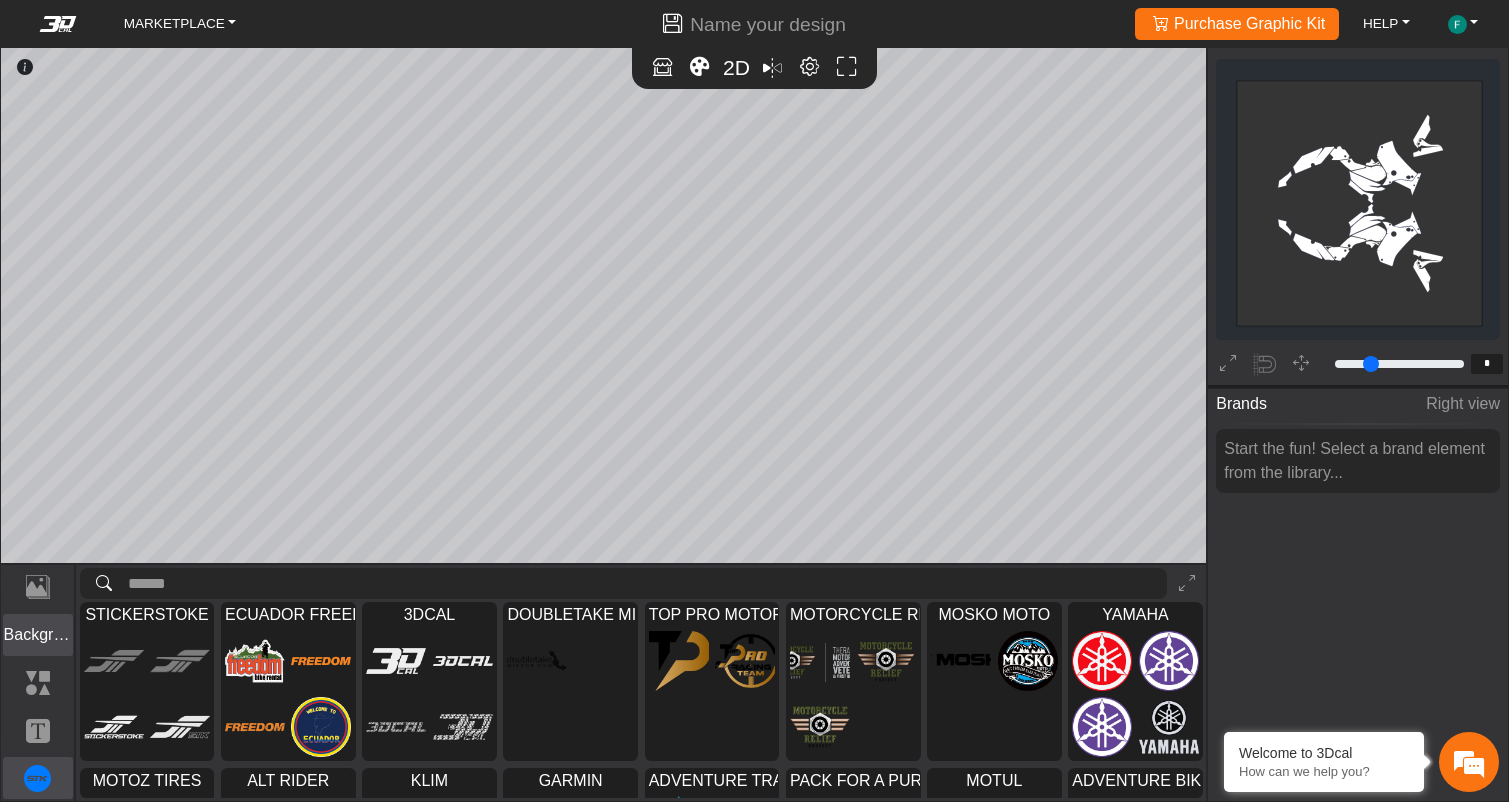 click on "Background" at bounding box center [38, 635] 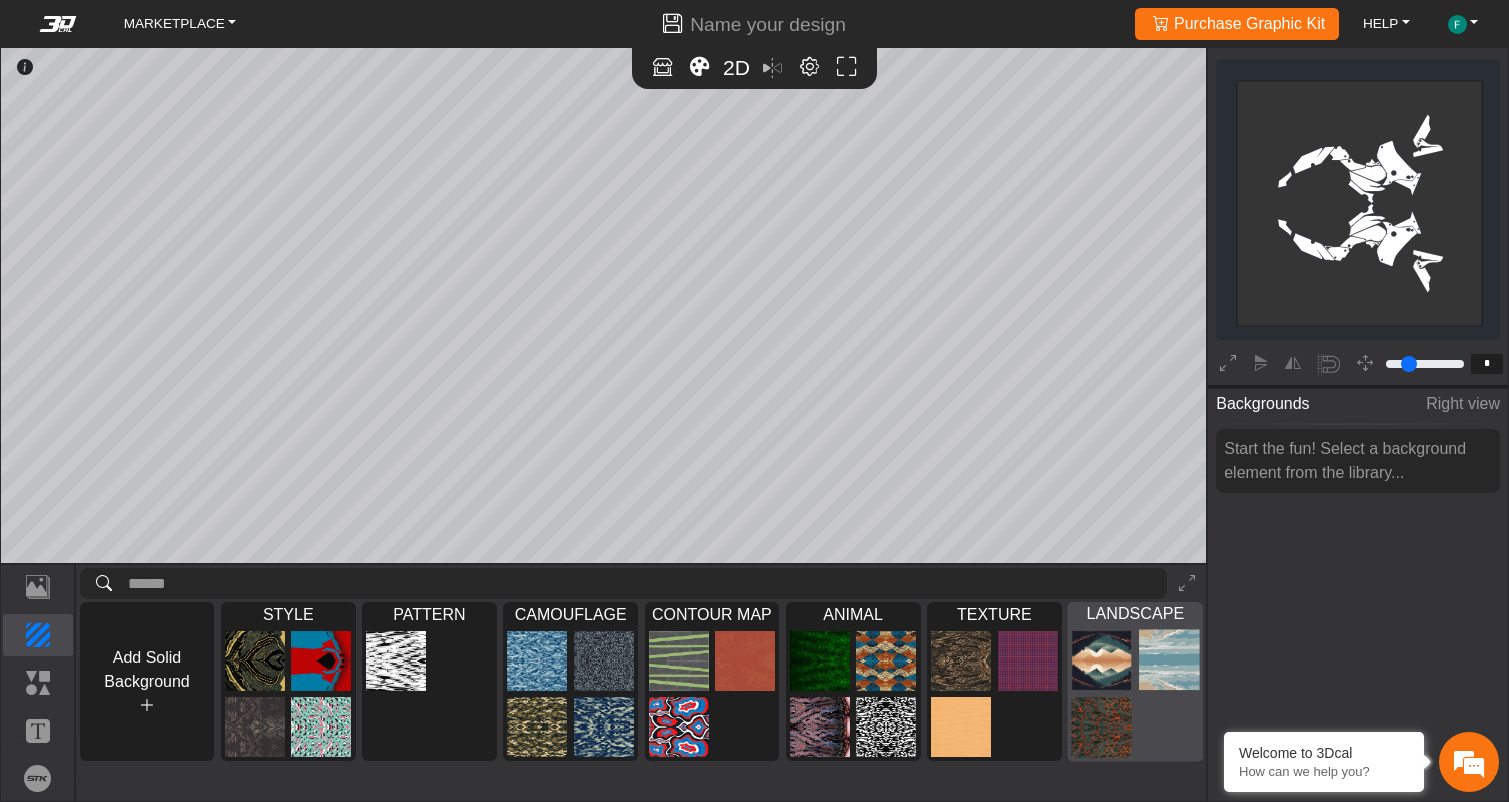click at bounding box center [1169, 660] 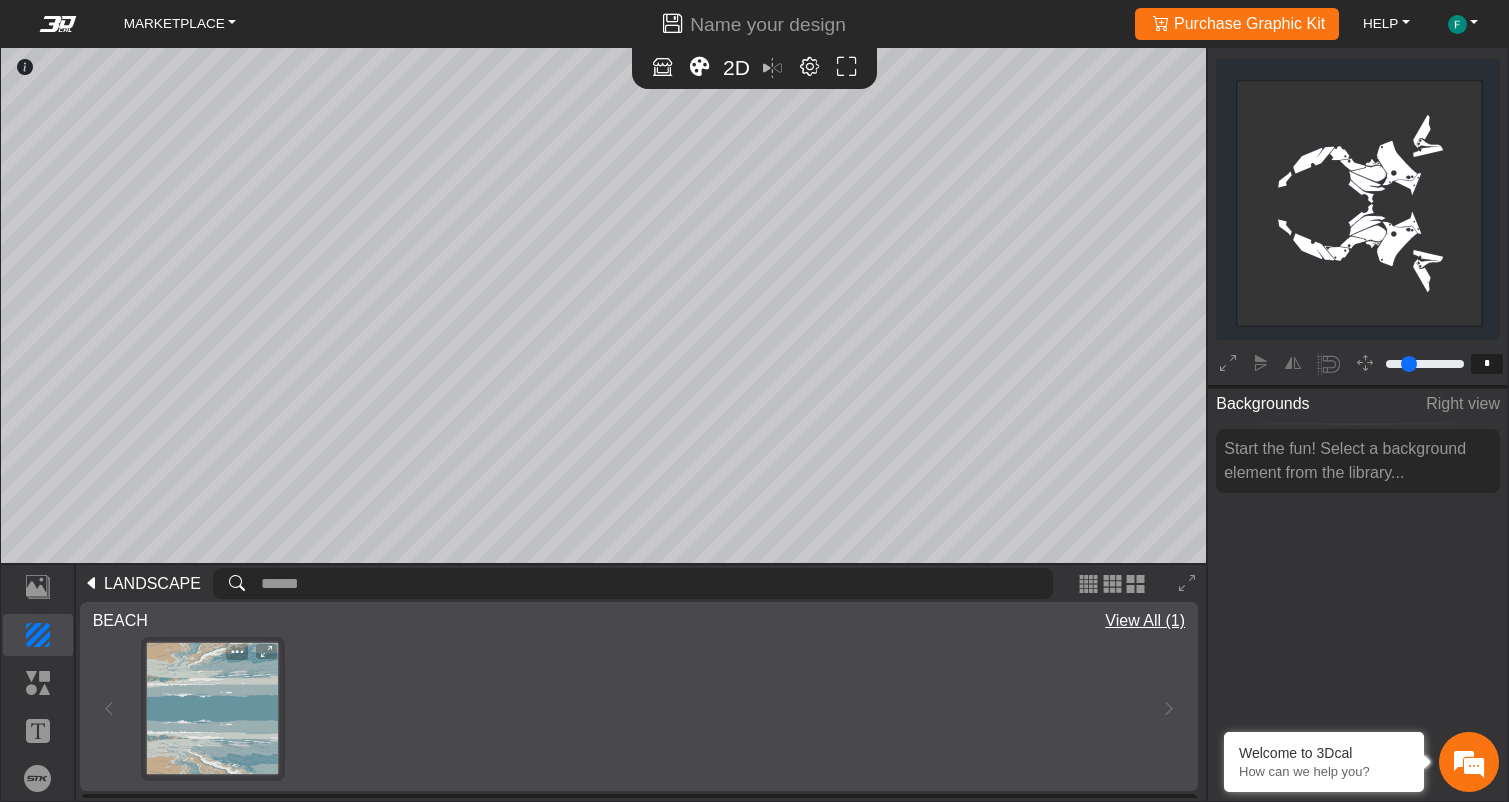 click at bounding box center (212, 708) 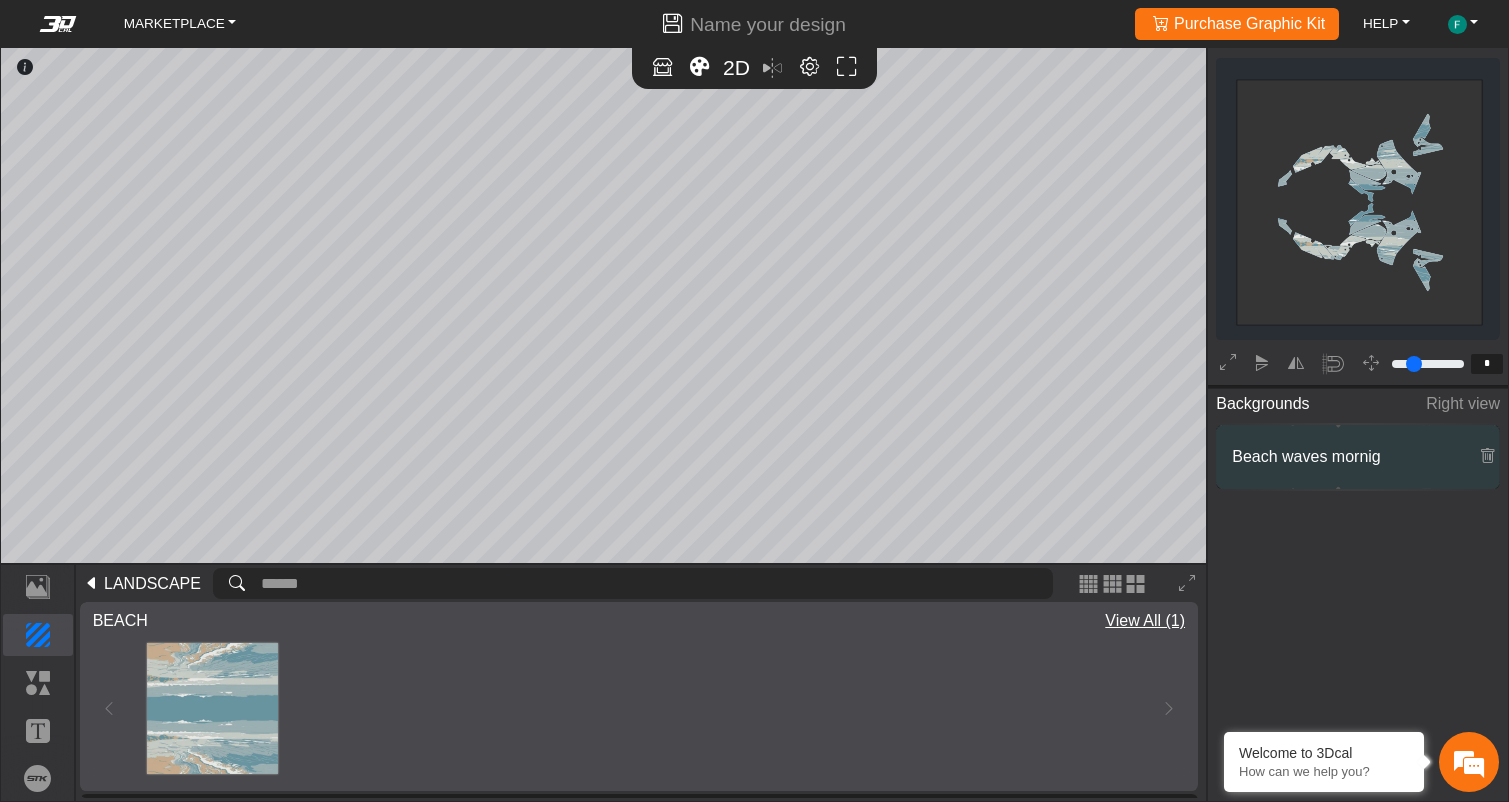 scroll, scrollTop: 228, scrollLeft: 227, axis: both 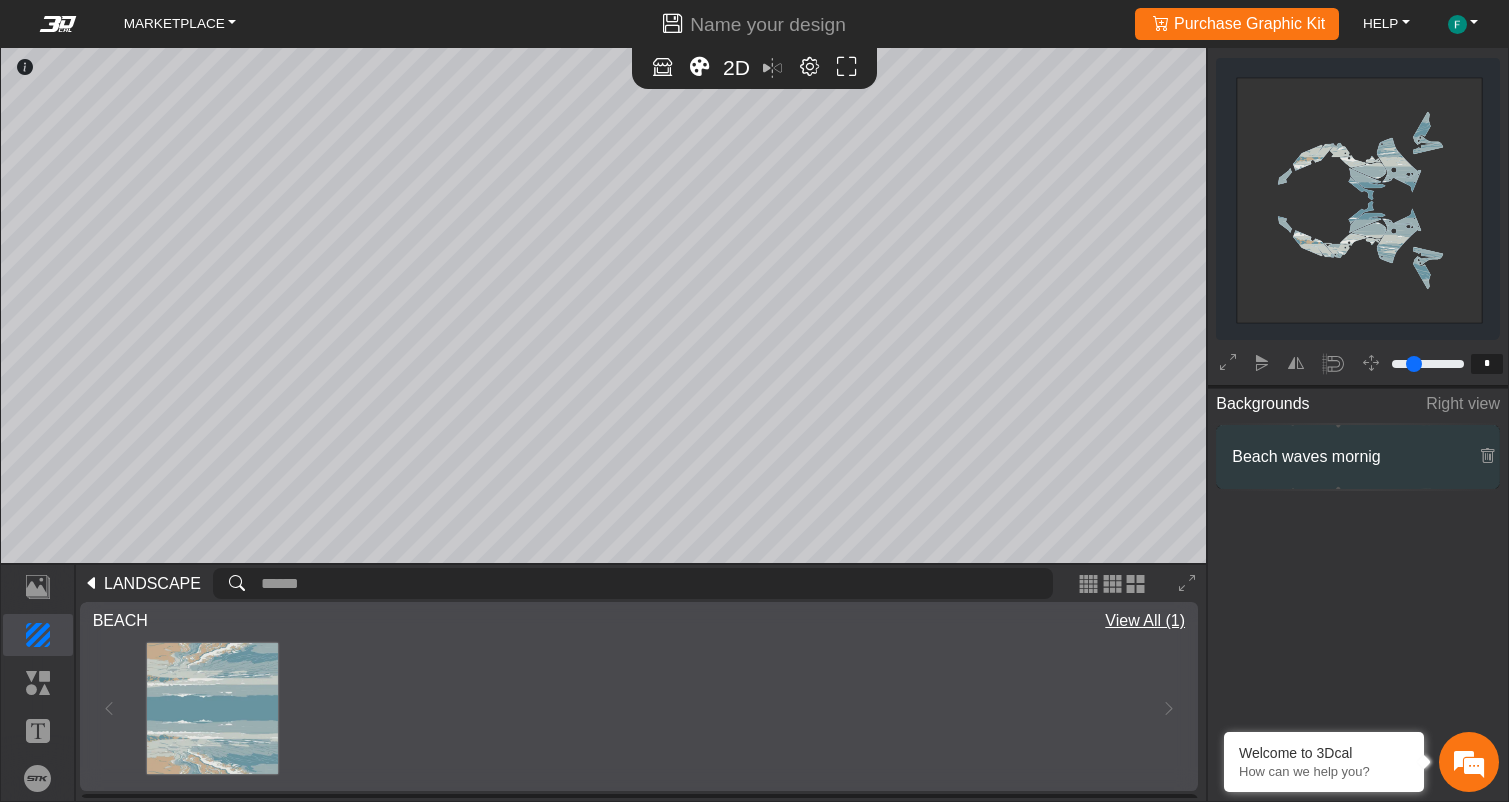 click on "Loading..." at bounding box center (639, 708) 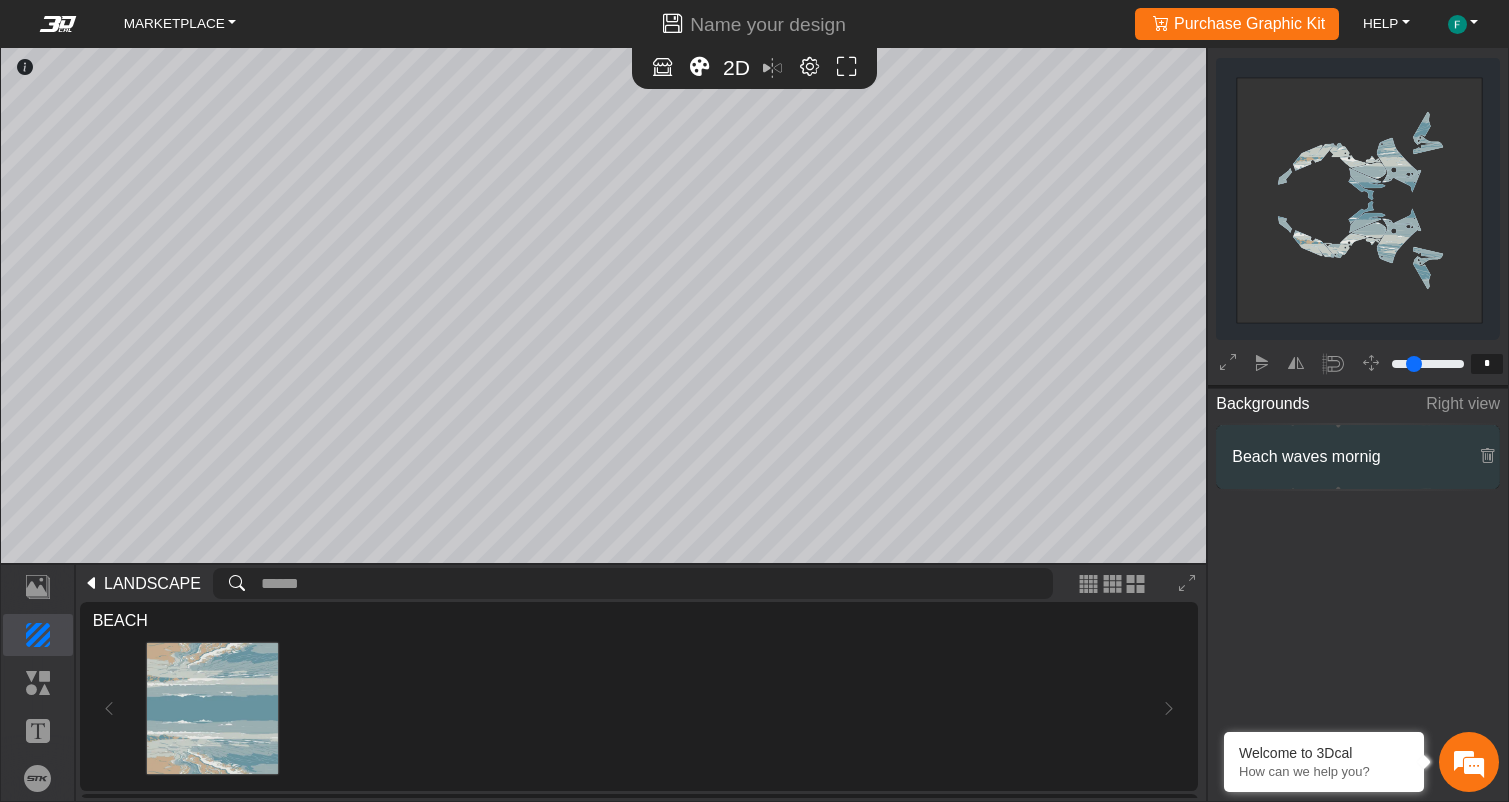 click on "LANDSCAPE" at bounding box center (152, 584) 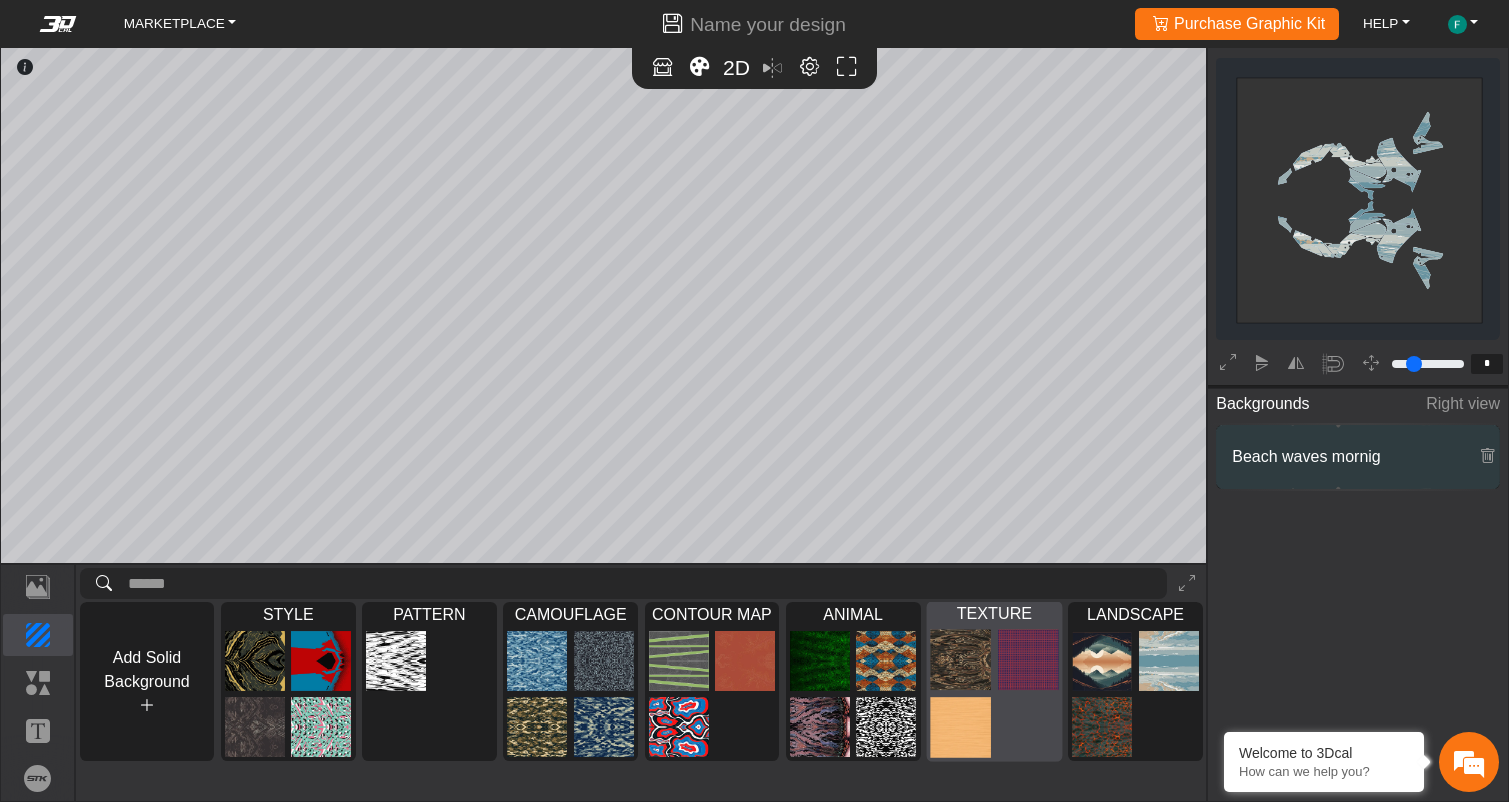 click at bounding box center (960, 727) 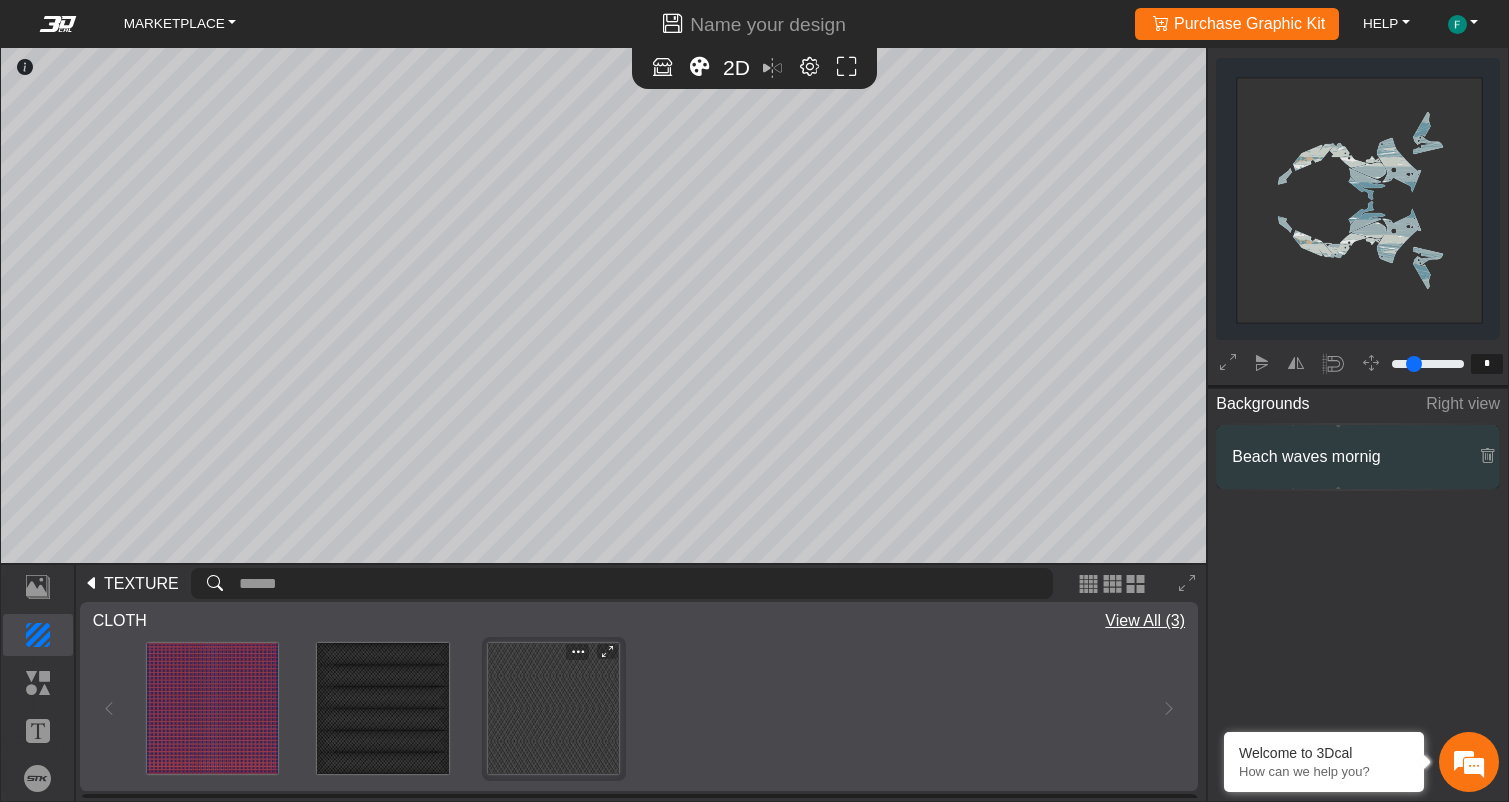 click at bounding box center [553, 708] 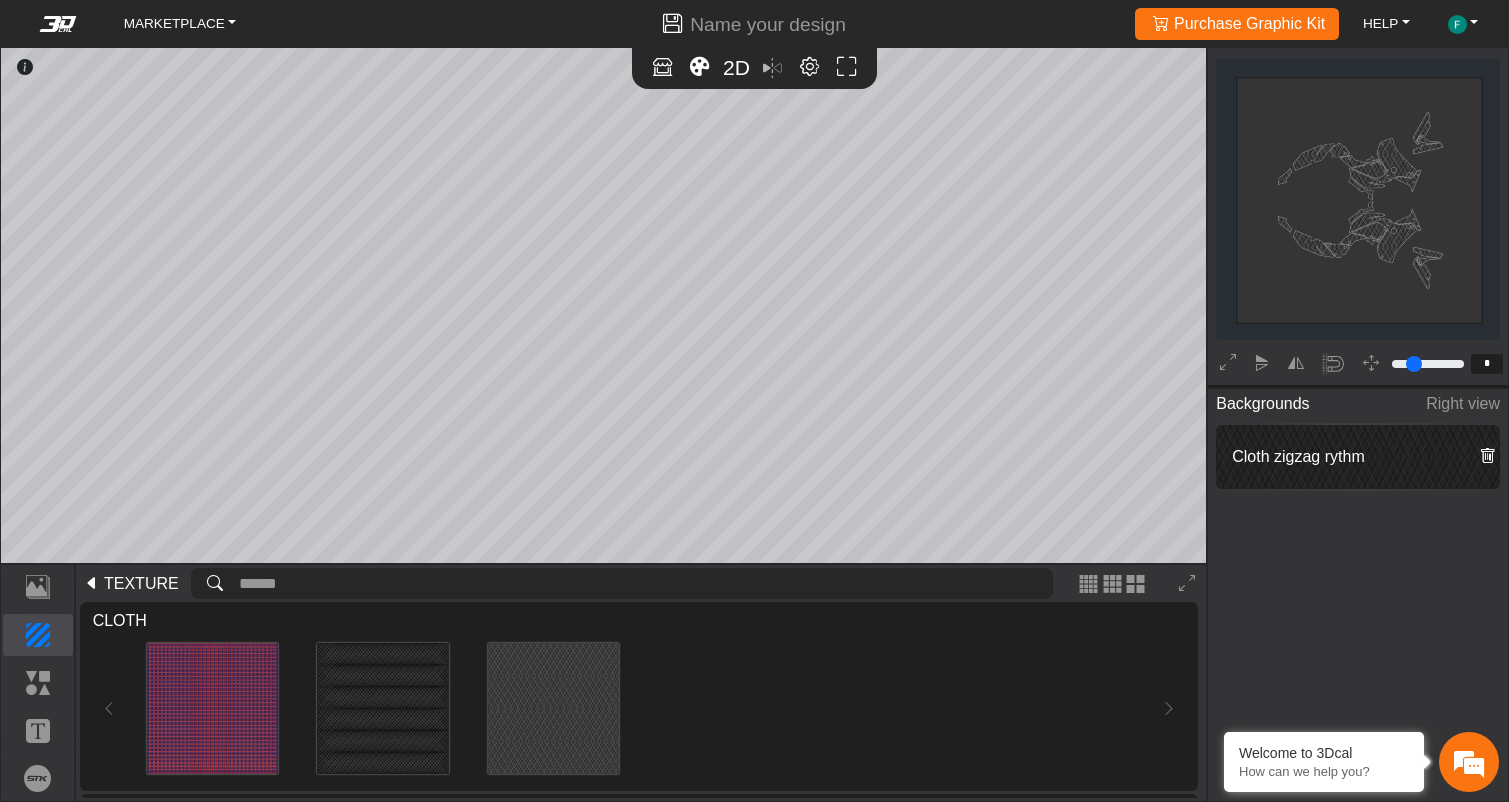 click at bounding box center (1487, 456) 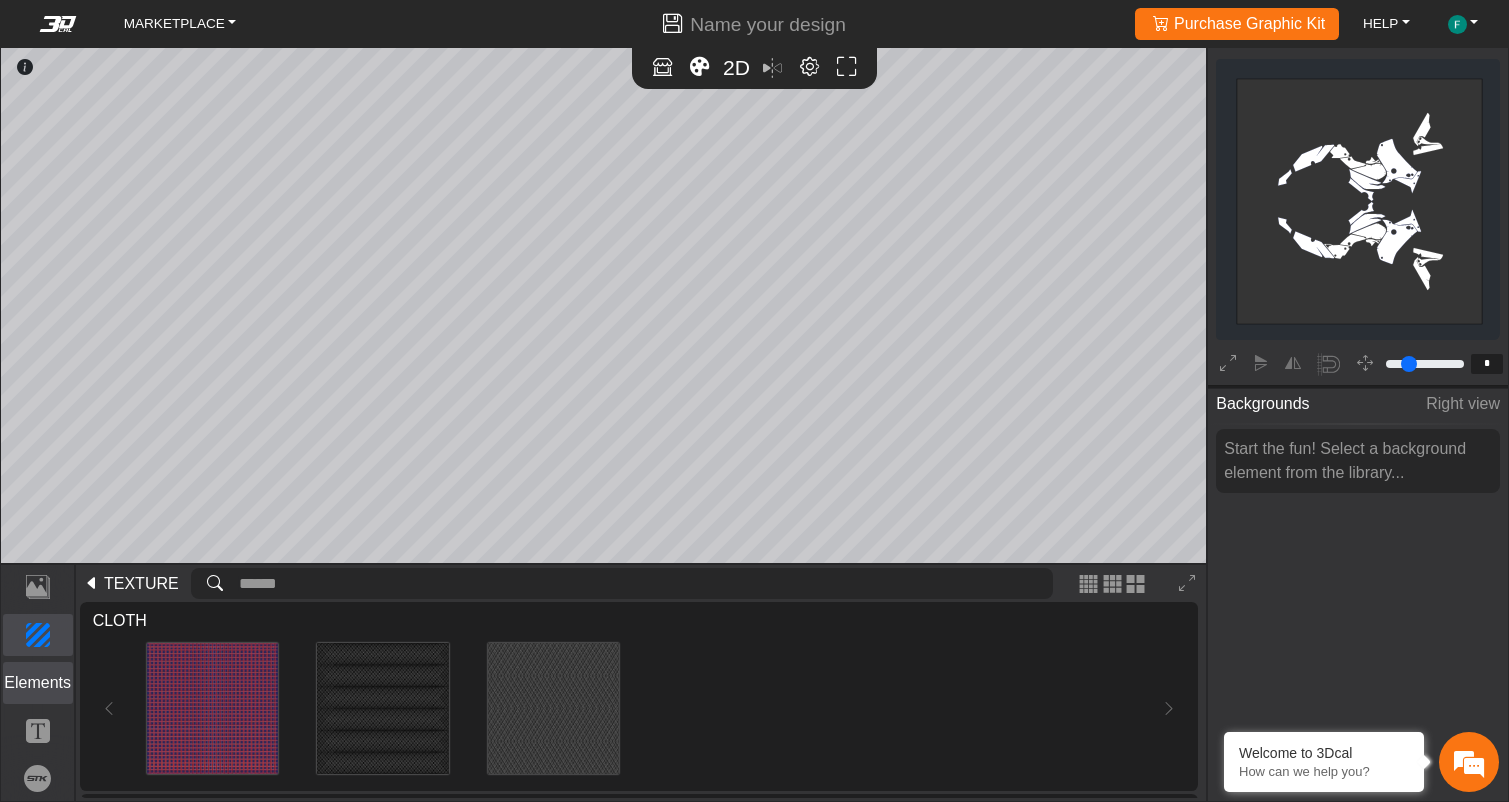 click on "Elements" at bounding box center (38, 683) 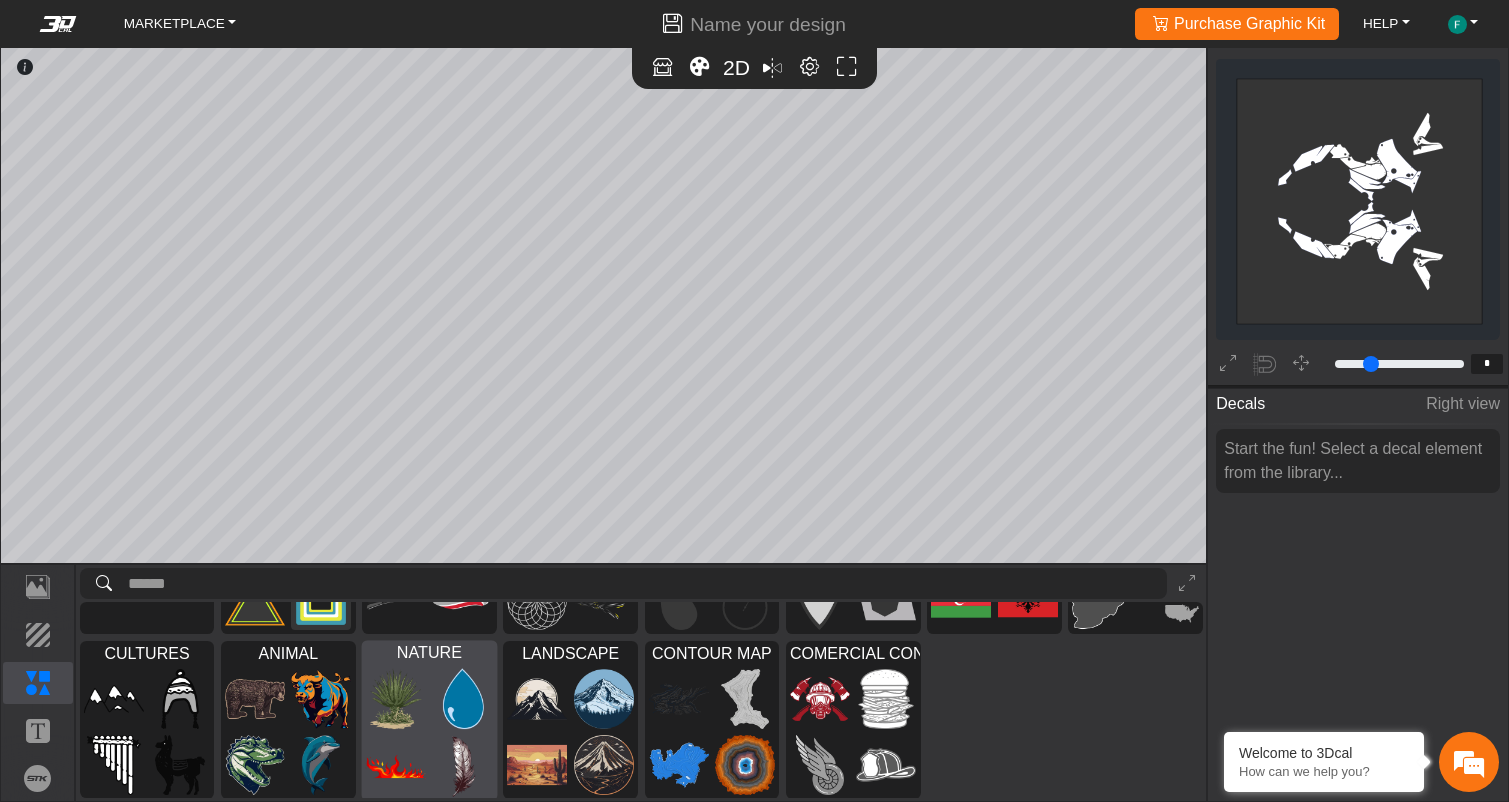 scroll, scrollTop: 0, scrollLeft: 0, axis: both 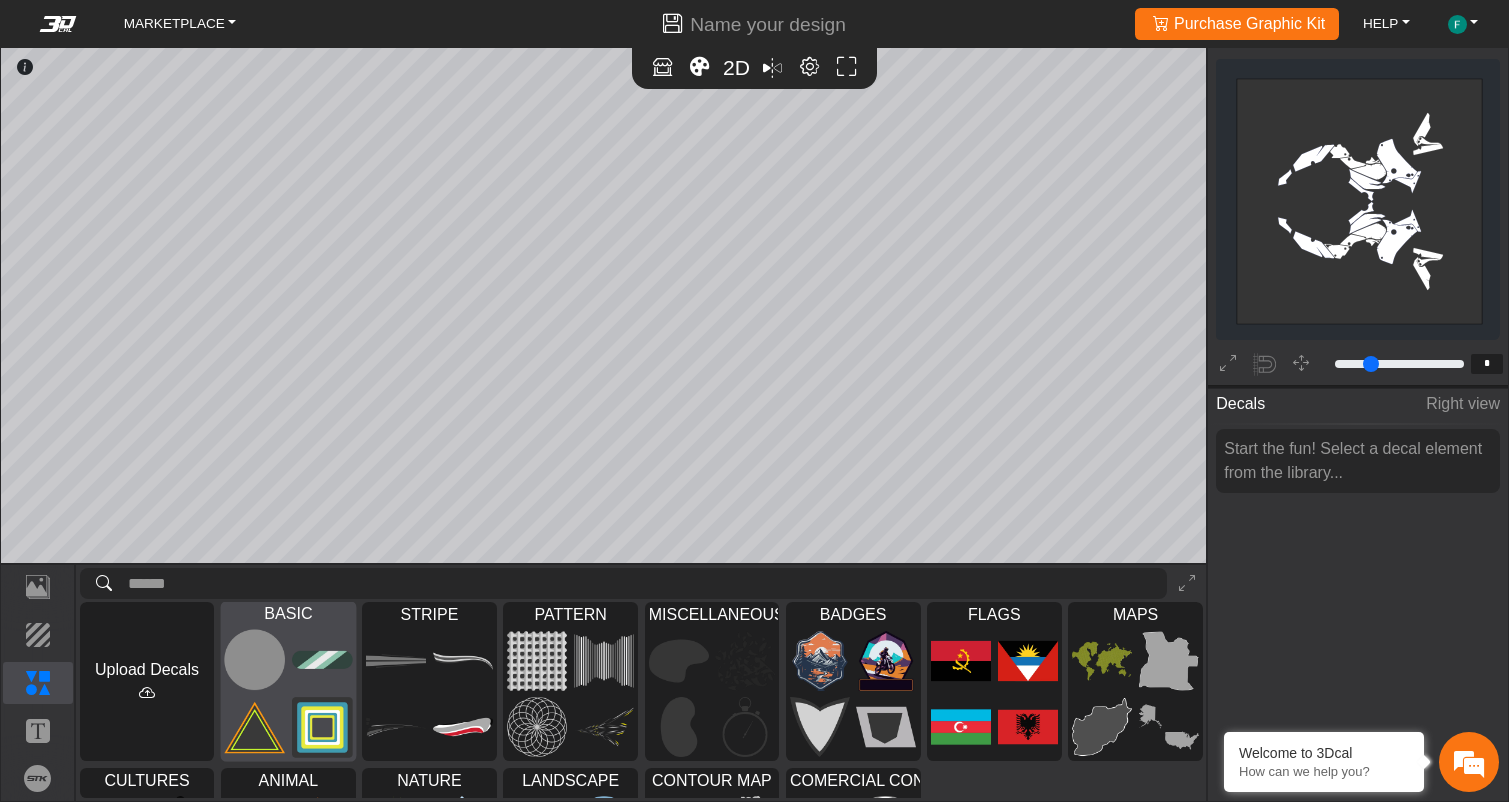 click at bounding box center (254, 660) 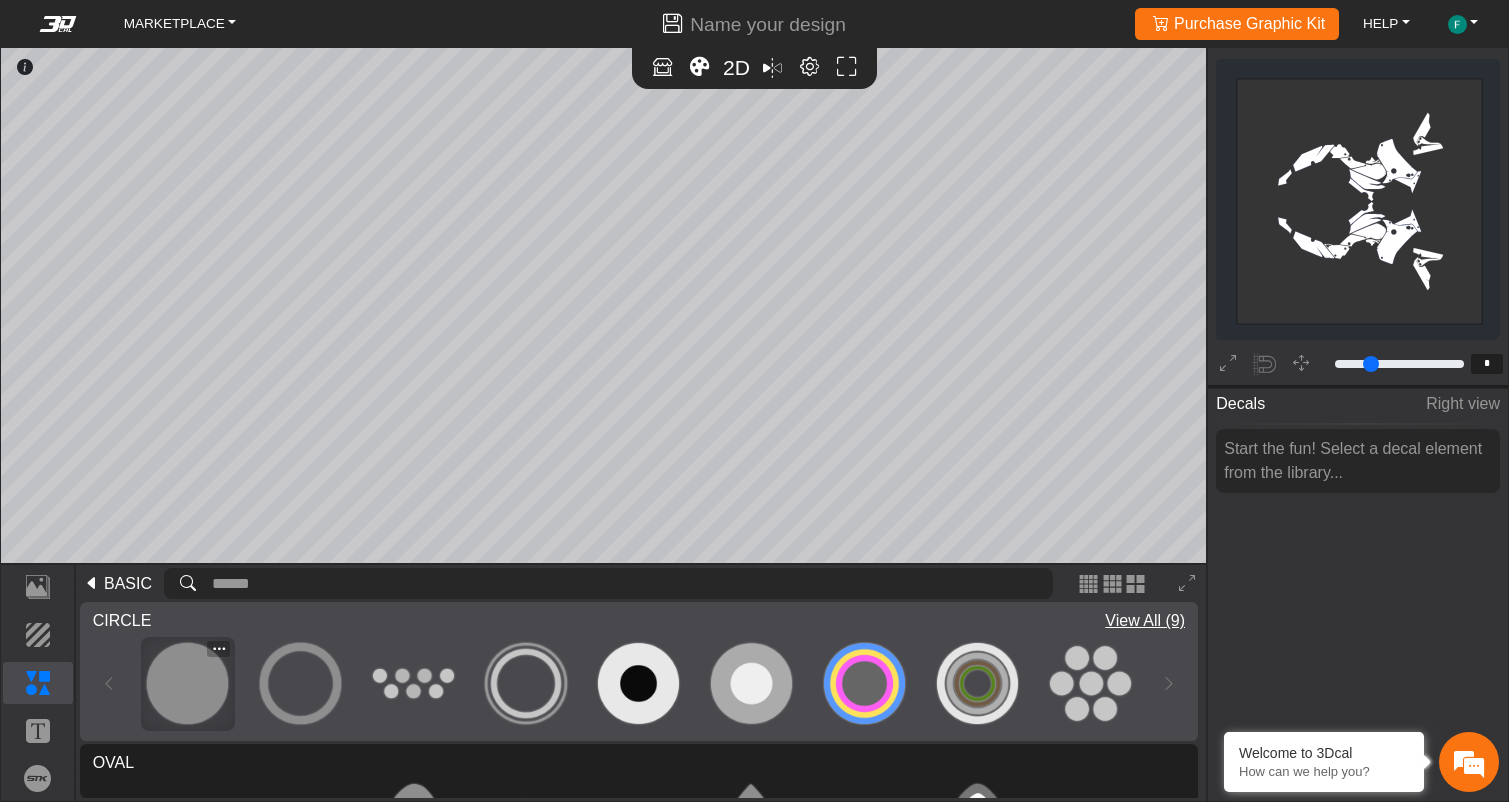 click at bounding box center [187, 683] 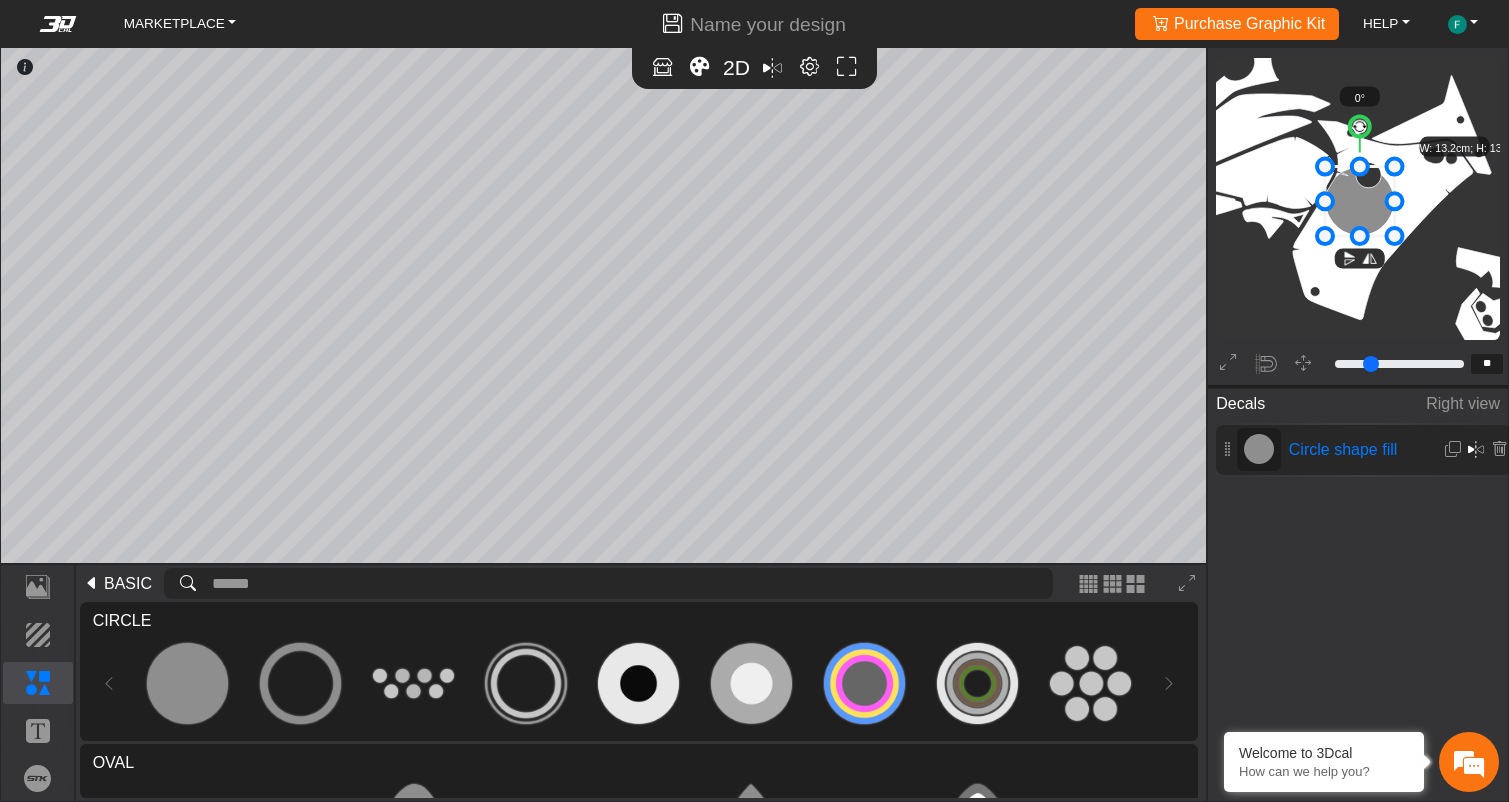 scroll, scrollTop: 1681, scrollLeft: 1663, axis: both 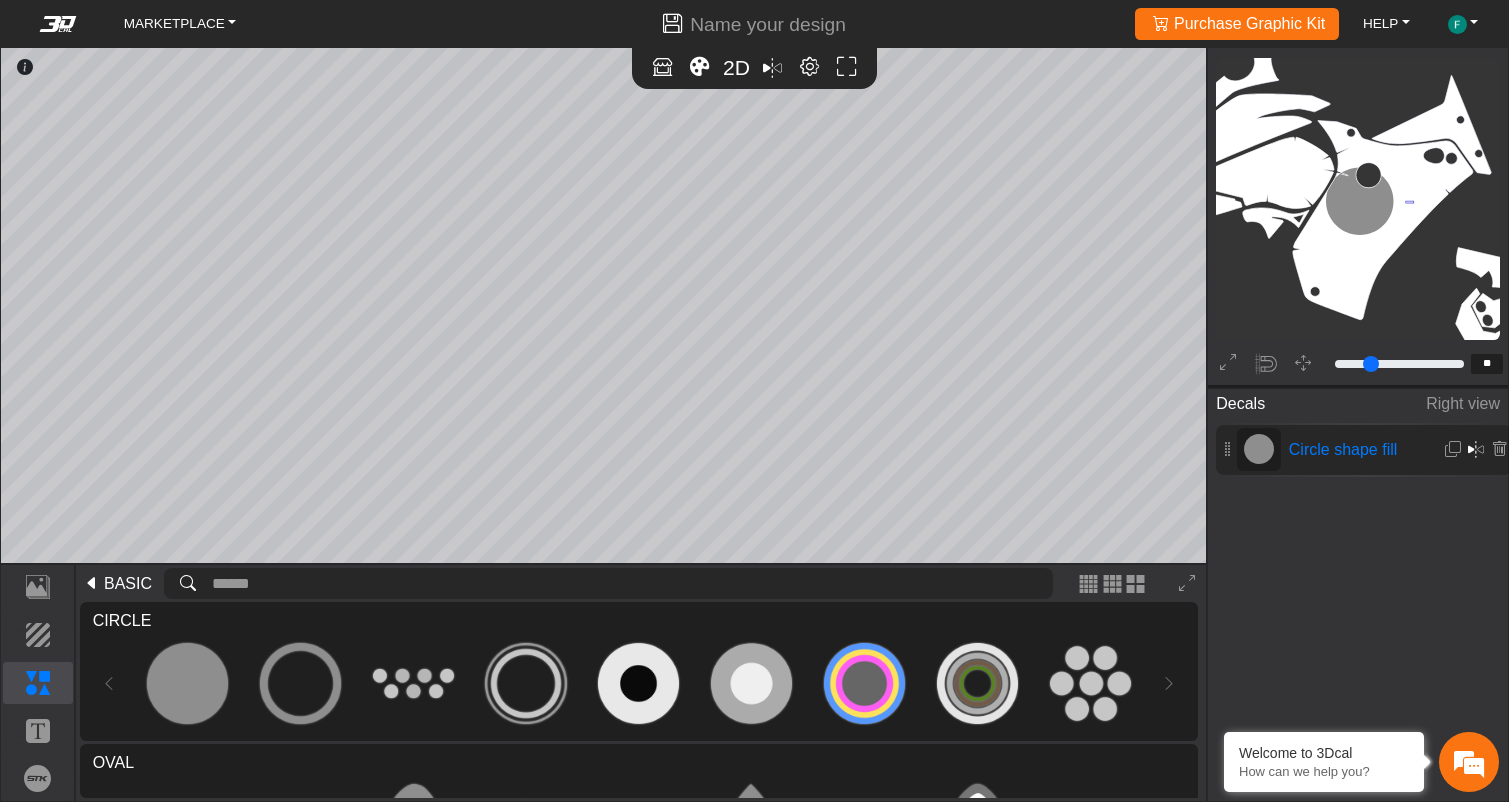 drag, startPoint x: 1406, startPoint y: 201, endPoint x: 1420, endPoint y: 203, distance: 14.142136 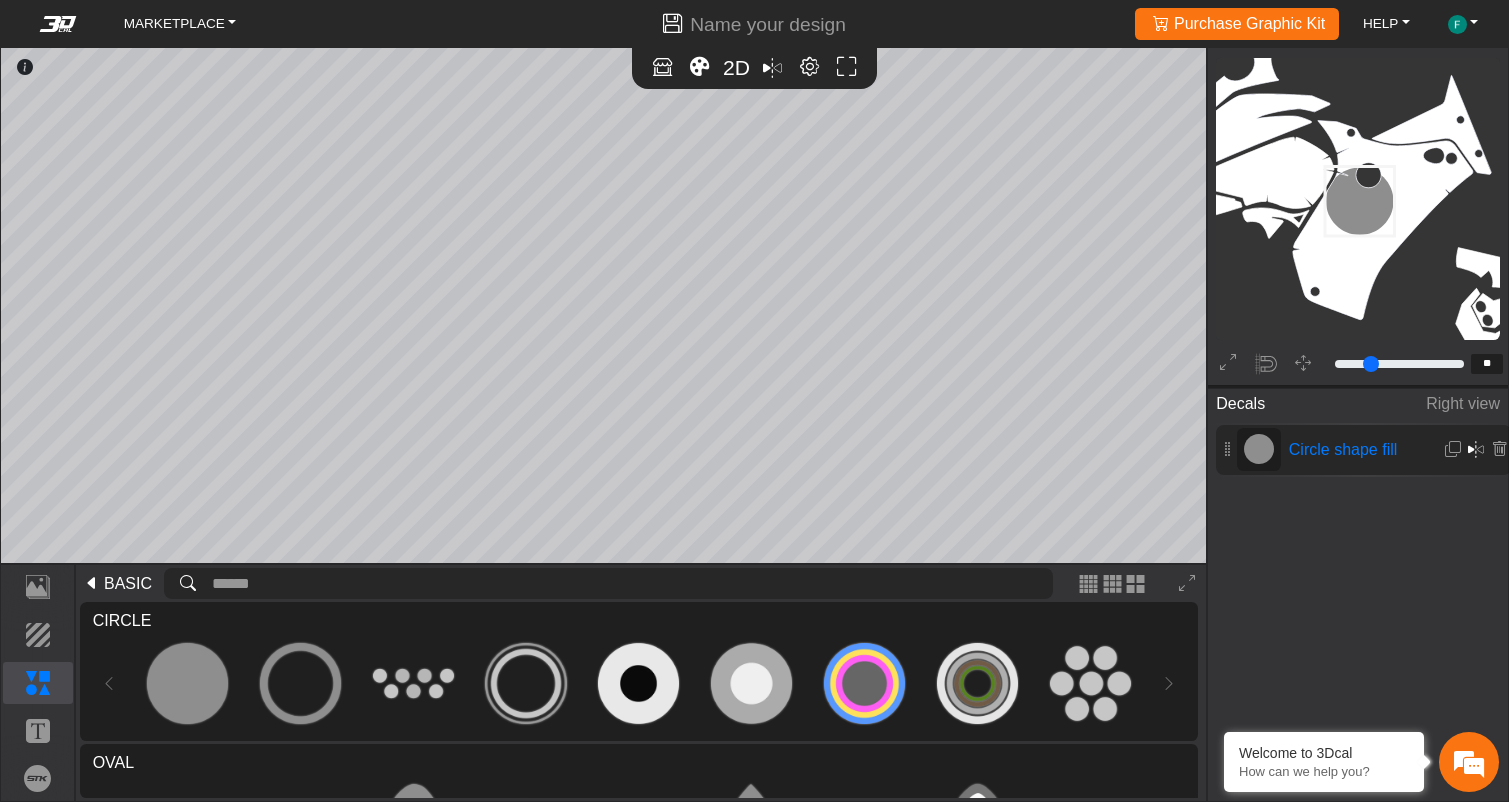 click 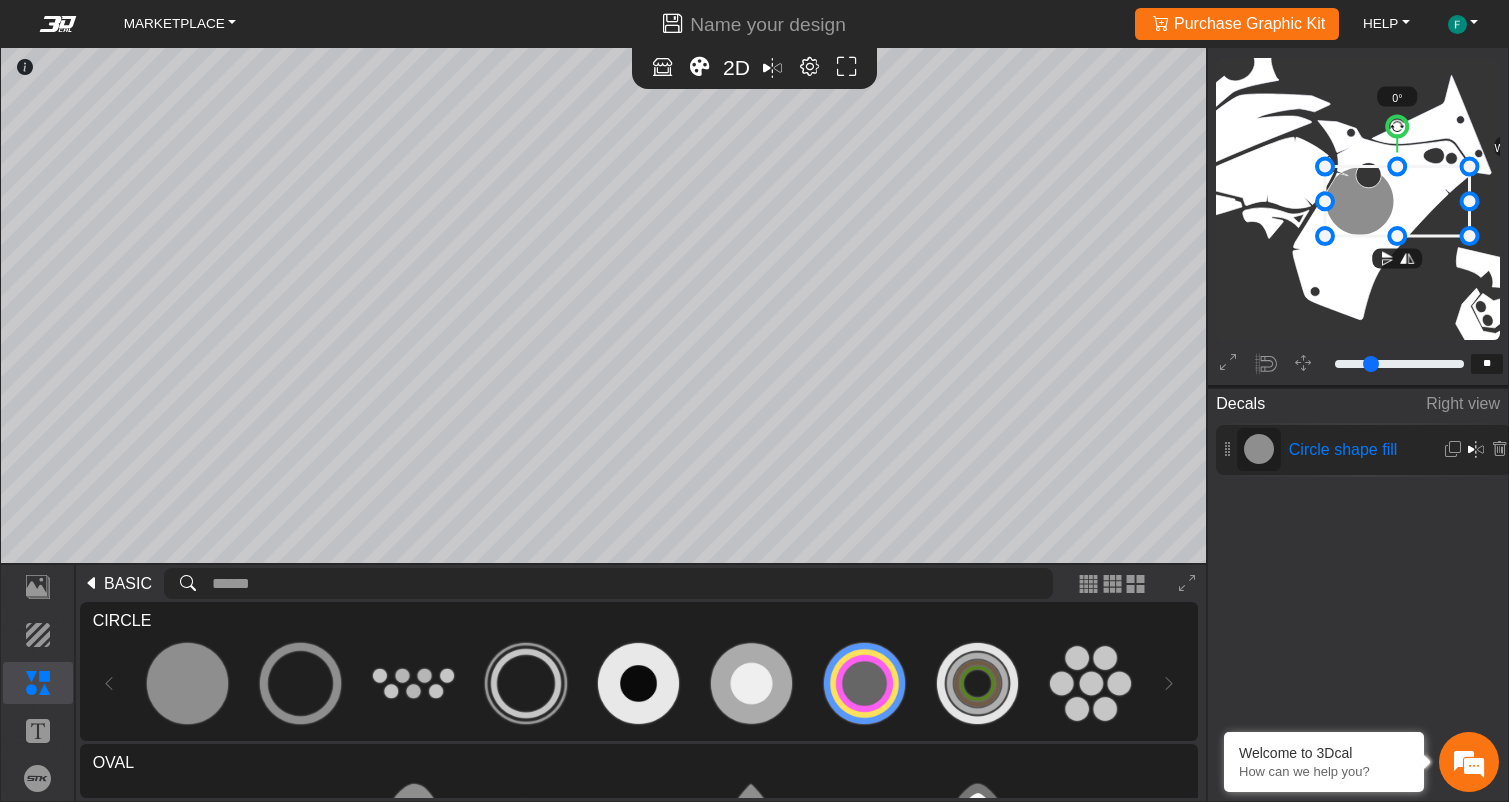 drag, startPoint x: 1398, startPoint y: 206, endPoint x: 1473, endPoint y: 193, distance: 76.11833 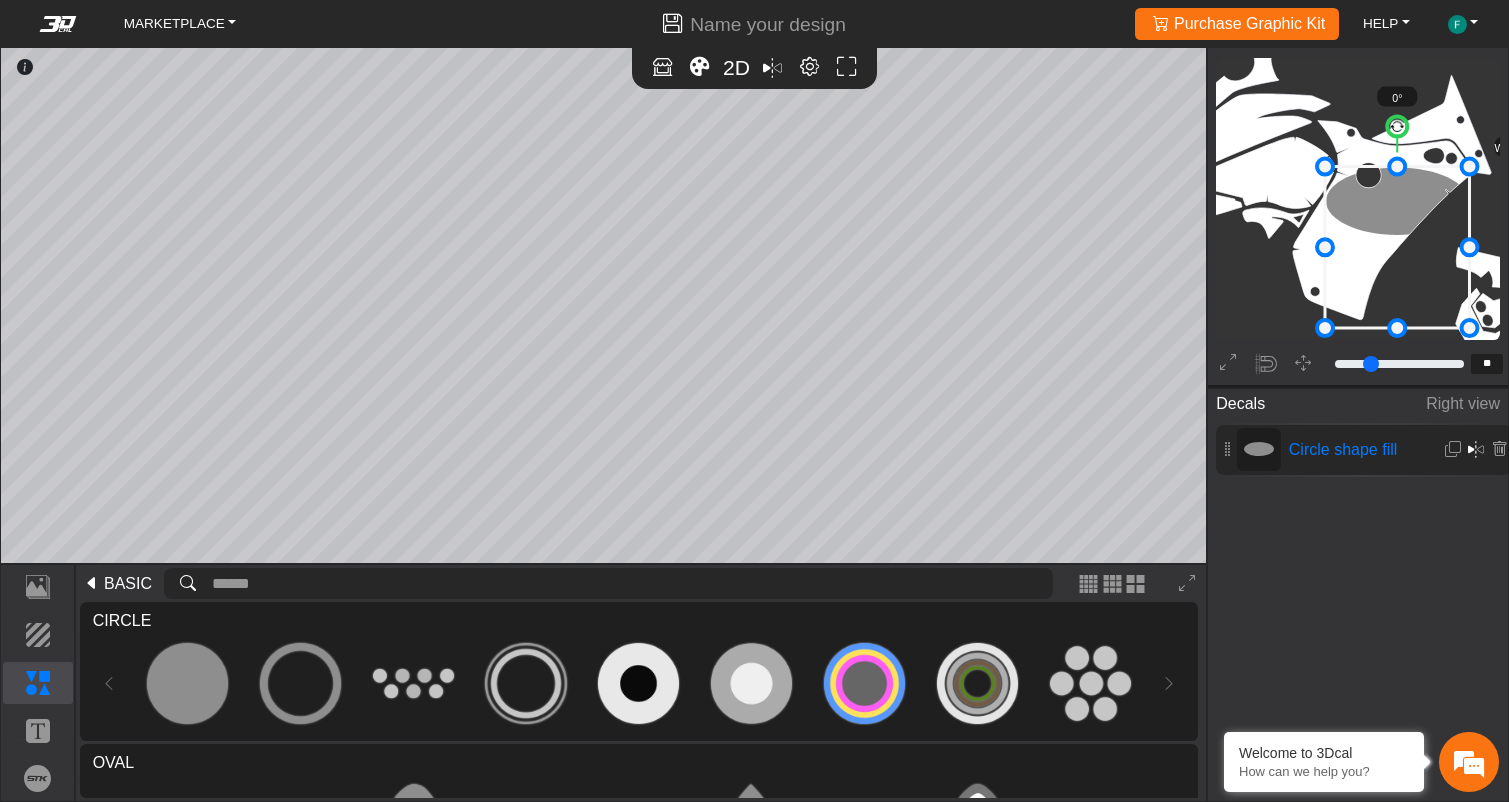 drag, startPoint x: 1403, startPoint y: 230, endPoint x: 1413, endPoint y: 323, distance: 93.53609 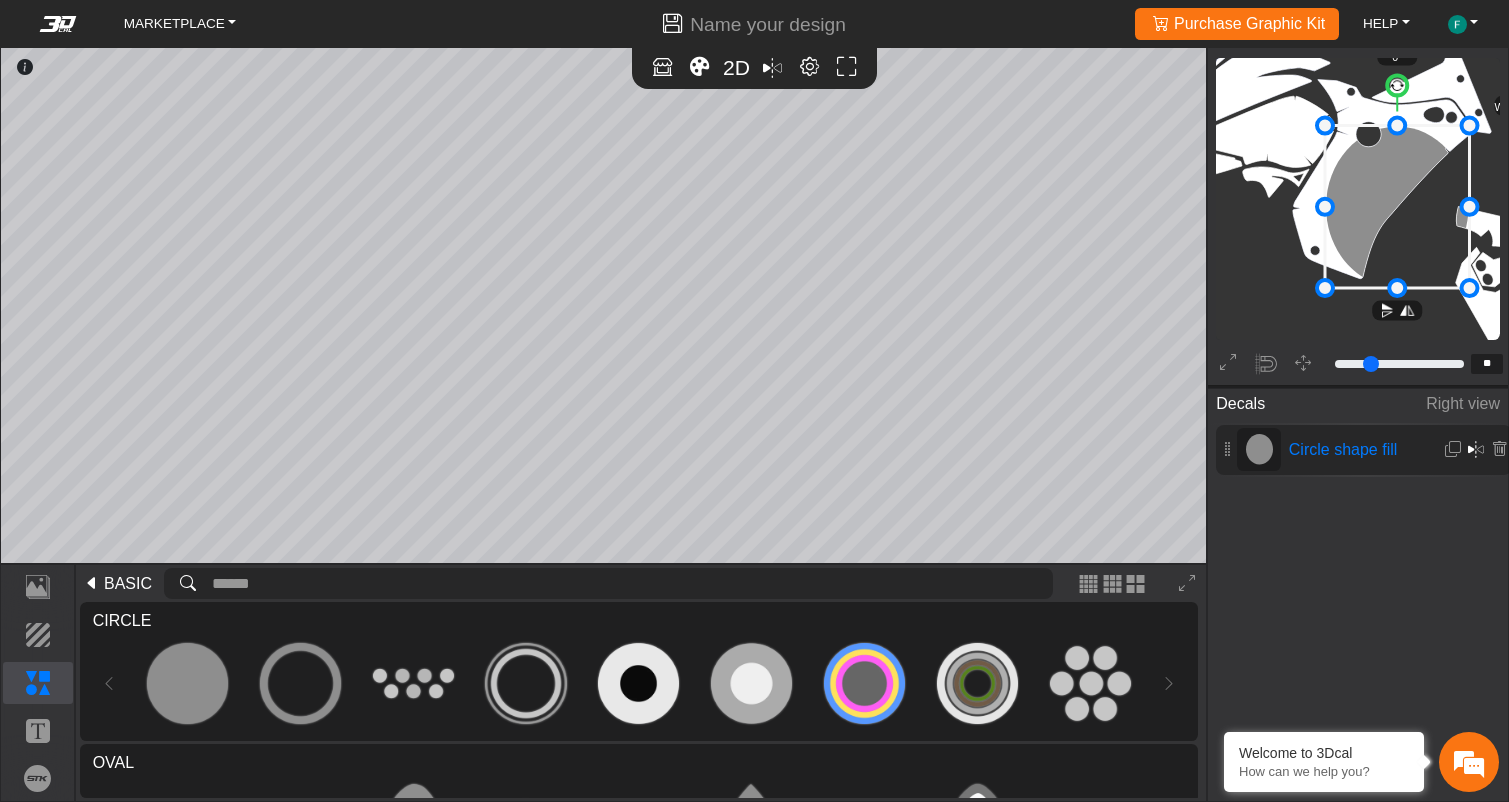 scroll, scrollTop: 1681, scrollLeft: 1663, axis: both 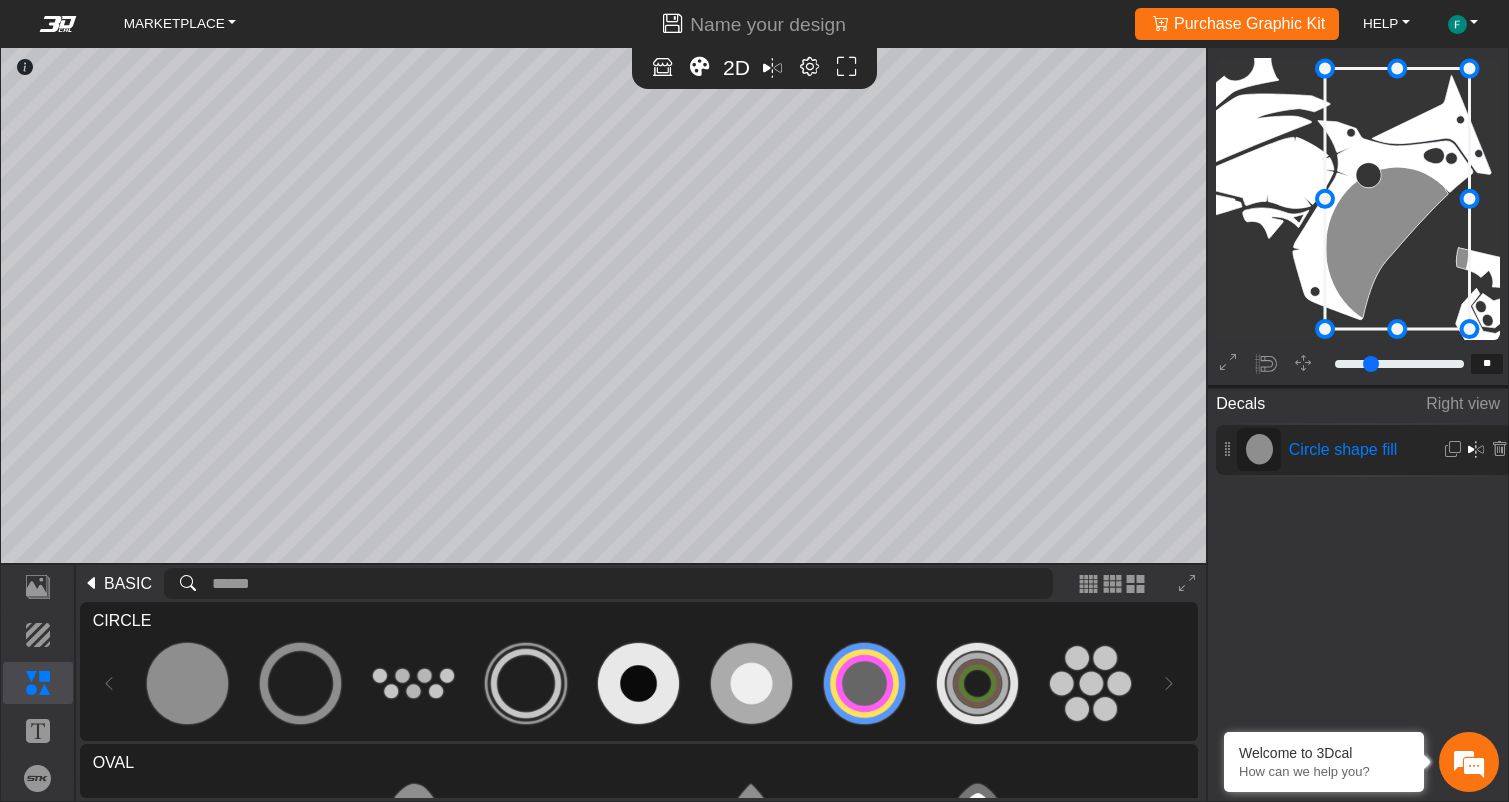 drag, startPoint x: 1397, startPoint y: 163, endPoint x: 1377, endPoint y: 65, distance: 100.02 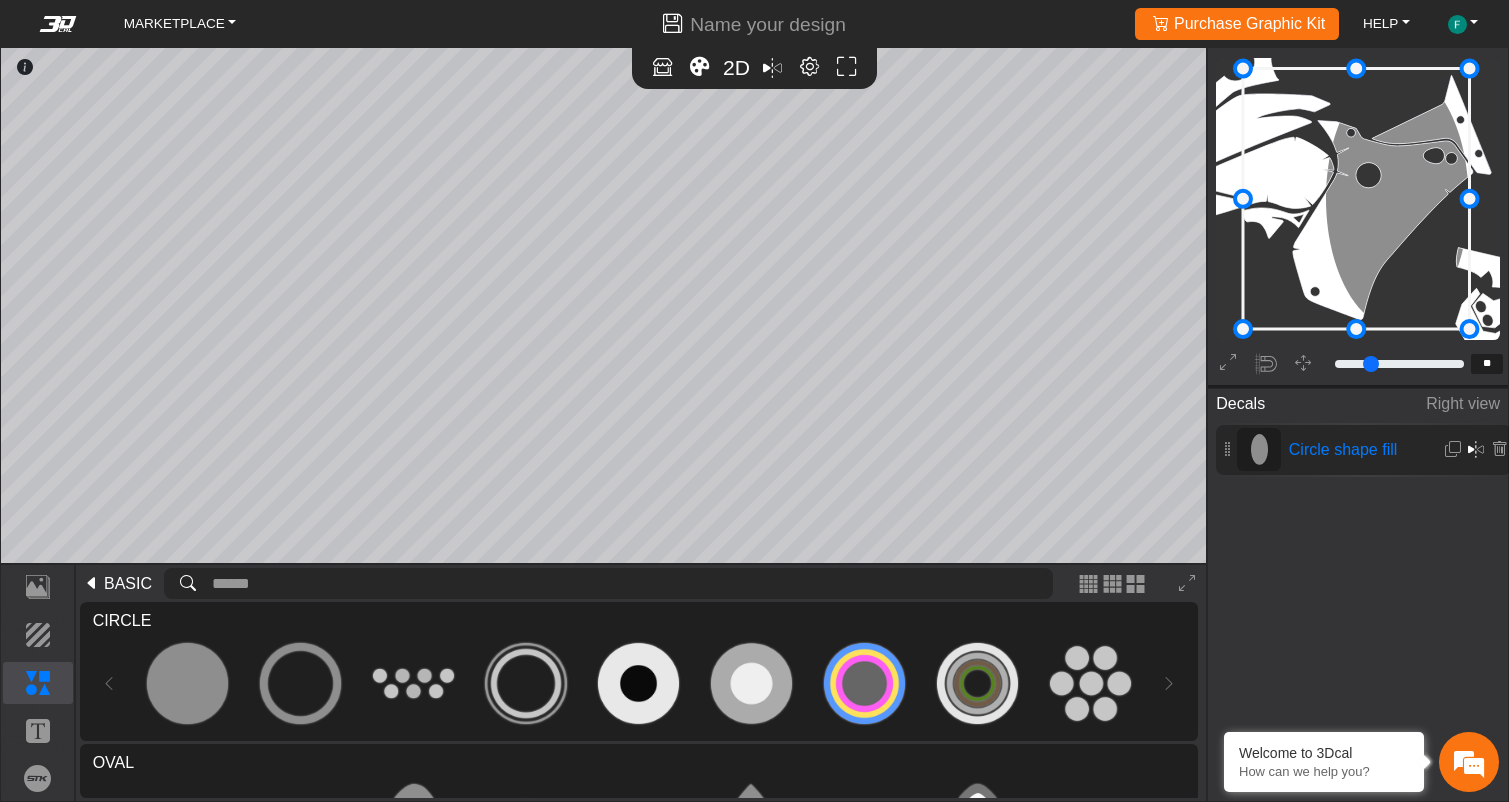 drag, startPoint x: 1316, startPoint y: 201, endPoint x: 1232, endPoint y: 232, distance: 89.537704 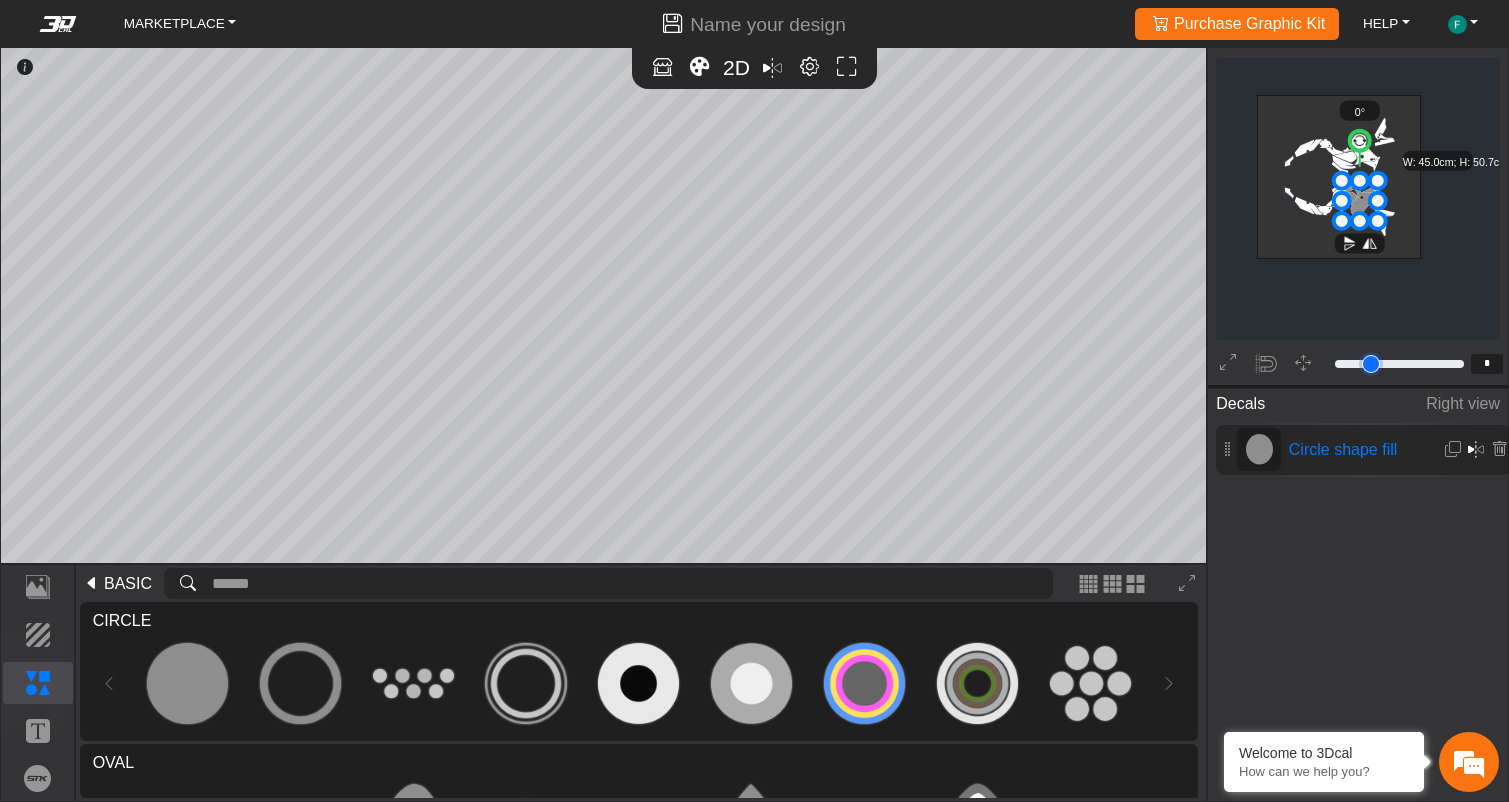 scroll, scrollTop: 574, scrollLeft: 565, axis: both 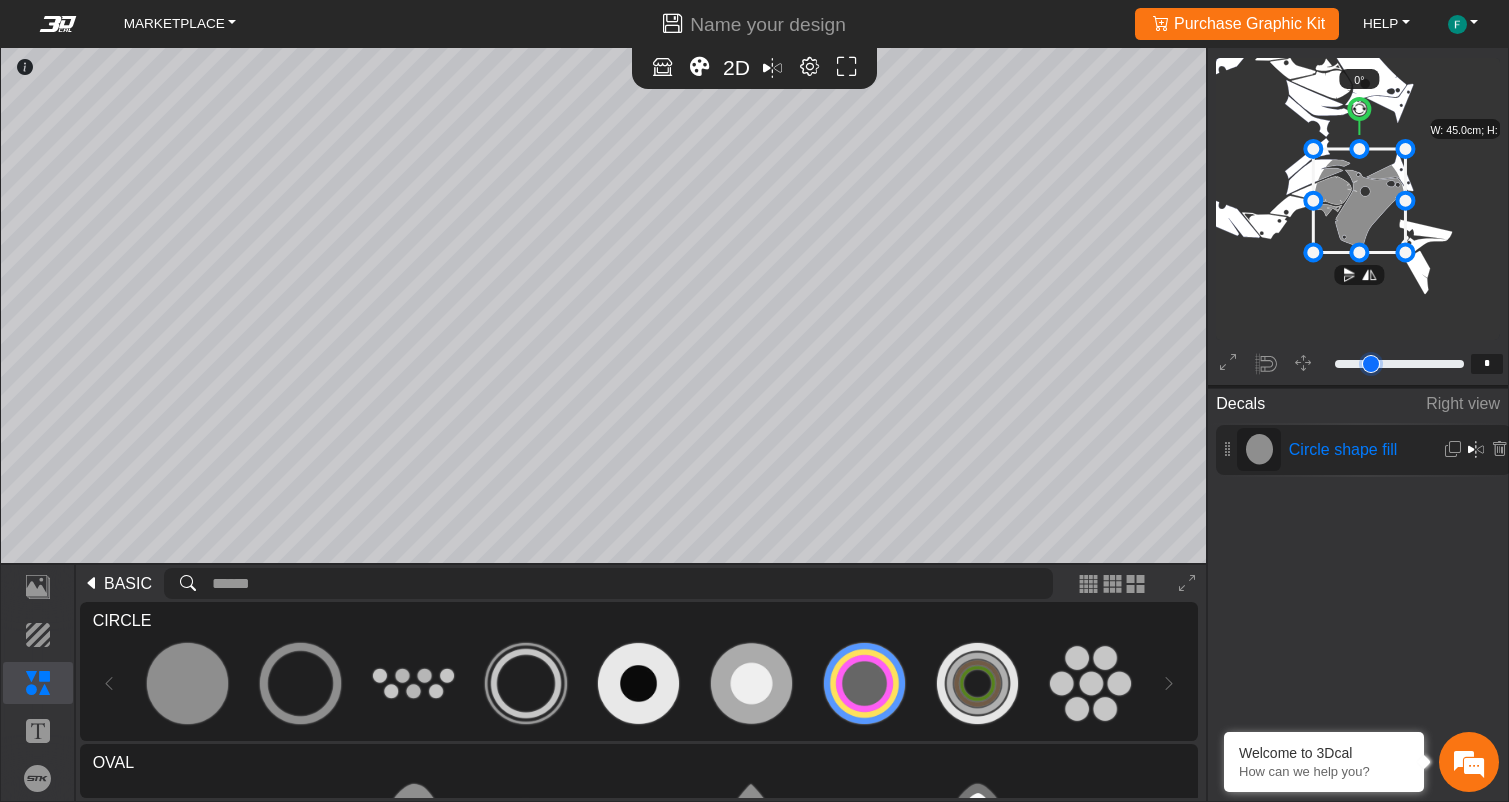 click at bounding box center [1399, 364] 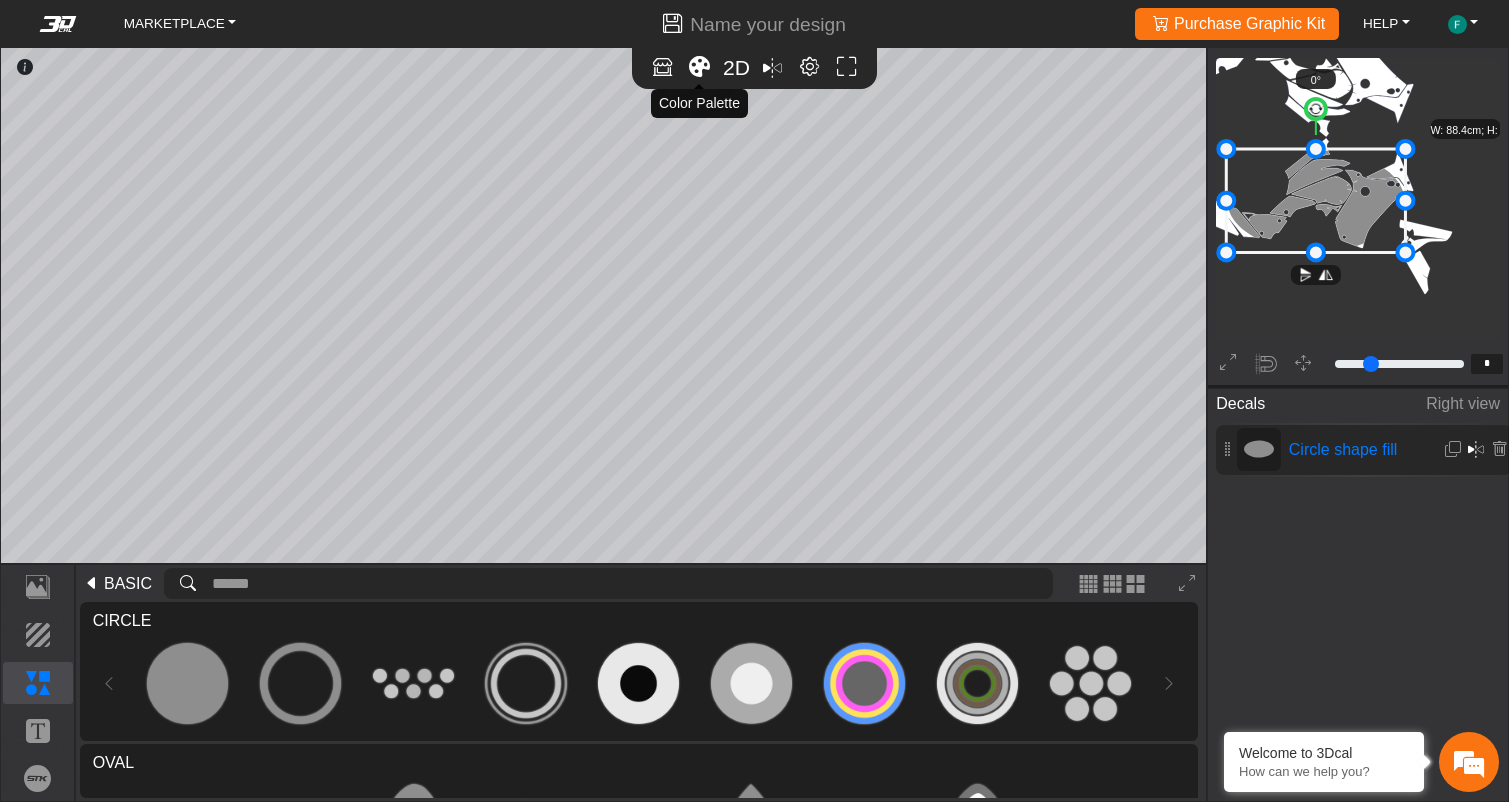click at bounding box center [699, 67] 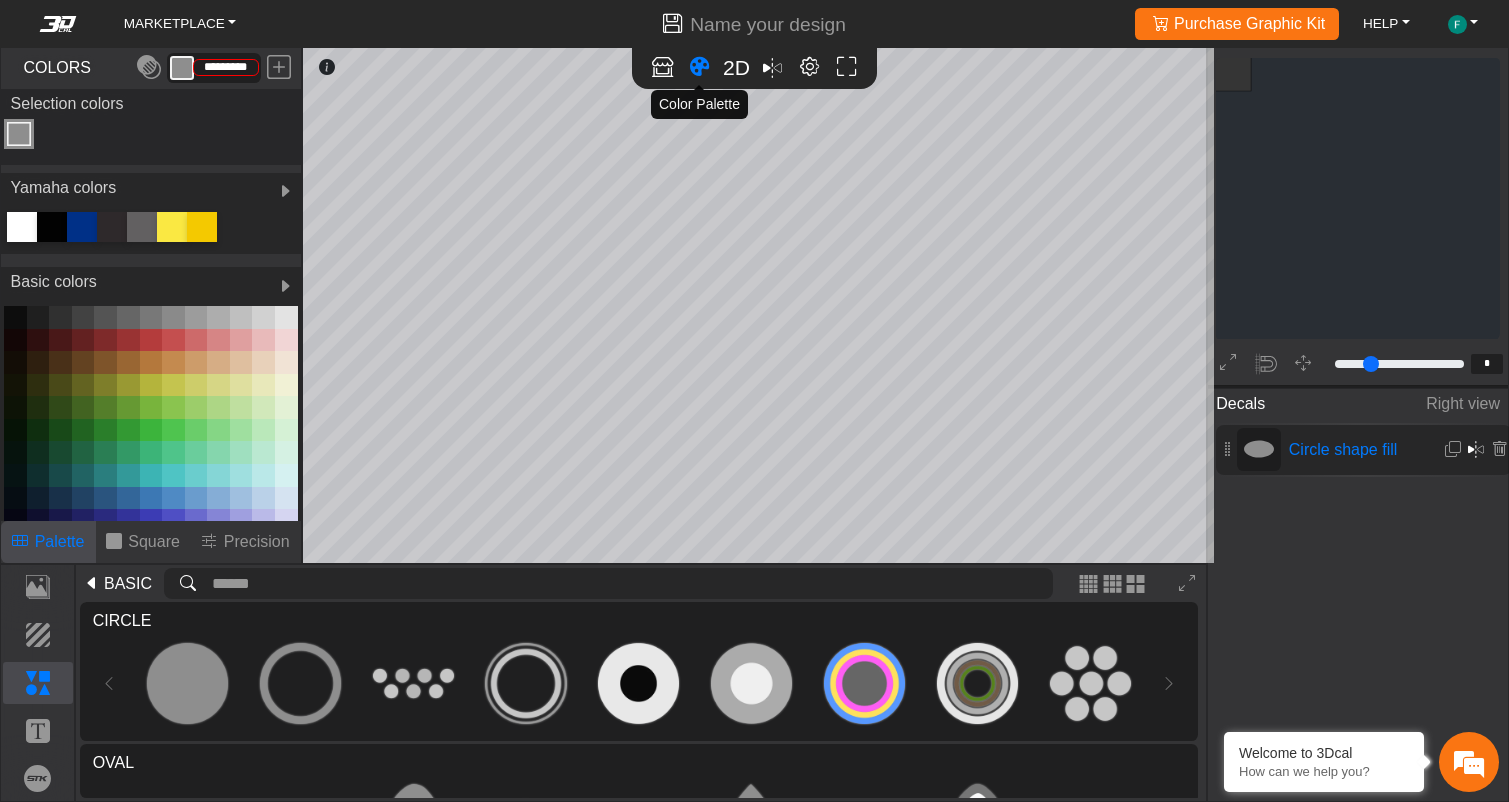 scroll, scrollTop: 263, scrollLeft: 233, axis: both 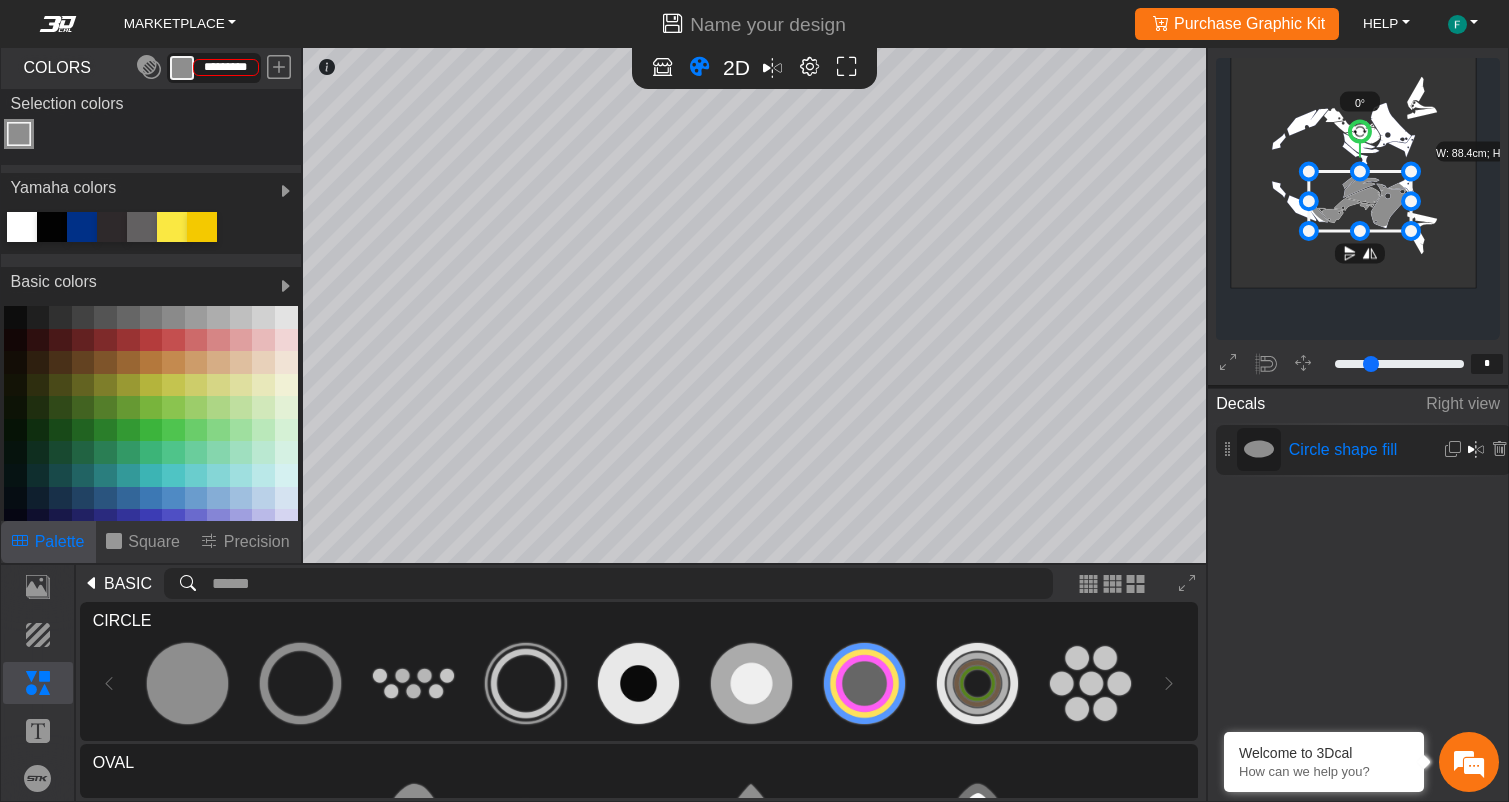 click at bounding box center (52, 227) 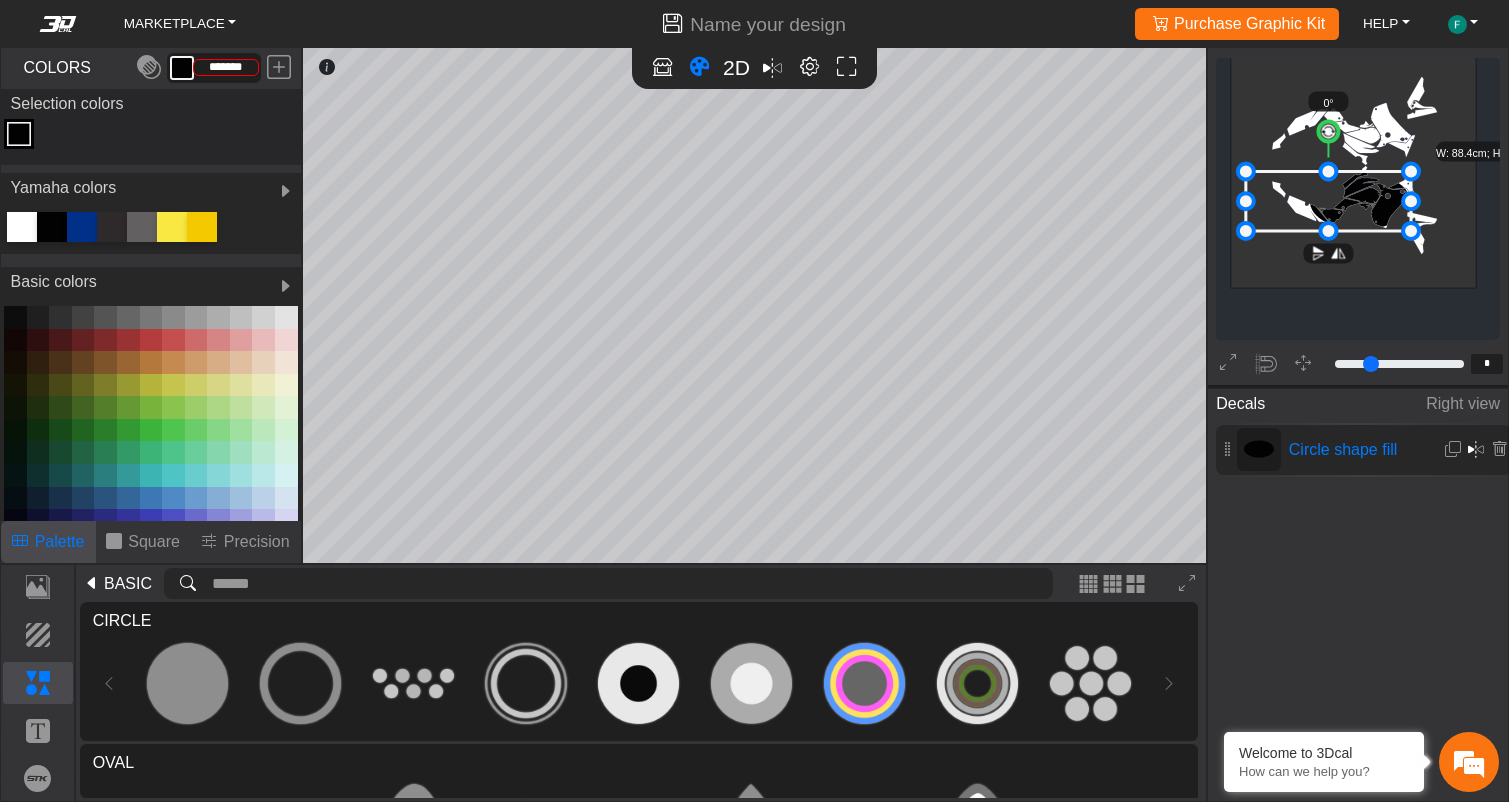 drag, startPoint x: 1307, startPoint y: 208, endPoint x: 1244, endPoint y: 216, distance: 63.505905 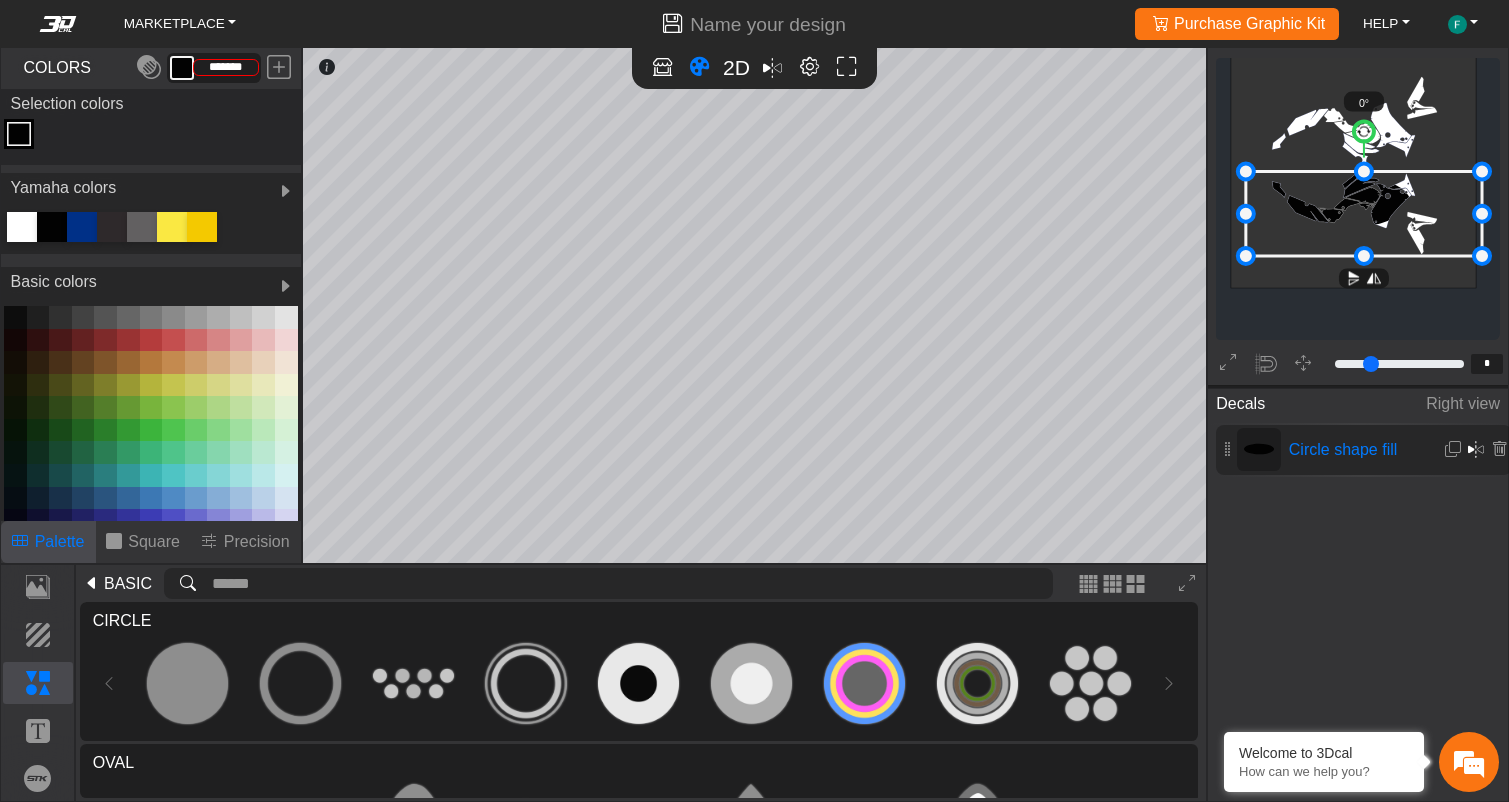 drag, startPoint x: 1405, startPoint y: 231, endPoint x: 1476, endPoint y: 280, distance: 86.26703 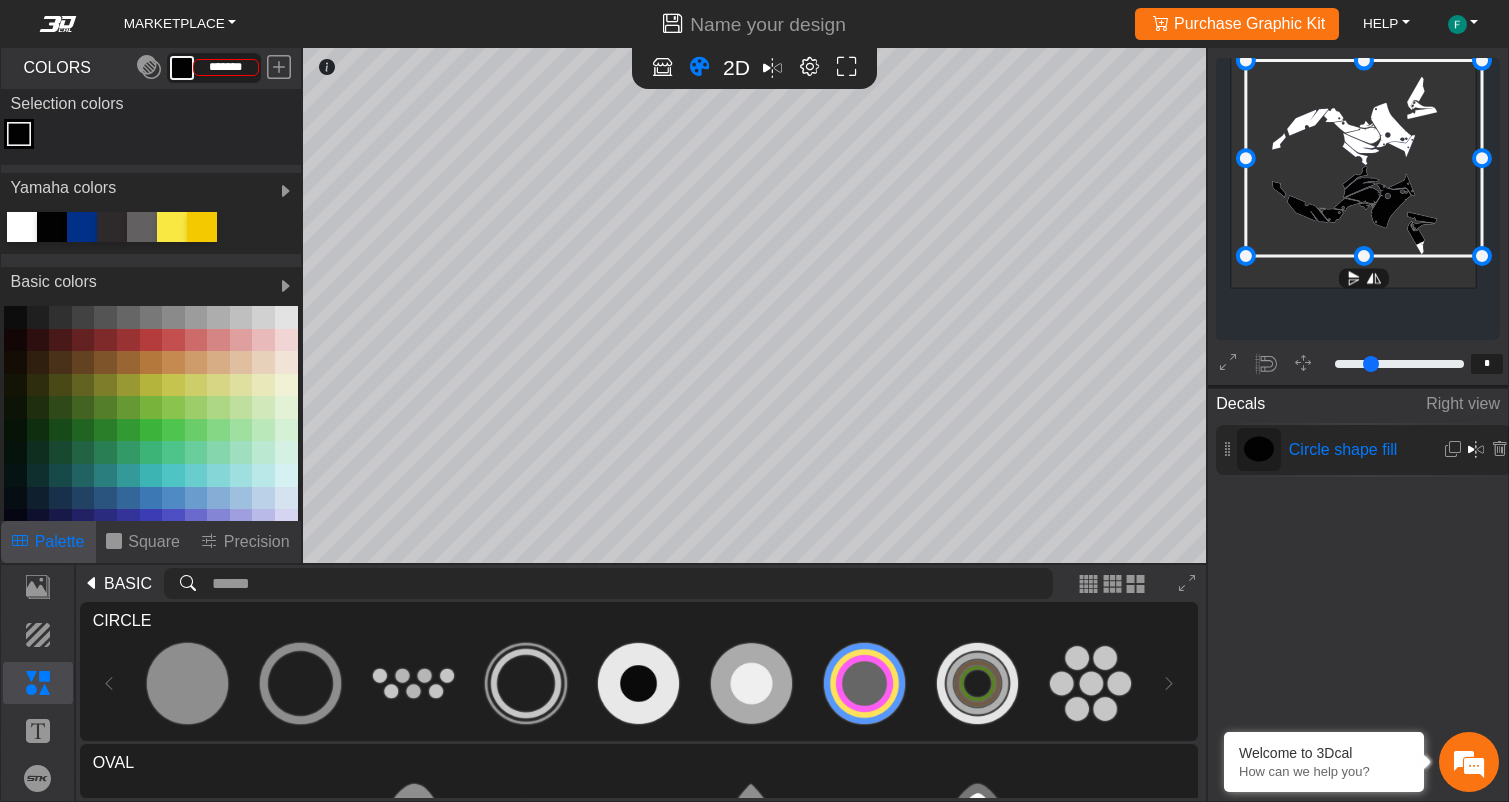 drag, startPoint x: 1363, startPoint y: 174, endPoint x: 1317, endPoint y: 28, distance: 153.07515 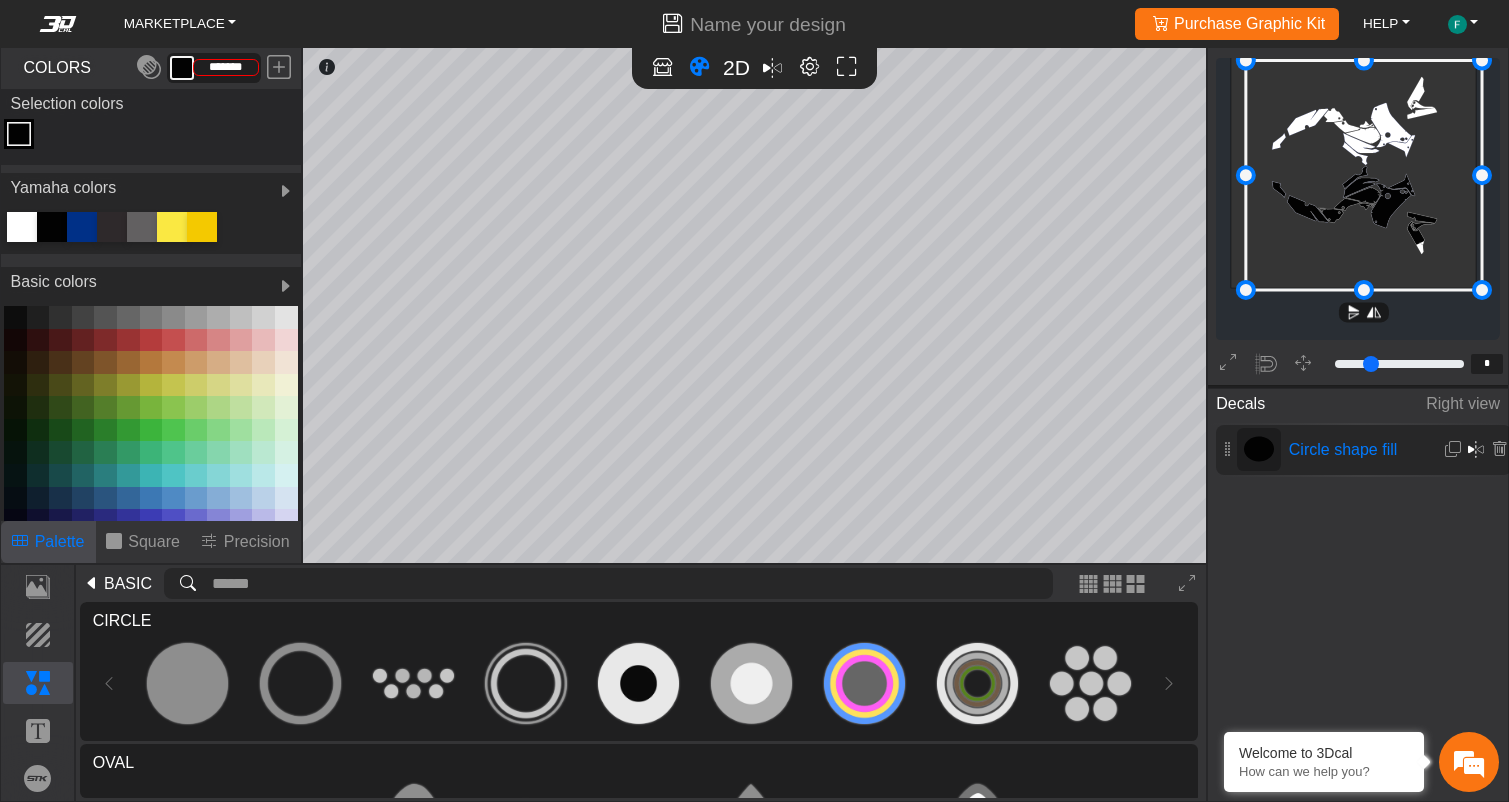drag, startPoint x: 1357, startPoint y: 253, endPoint x: 1368, endPoint y: 287, distance: 35.735138 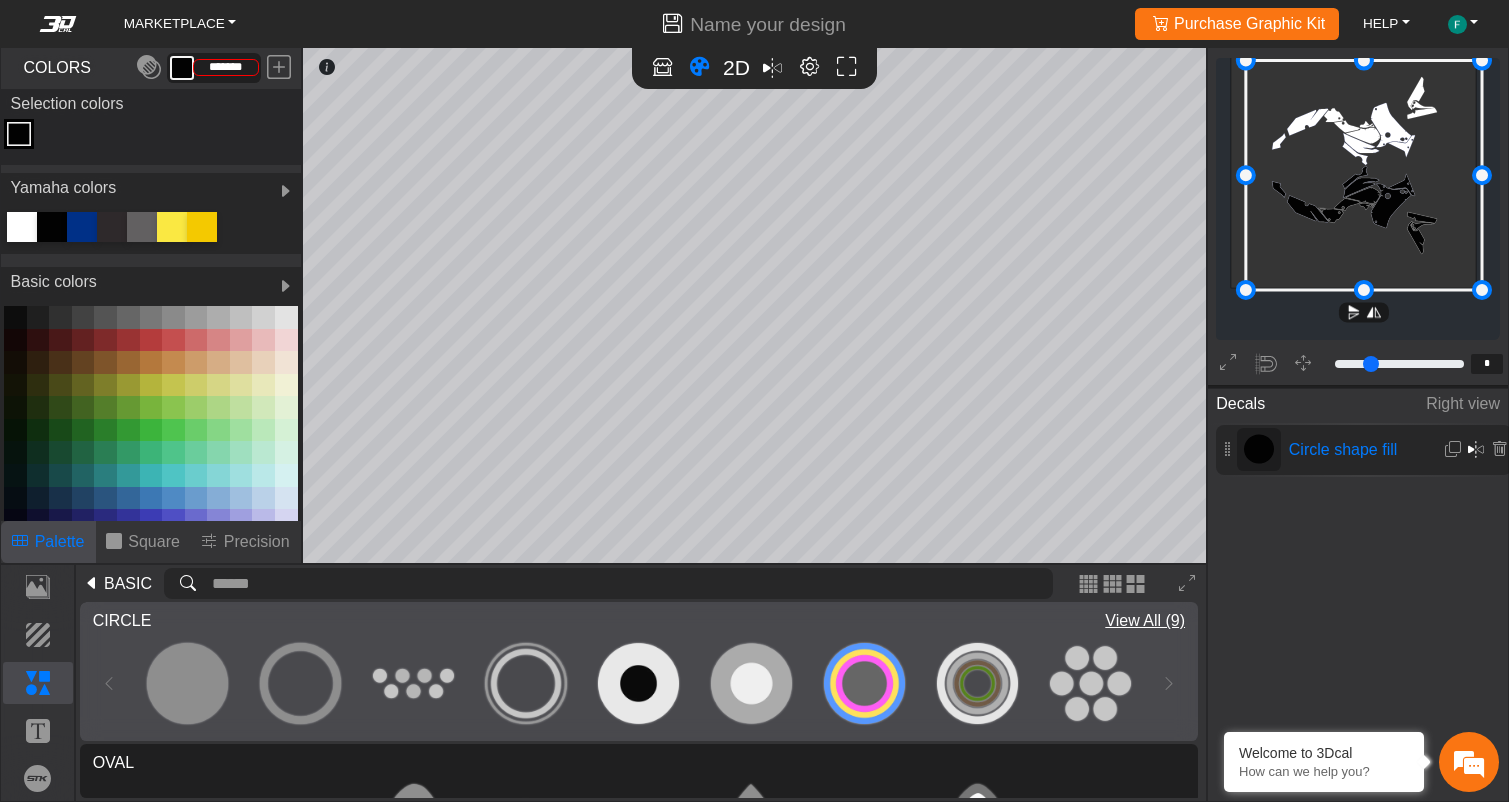 click on "Loading... Loading... Loading... Loading... Loading... Loading... Loading... Loading... Loading..." at bounding box center (639, 683) 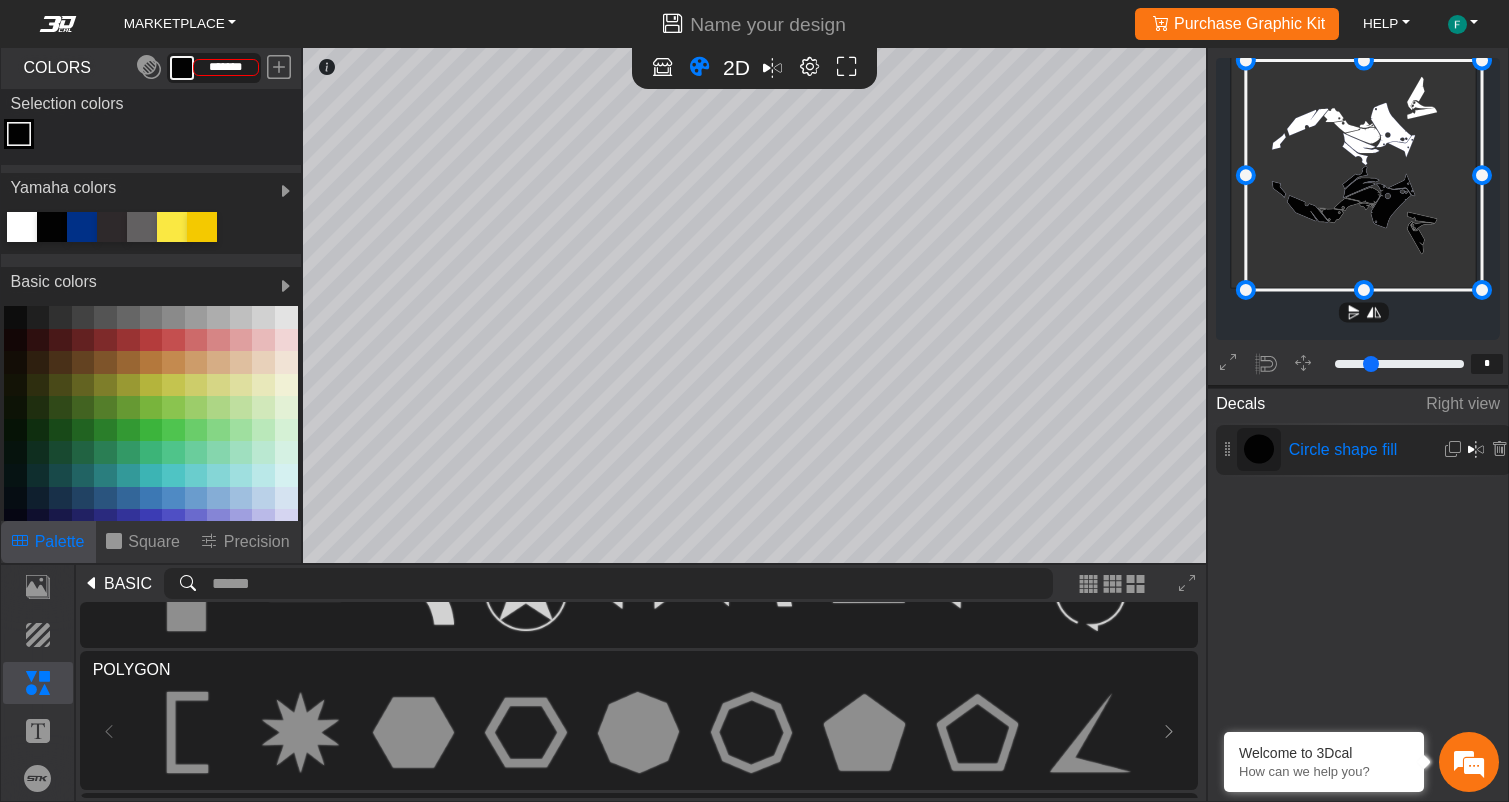 scroll, scrollTop: 600, scrollLeft: 0, axis: vertical 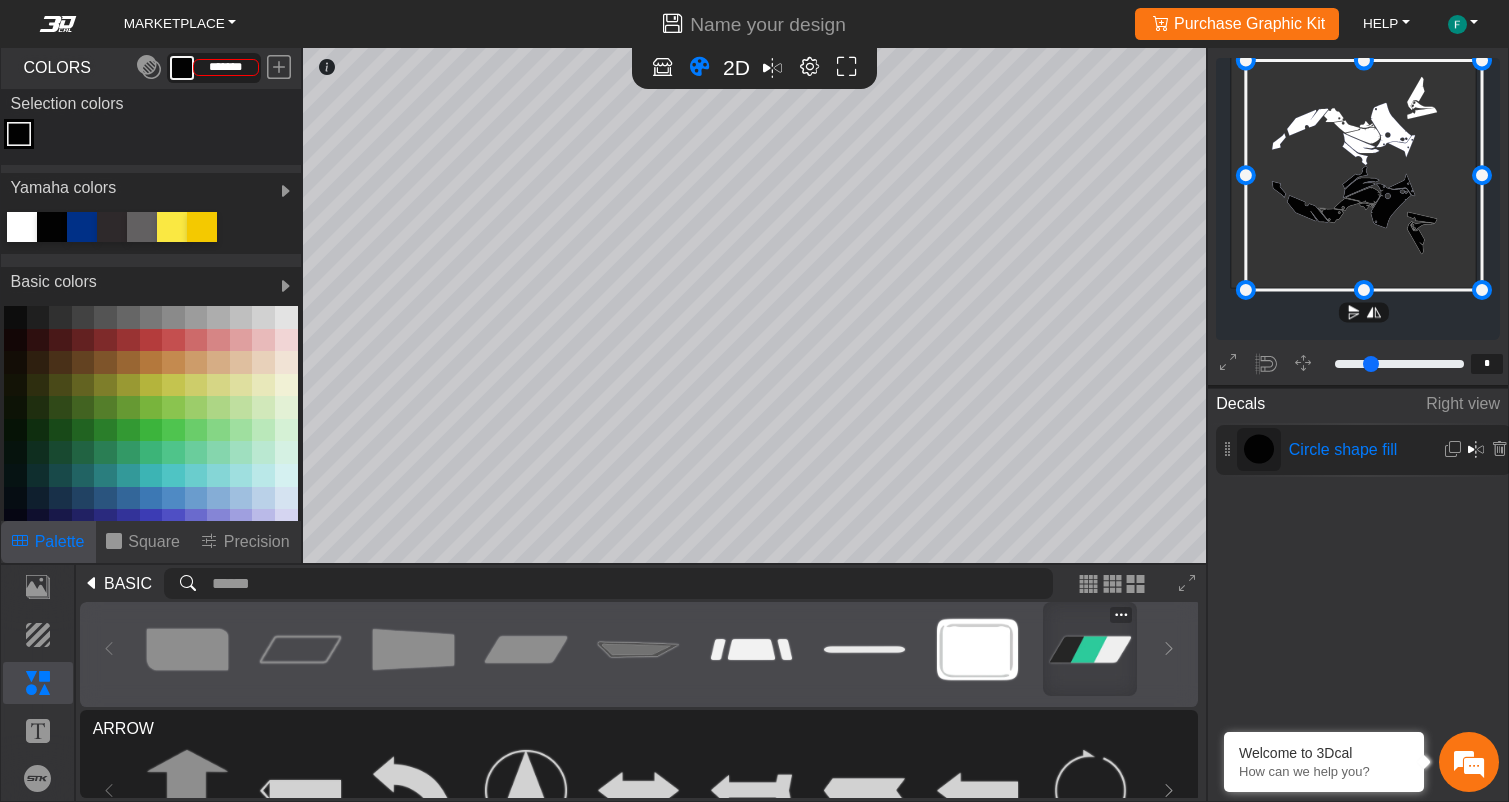 click at bounding box center [1090, 649] 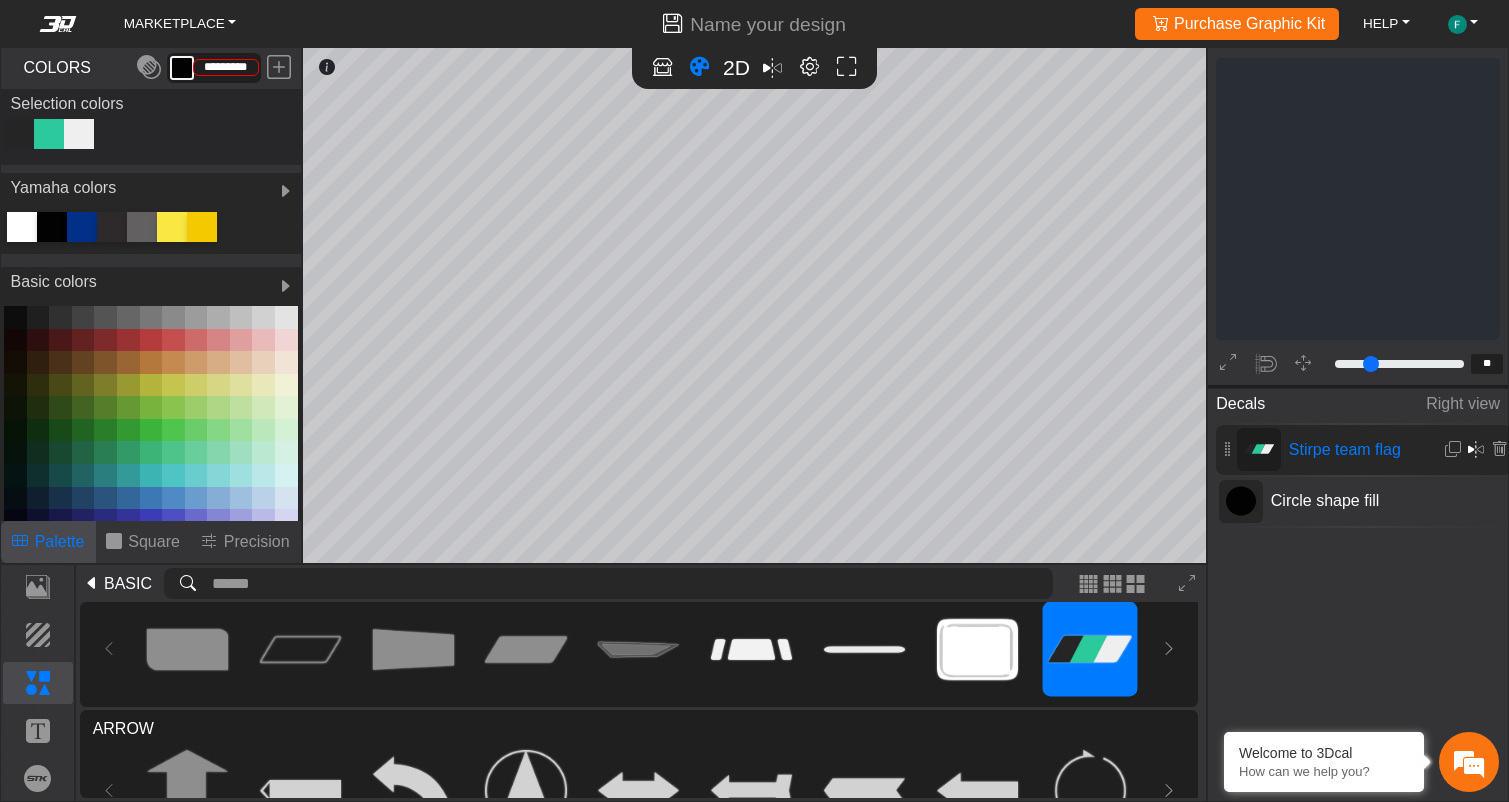 scroll, scrollTop: 1825, scrollLeft: 1790, axis: both 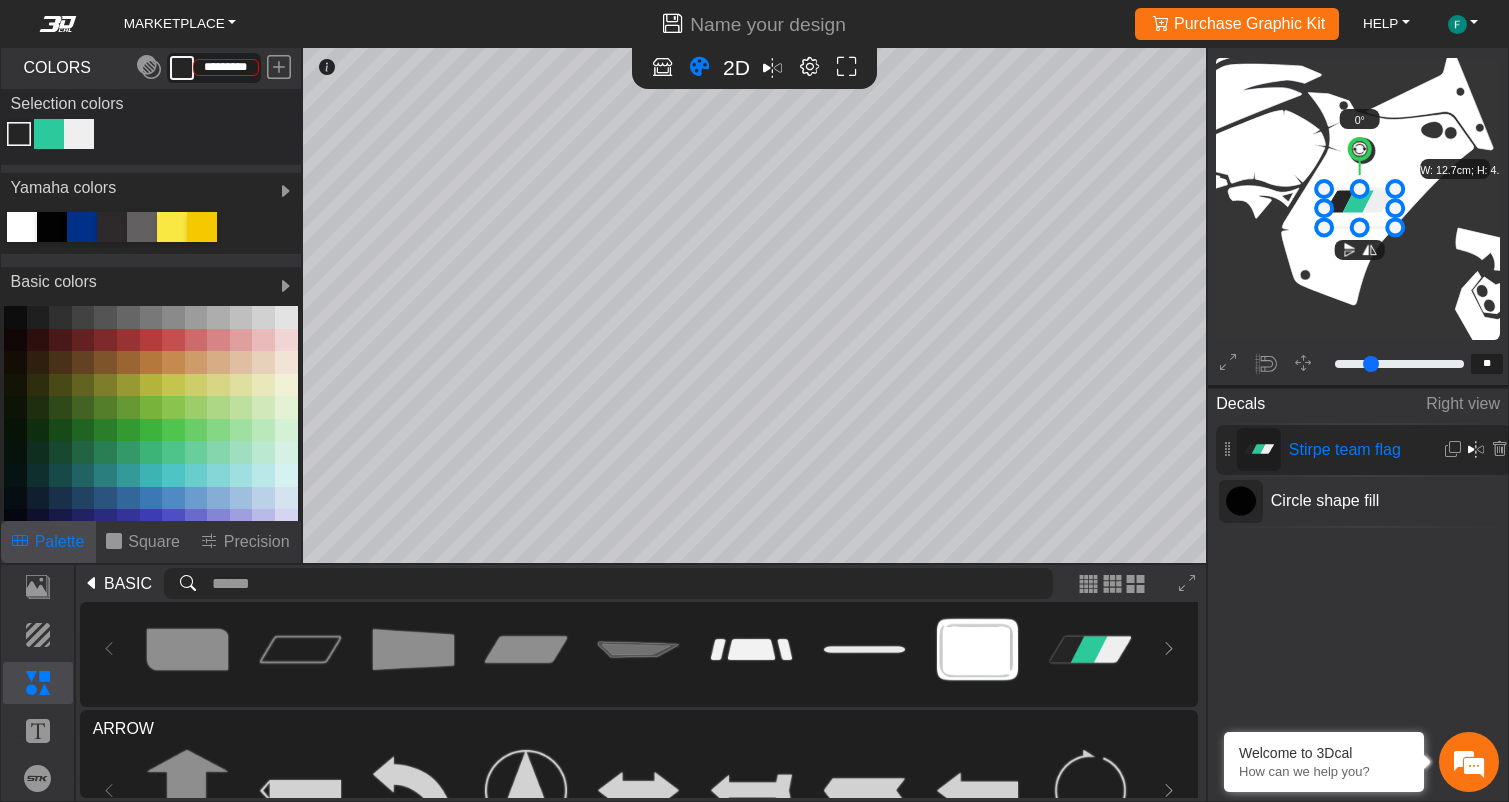 drag, startPoint x: 1363, startPoint y: 213, endPoint x: 1365, endPoint y: 226, distance: 13.152946 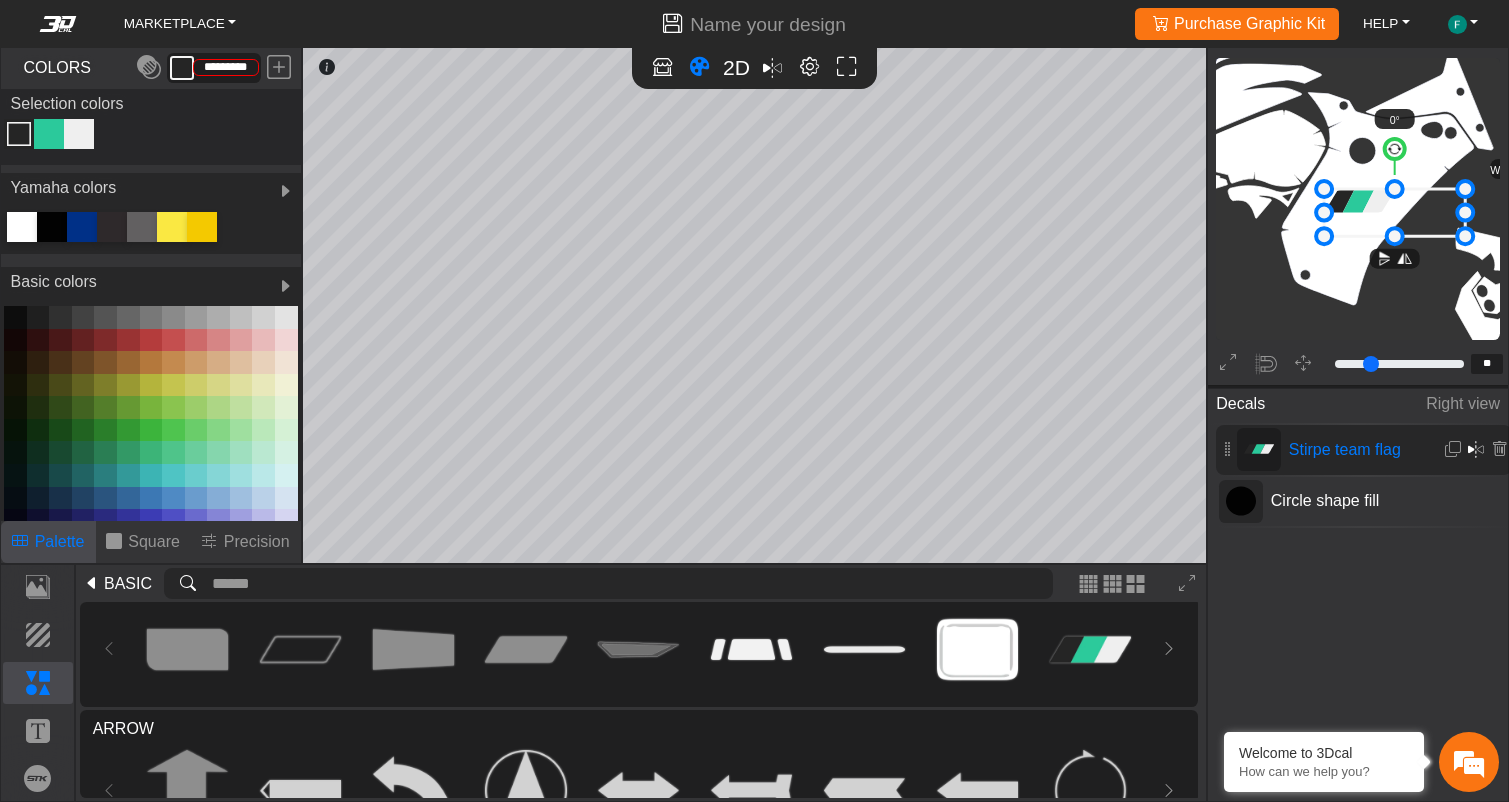 drag, startPoint x: 1397, startPoint y: 219, endPoint x: 1467, endPoint y: 248, distance: 75.76939 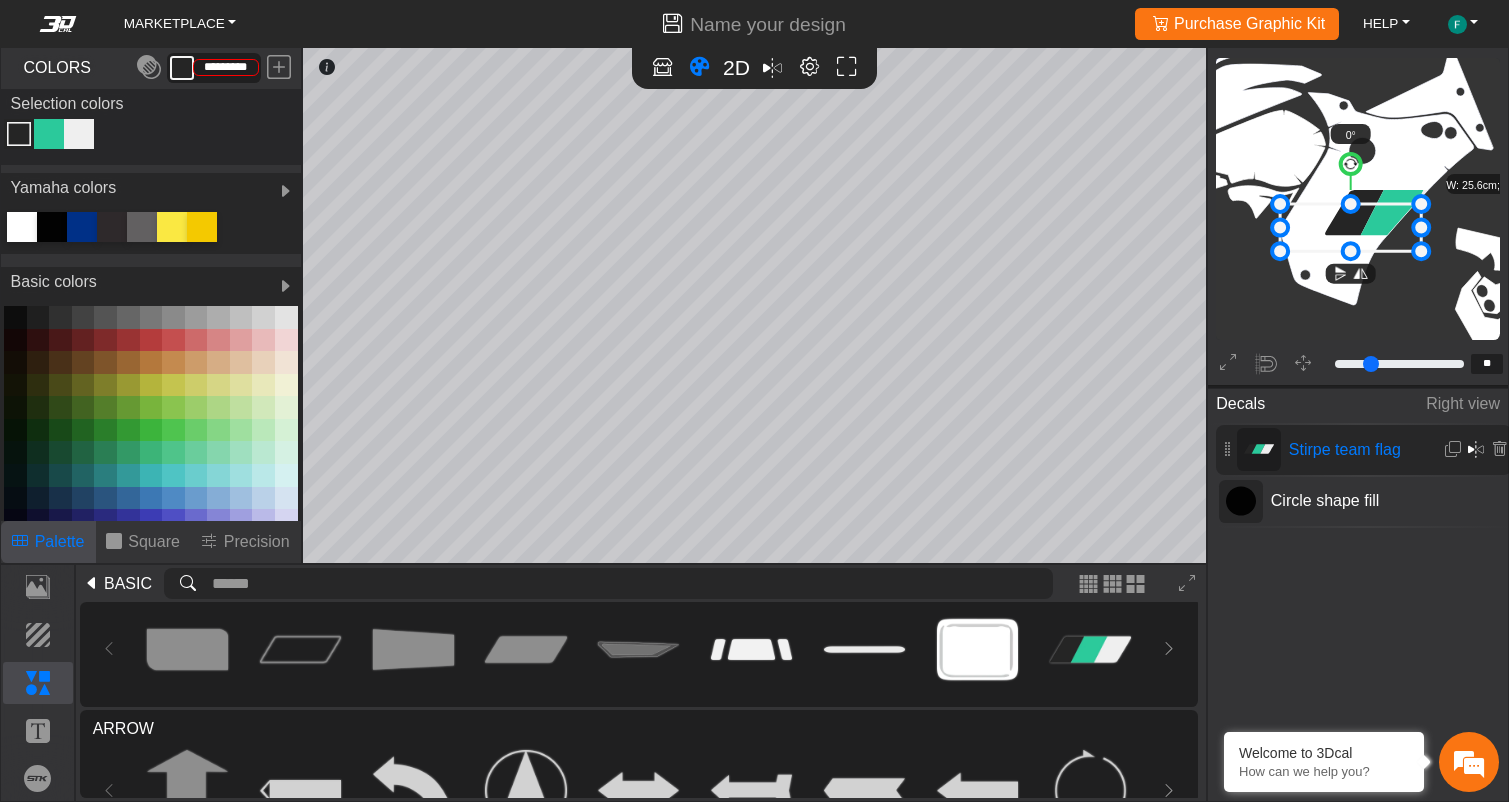 drag, startPoint x: 1428, startPoint y: 207, endPoint x: 1384, endPoint y: 222, distance: 46.486557 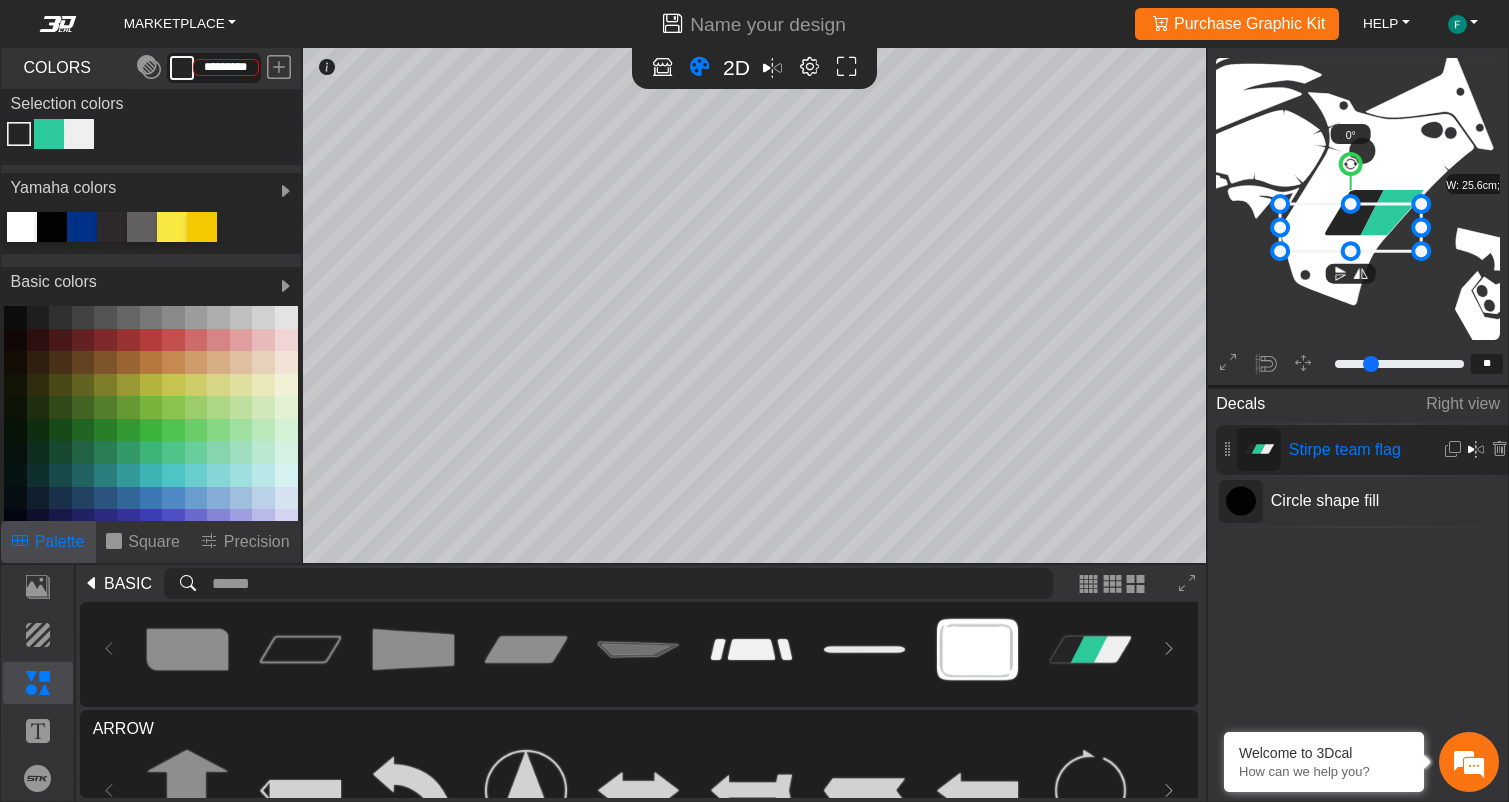 click 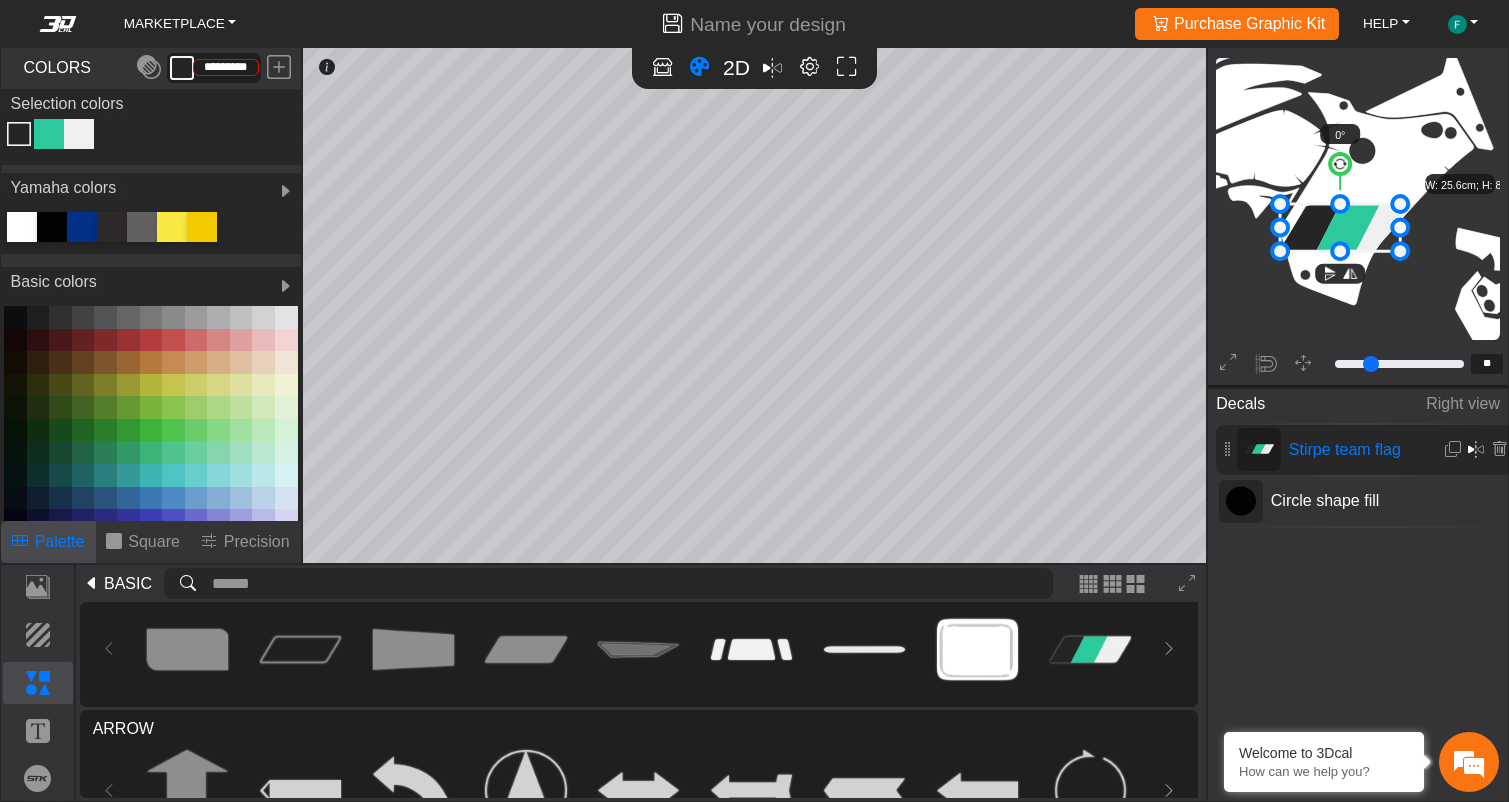 drag, startPoint x: 1426, startPoint y: 227, endPoint x: 1405, endPoint y: 234, distance: 22.135944 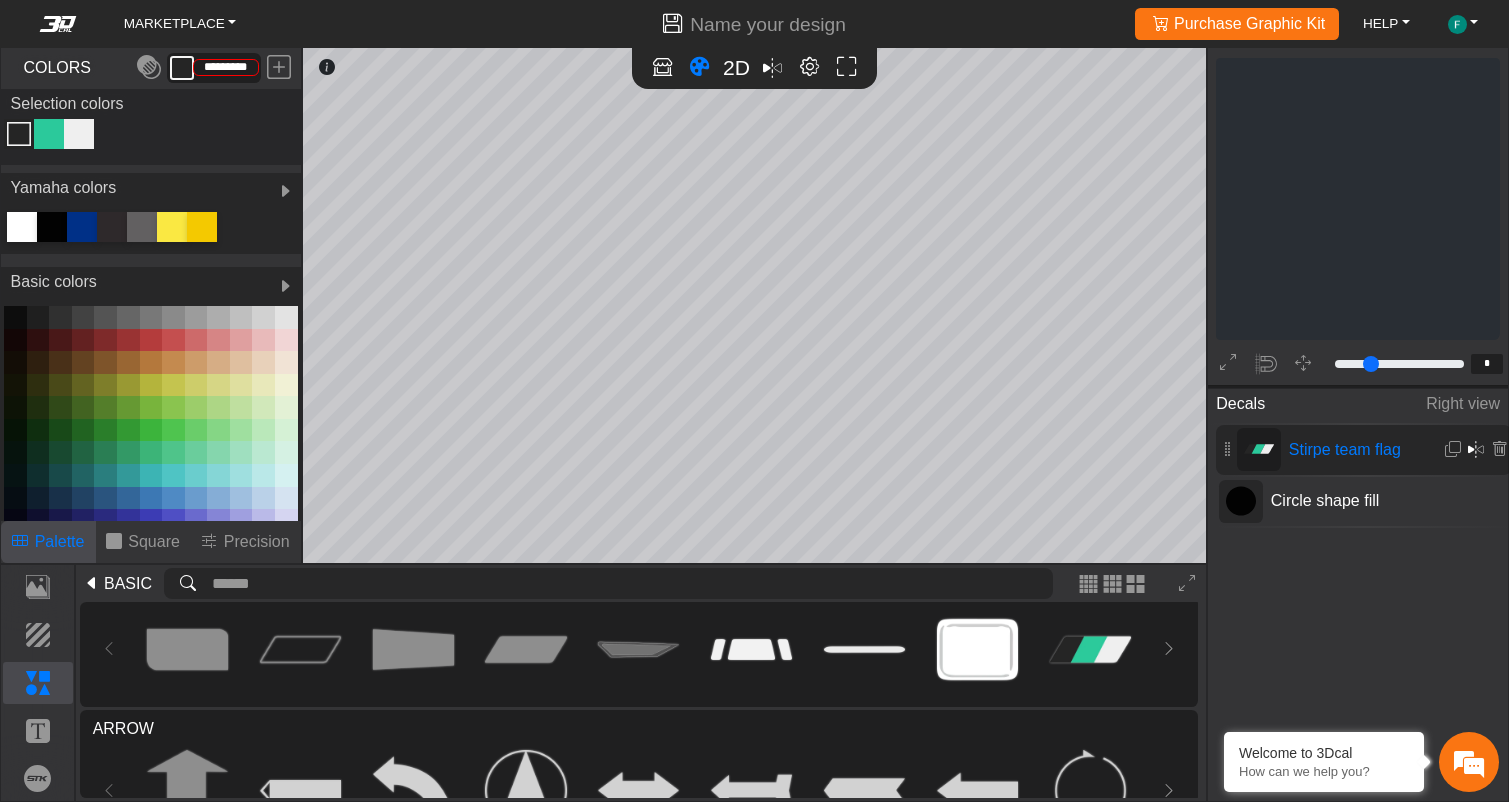 scroll, scrollTop: 855, scrollLeft: 819, axis: both 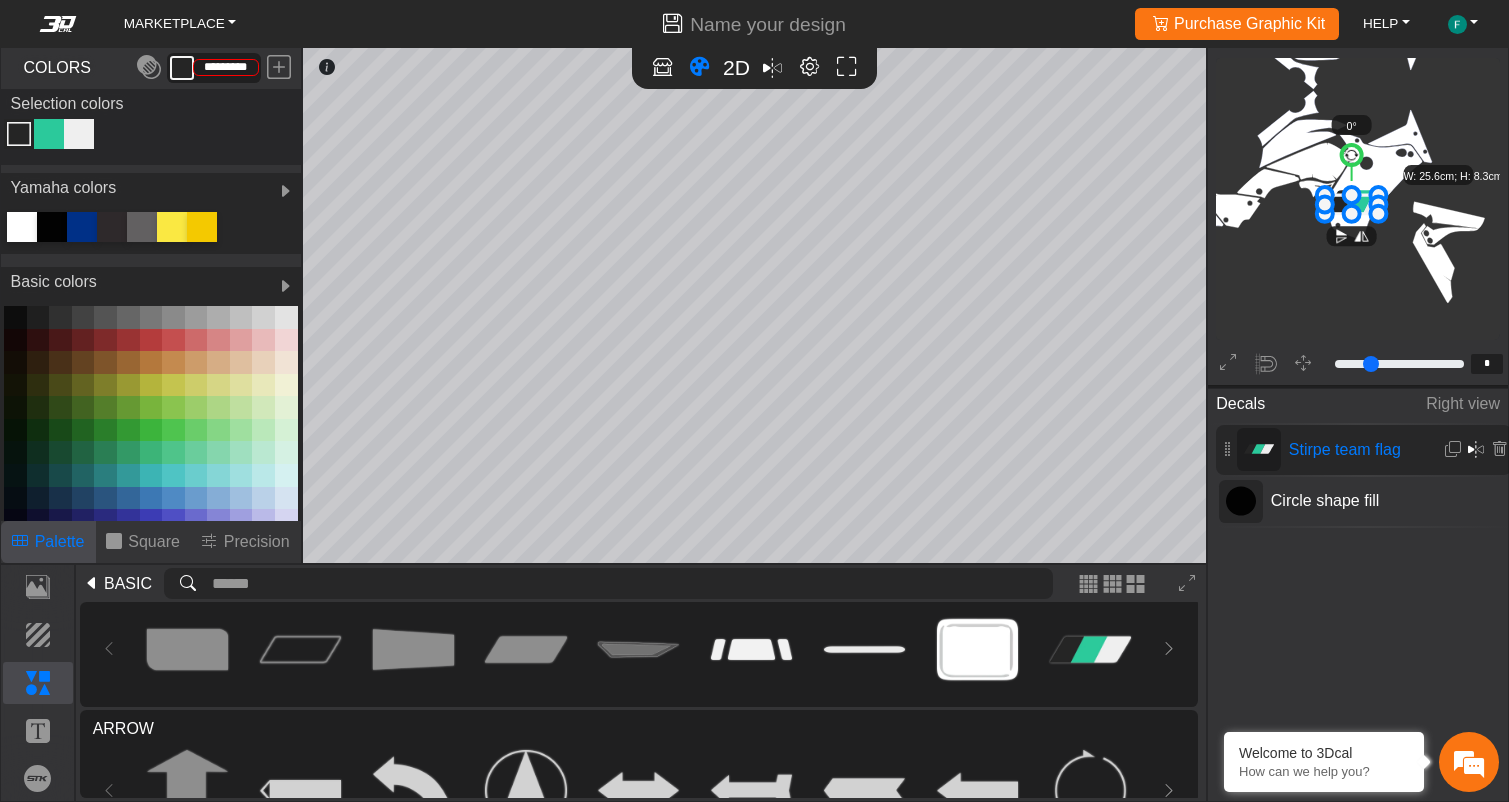 drag, startPoint x: 1392, startPoint y: 184, endPoint x: 1374, endPoint y: 220, distance: 40.24922 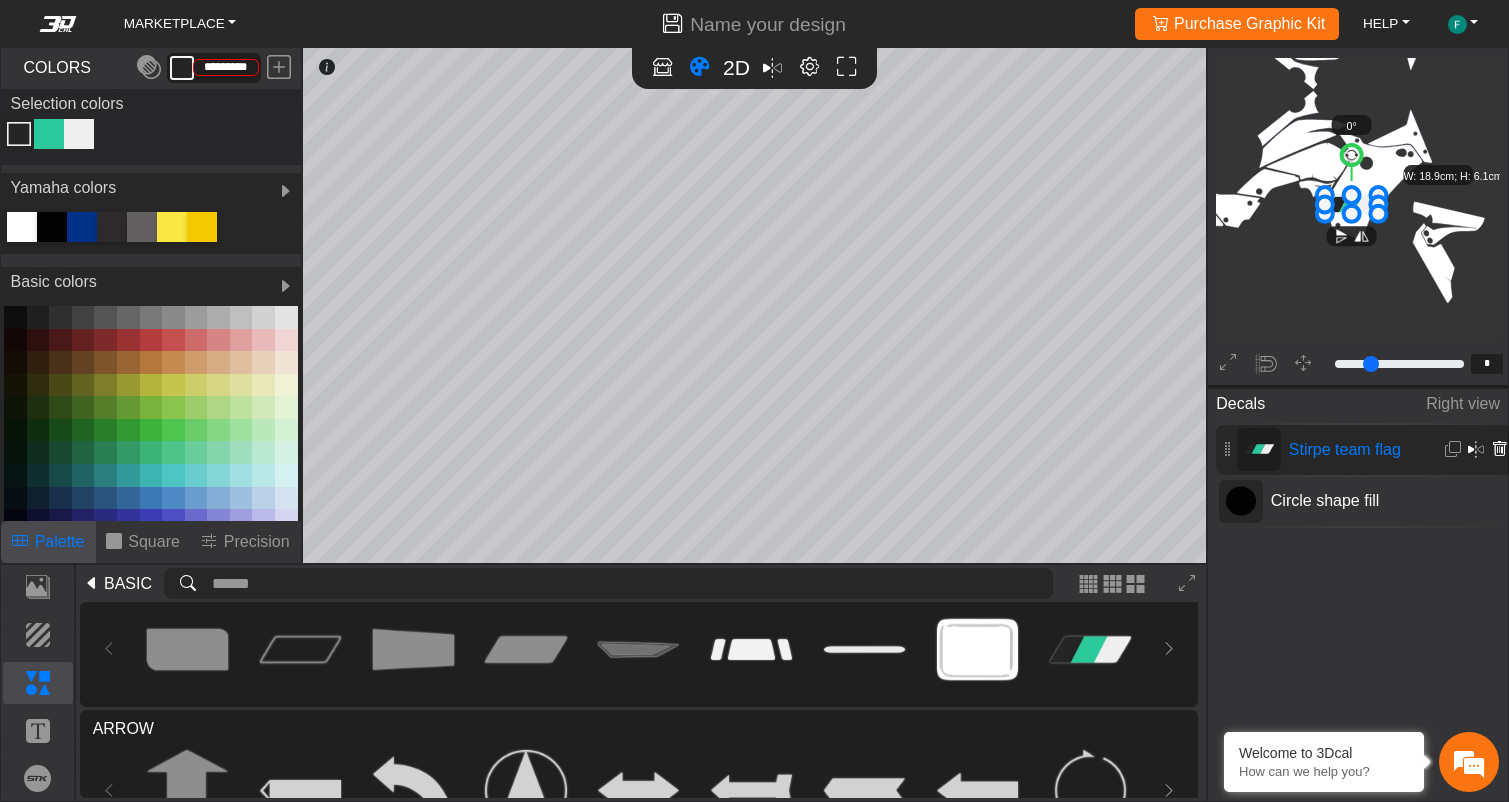 click at bounding box center [1499, 449] 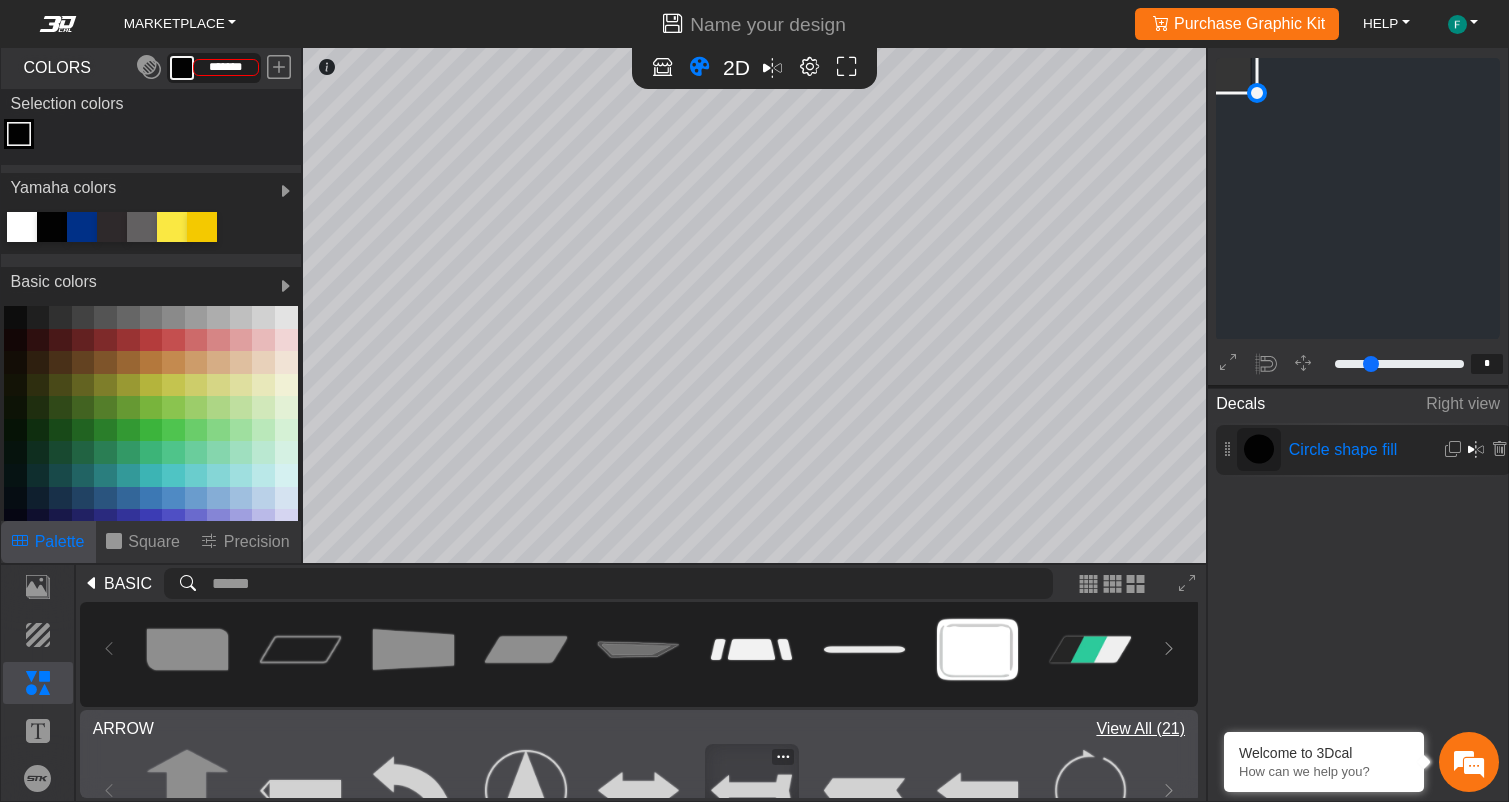 scroll, scrollTop: 237, scrollLeft: 237, axis: both 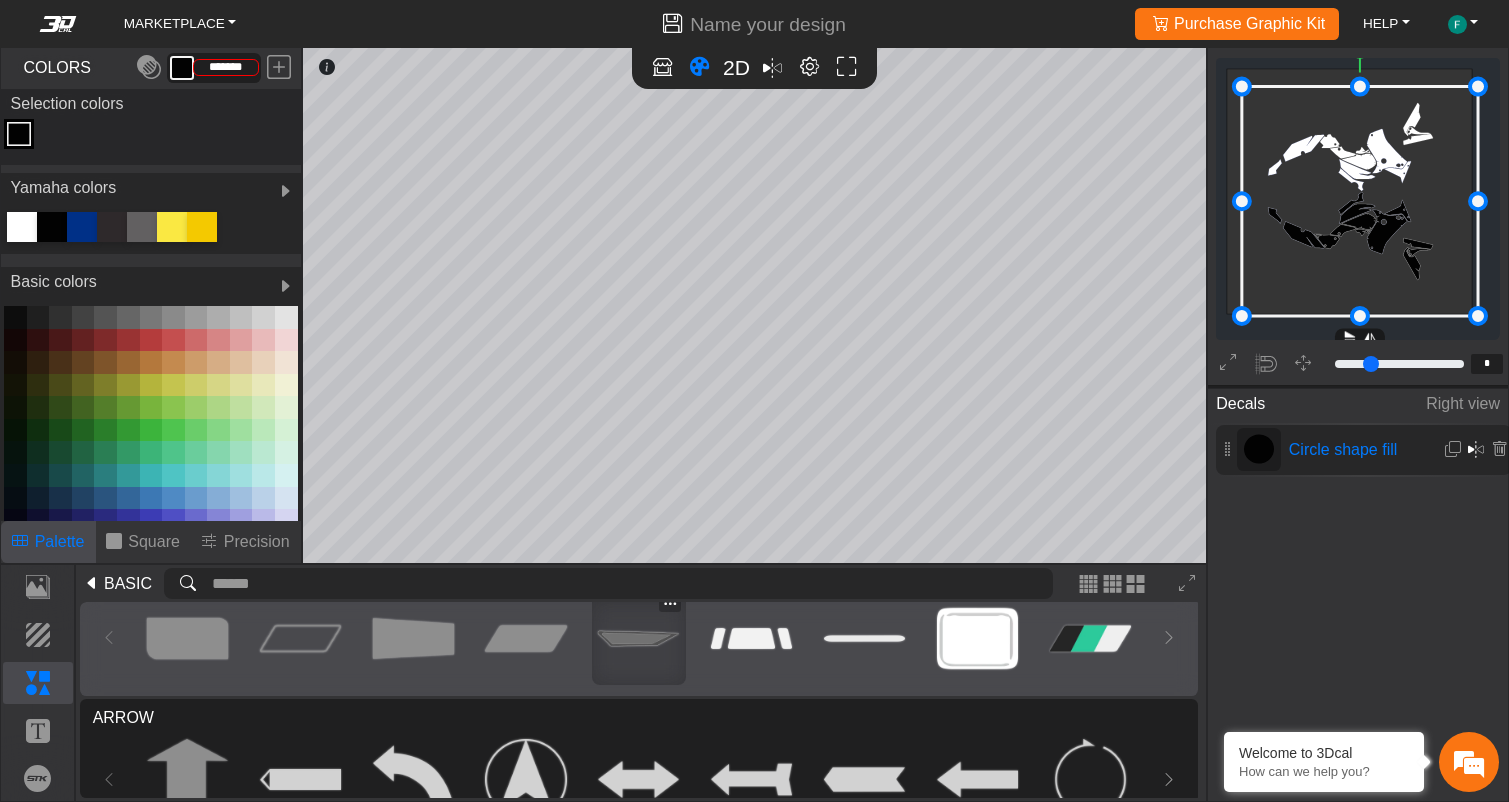 click at bounding box center [638, 638] 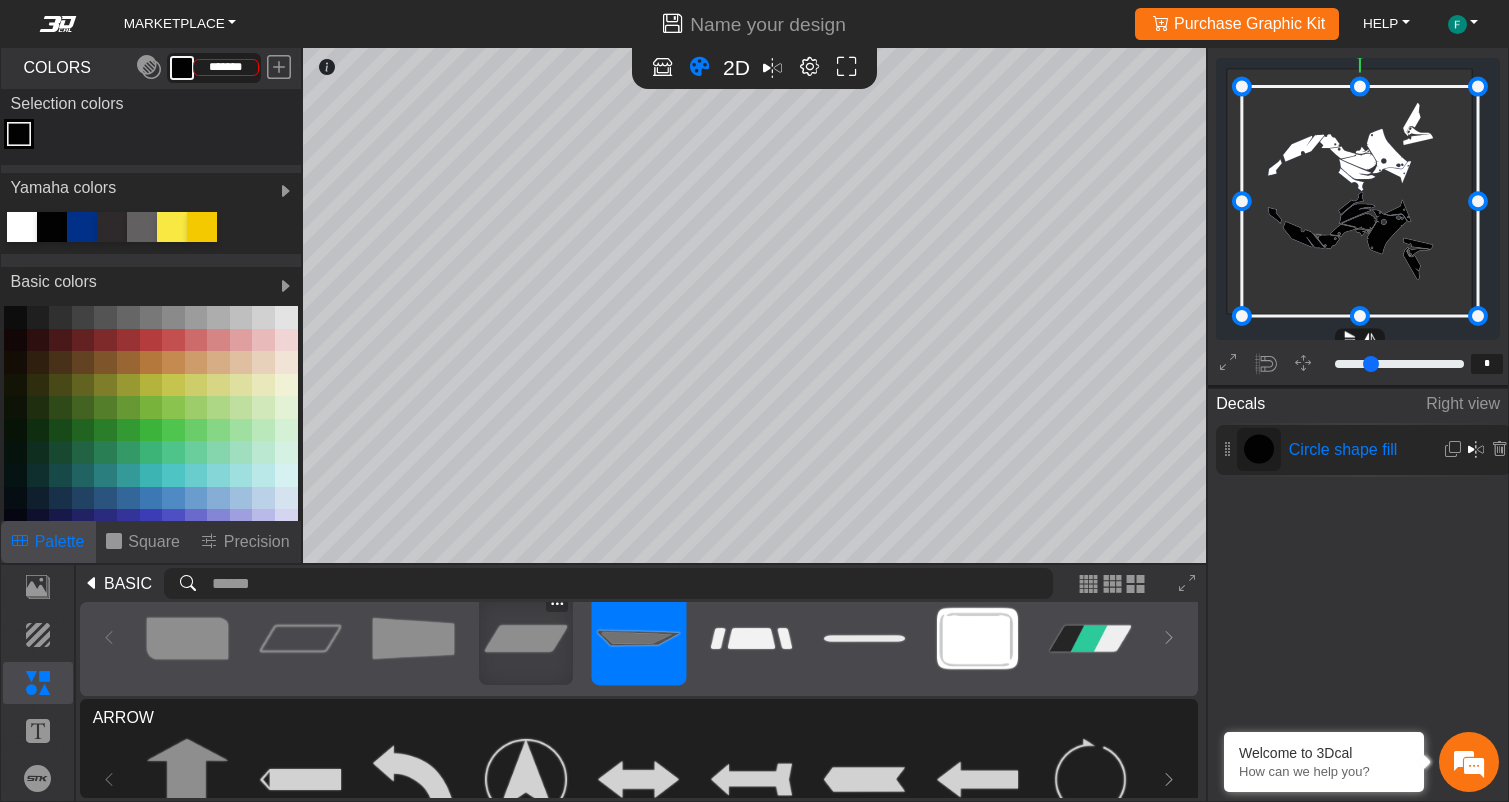 click at bounding box center [525, 638] 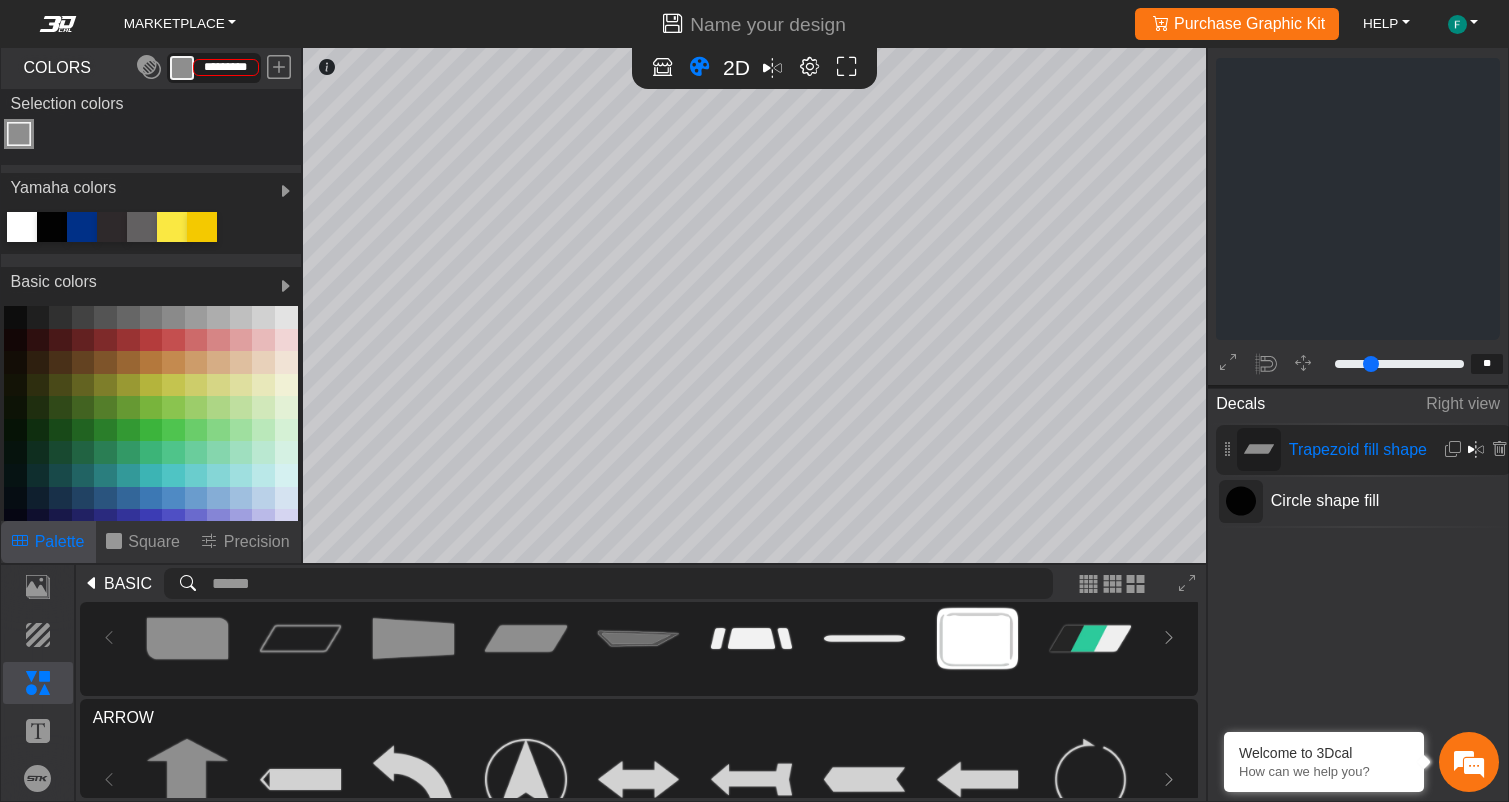 scroll, scrollTop: 1857, scrollLeft: 1381, axis: both 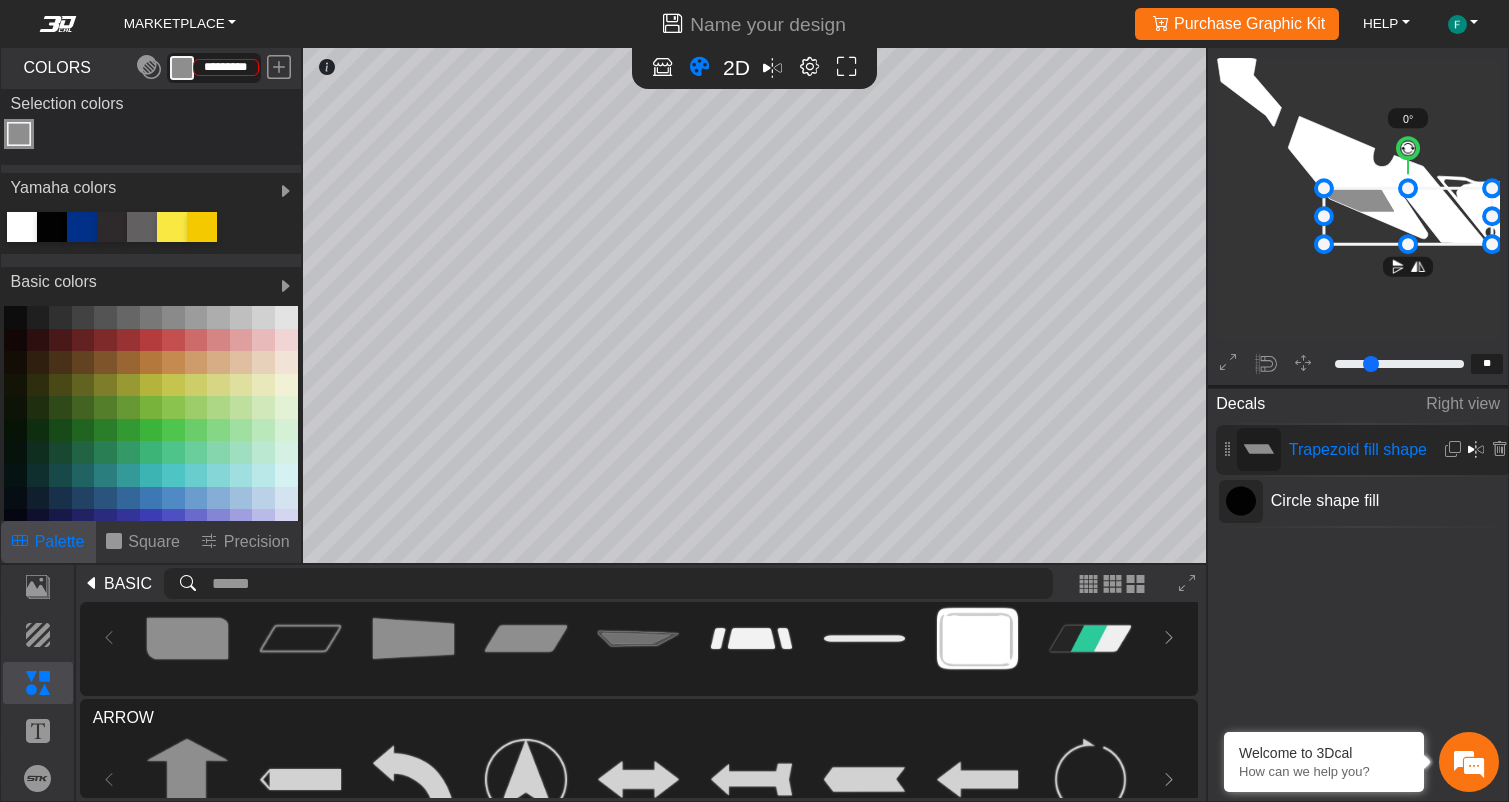 drag, startPoint x: 1392, startPoint y: 210, endPoint x: 1489, endPoint y: 273, distance: 115.66331 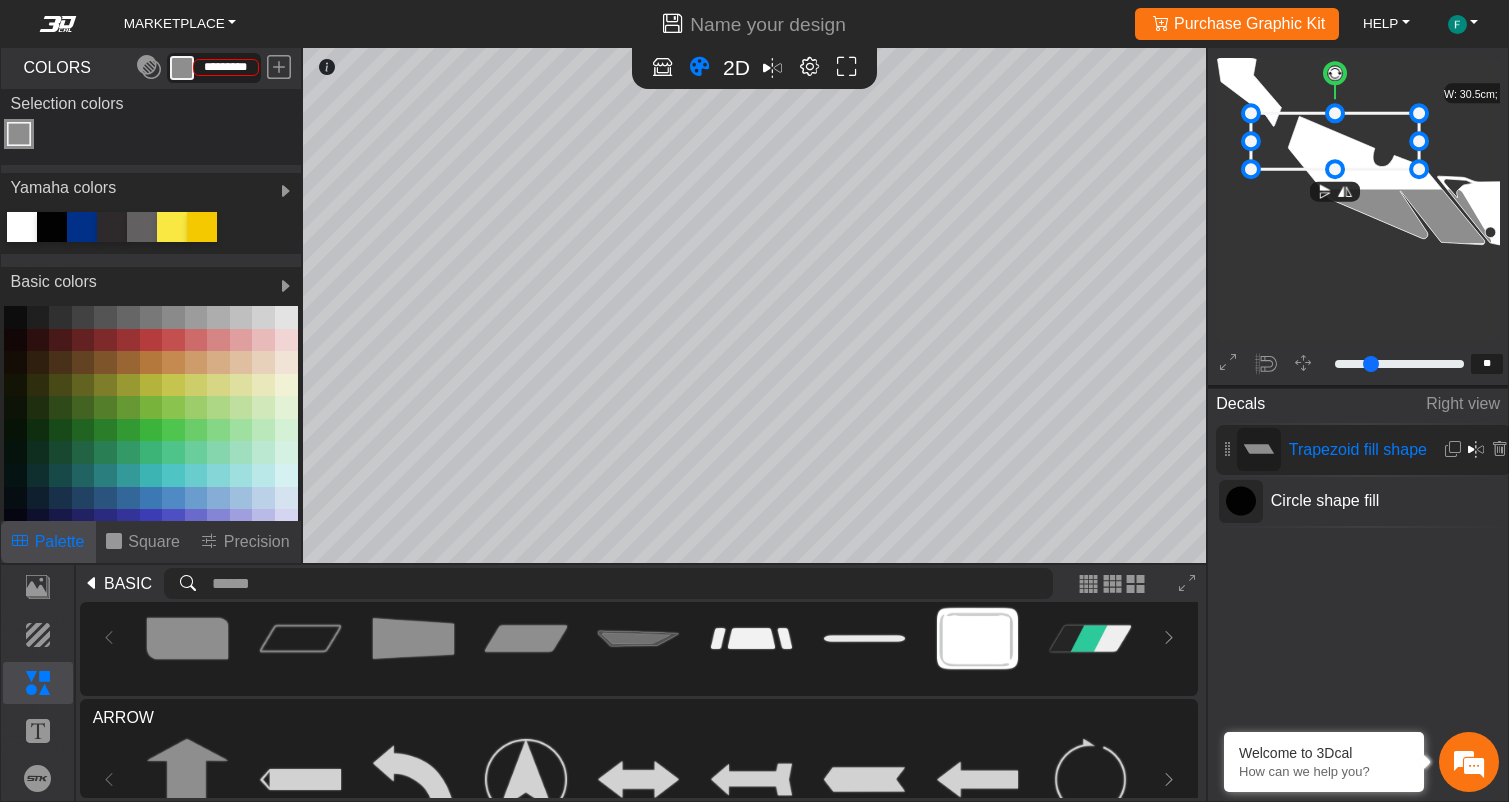 drag, startPoint x: 1381, startPoint y: 236, endPoint x: 1316, endPoint y: 164, distance: 97 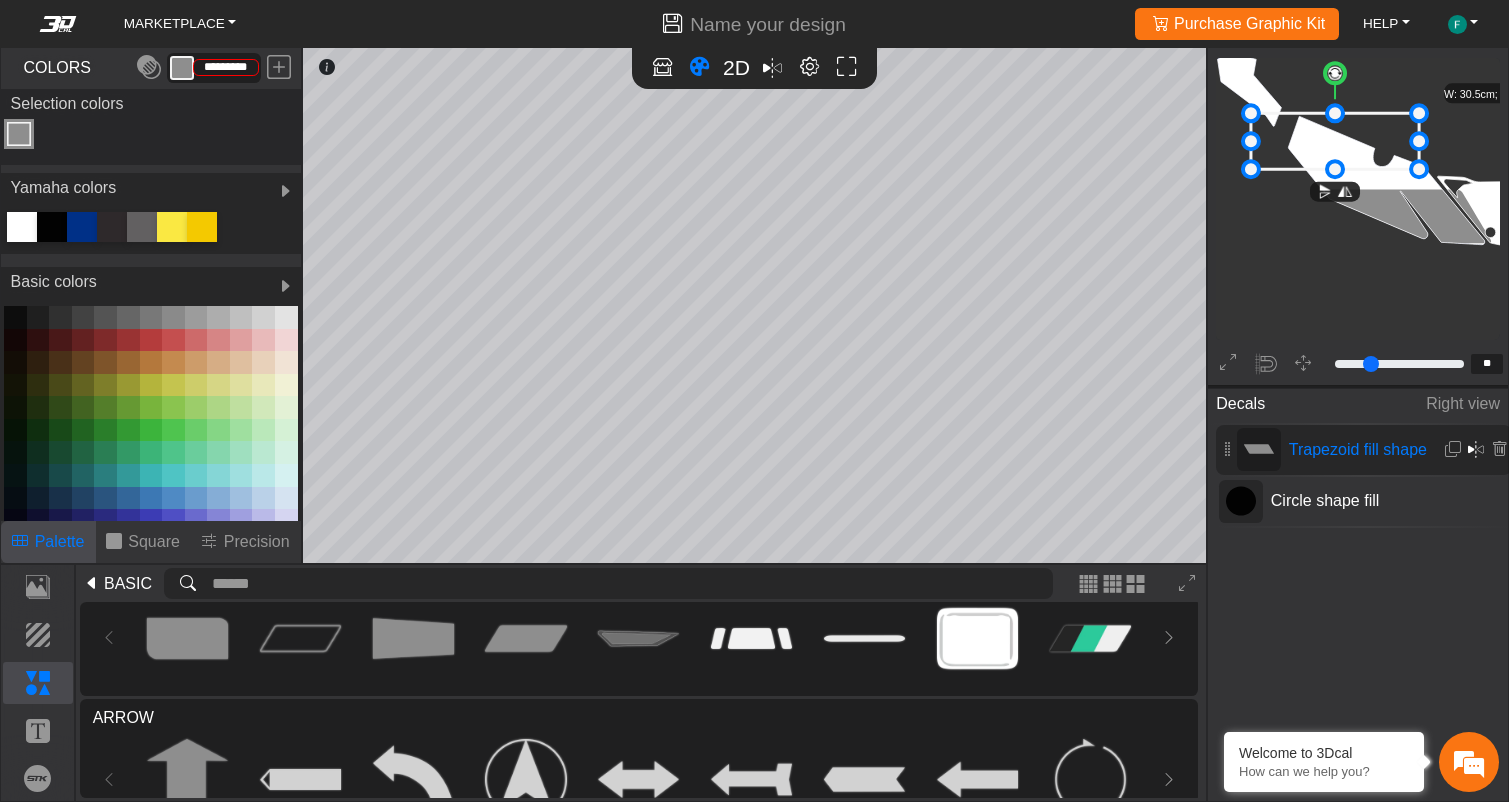 click 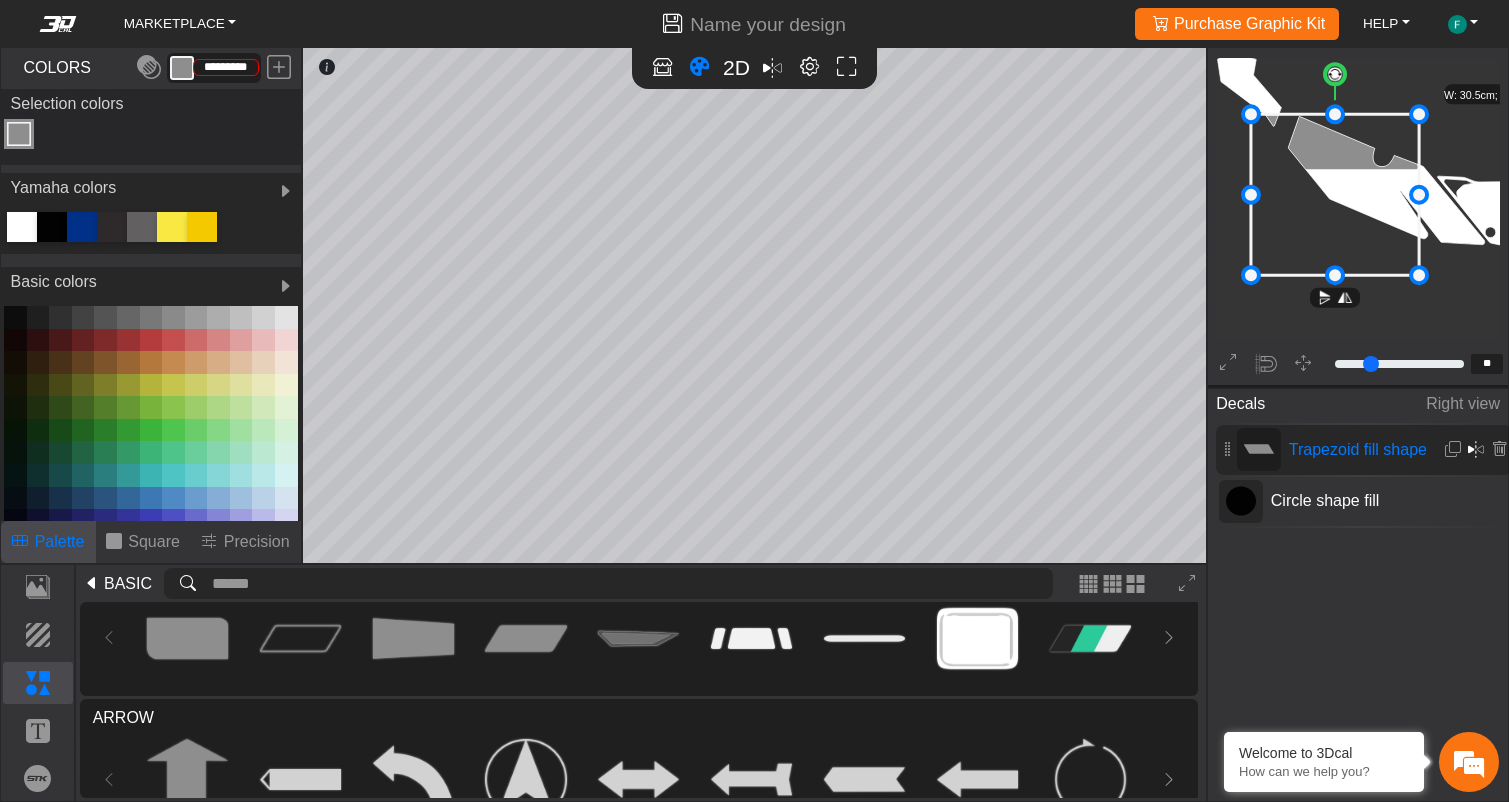 drag, startPoint x: 1338, startPoint y: 167, endPoint x: 1371, endPoint y: 272, distance: 110.06362 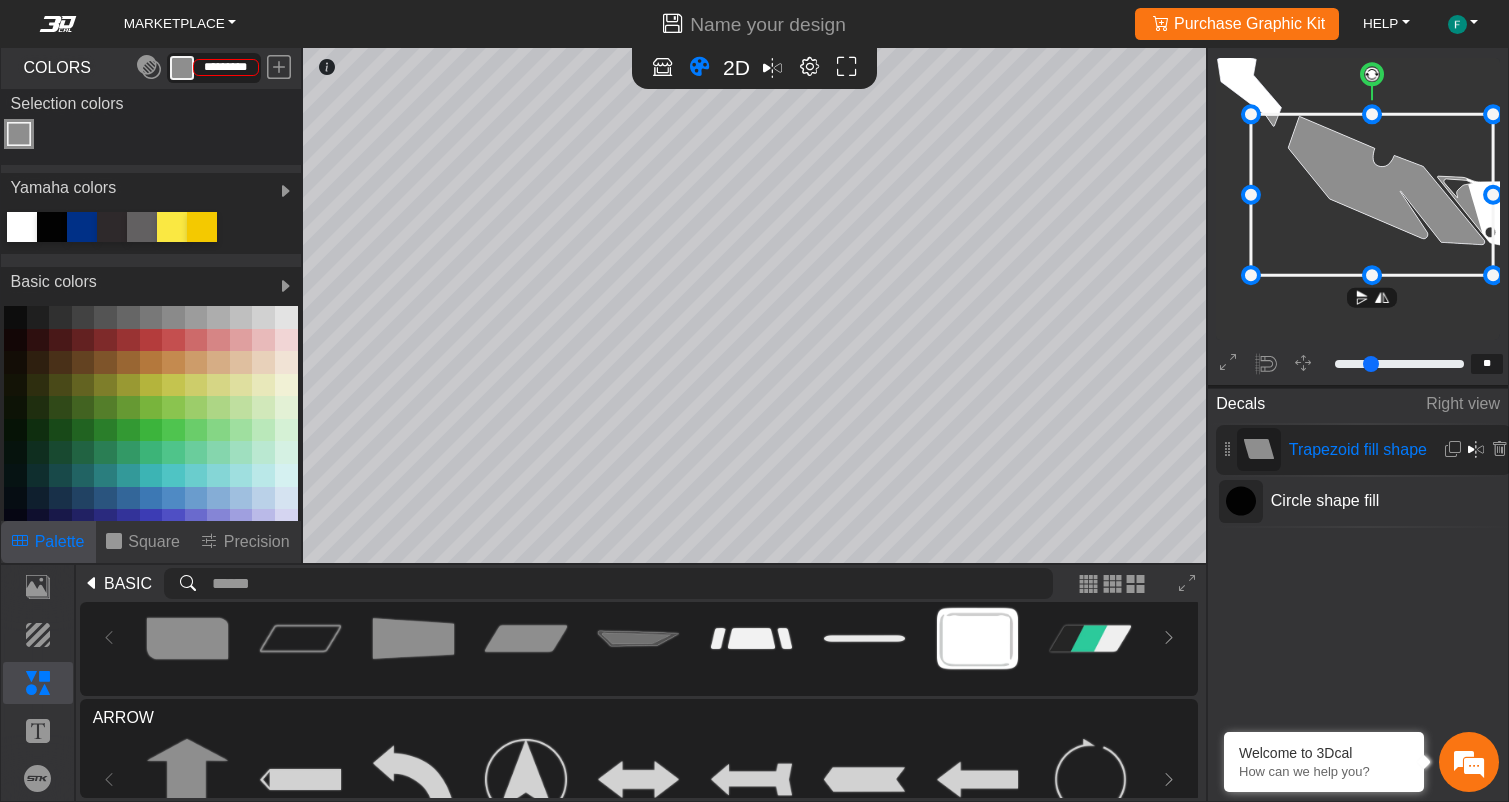 drag, startPoint x: 1420, startPoint y: 201, endPoint x: 1498, endPoint y: 185, distance: 79.624115 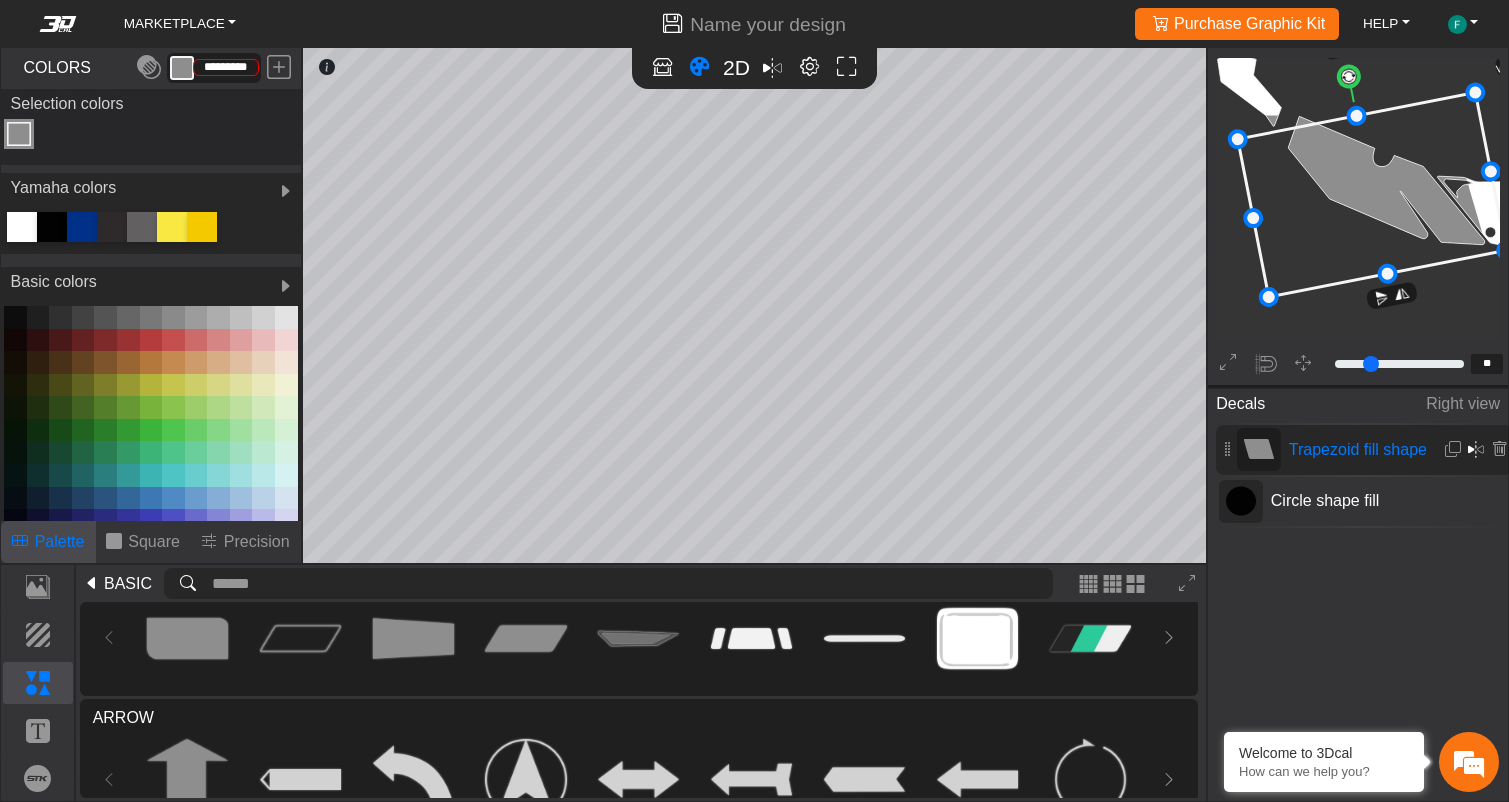 drag, startPoint x: 1373, startPoint y: 78, endPoint x: 1345, endPoint y: 78, distance: 28 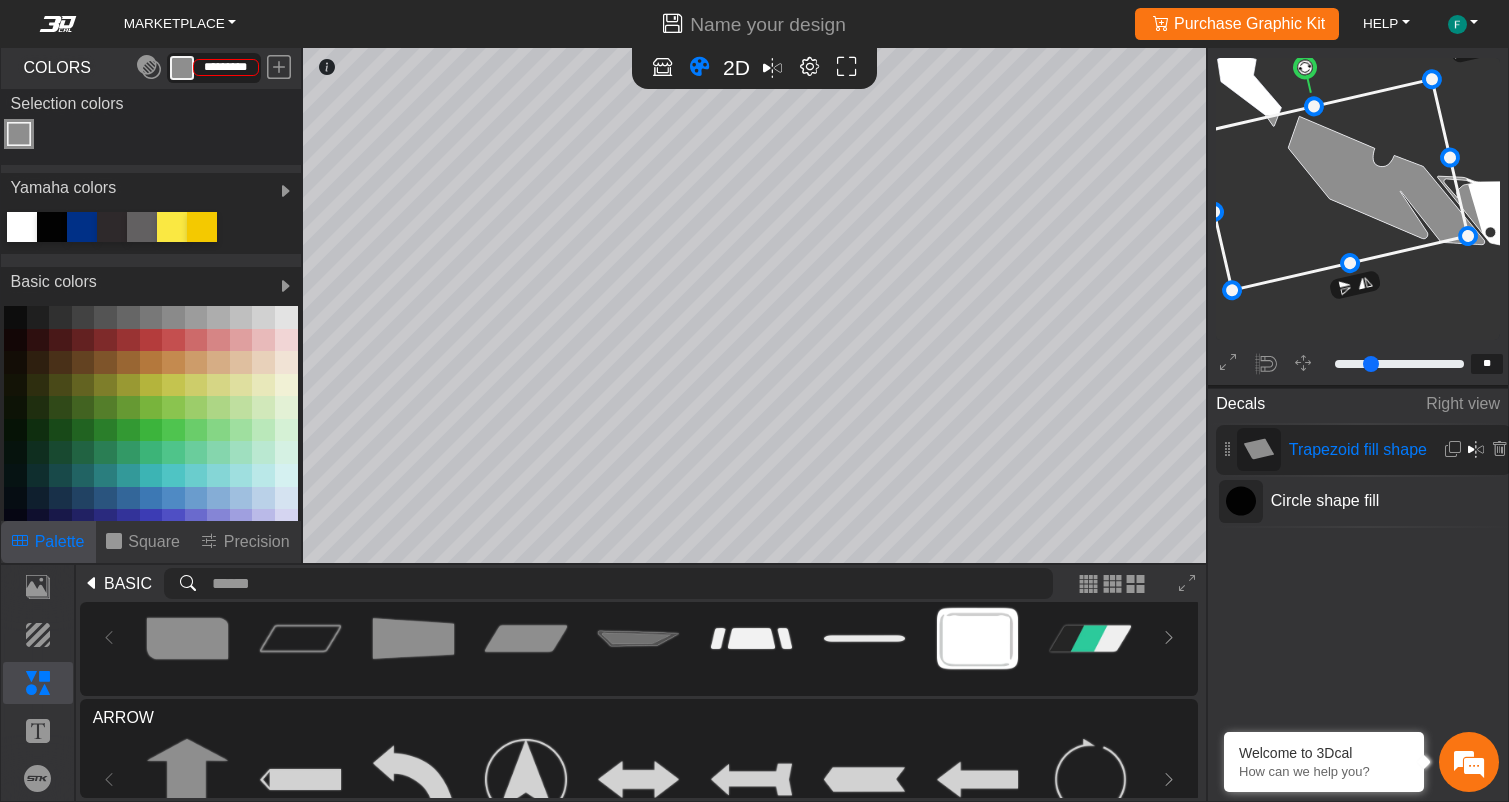 drag, startPoint x: 1438, startPoint y: 212, endPoint x: 1398, endPoint y: 202, distance: 41.231056 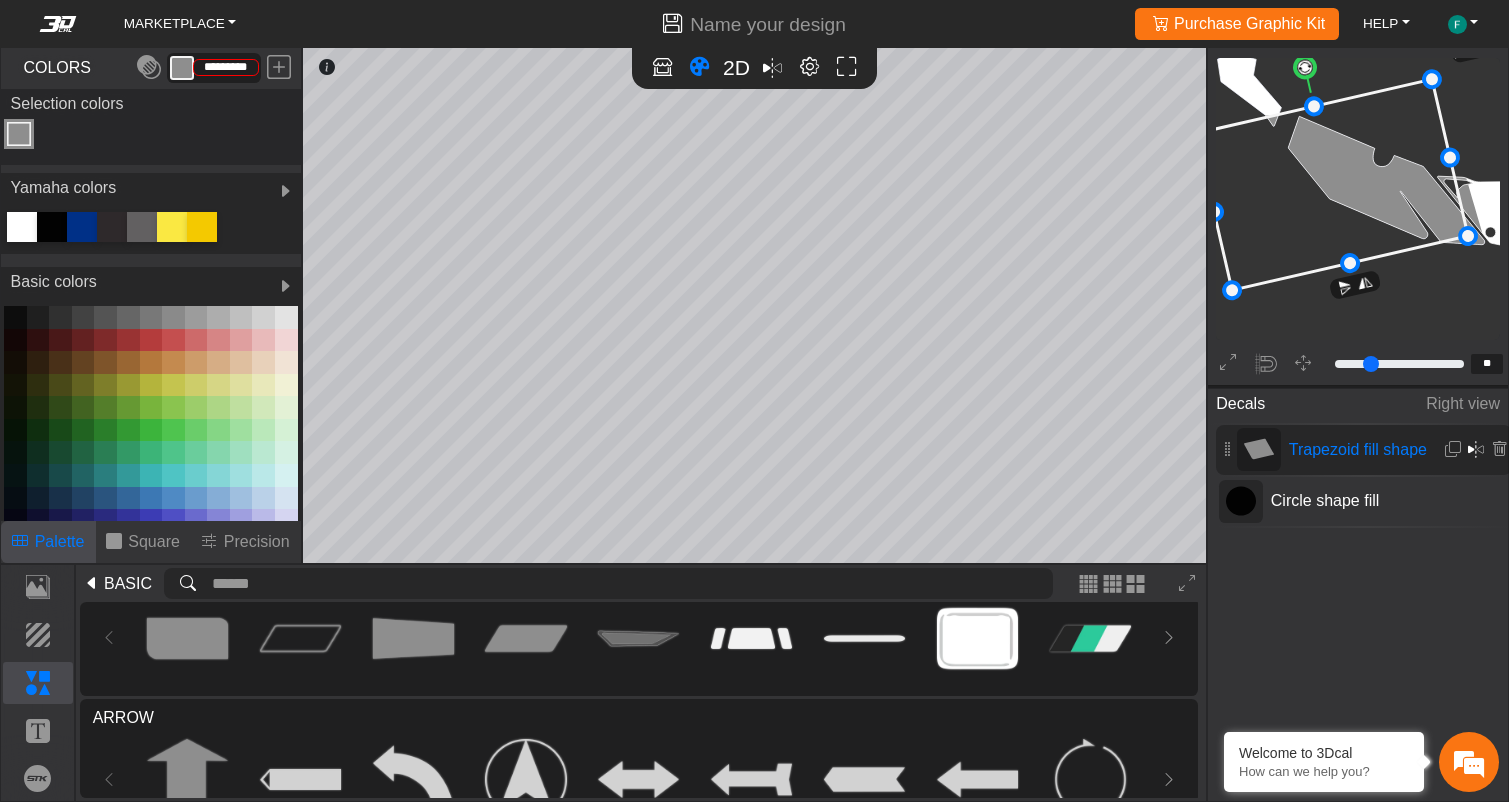 click 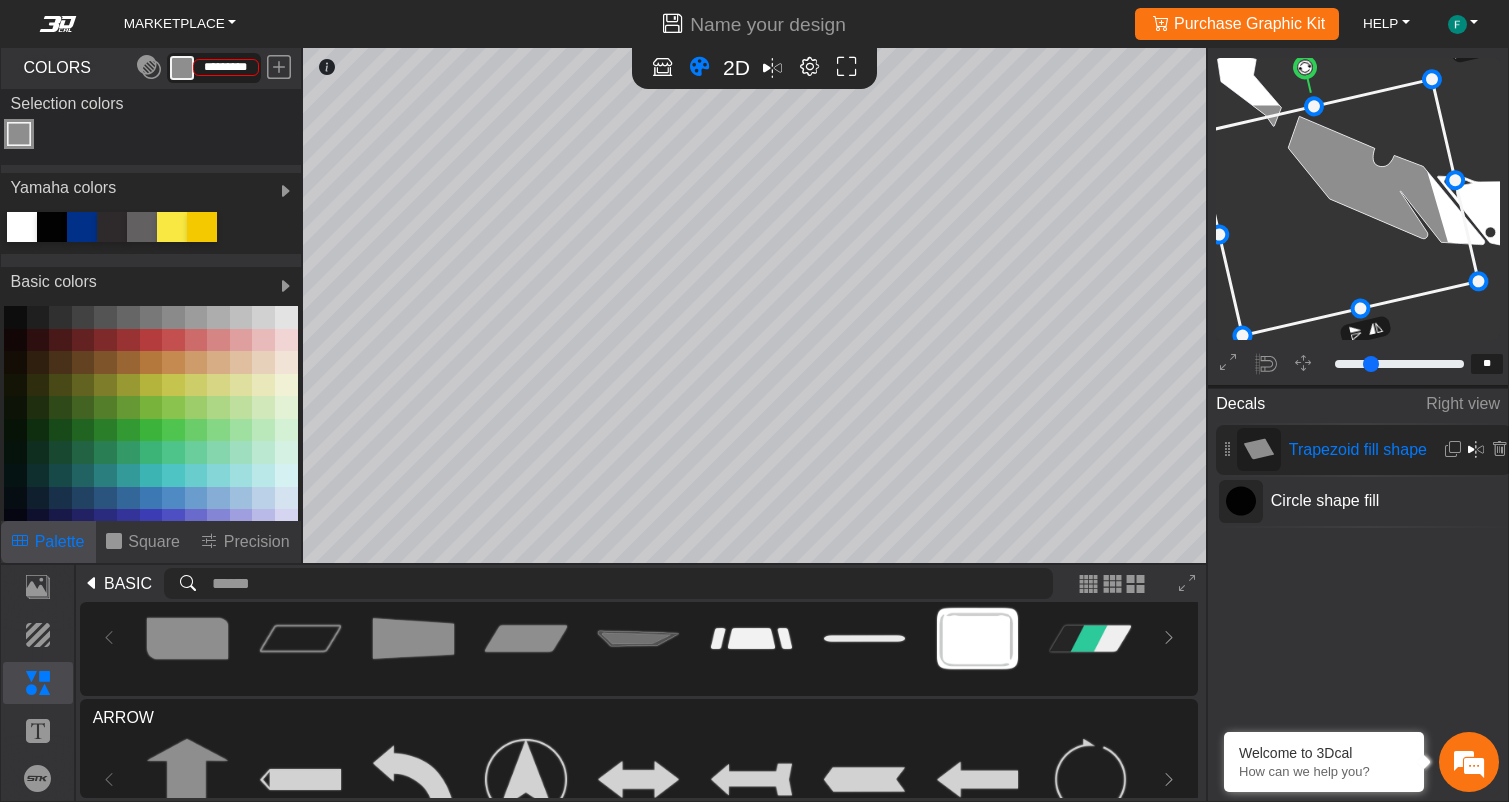 drag, startPoint x: 1348, startPoint y: 256, endPoint x: 1373, endPoint y: 298, distance: 48.8774 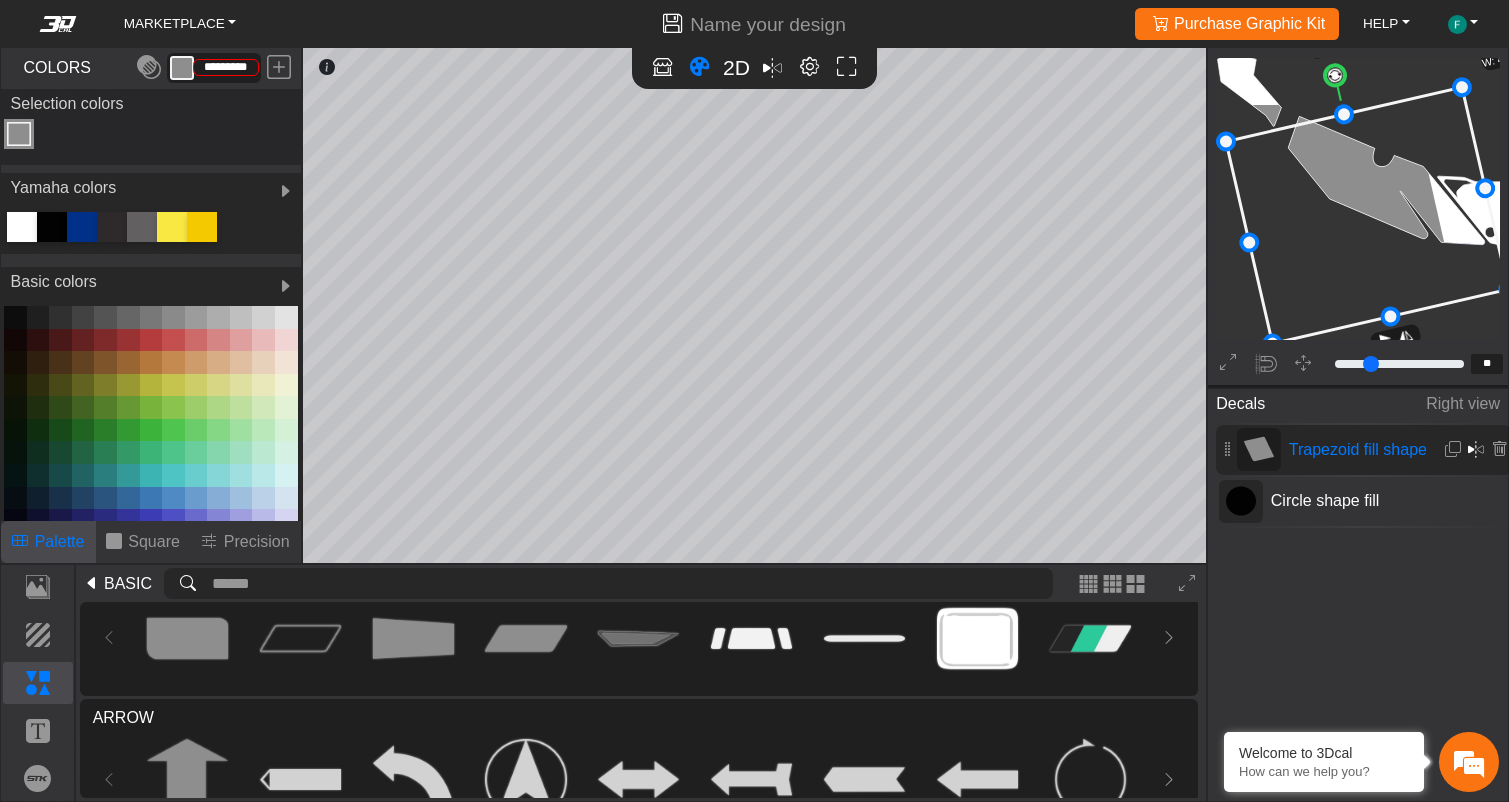 drag, startPoint x: 1373, startPoint y: 257, endPoint x: 1403, endPoint y: 265, distance: 31.04835 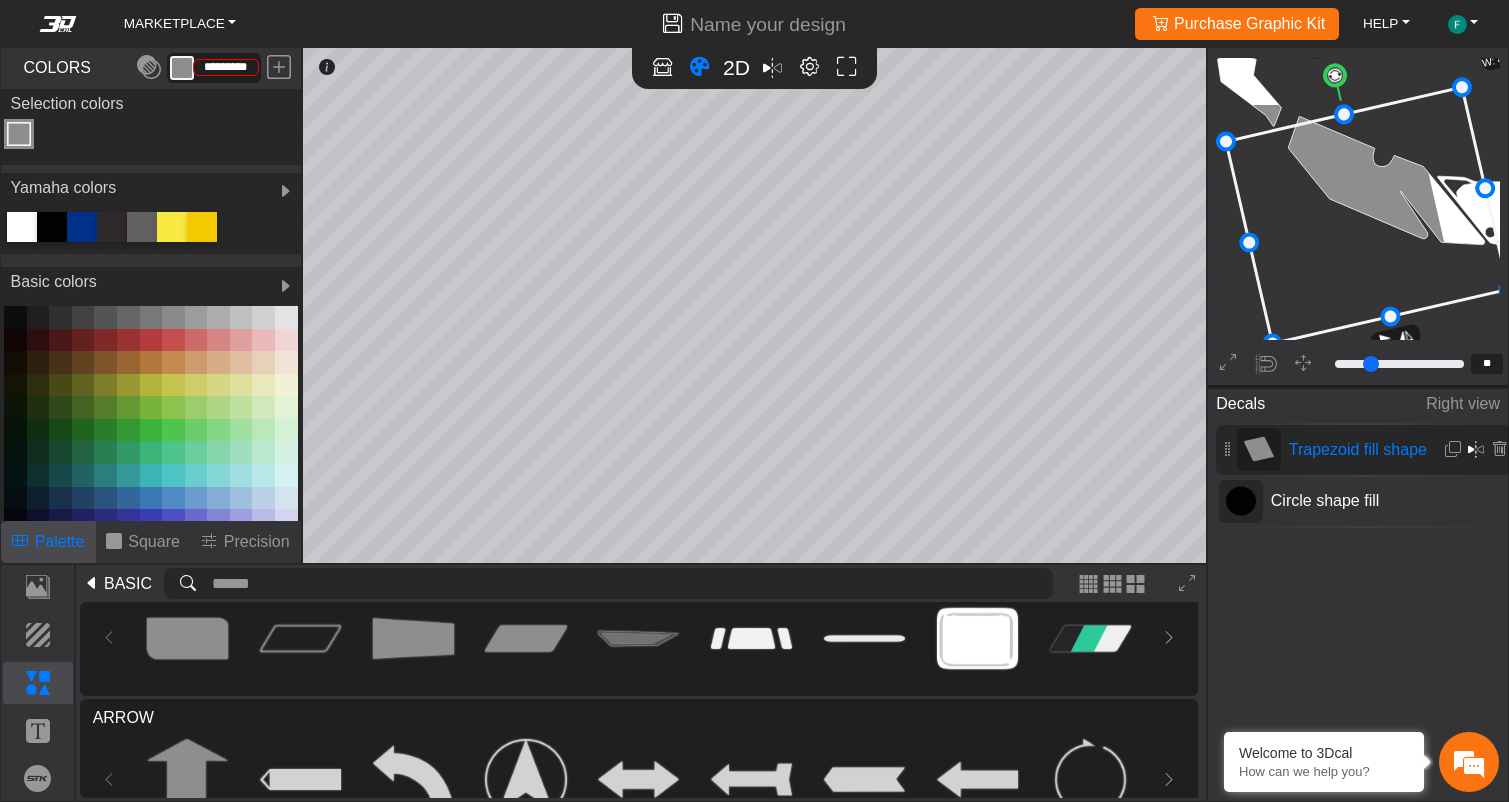 click 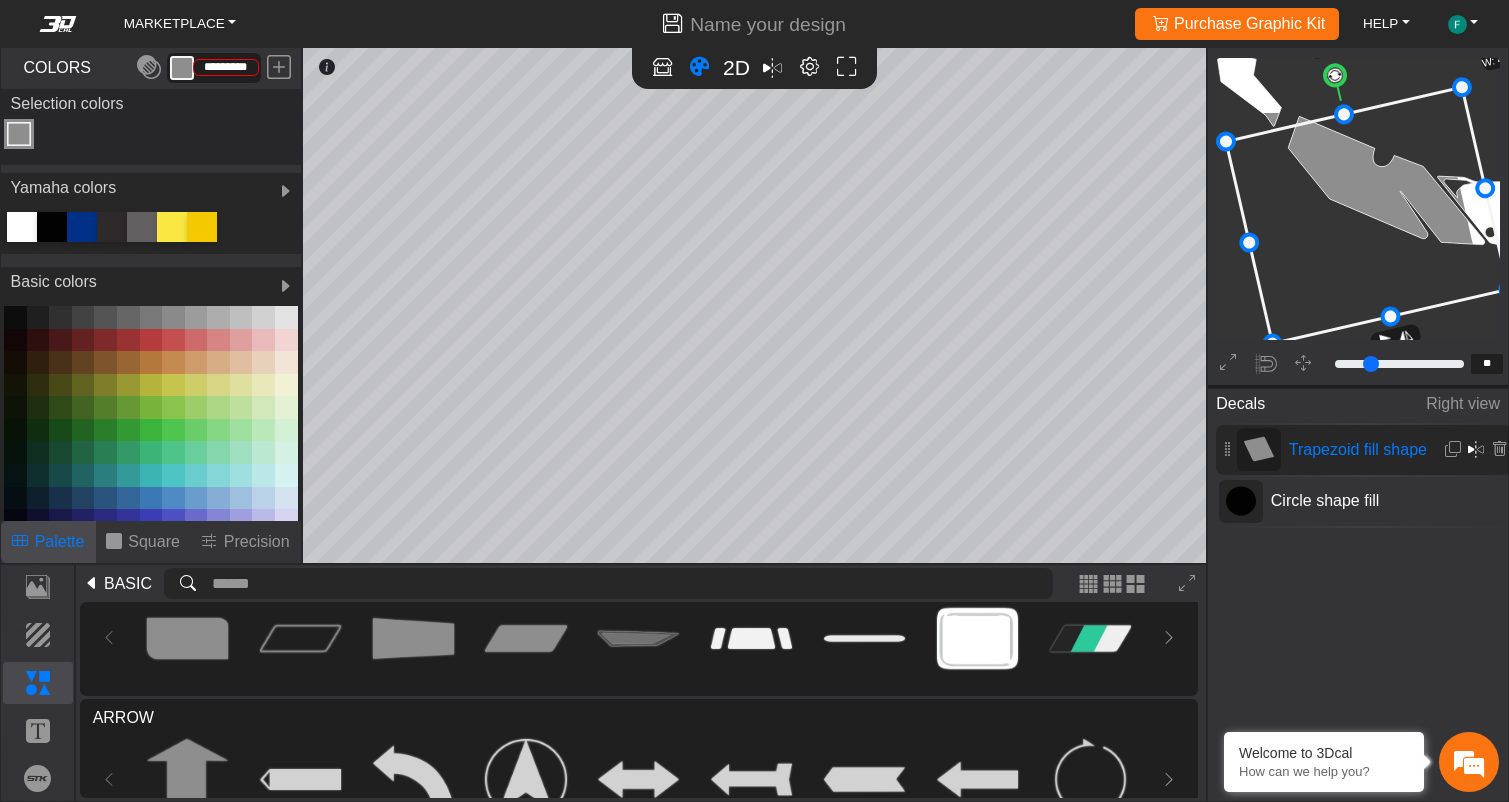click at bounding box center [173, 407] 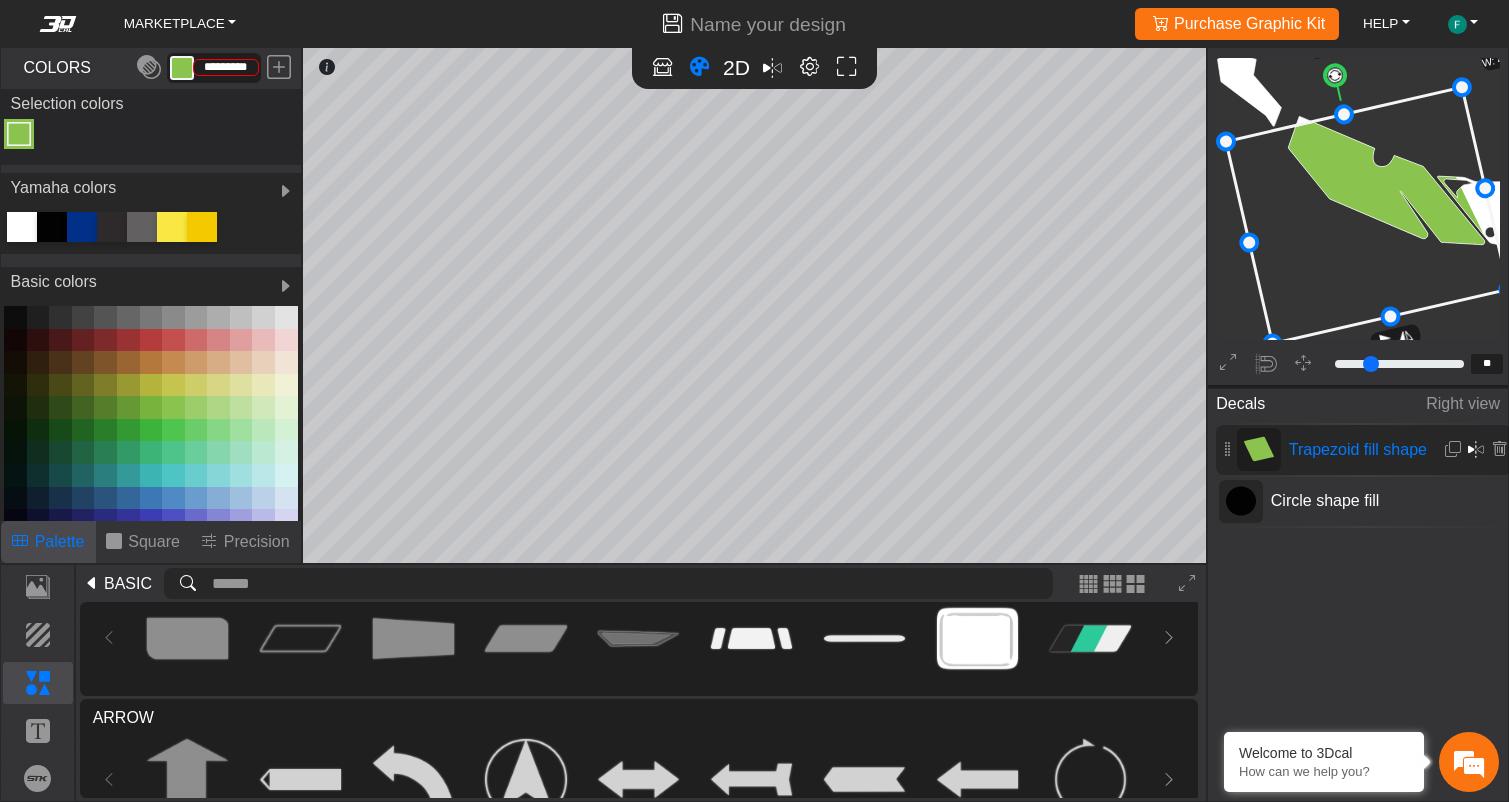 click at bounding box center [151, 385] 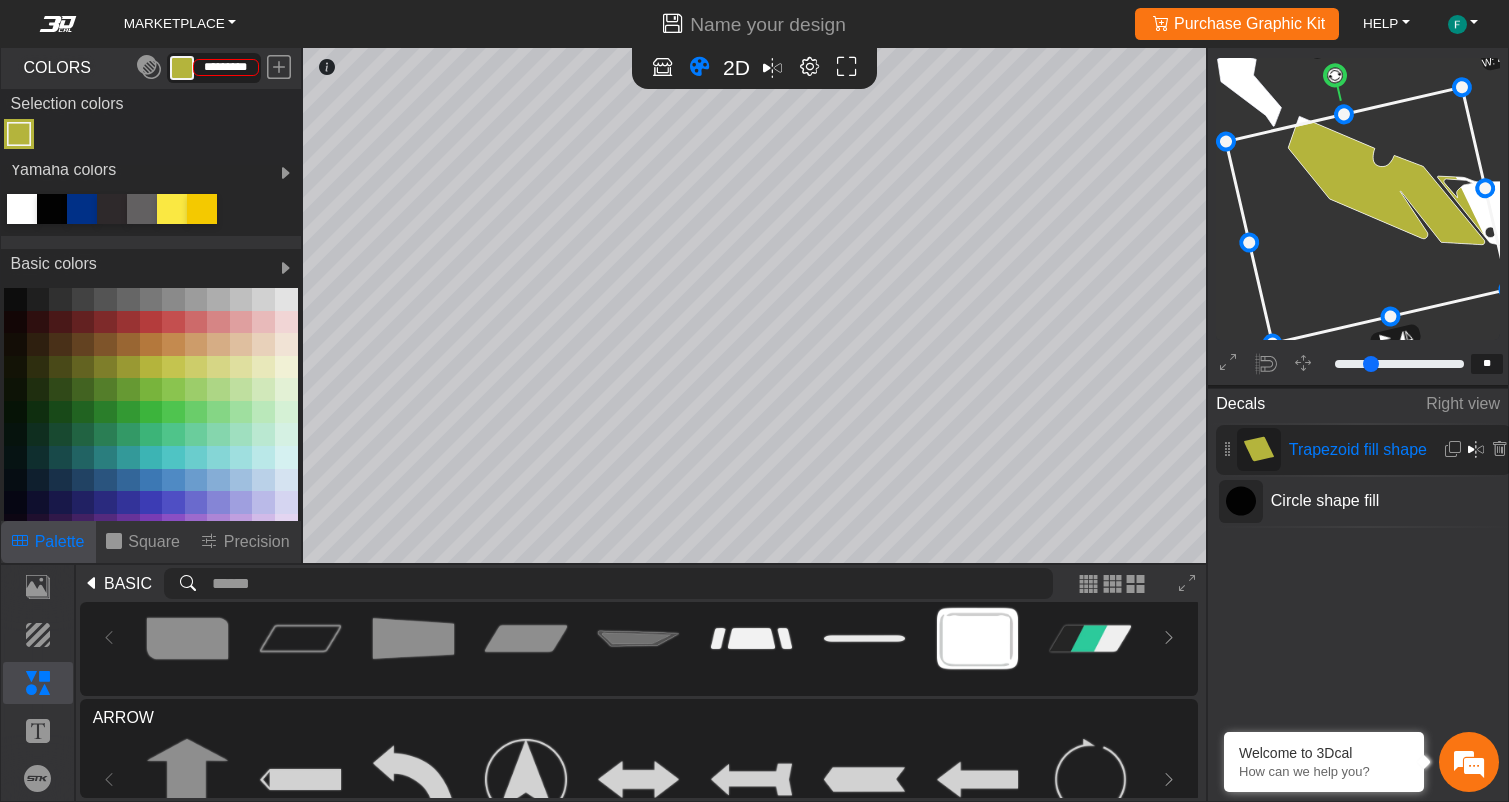 scroll, scrollTop: 0, scrollLeft: 0, axis: both 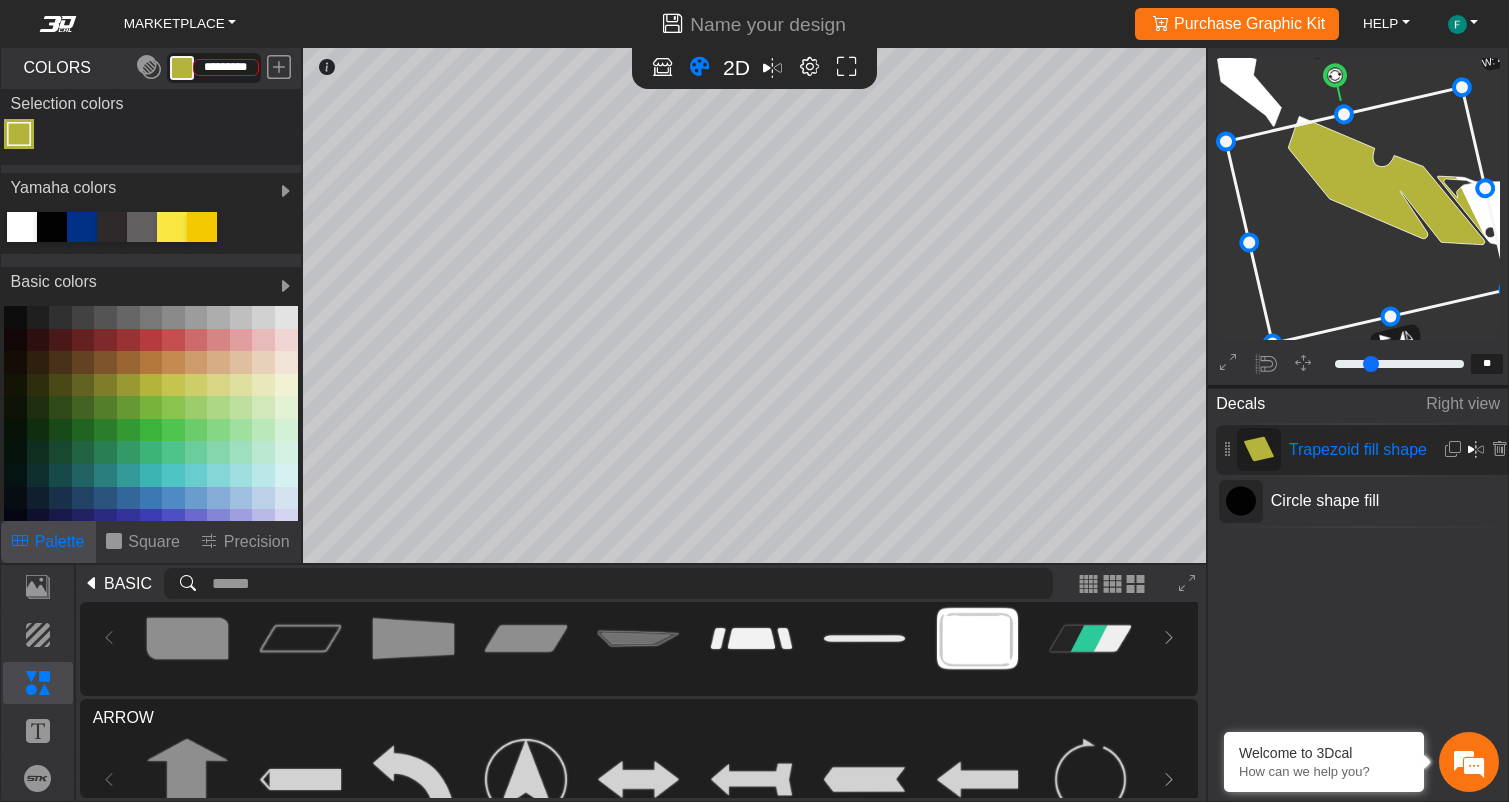 click at bounding box center [202, 227] 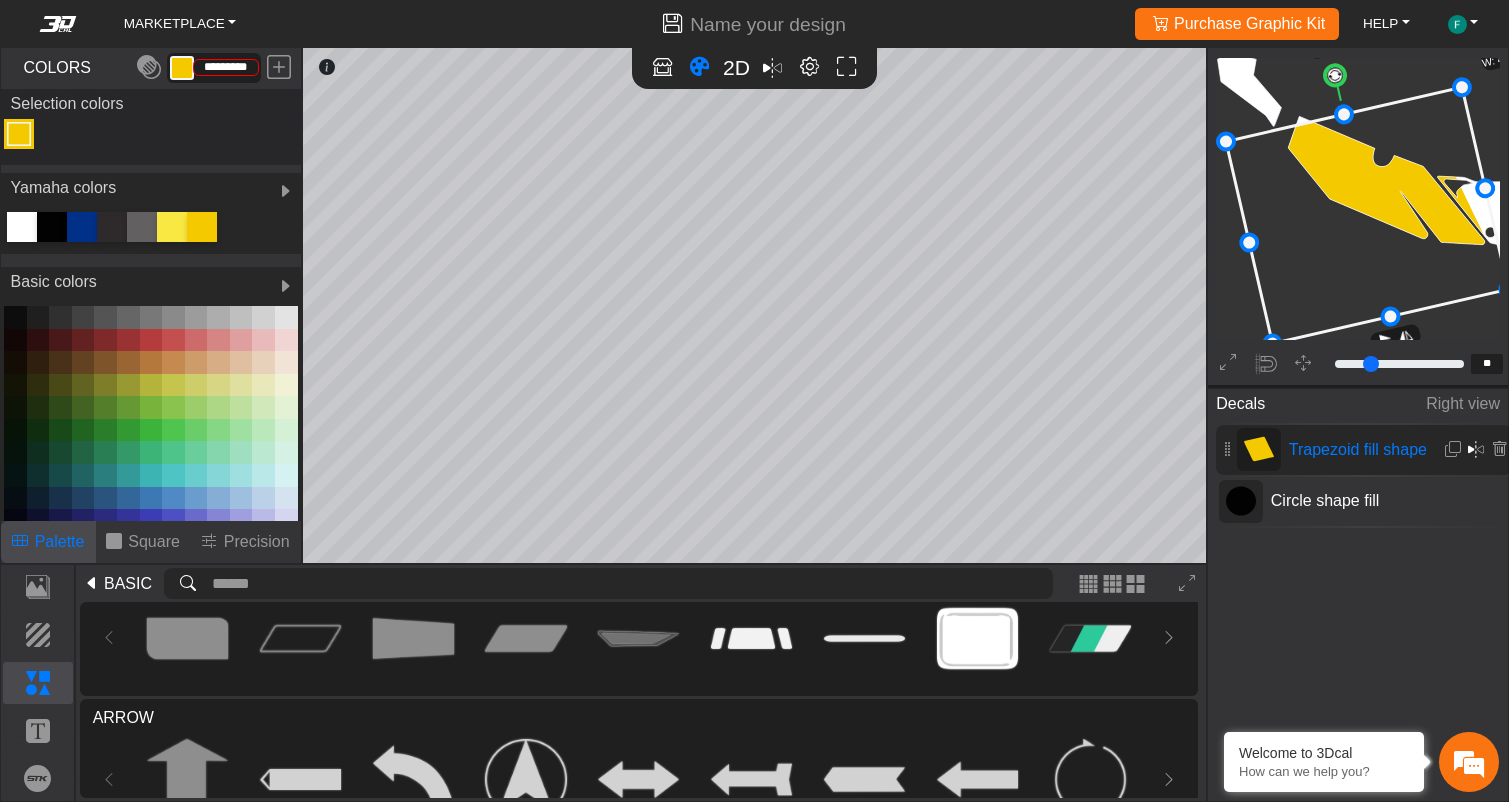 click at bounding box center [172, 227] 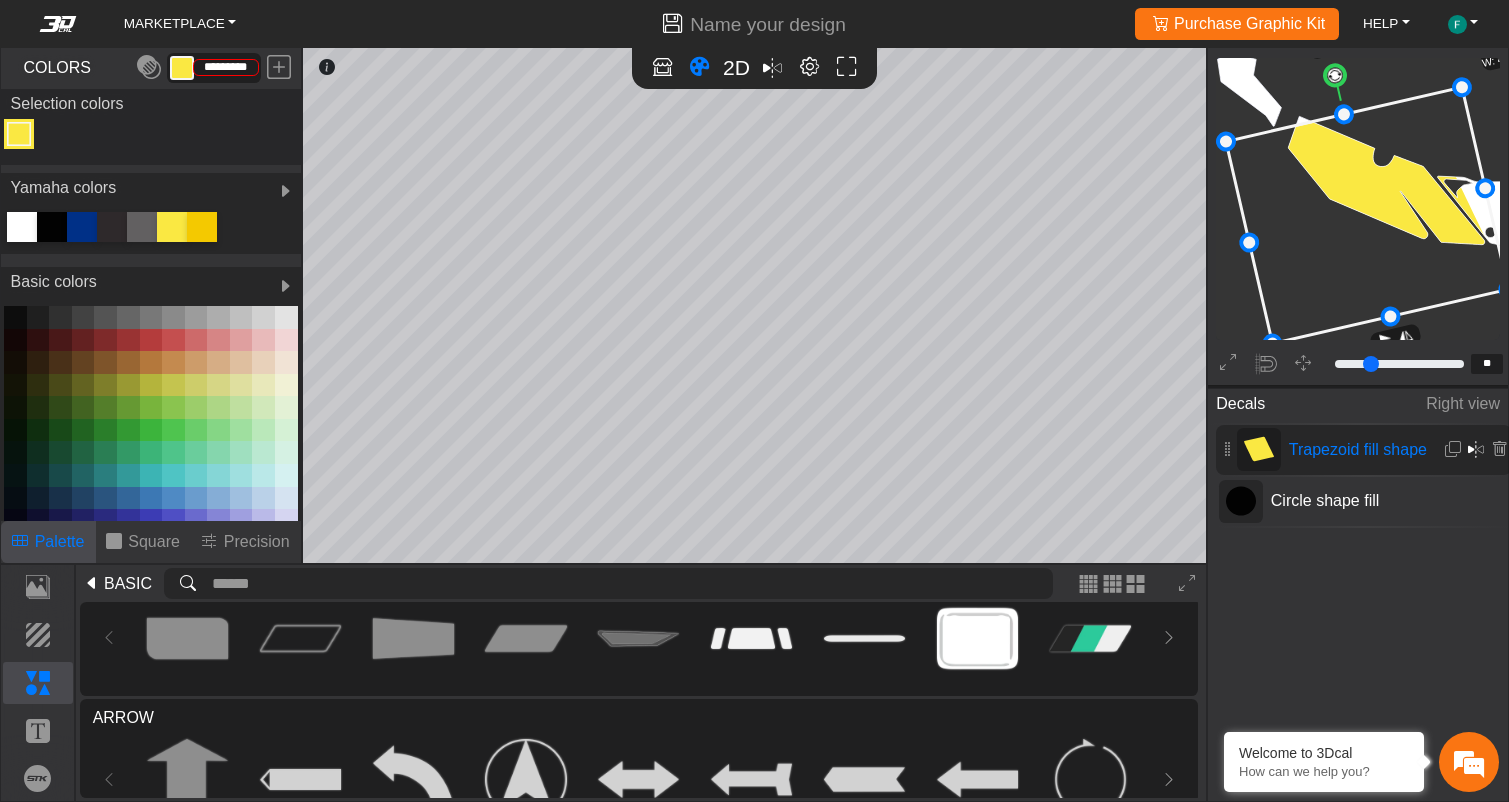 click at bounding box center (202, 227) 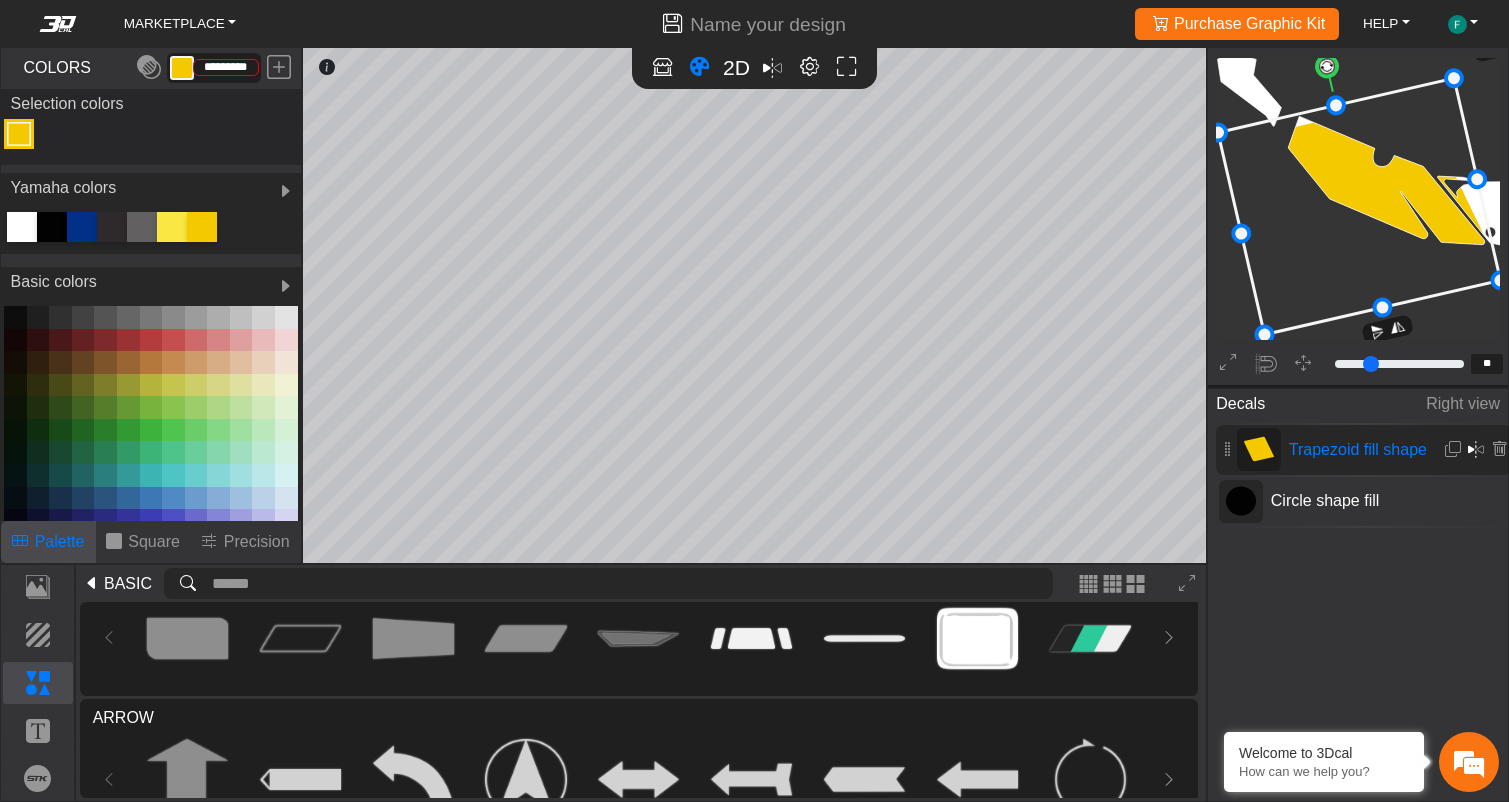 drag, startPoint x: 1378, startPoint y: 185, endPoint x: 1370, endPoint y: 176, distance: 12.0415945 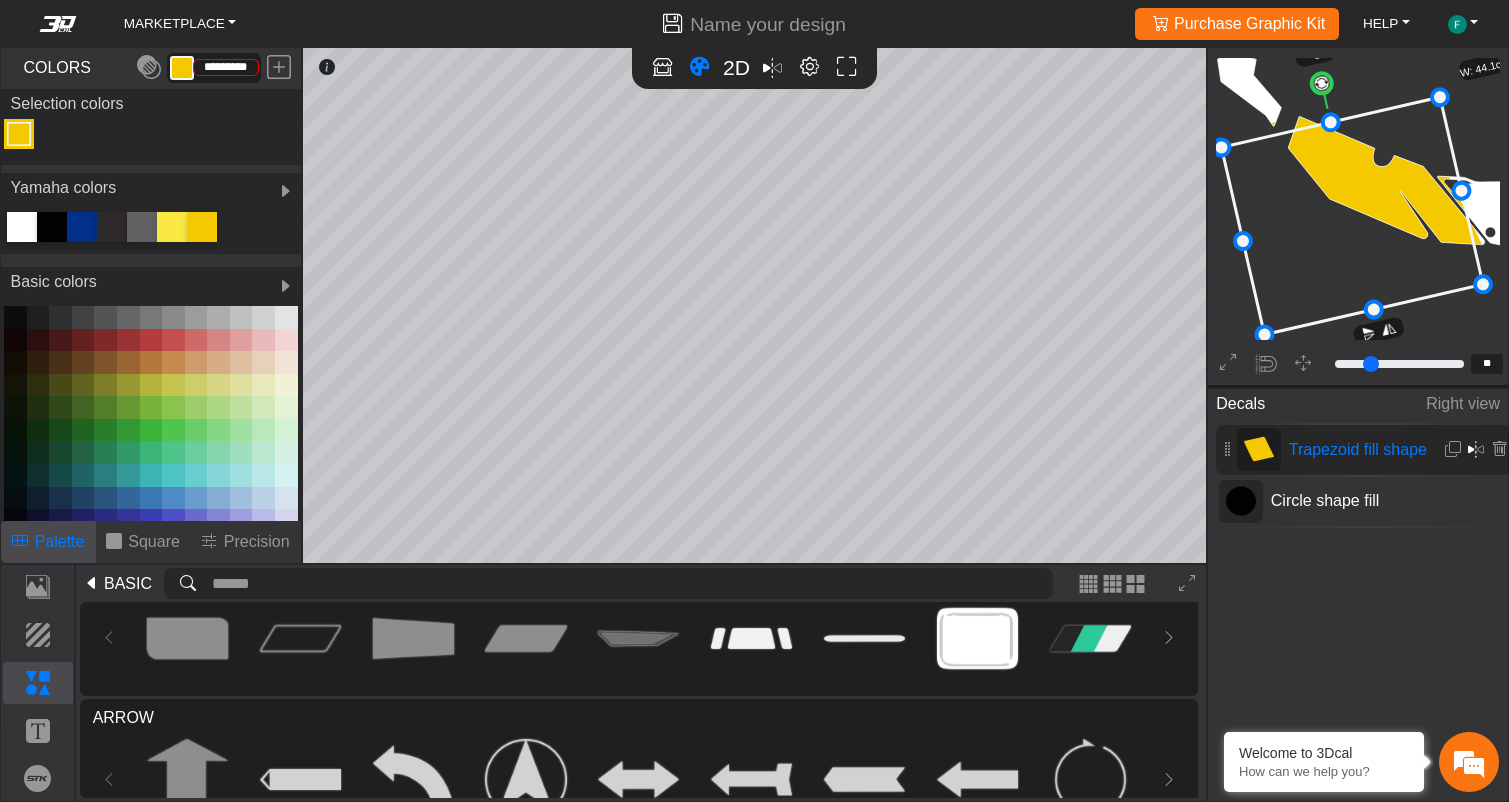 drag, startPoint x: 1447, startPoint y: 78, endPoint x: 1430, endPoint y: 84, distance: 18.027756 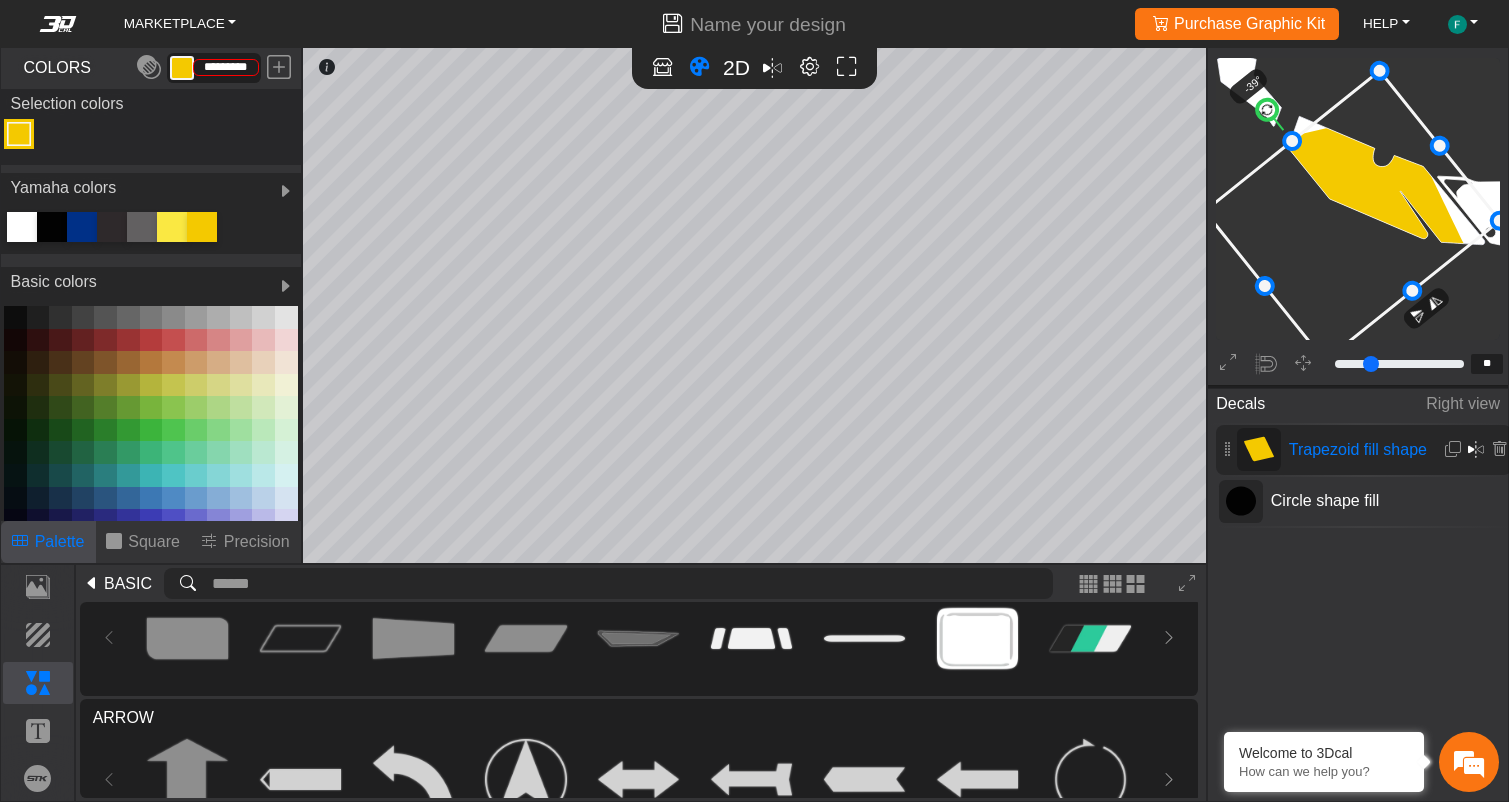 drag, startPoint x: 1324, startPoint y: 80, endPoint x: 1283, endPoint y: 125, distance: 60.876926 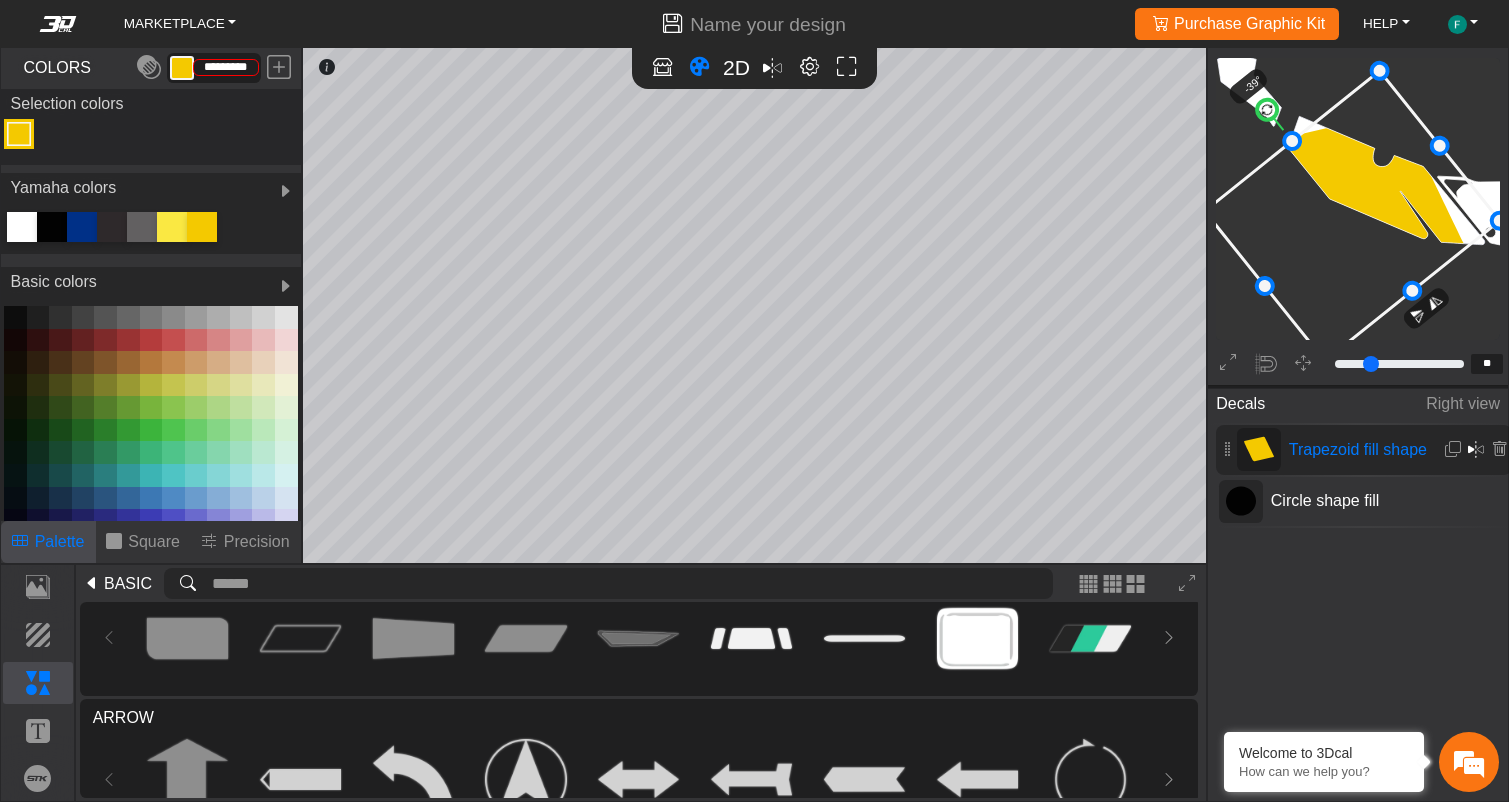 click on "-39° W: 40.8cm; H: 34.9cm" 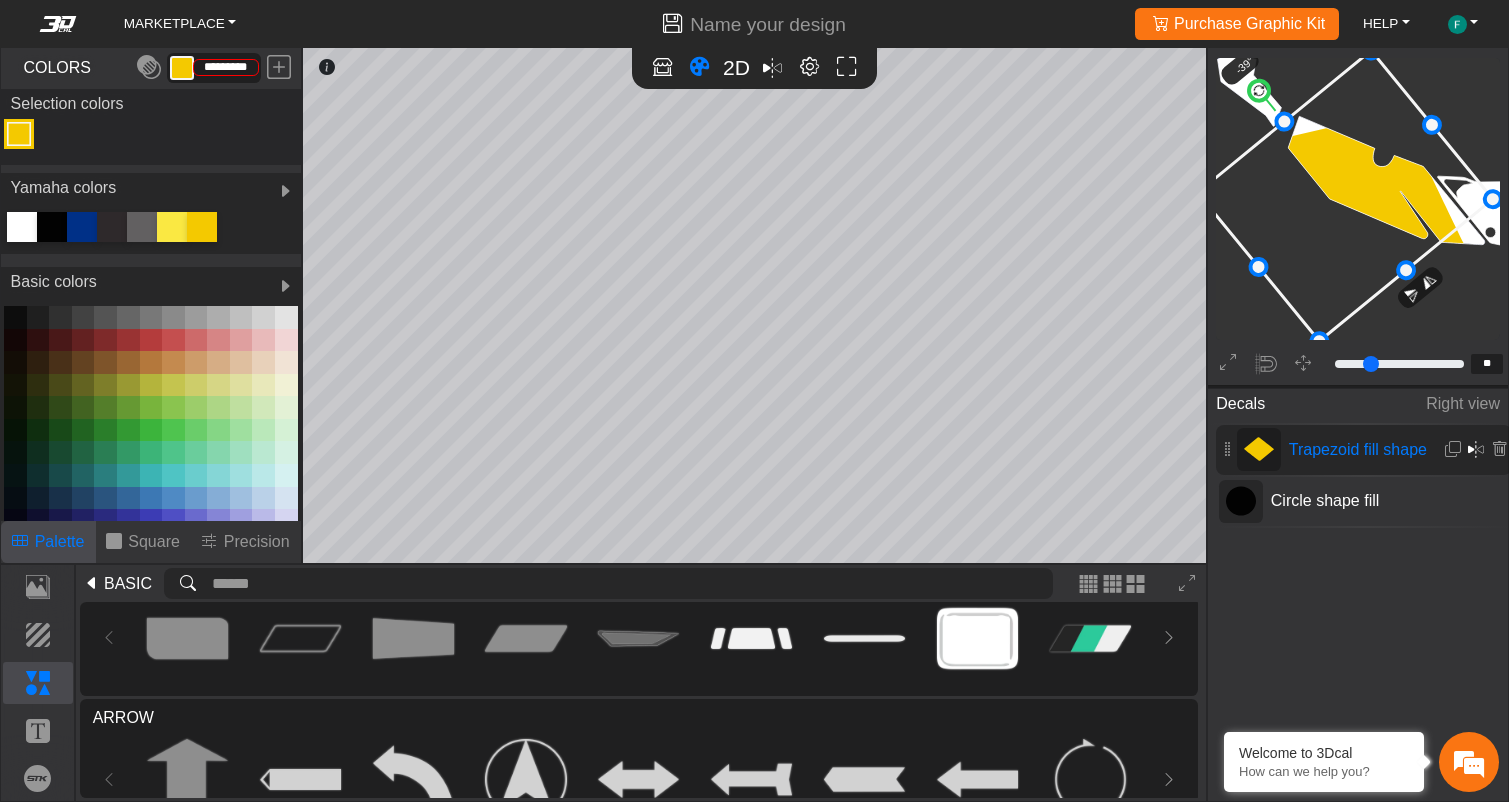 drag, startPoint x: 1439, startPoint y: 232, endPoint x: 1432, endPoint y: 212, distance: 21.189621 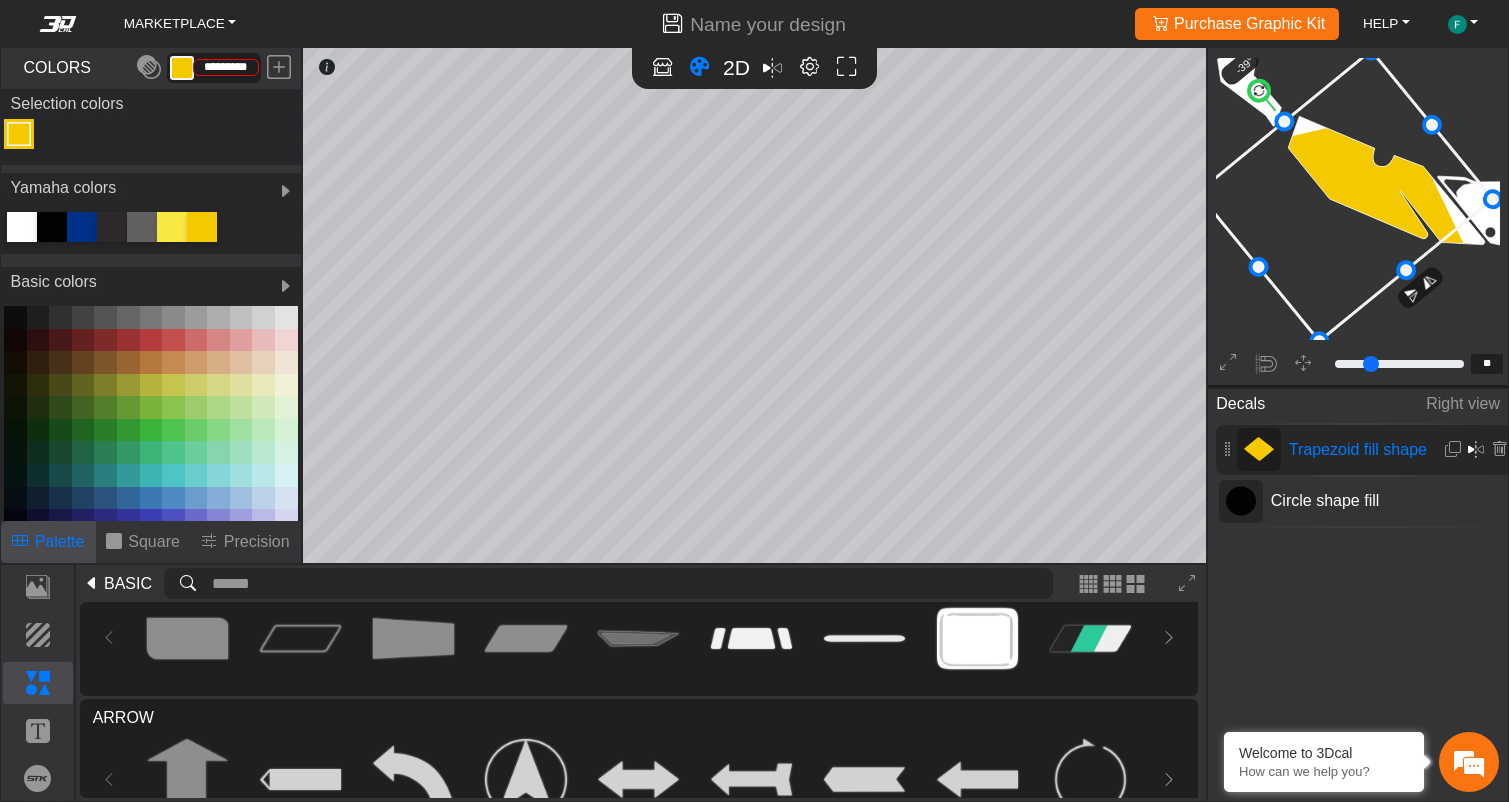 click 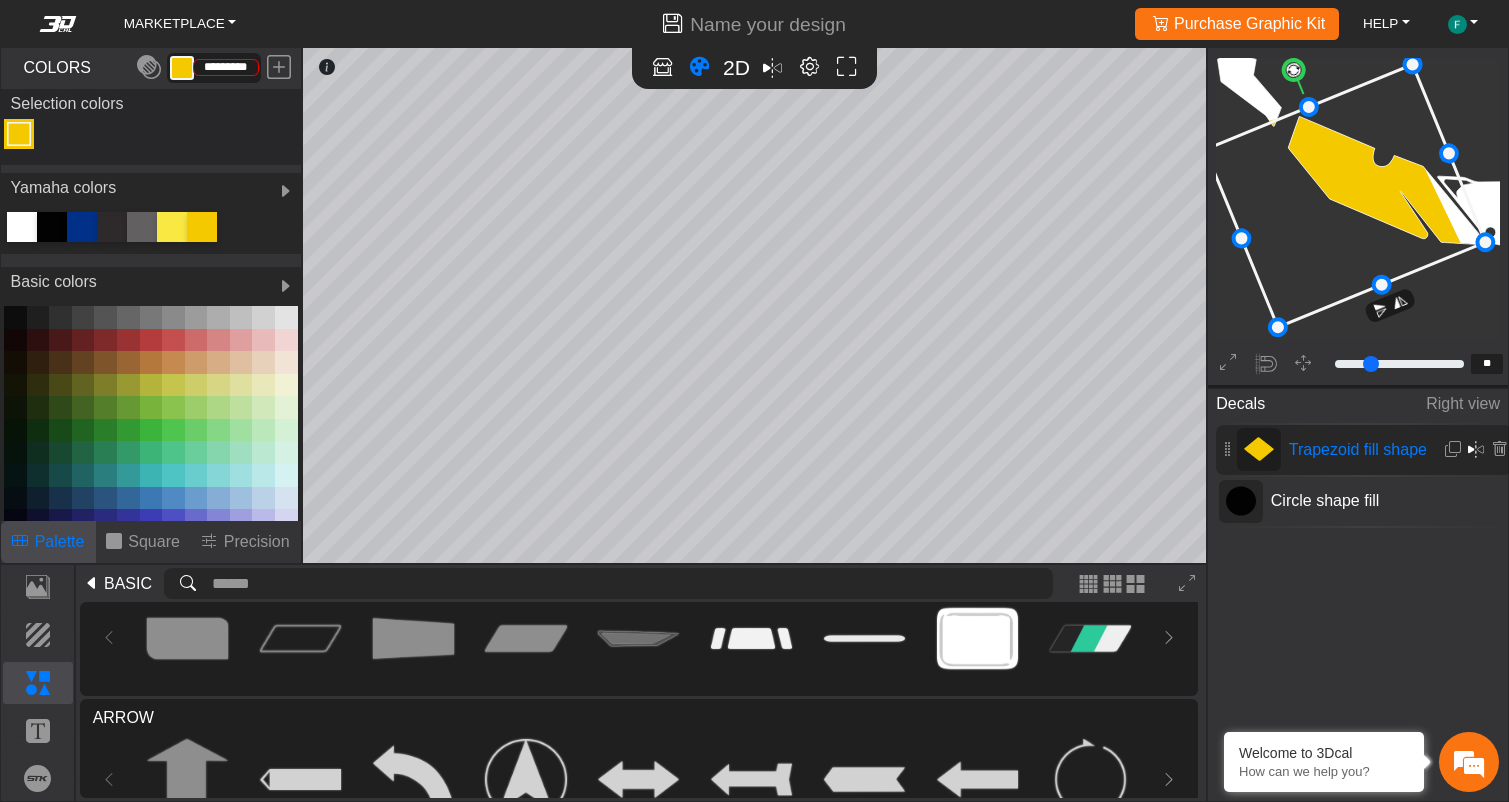 drag, startPoint x: 1258, startPoint y: 86, endPoint x: 1296, endPoint y: 75, distance: 39.56008 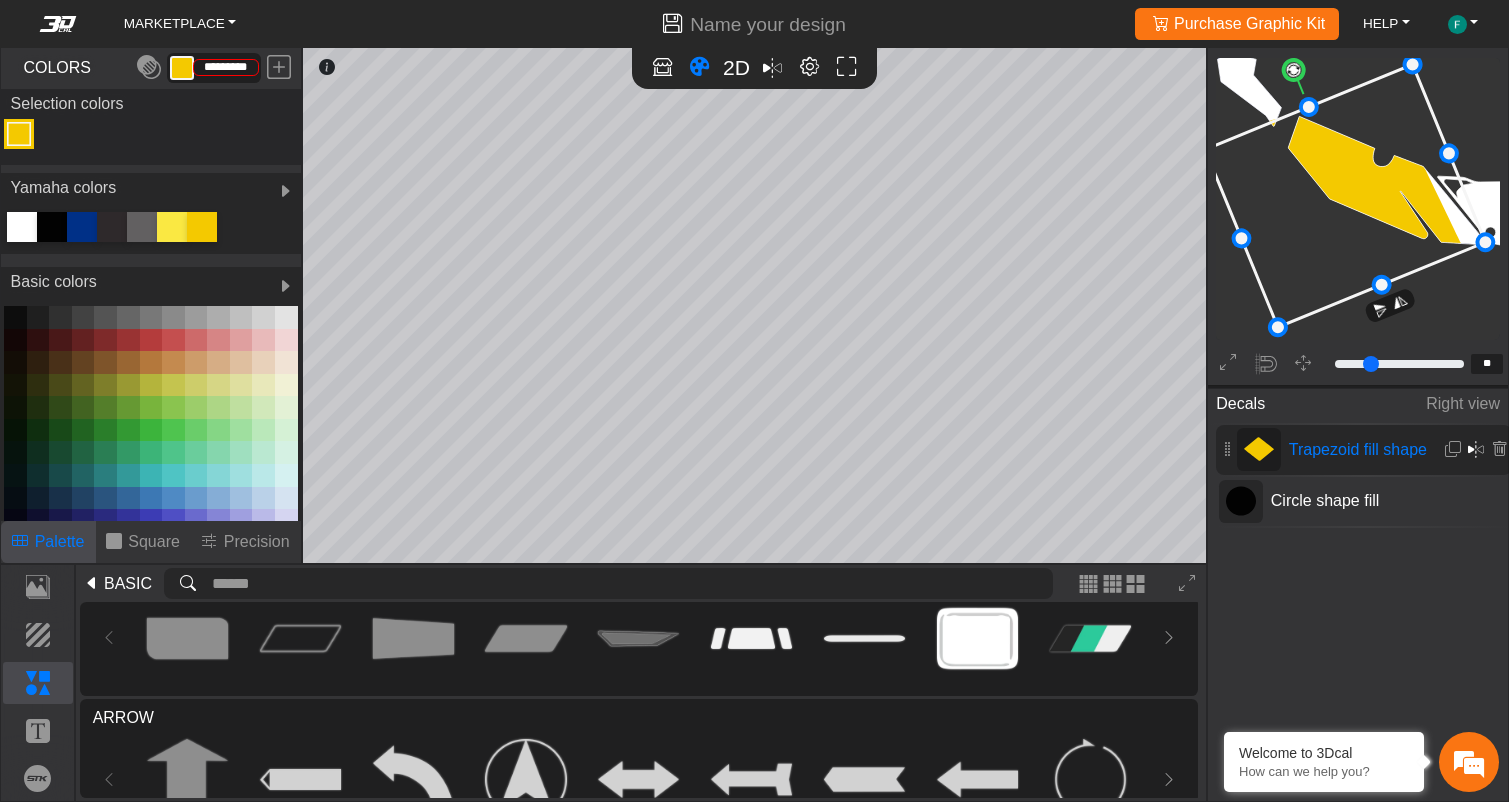 click 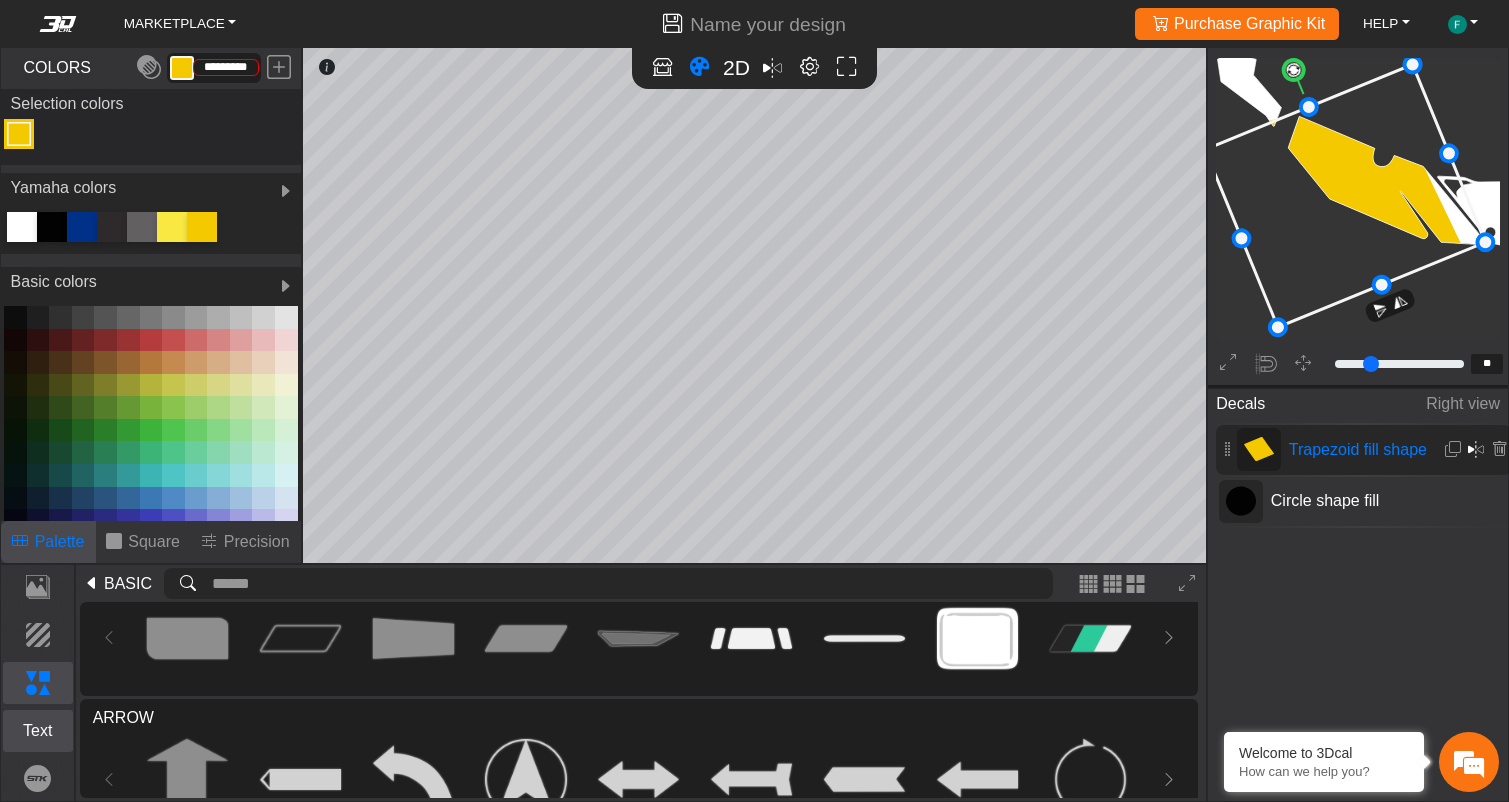 click on "Text" at bounding box center [38, 731] 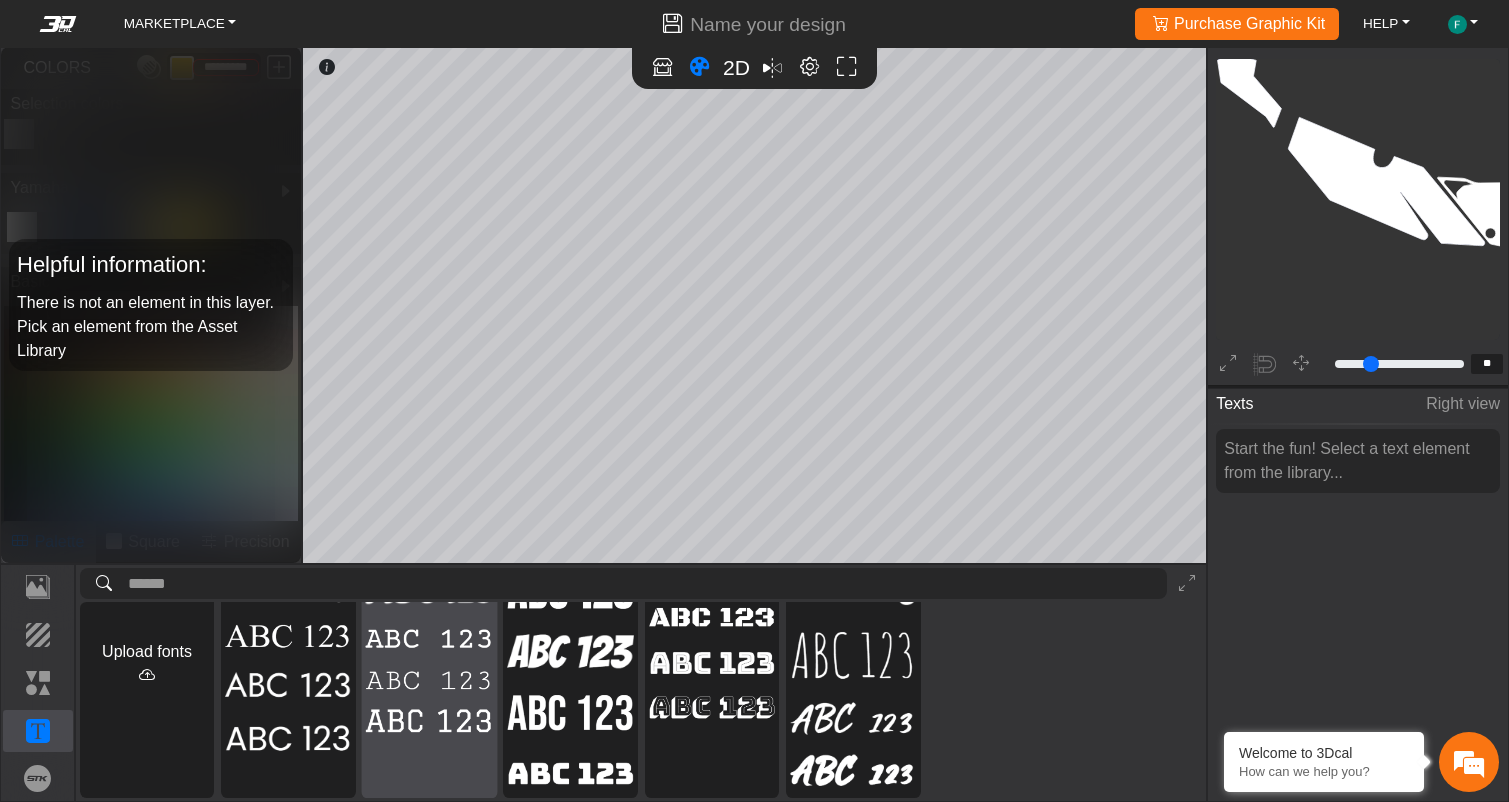 scroll, scrollTop: 71, scrollLeft: 0, axis: vertical 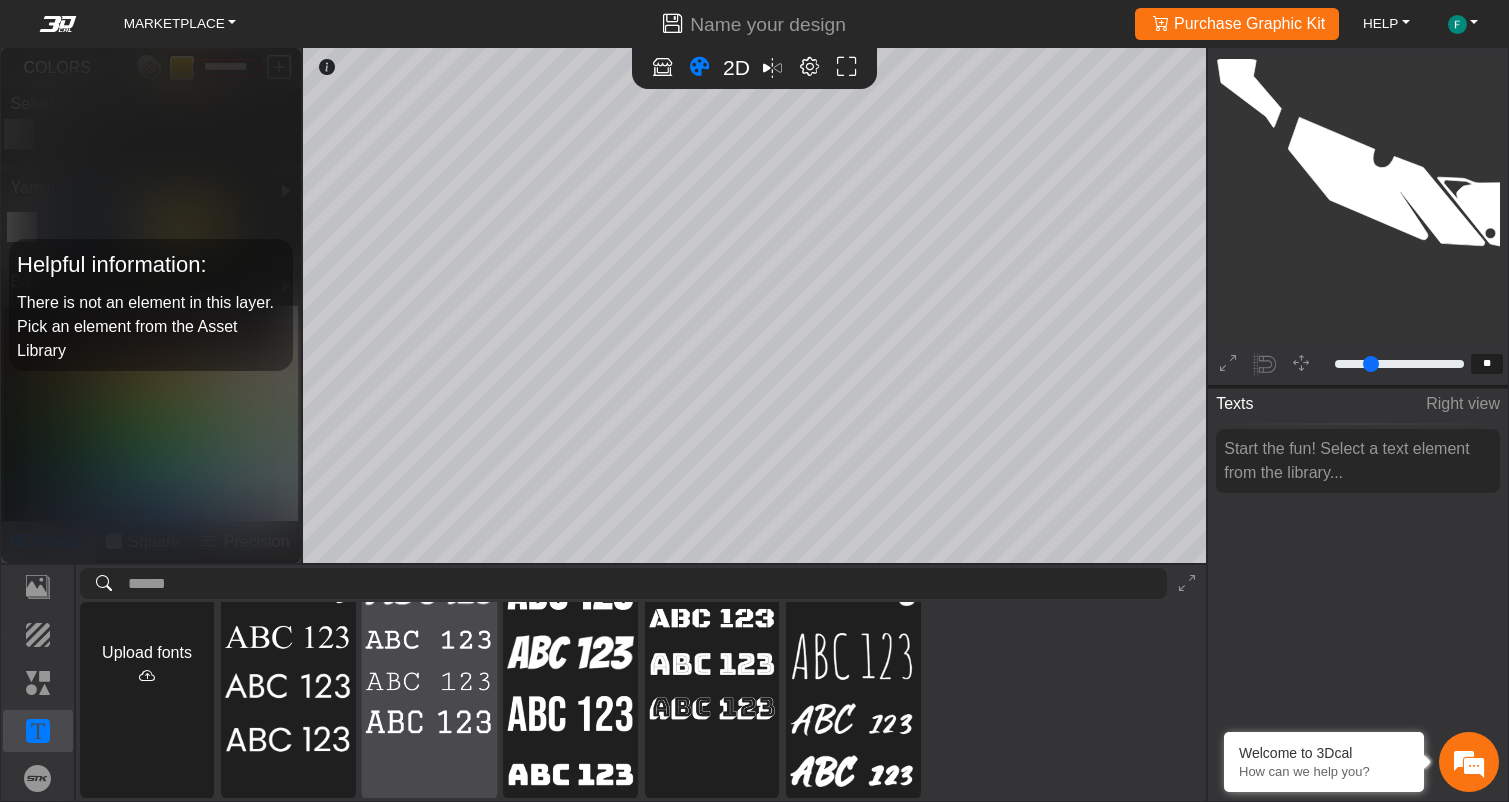click at bounding box center (430, 681) 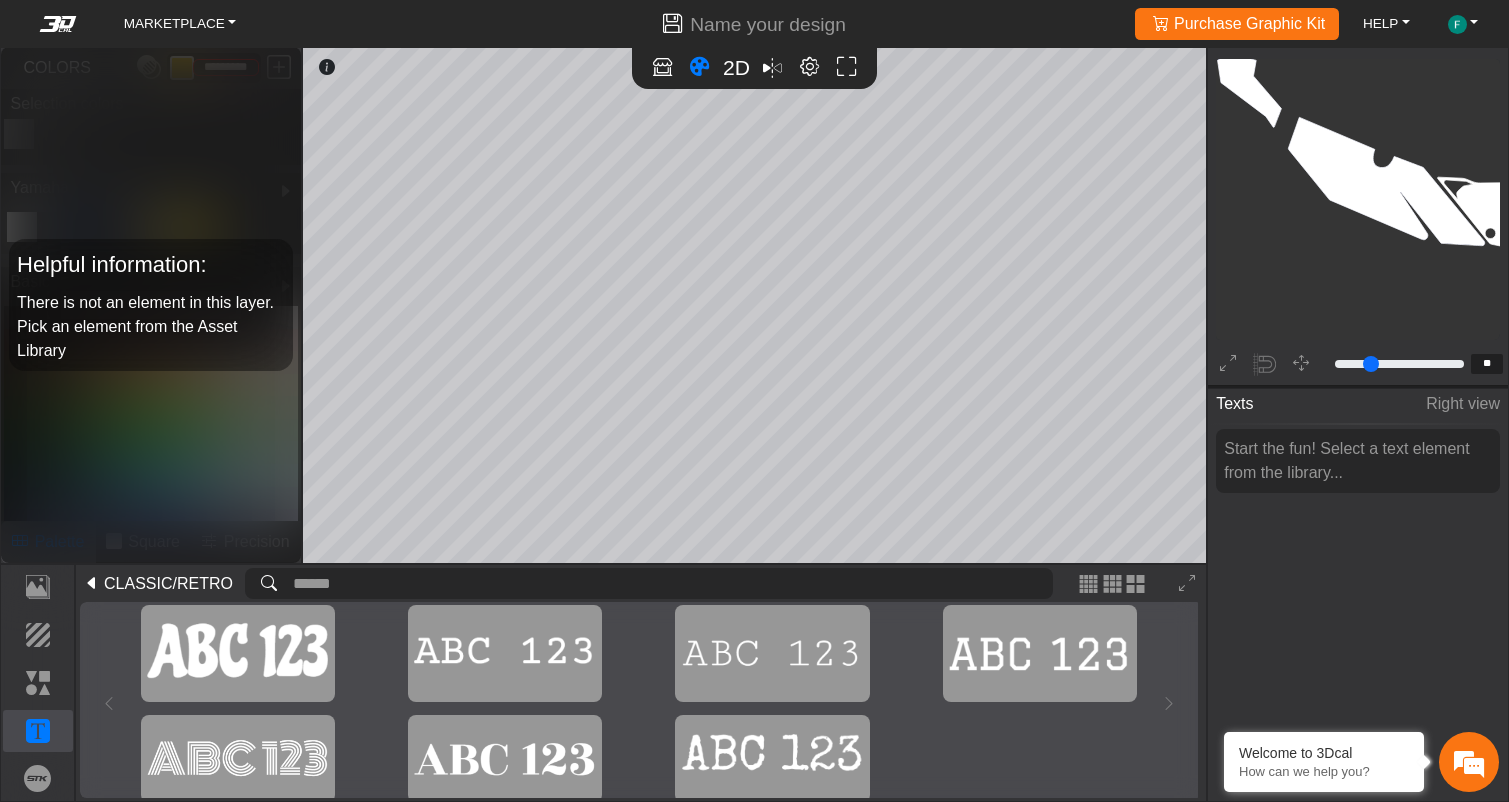 scroll, scrollTop: 46, scrollLeft: 0, axis: vertical 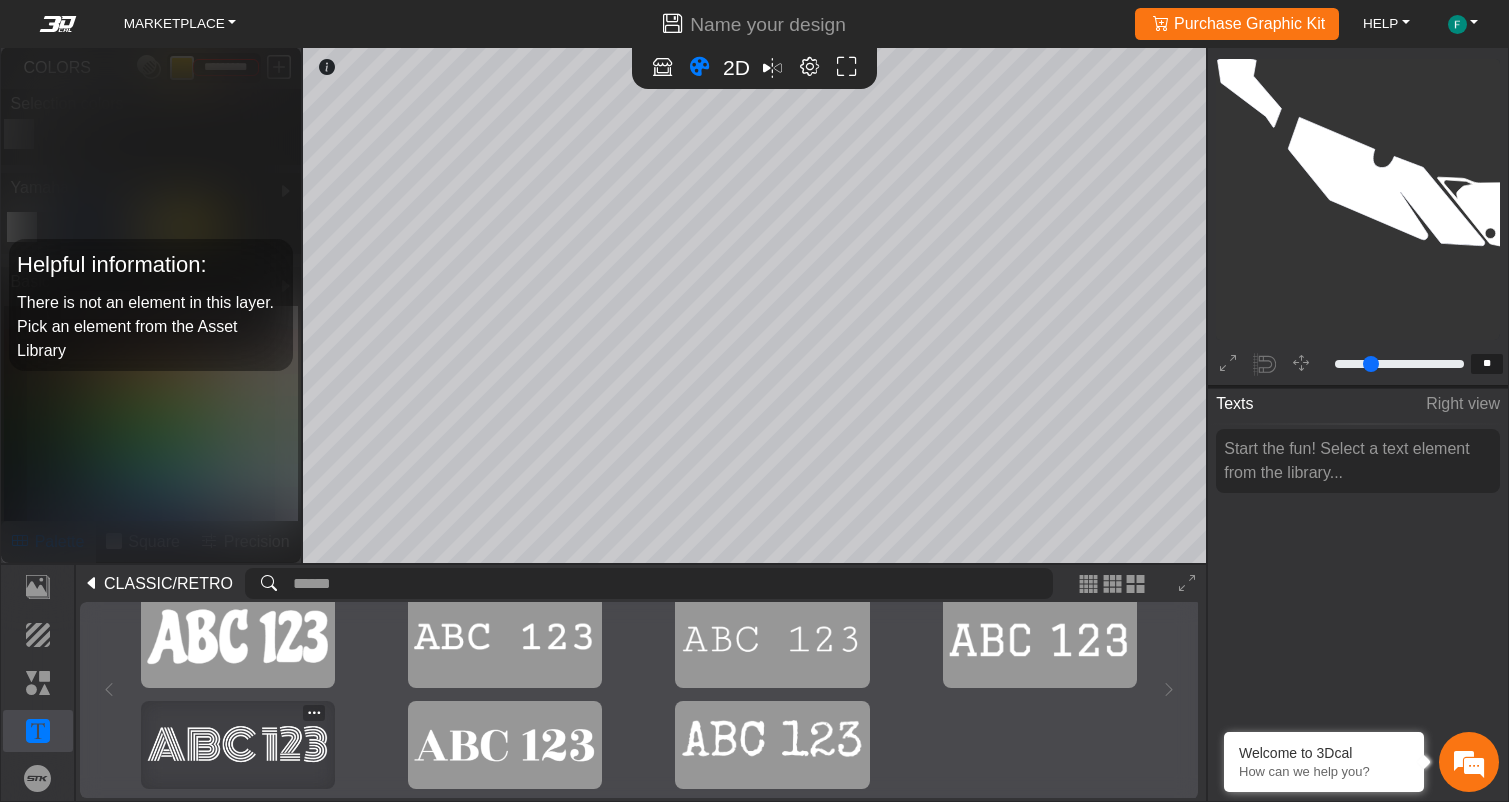 click at bounding box center [237, 744] 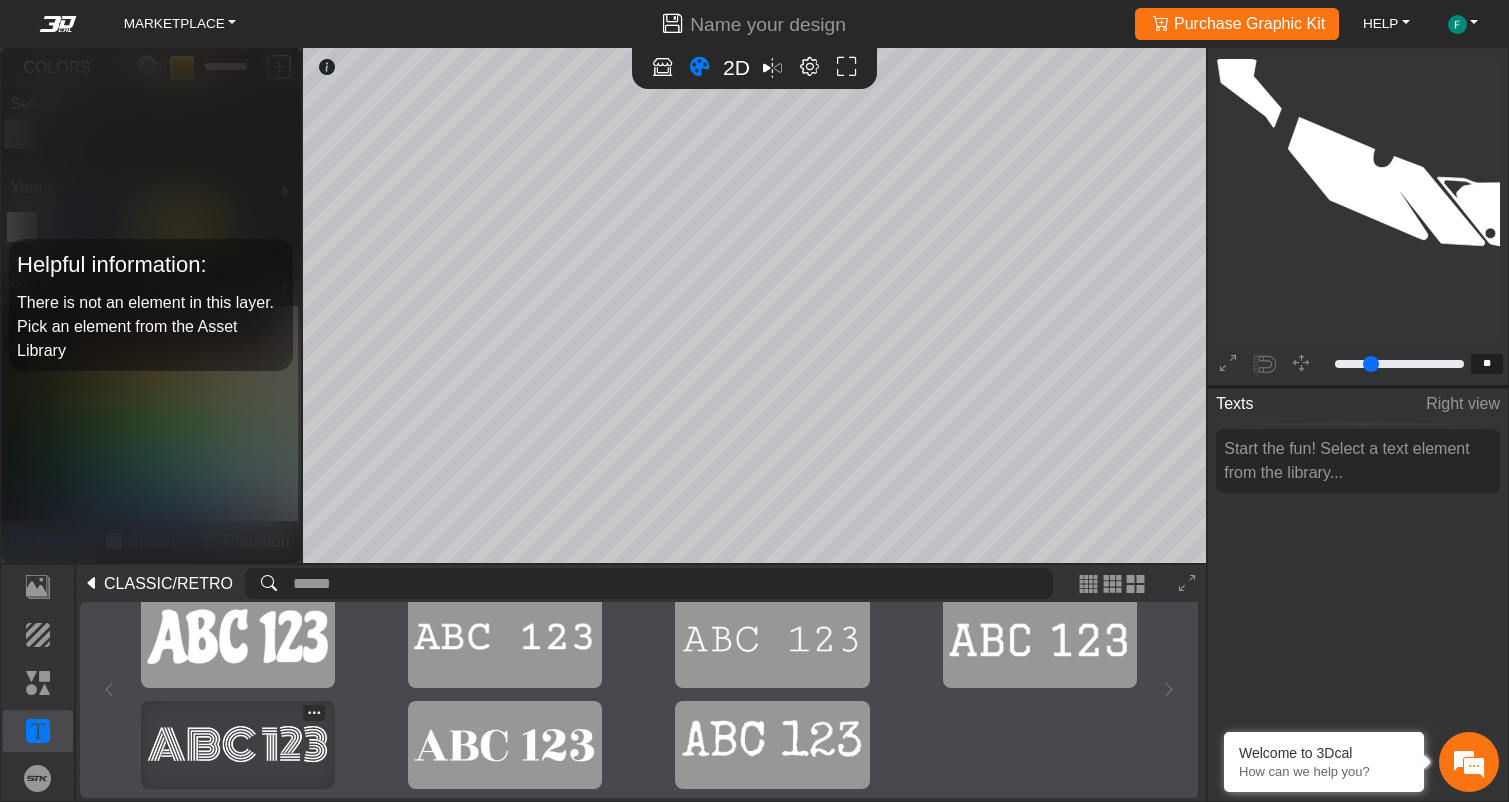 click at bounding box center (237, 744) 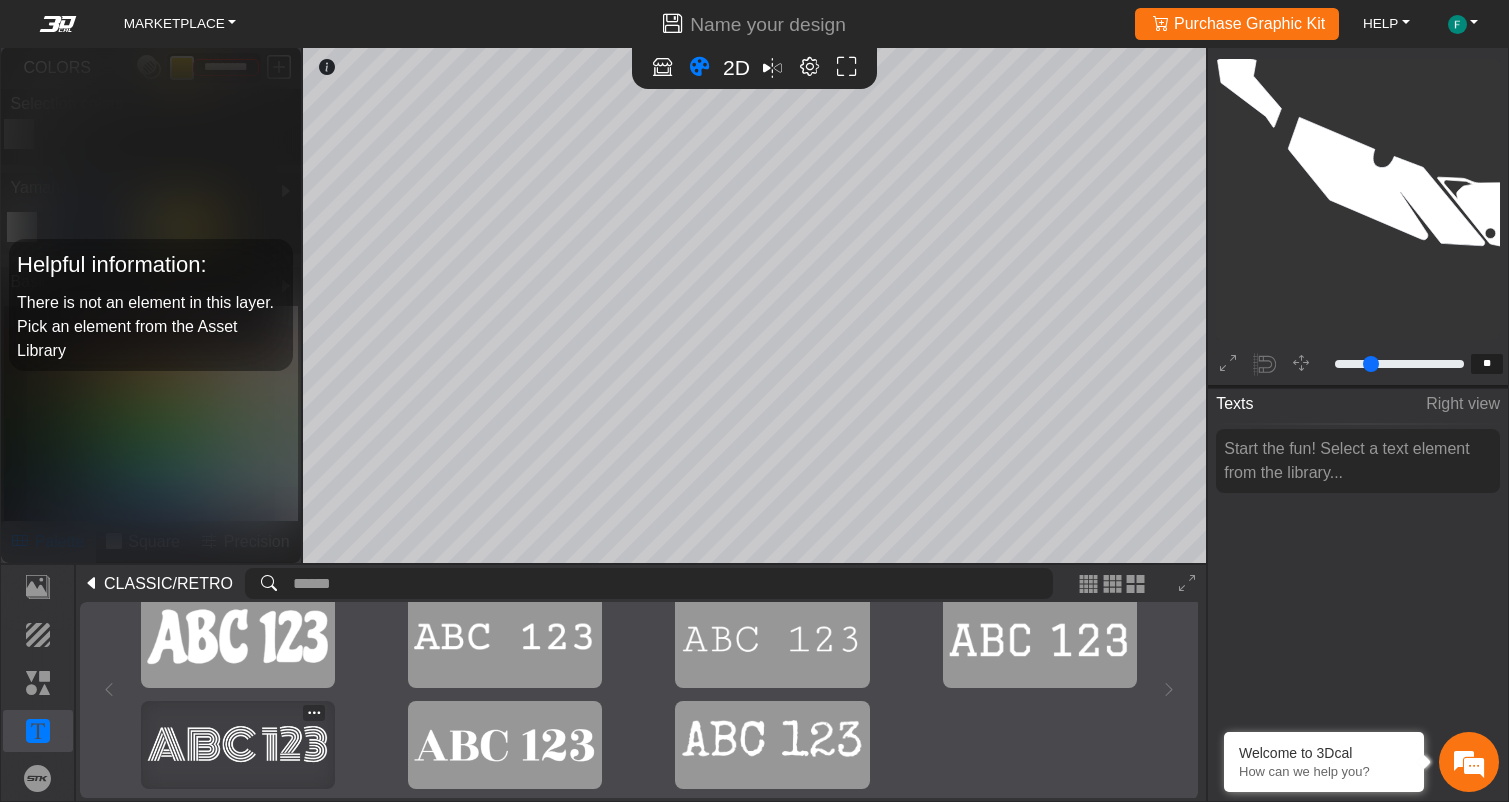 click at bounding box center [237, 744] 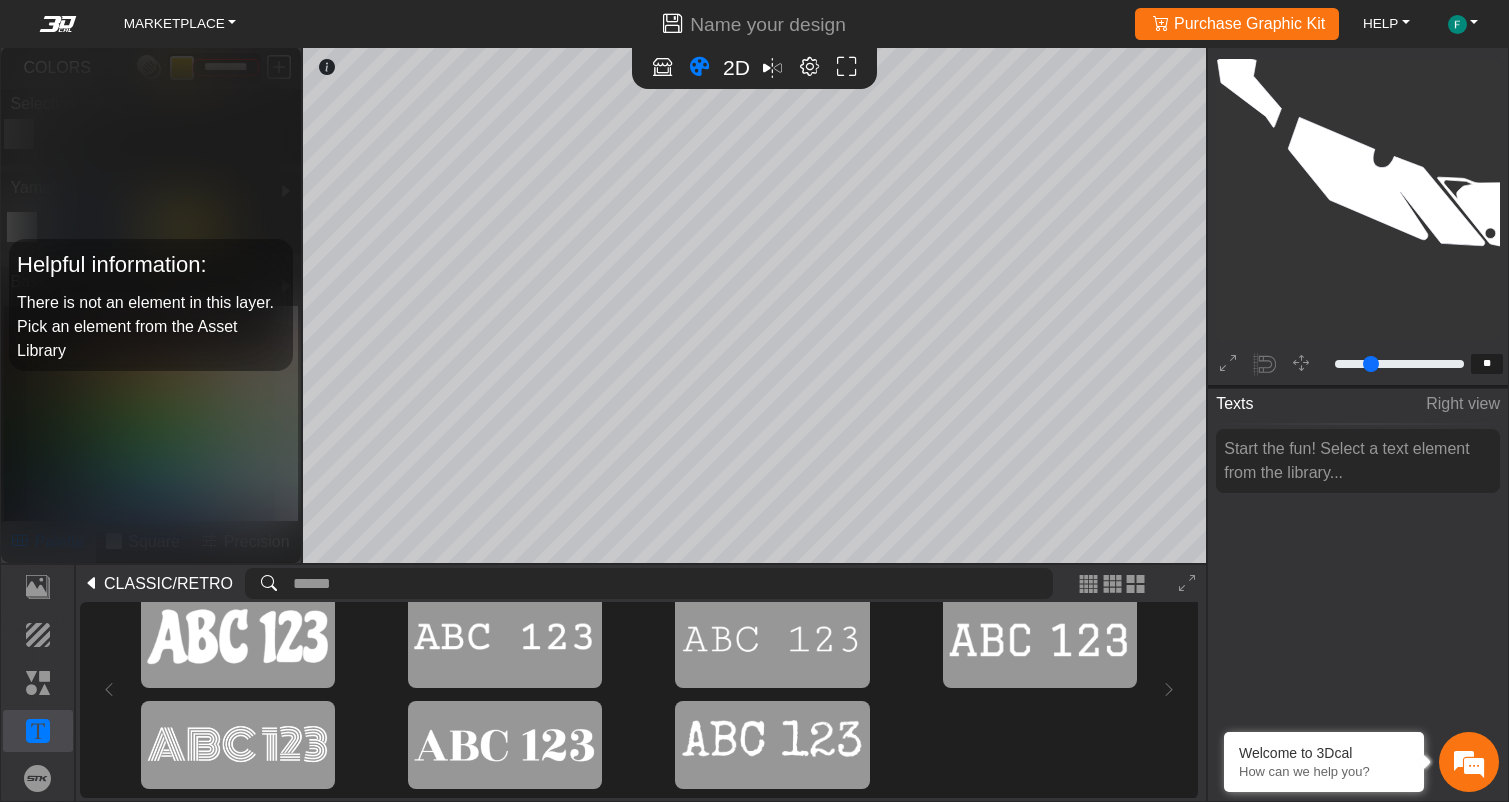 click on "Start the fun! Select a text element from the library..." at bounding box center [1358, 461] 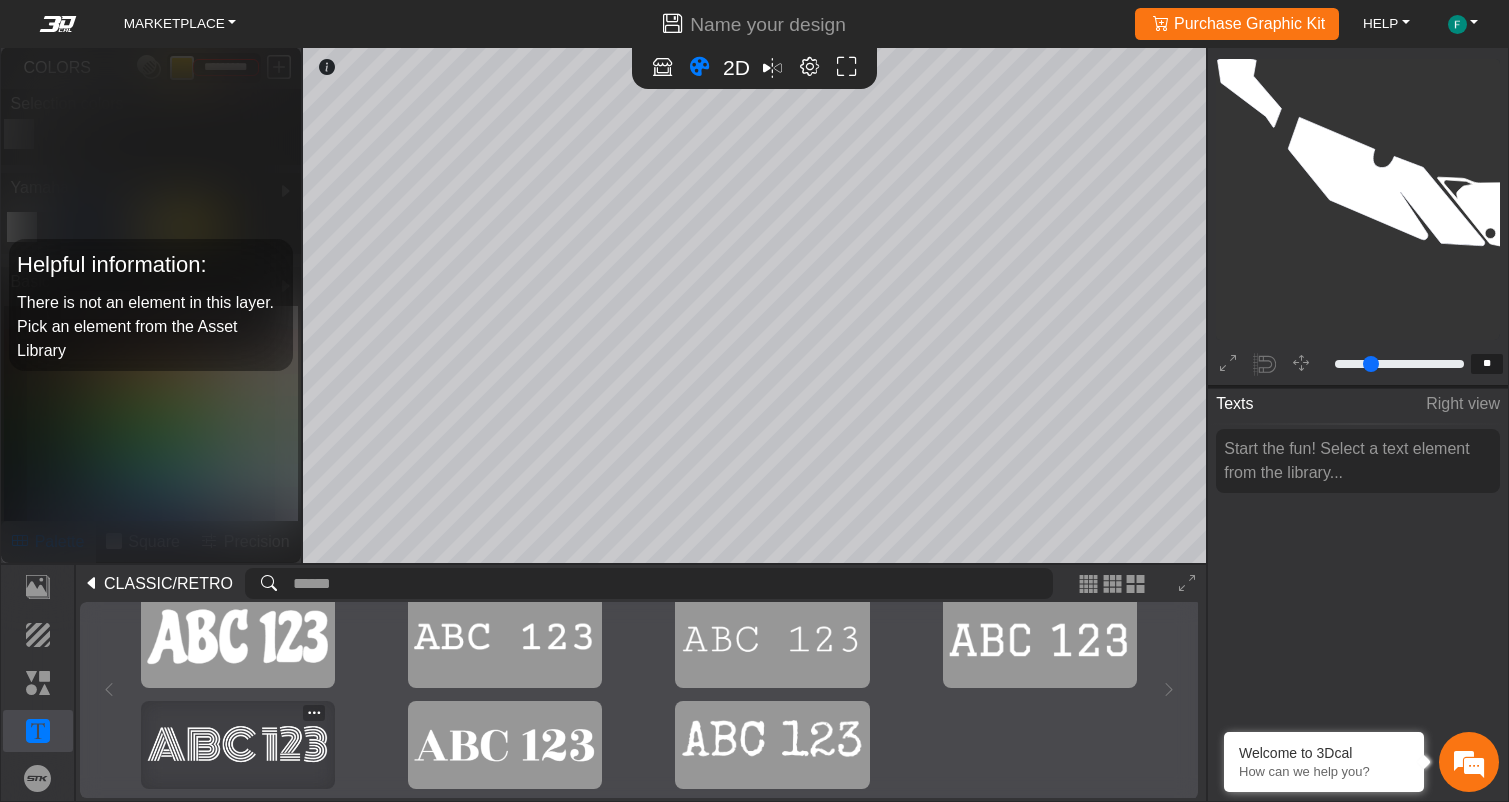 click at bounding box center (237, 744) 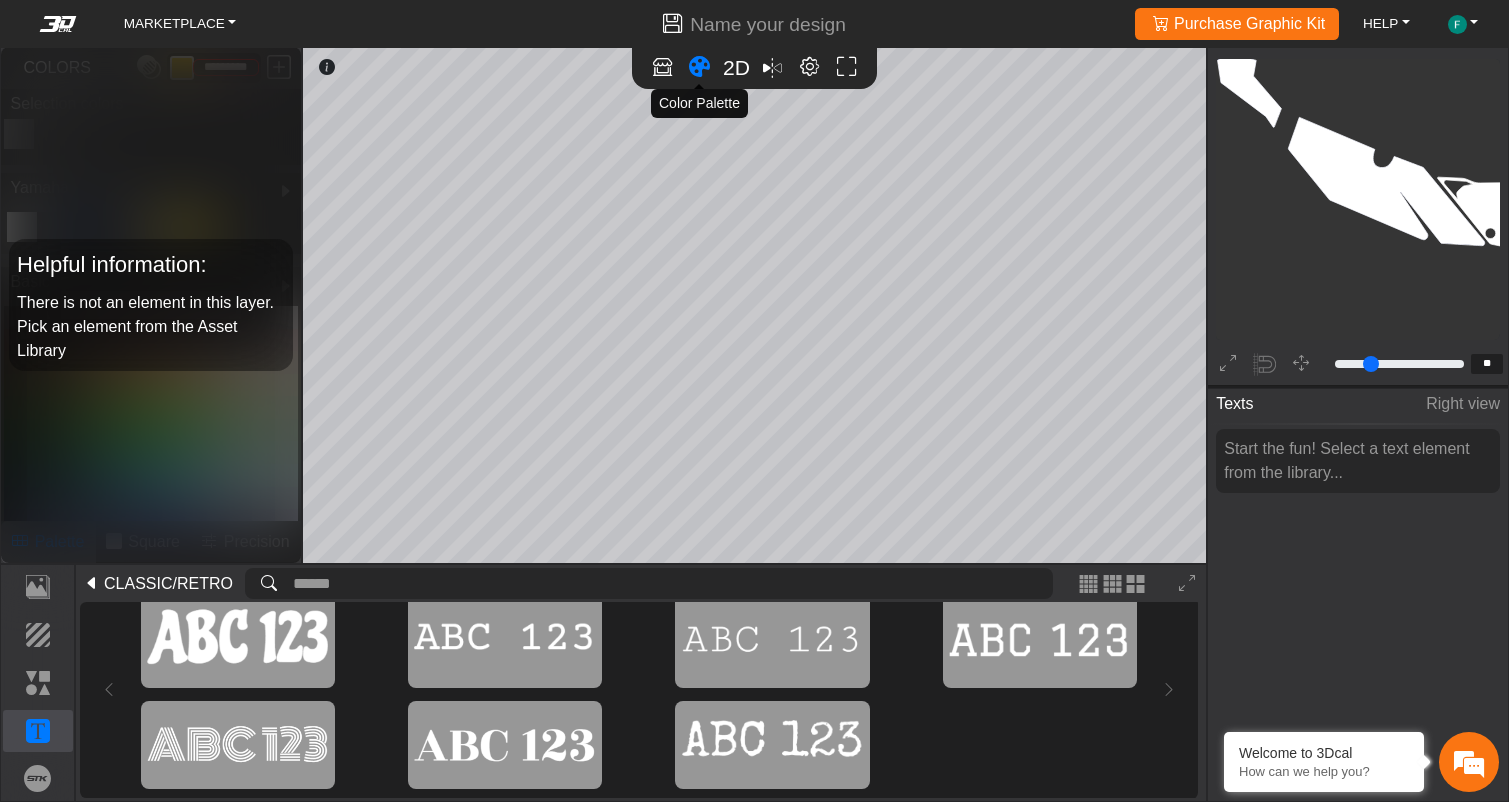 click at bounding box center [699, 67] 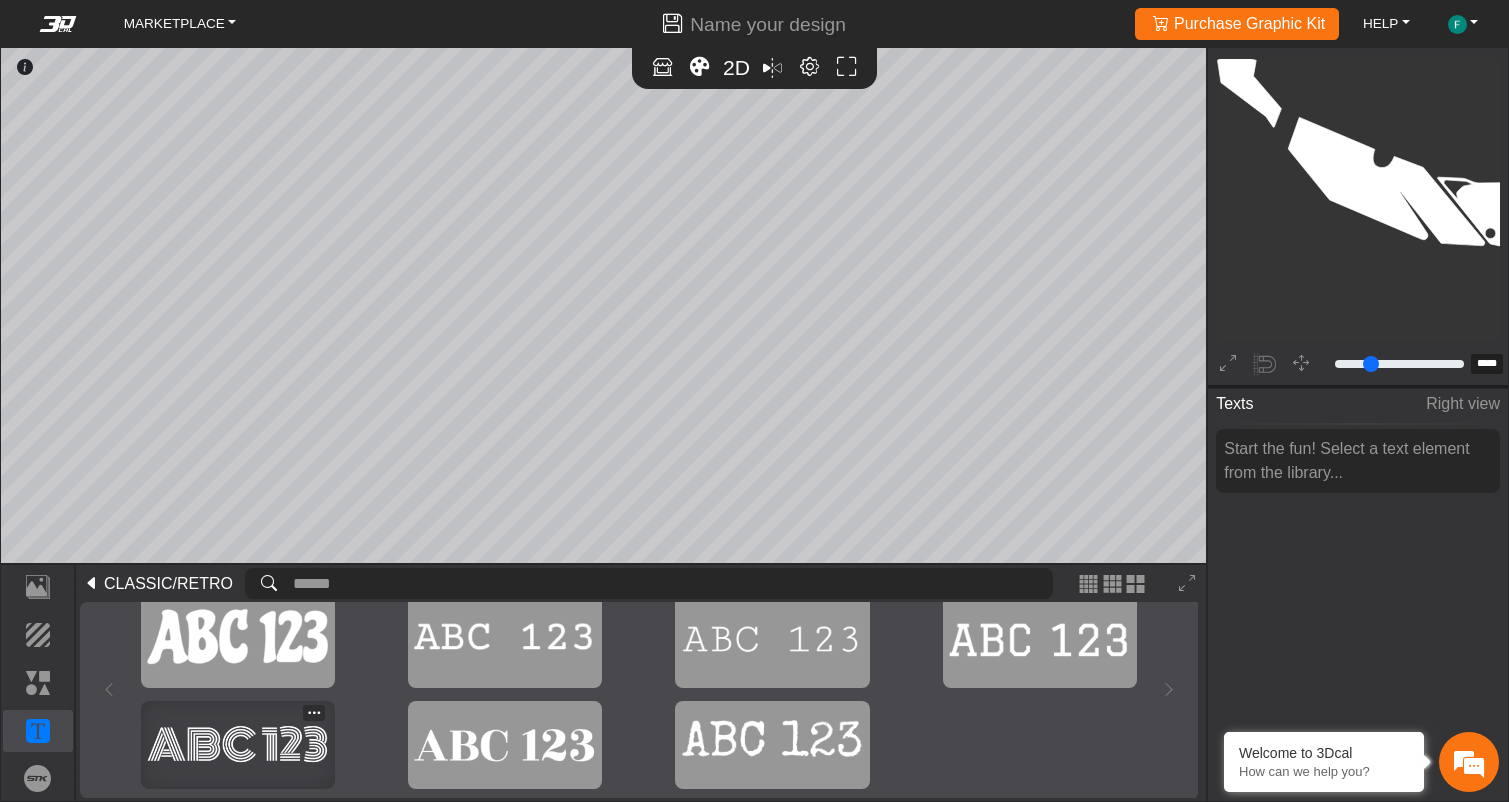 click at bounding box center [237, 744] 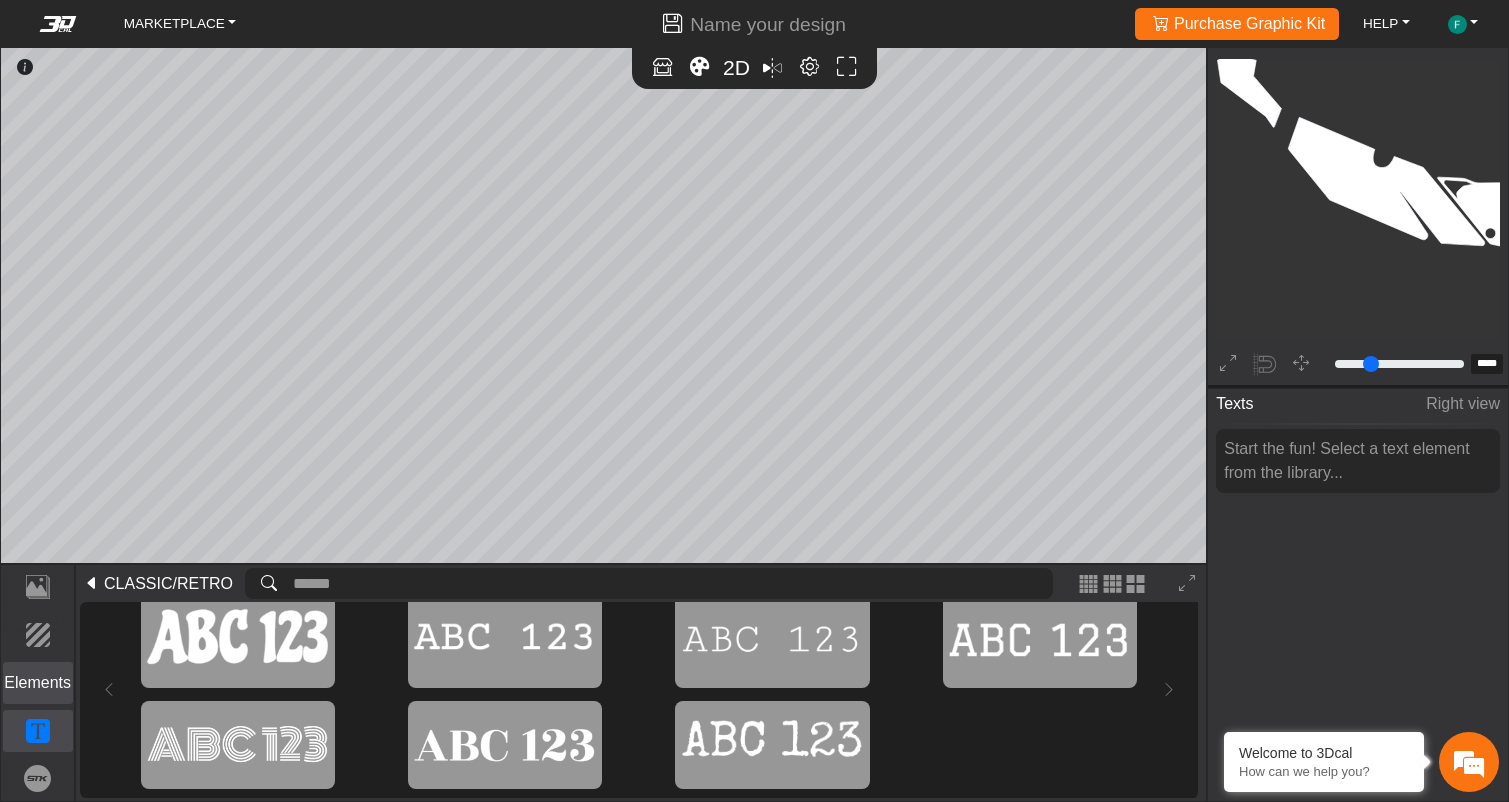 click on "Elements" at bounding box center (38, 683) 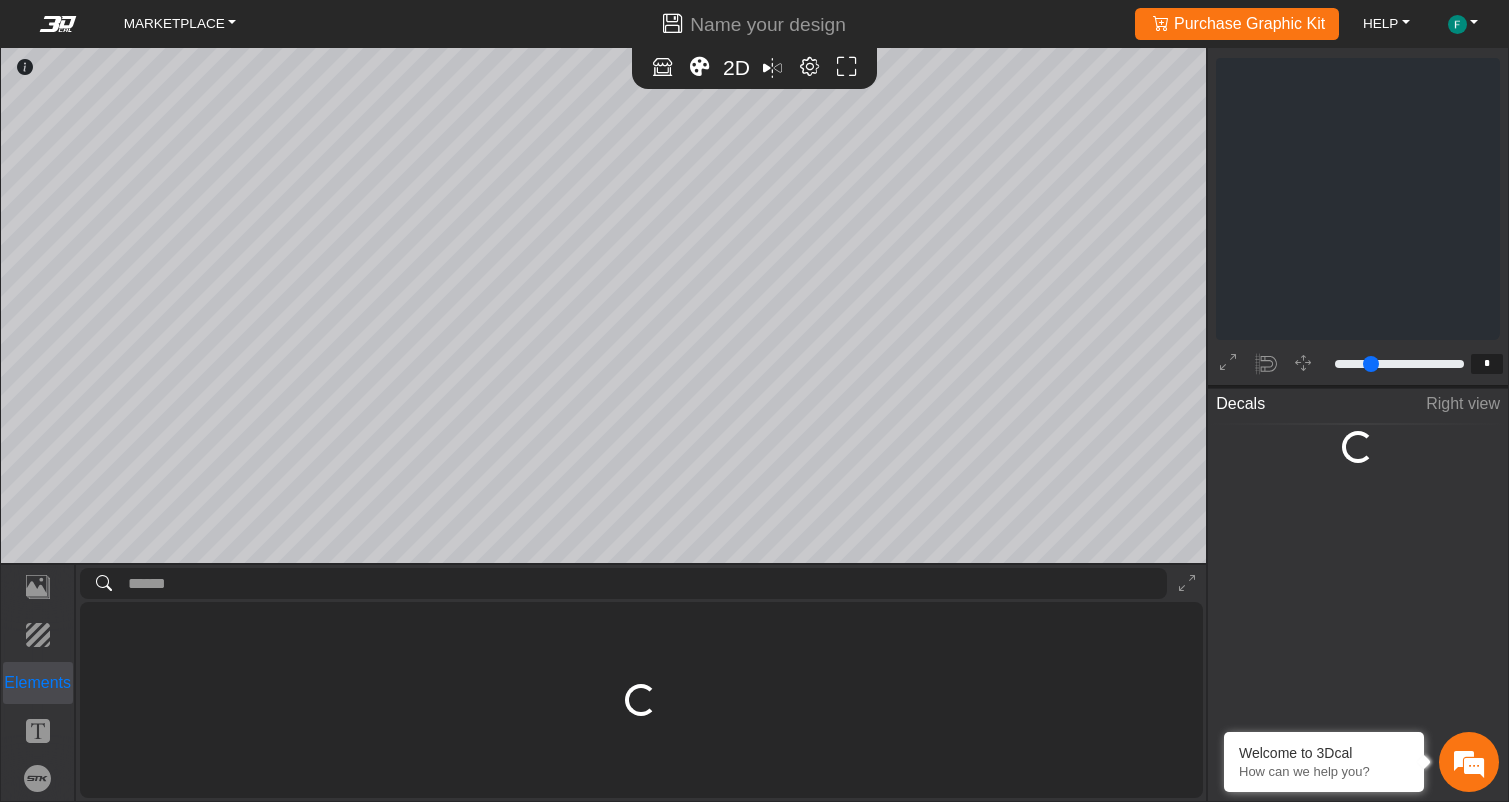 scroll, scrollTop: 357, scrollLeft: 235, axis: both 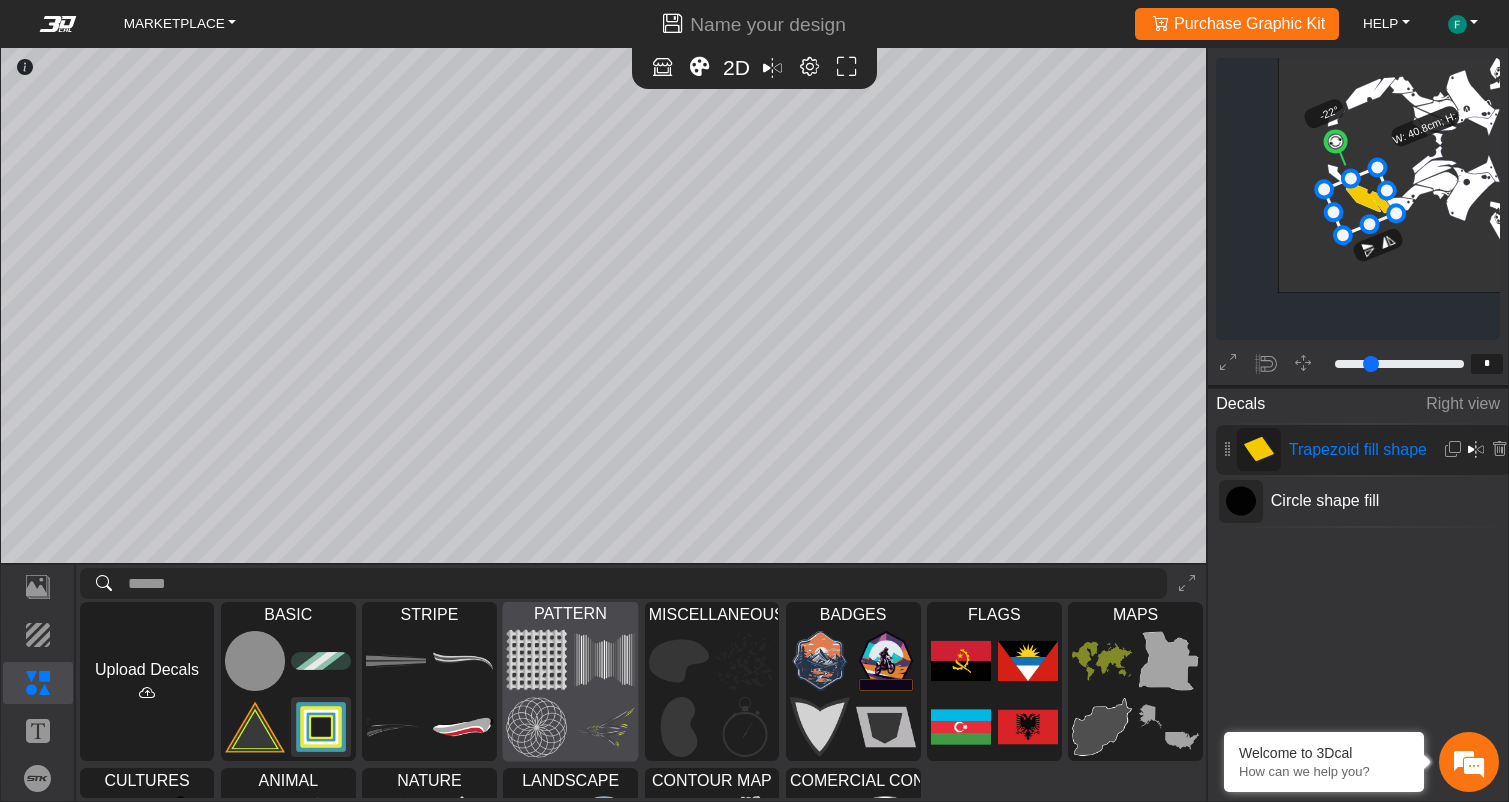 click at bounding box center [604, 727] 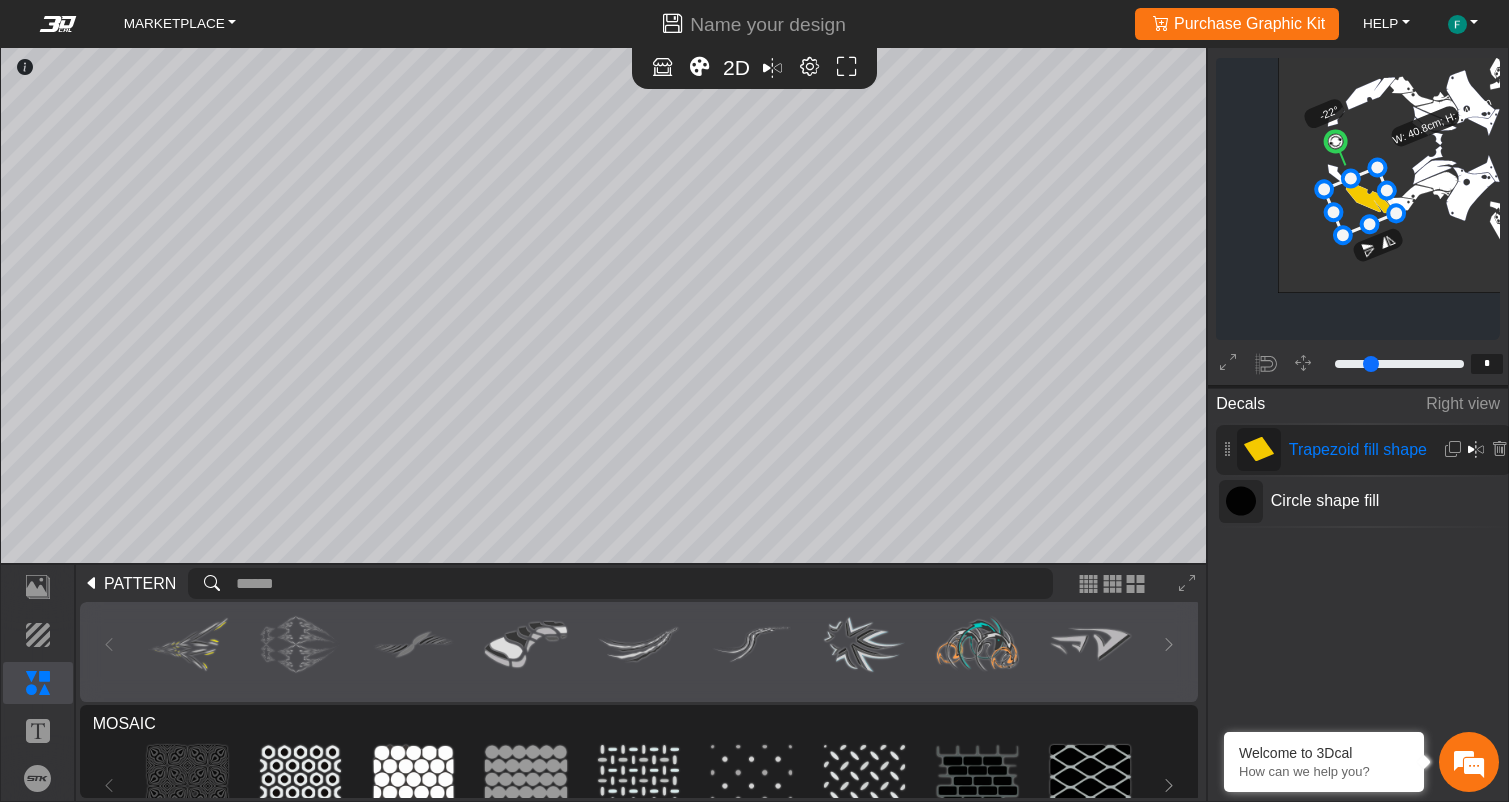 scroll, scrollTop: 365, scrollLeft: 0, axis: vertical 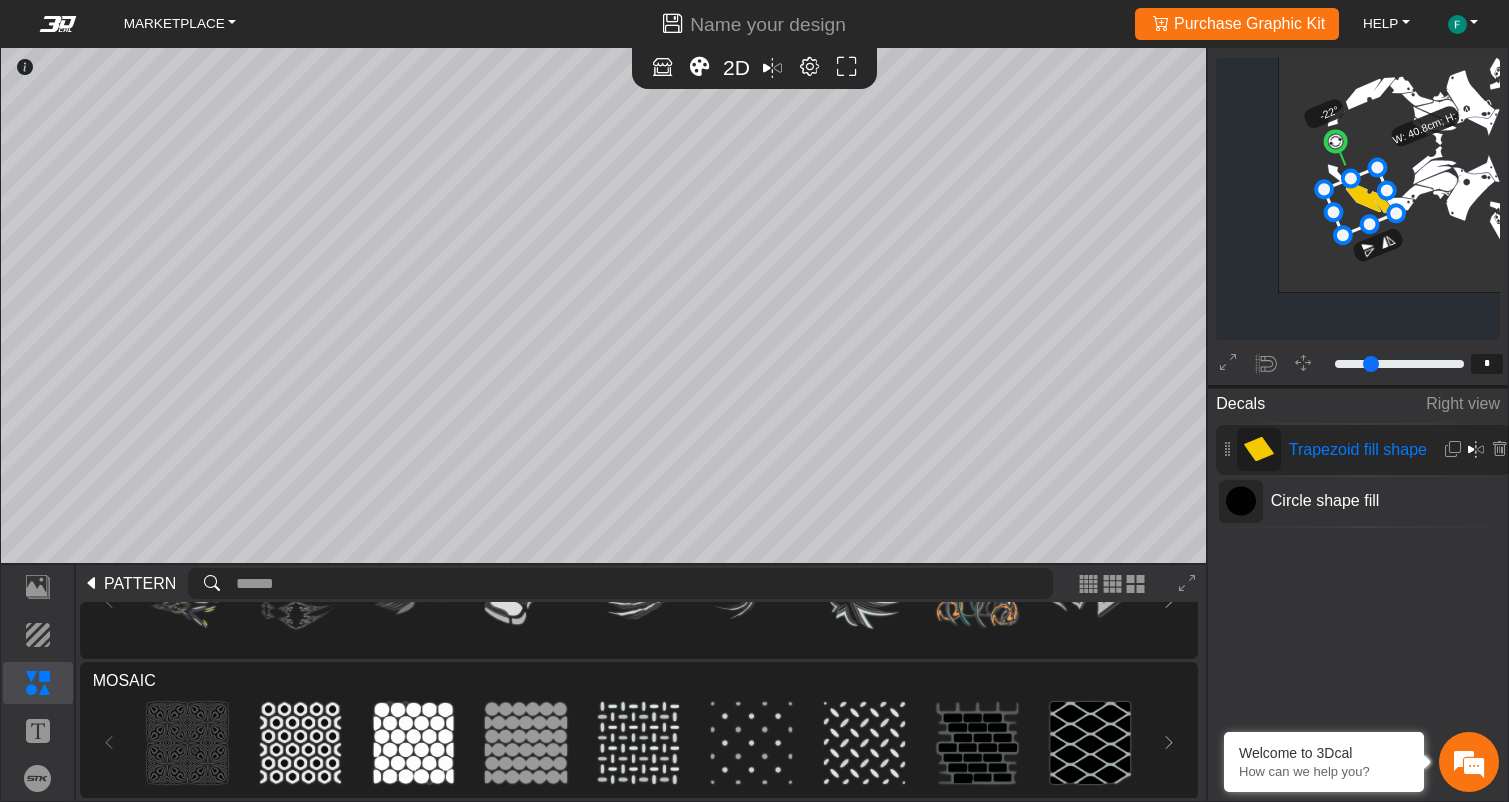 click on "PATTERN" at bounding box center (140, 584) 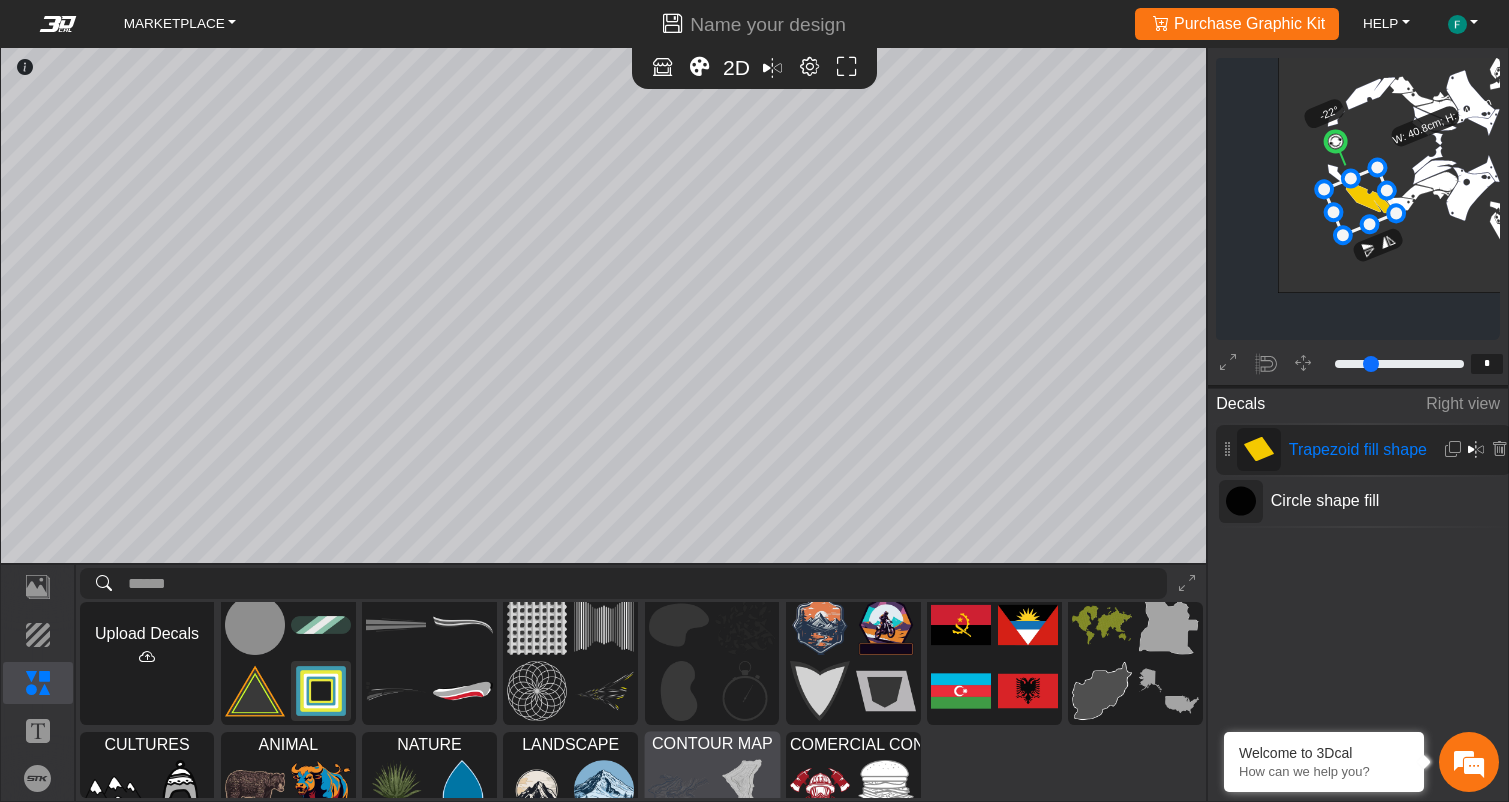 scroll, scrollTop: 0, scrollLeft: 0, axis: both 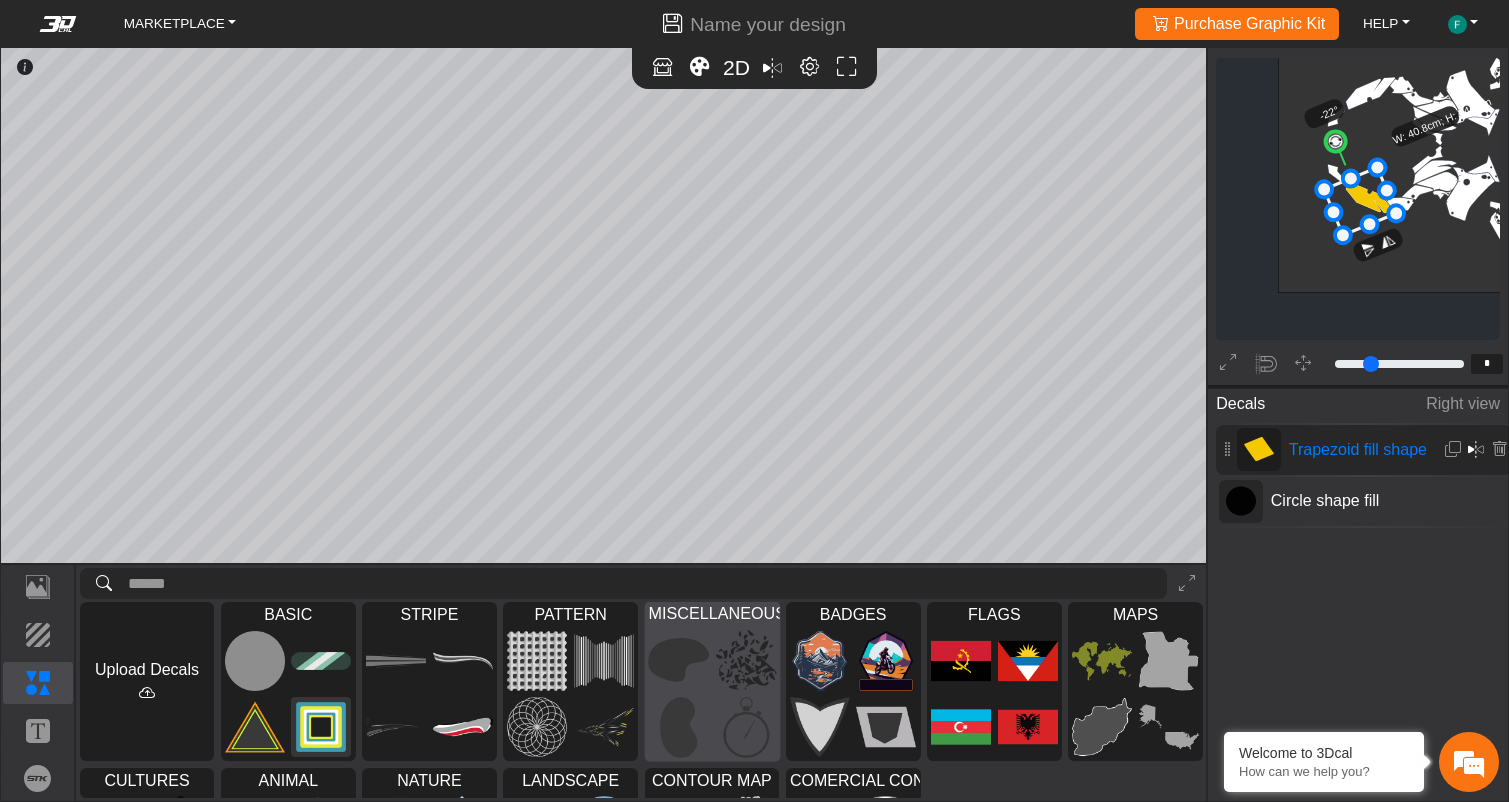 click at bounding box center (678, 660) 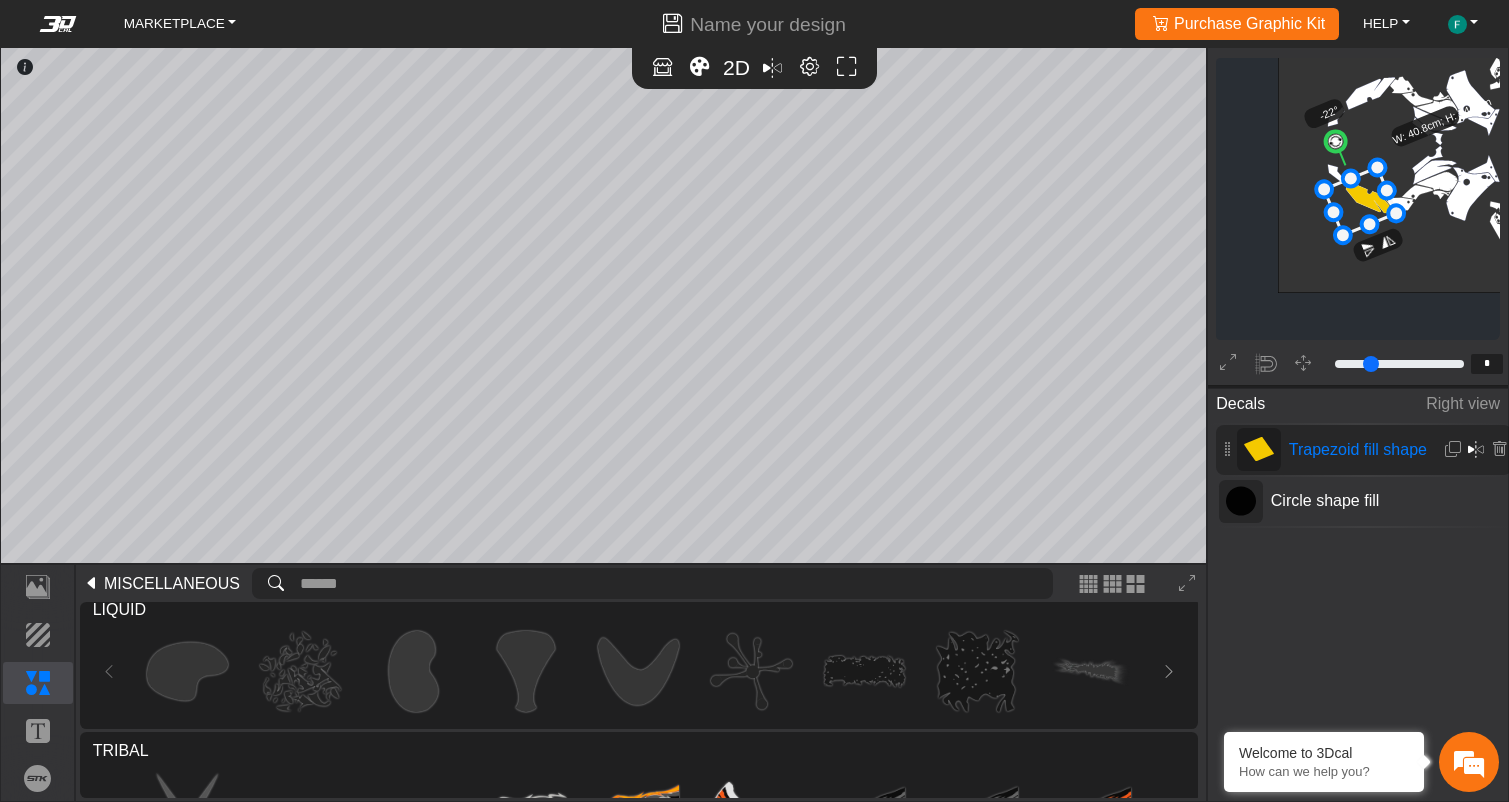 scroll, scrollTop: 670, scrollLeft: 0, axis: vertical 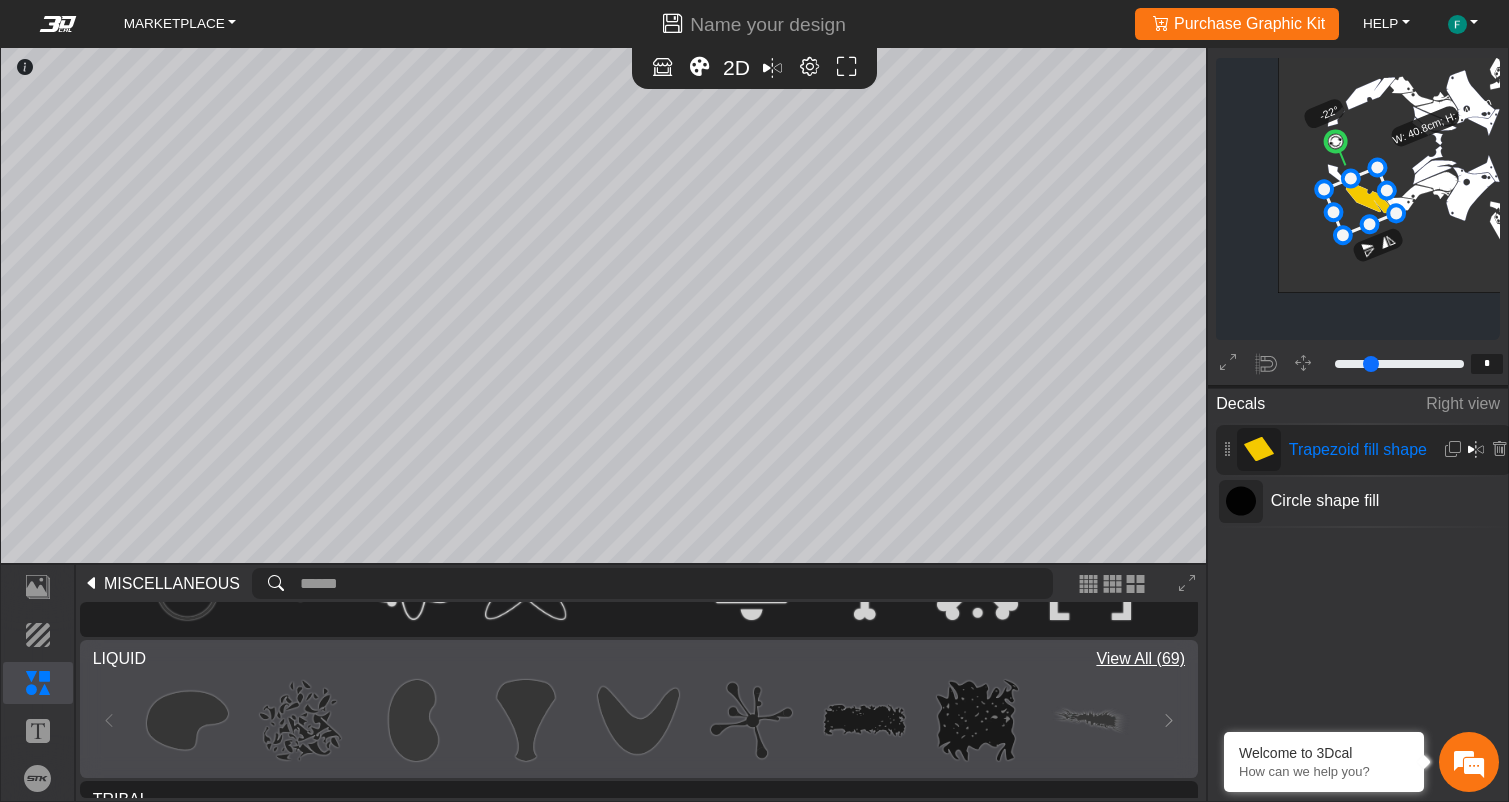click on "View All (69)" at bounding box center [1140, 659] 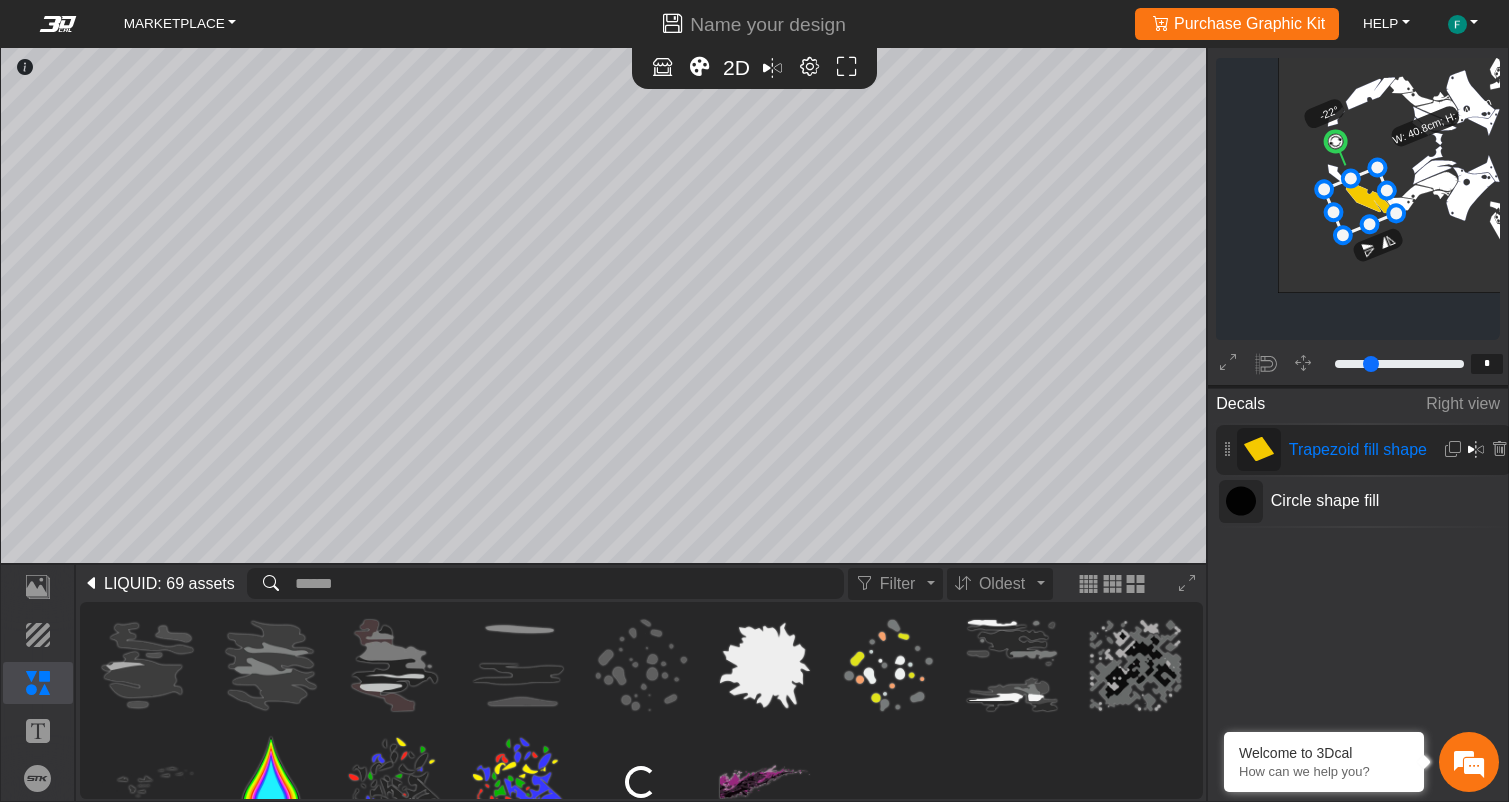 scroll, scrollTop: 735, scrollLeft: 0, axis: vertical 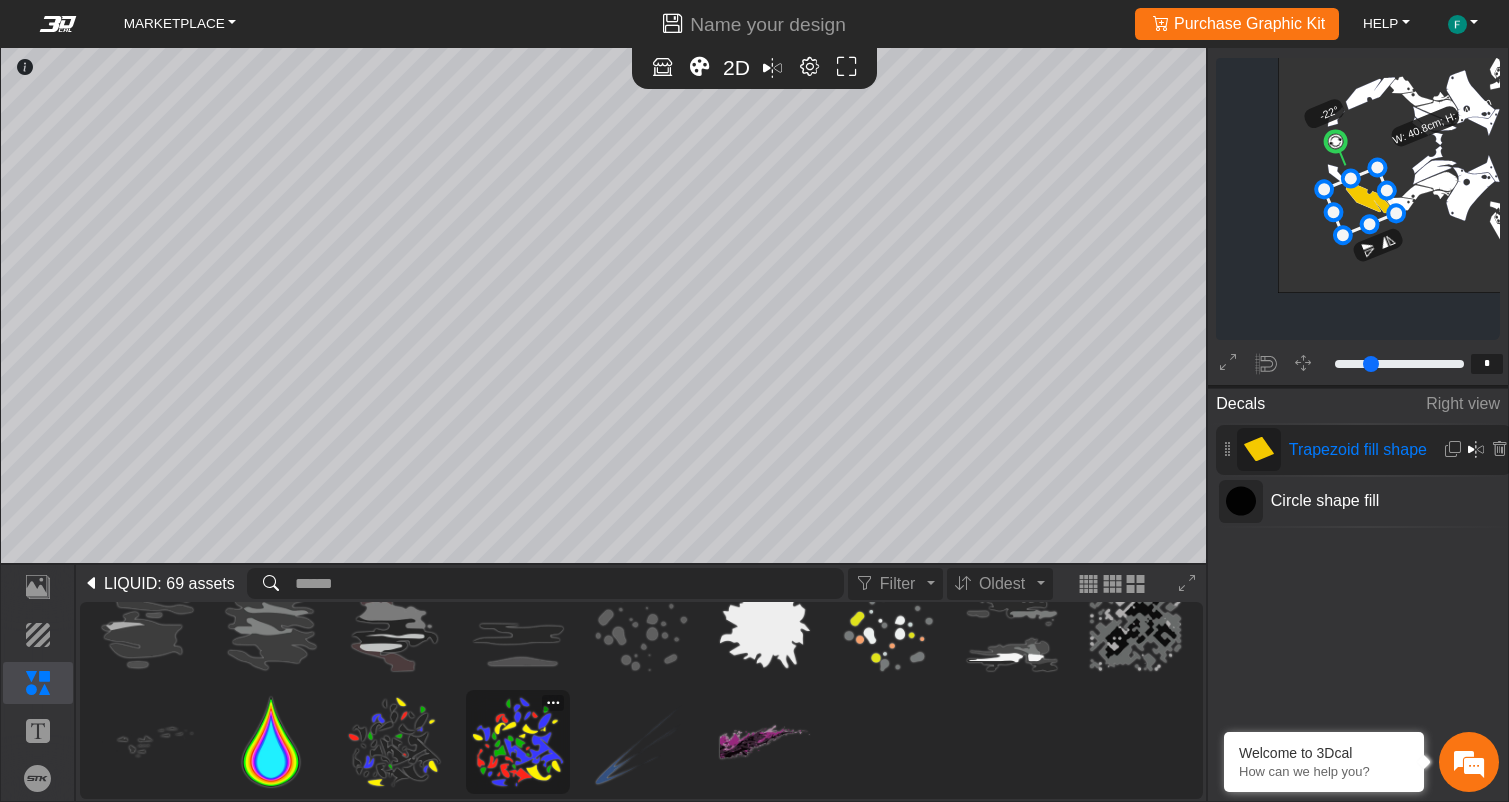 click at bounding box center [518, 742] 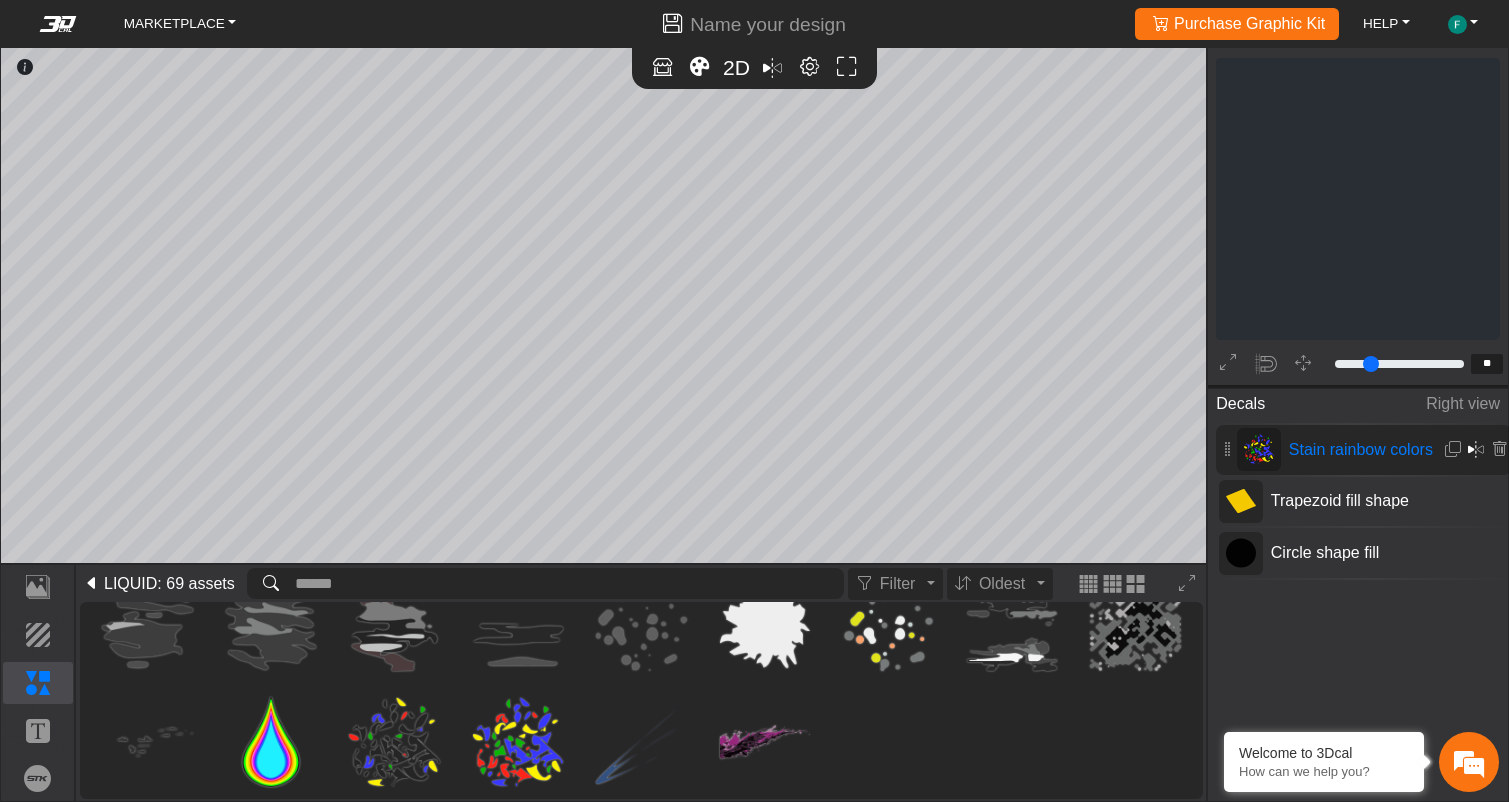 scroll, scrollTop: 1813, scrollLeft: 1784, axis: both 